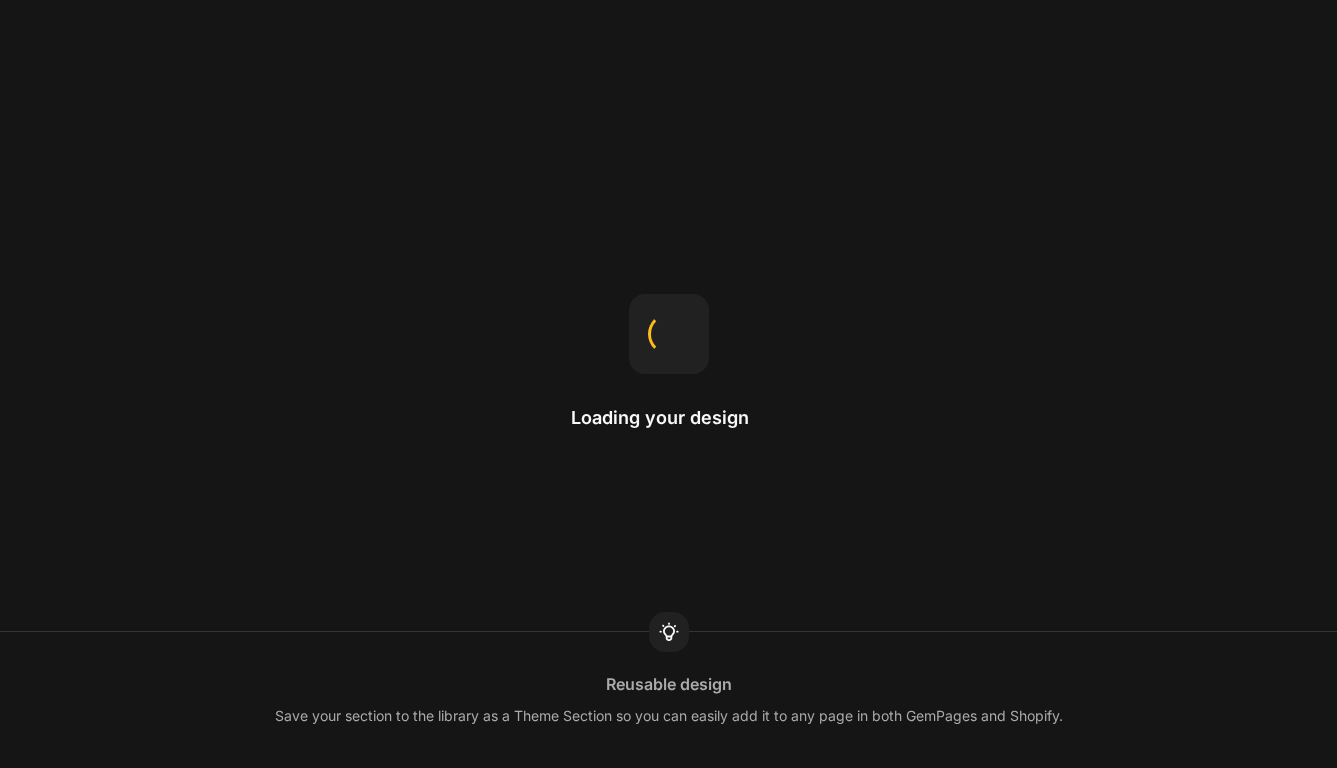 scroll, scrollTop: 0, scrollLeft: 0, axis: both 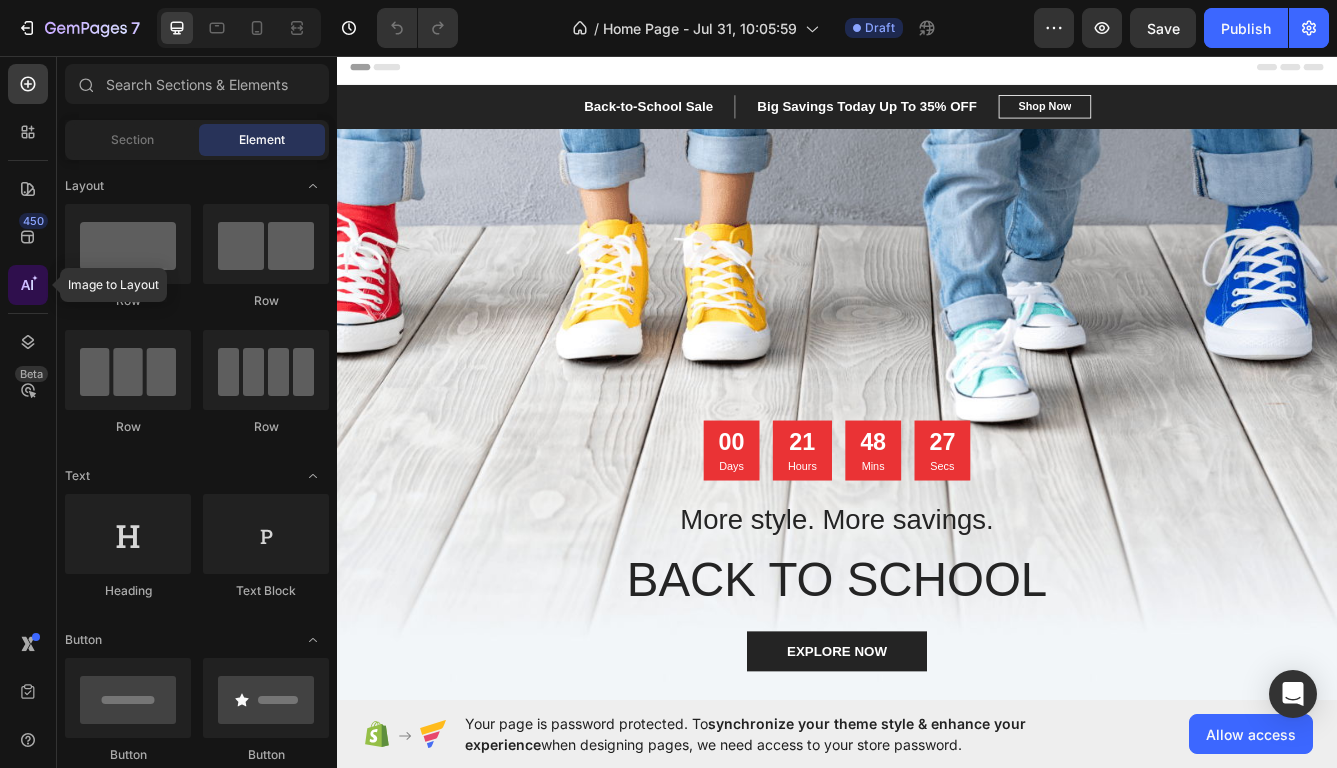 click 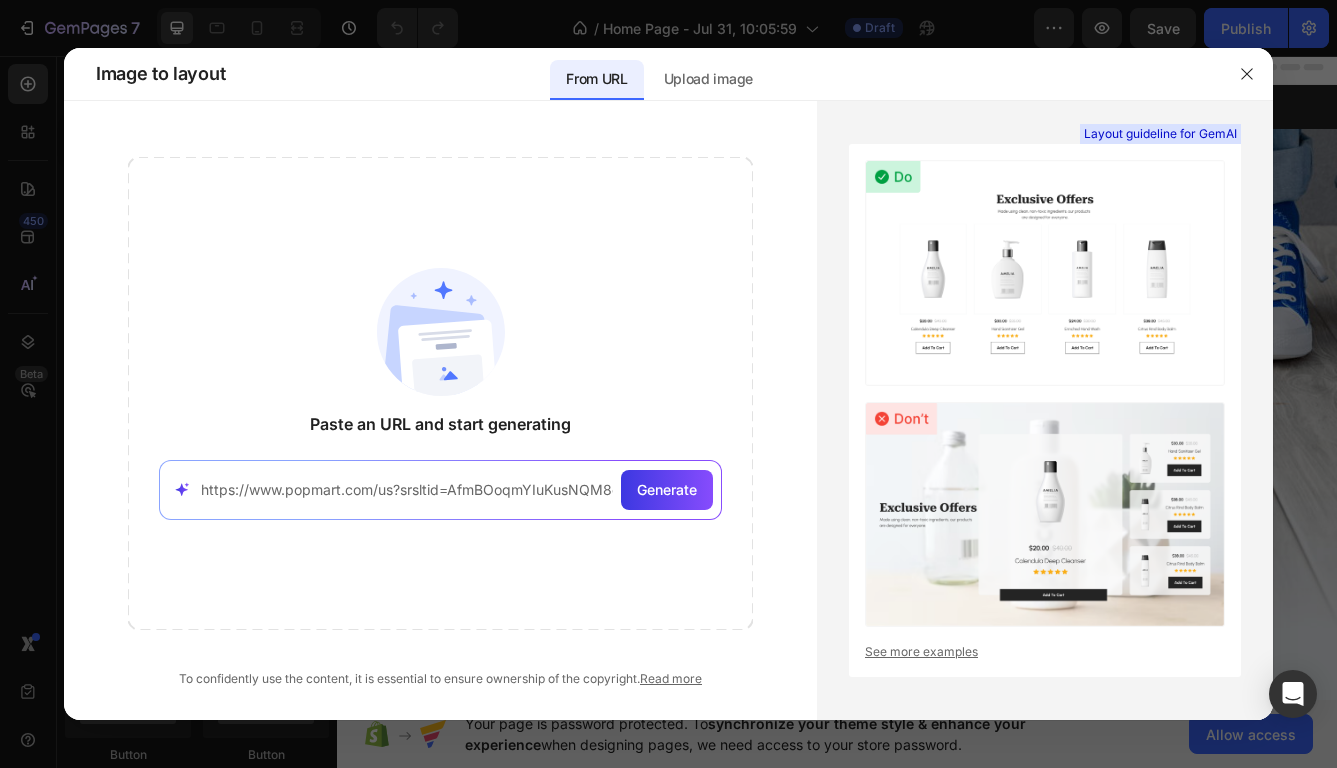 scroll, scrollTop: 0, scrollLeft: 323, axis: horizontal 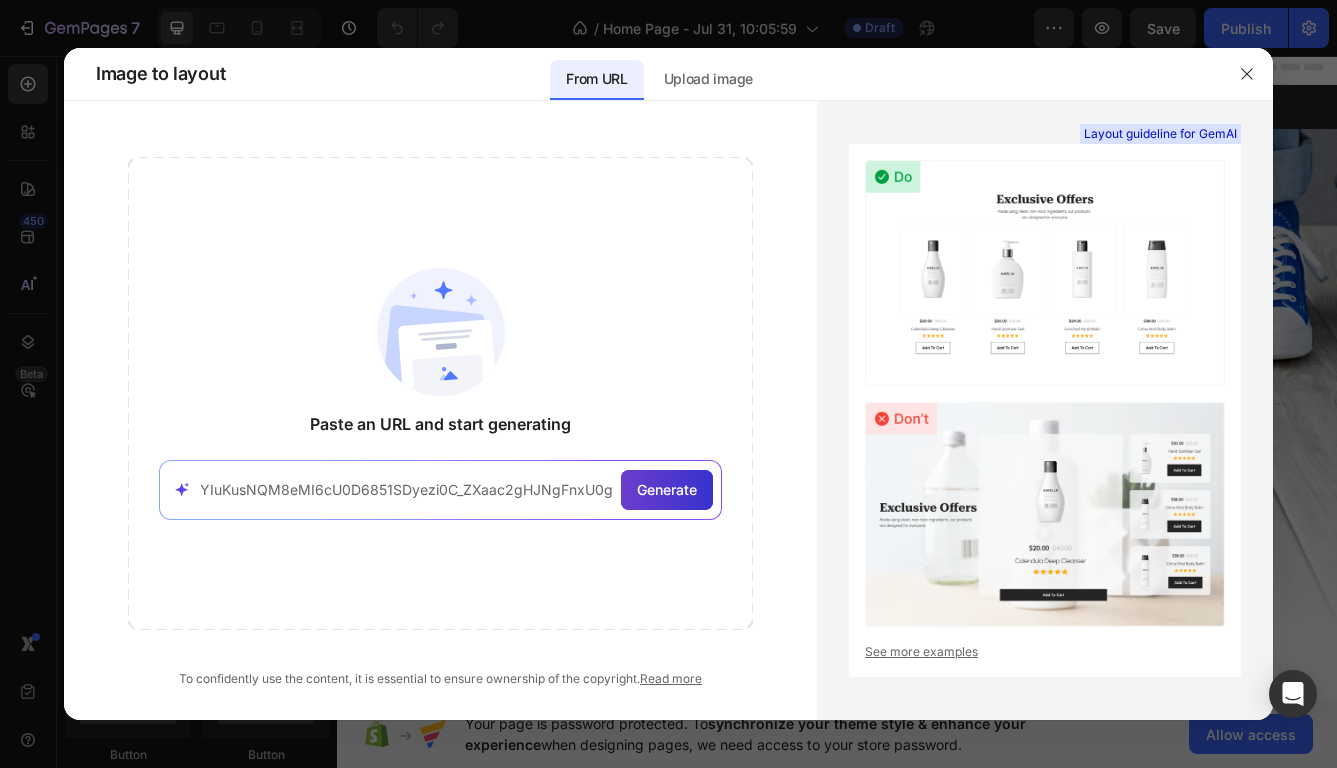 type on "https://www.popmart.com/us?srsltid=AfmBOoqmYIuKusNQM8eMI6cU0D6851SDyezi0C_ZXaac2gHJNgFnxU0g" 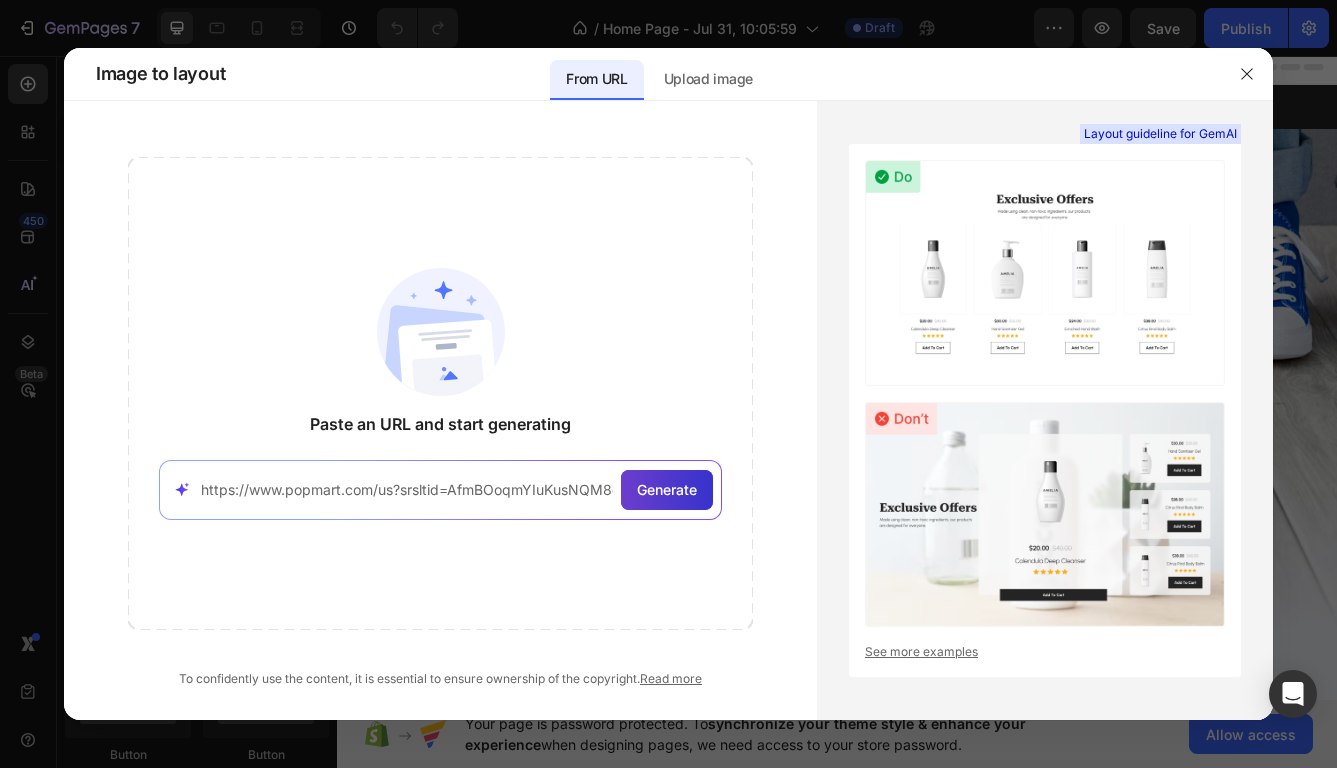 click on "Generate" at bounding box center [667, 490] 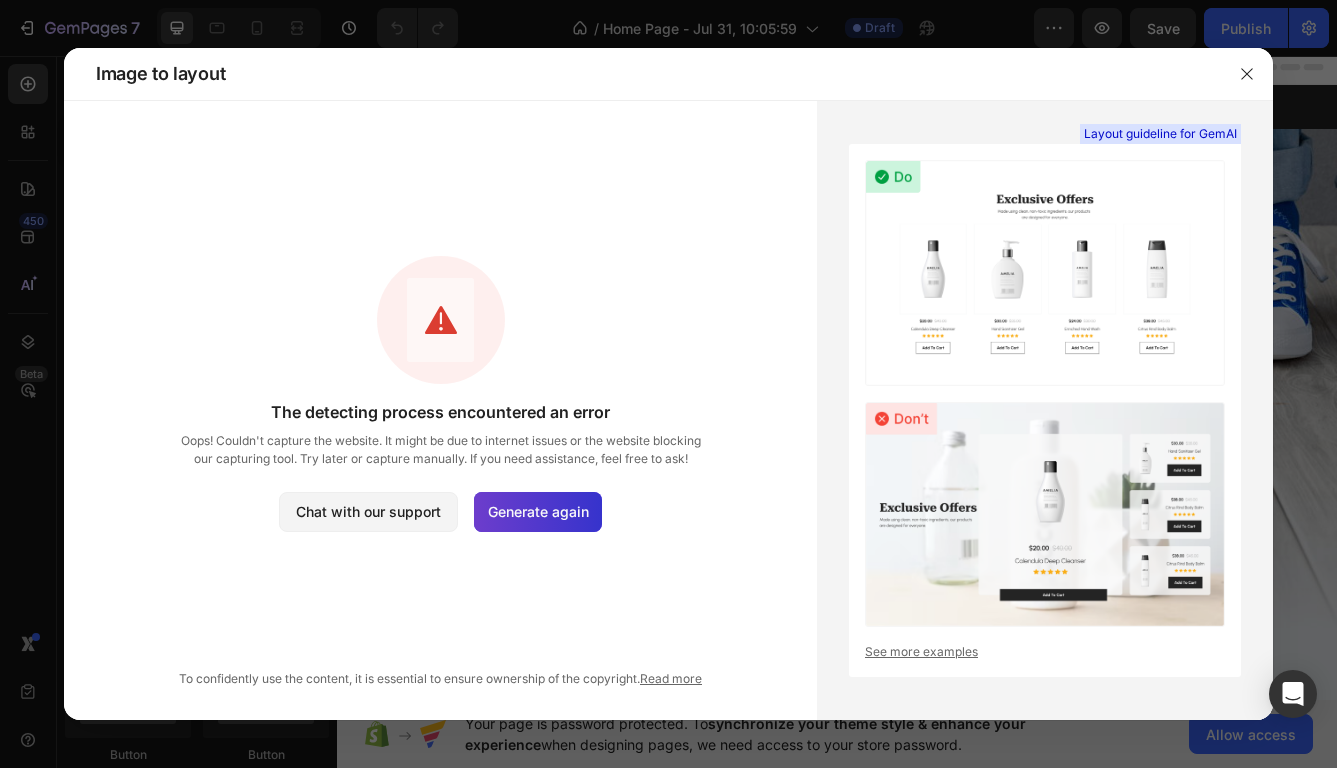 click on "Generate again" at bounding box center (538, 511) 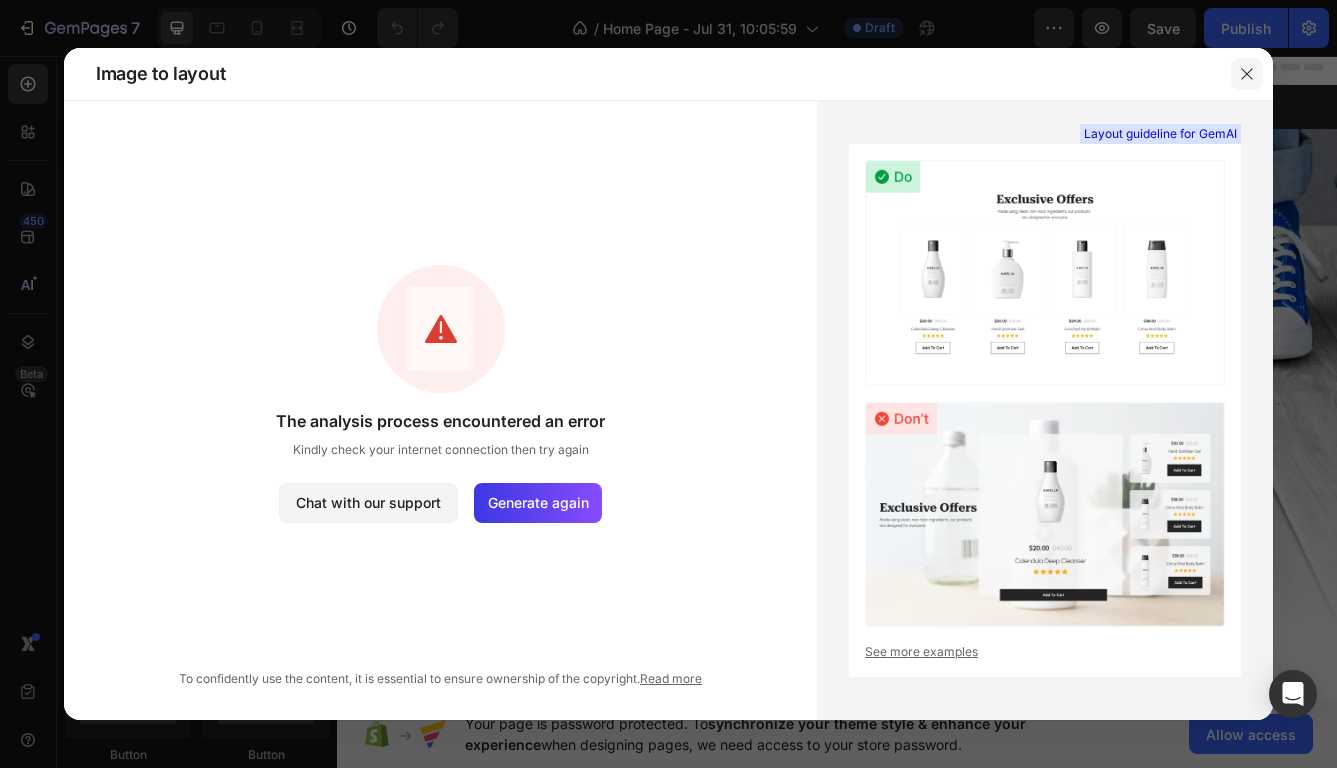 click 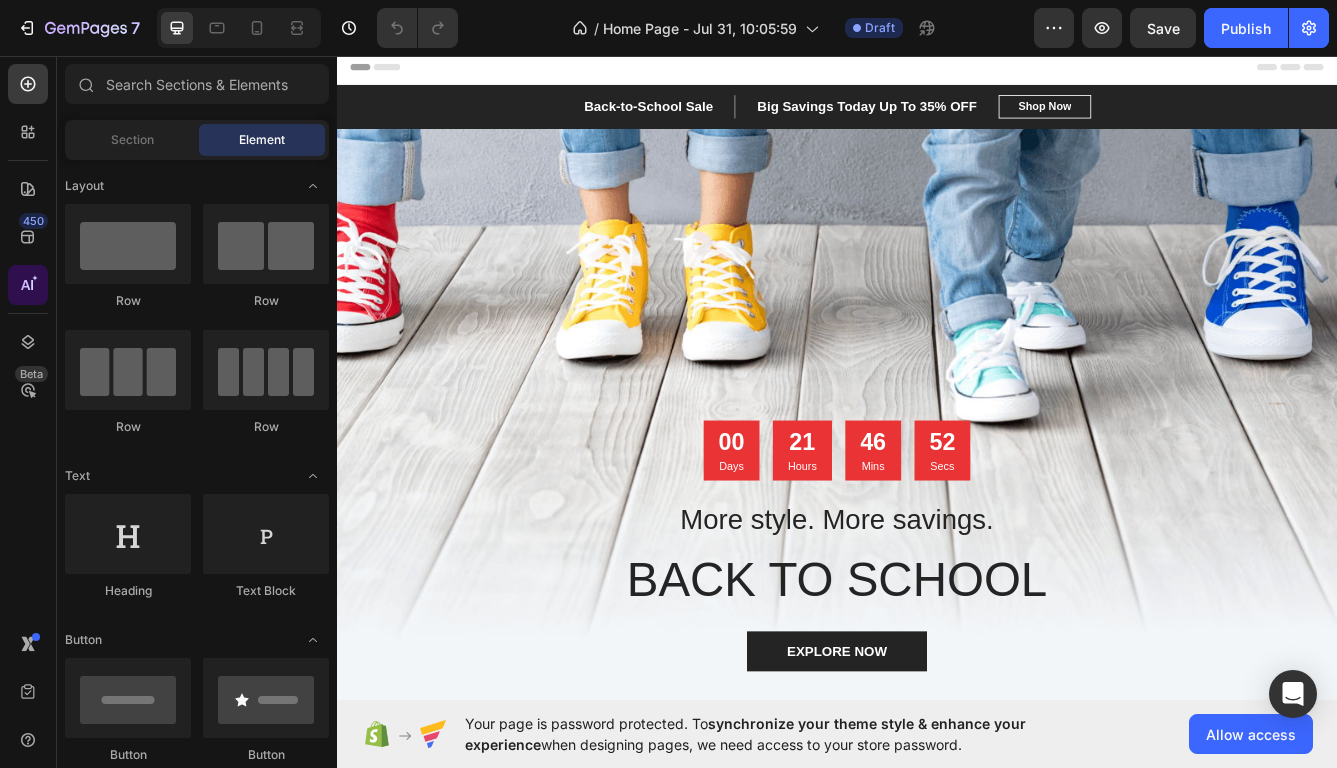 click 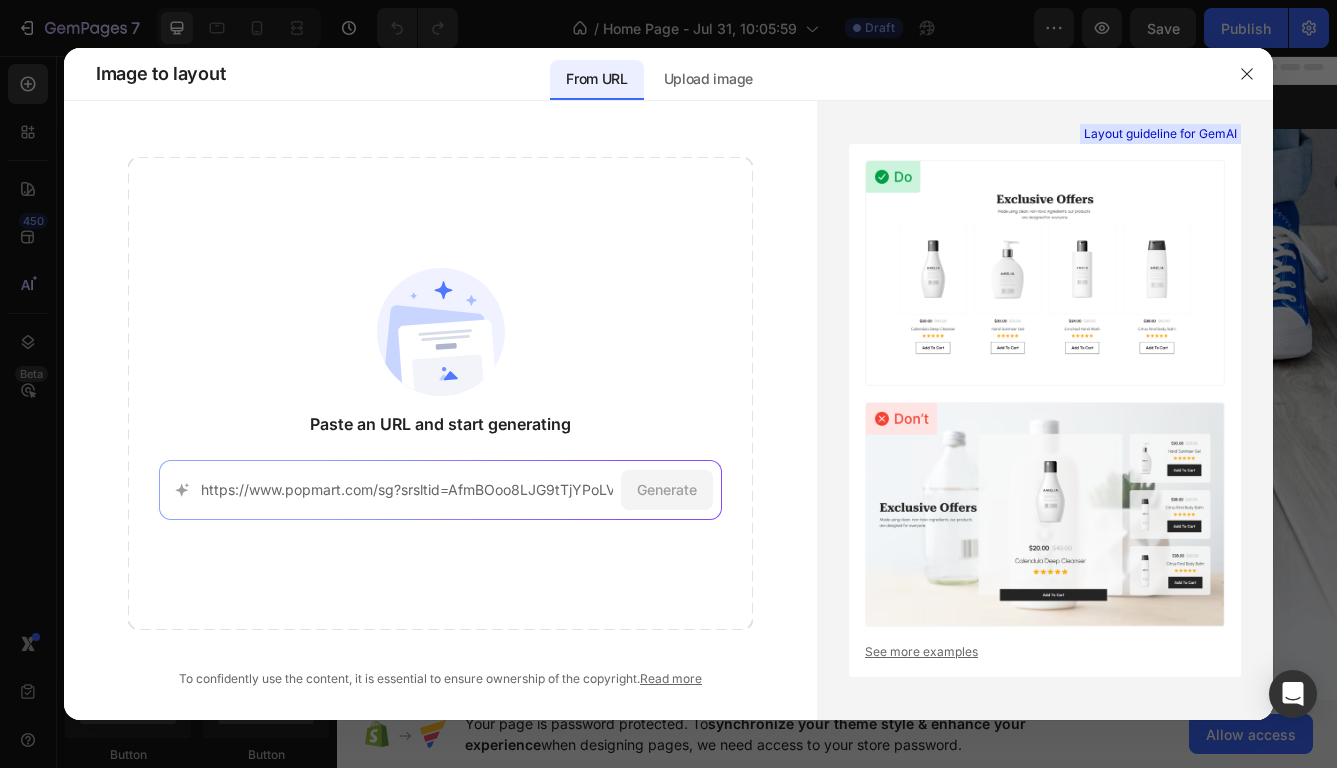 scroll, scrollTop: 0, scrollLeft: 293, axis: horizontal 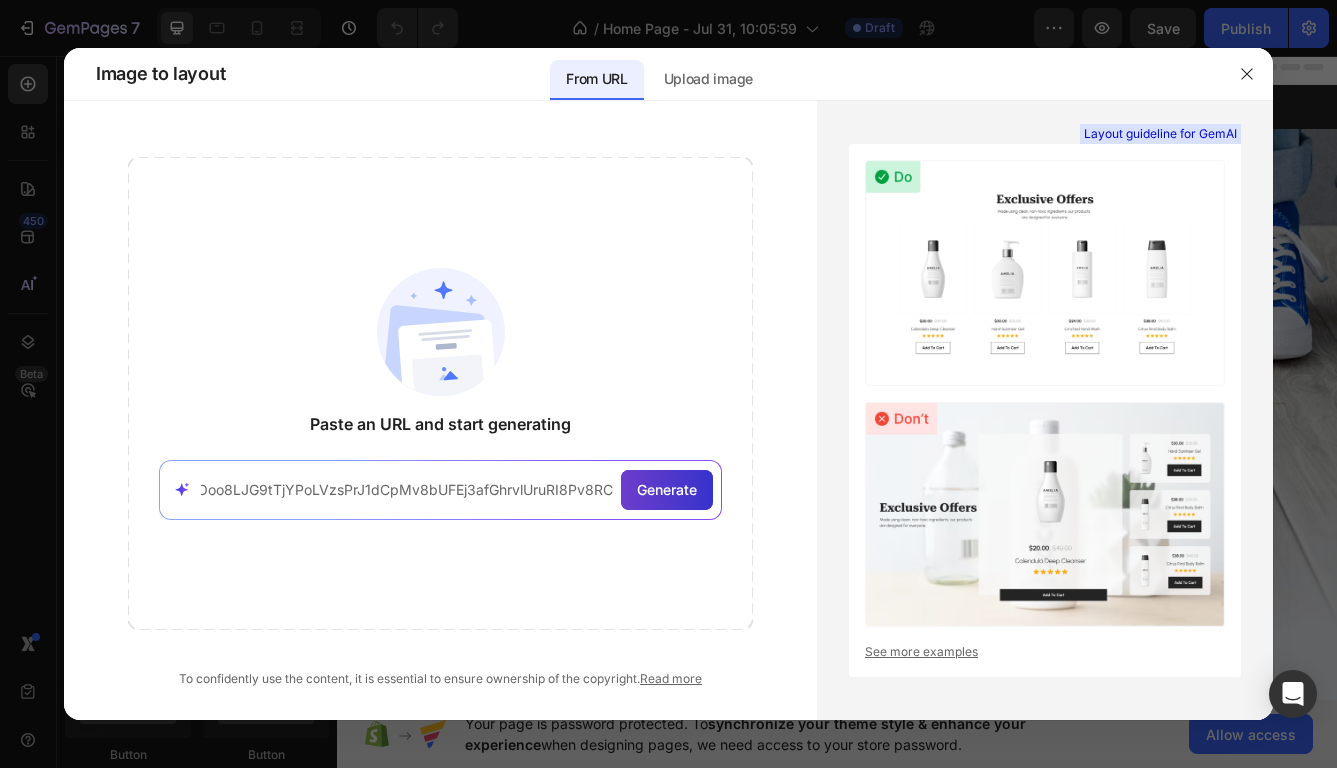 type on "https://www.popmart.com/sg?srsltid=AfmBOoo8LJG9tTjYPoLVzsPrJ1dCpMv8bUFEj3afGhrvlUruRI8Pv8RC" 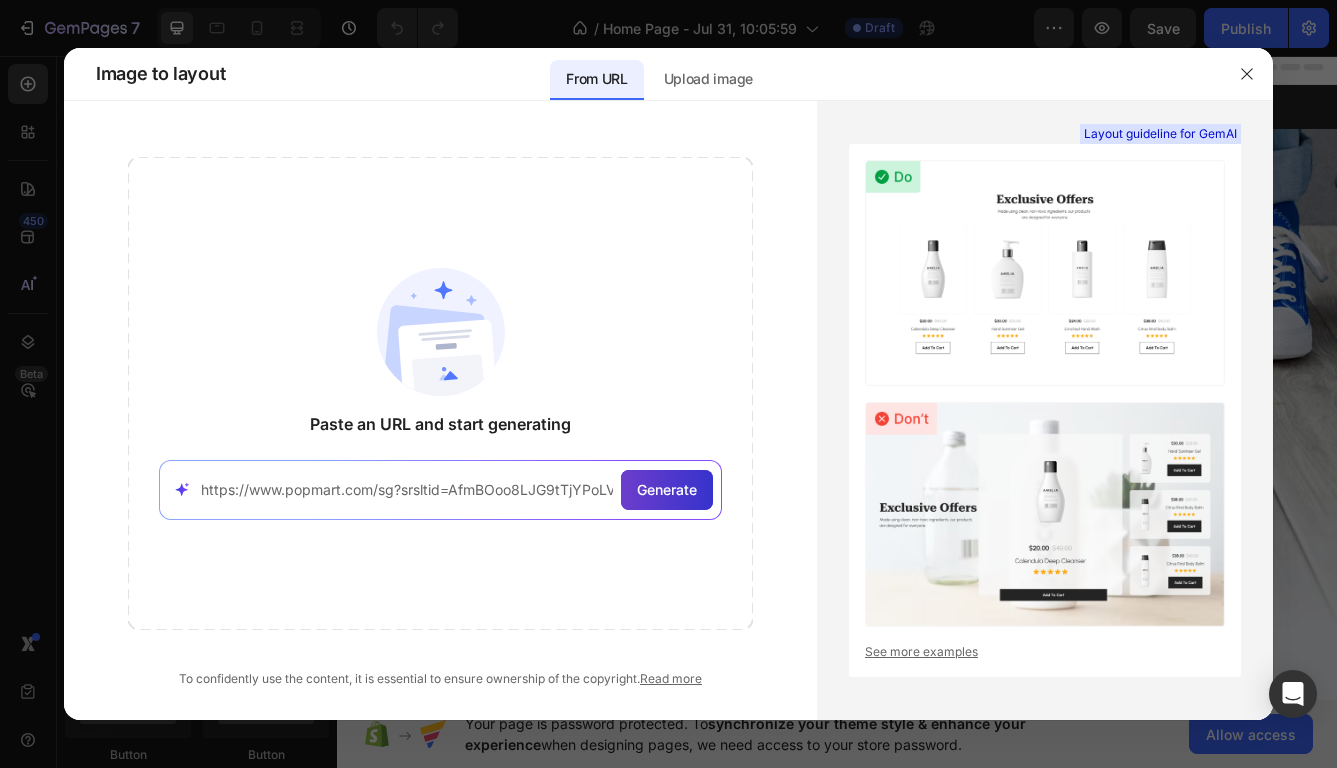 click on "Generate" 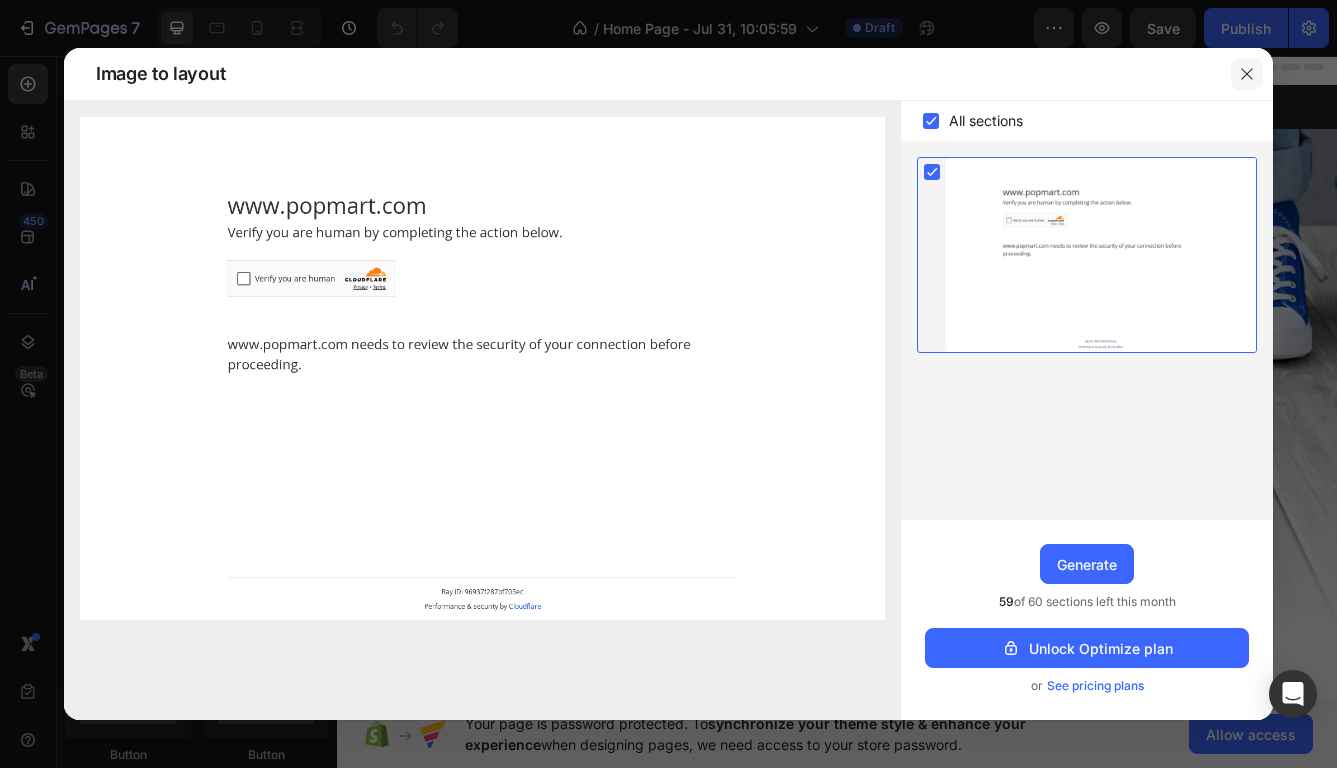 click 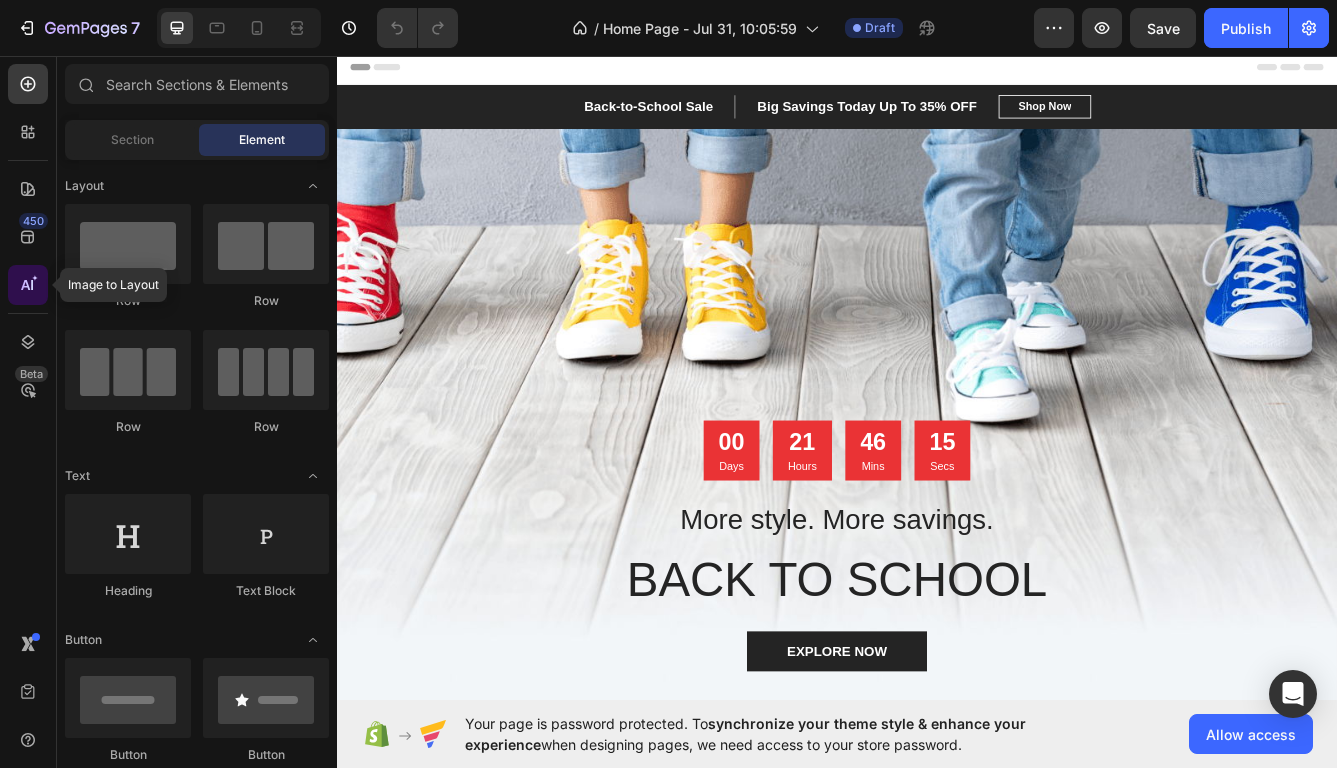 click 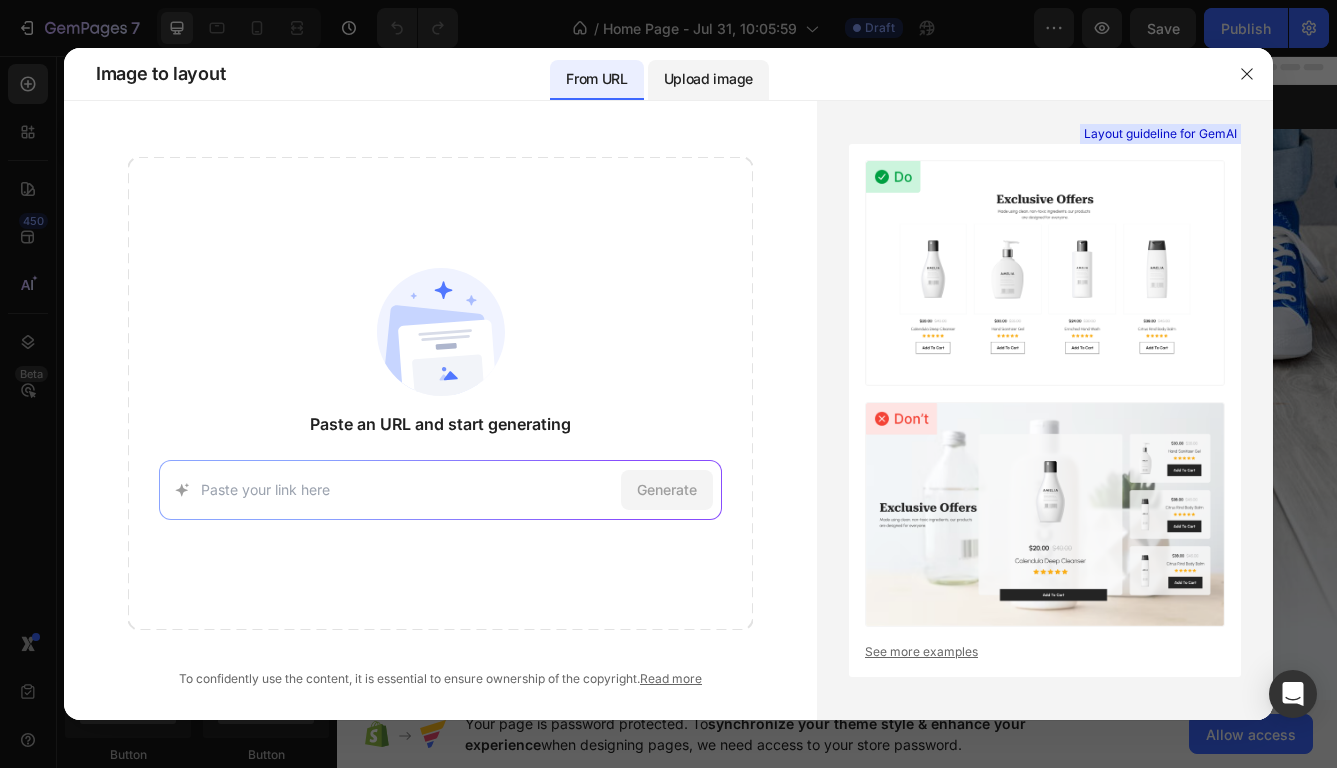 click on "Upload image" at bounding box center (708, 79) 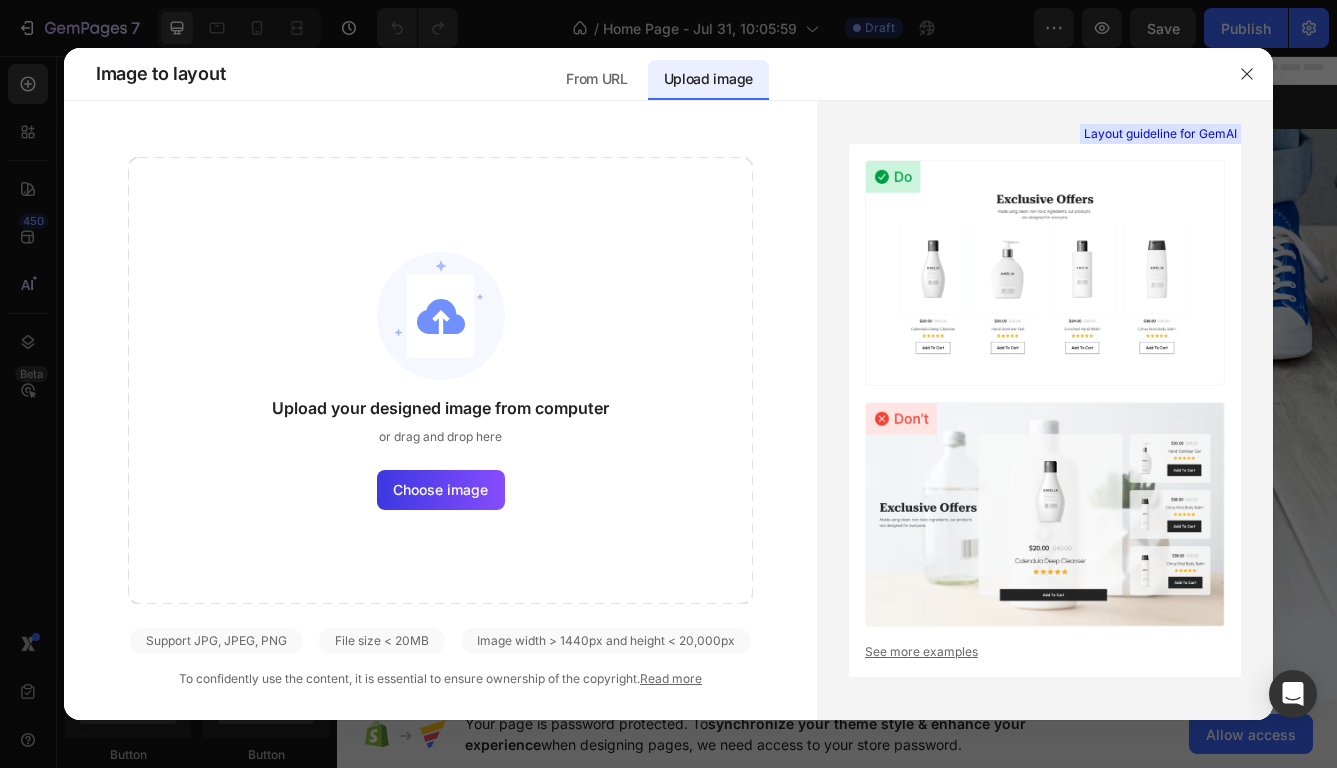 click on "Upload your designed image from computer or drag and drop here Choose image" 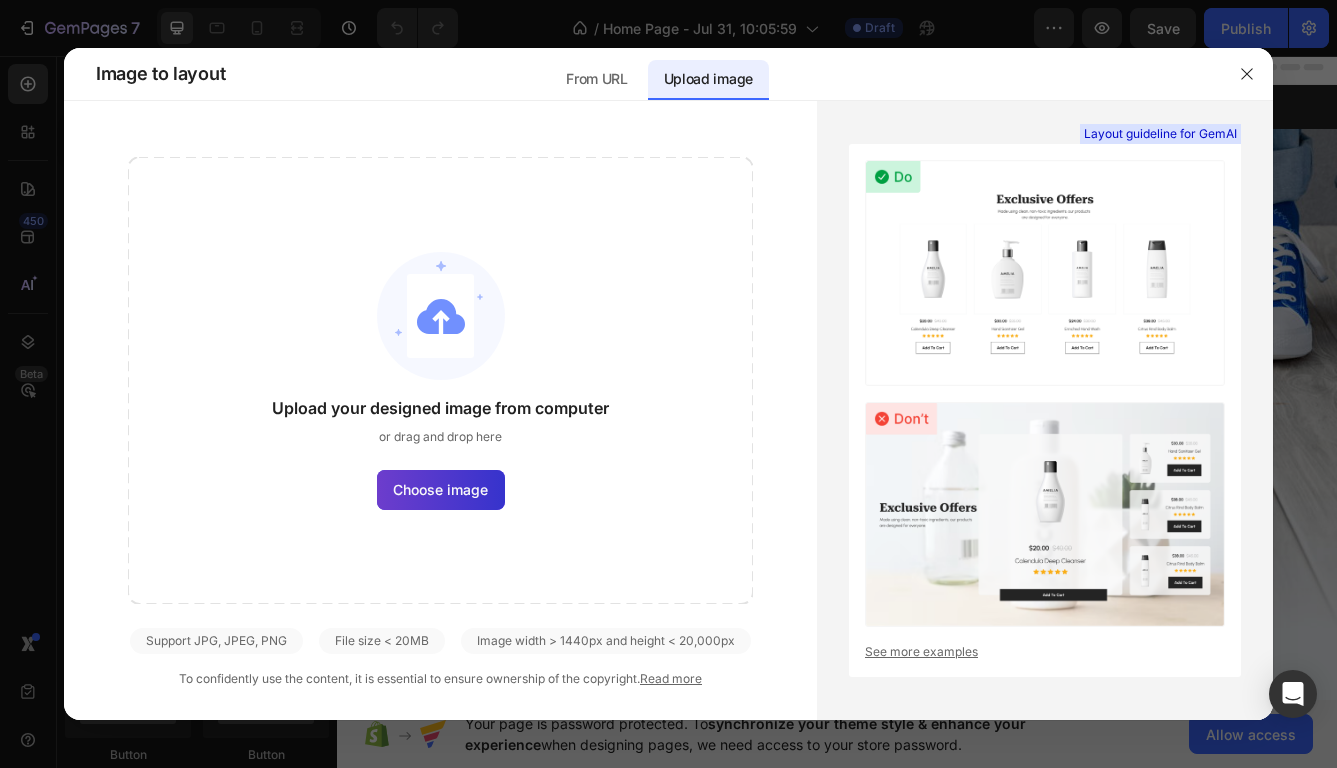click on "Choose image" at bounding box center [440, 489] 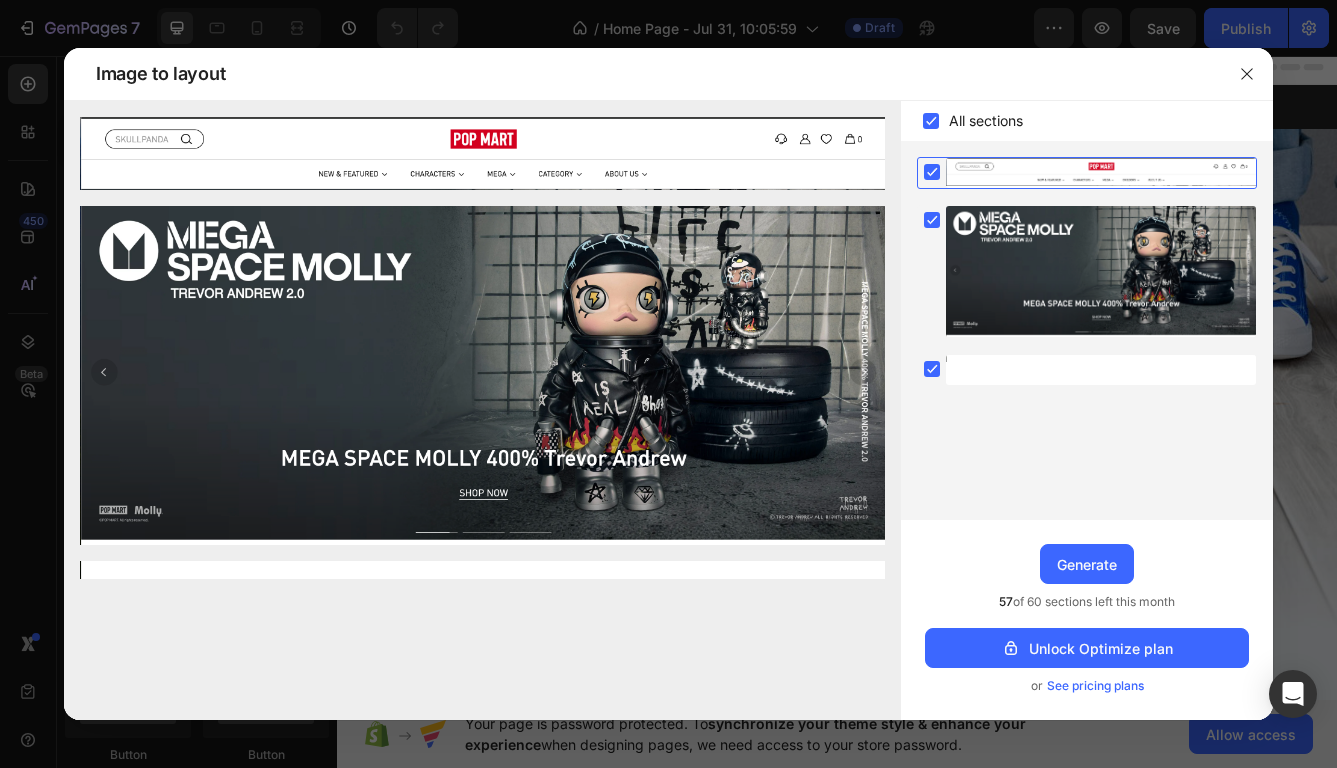 click at bounding box center [1087, 279] 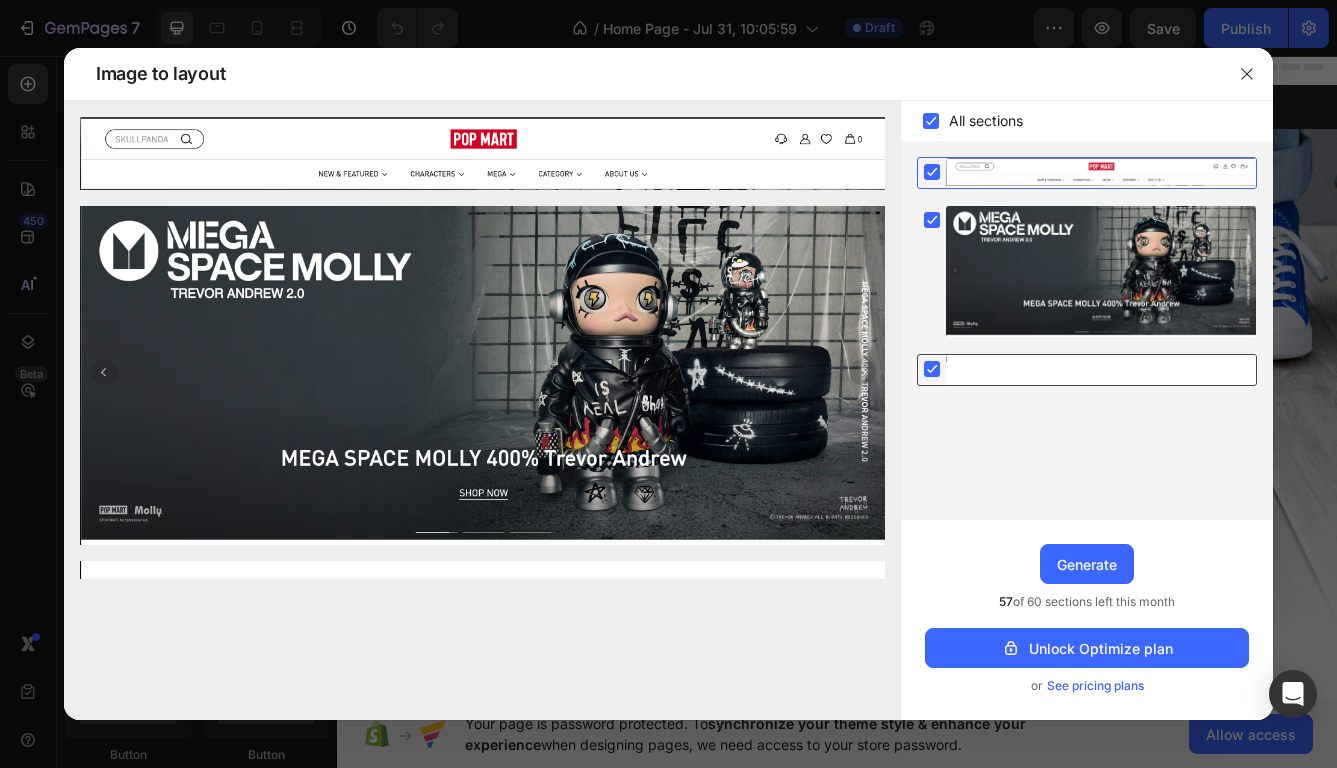 click 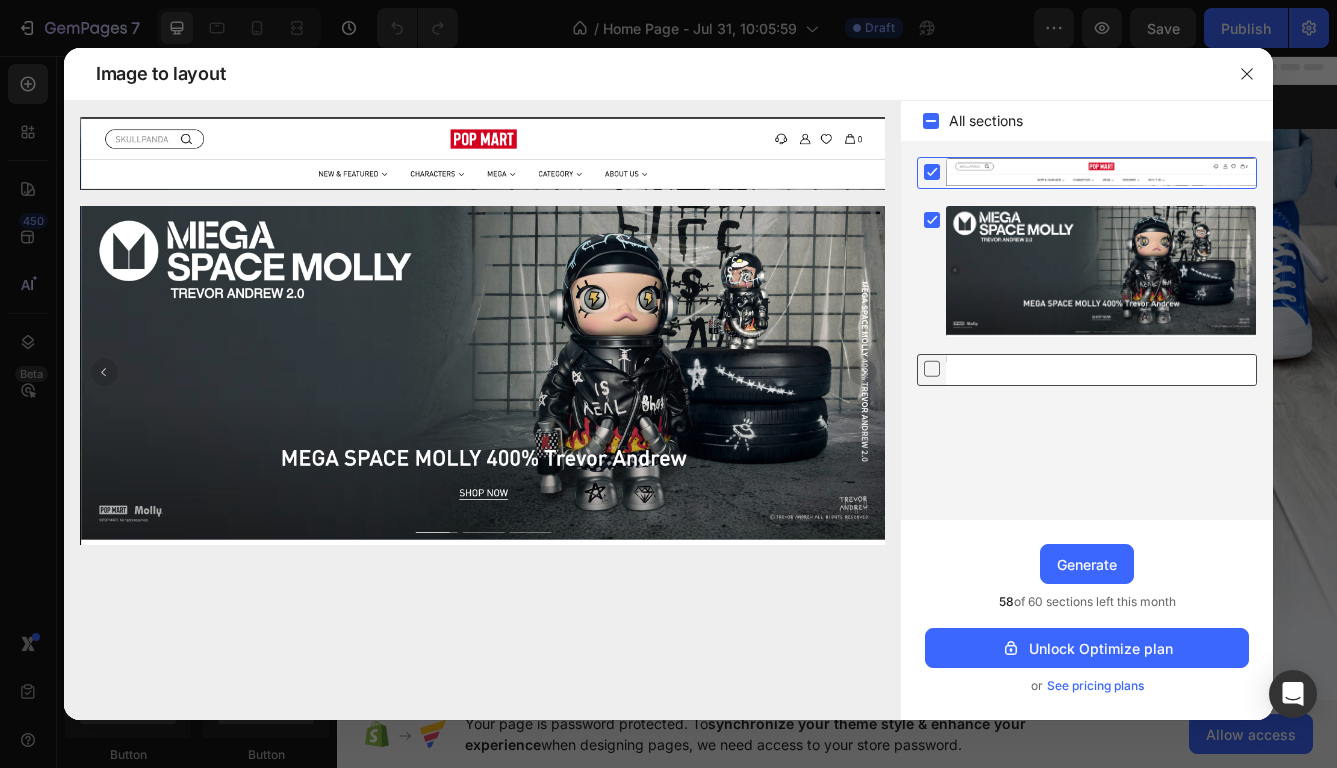 click 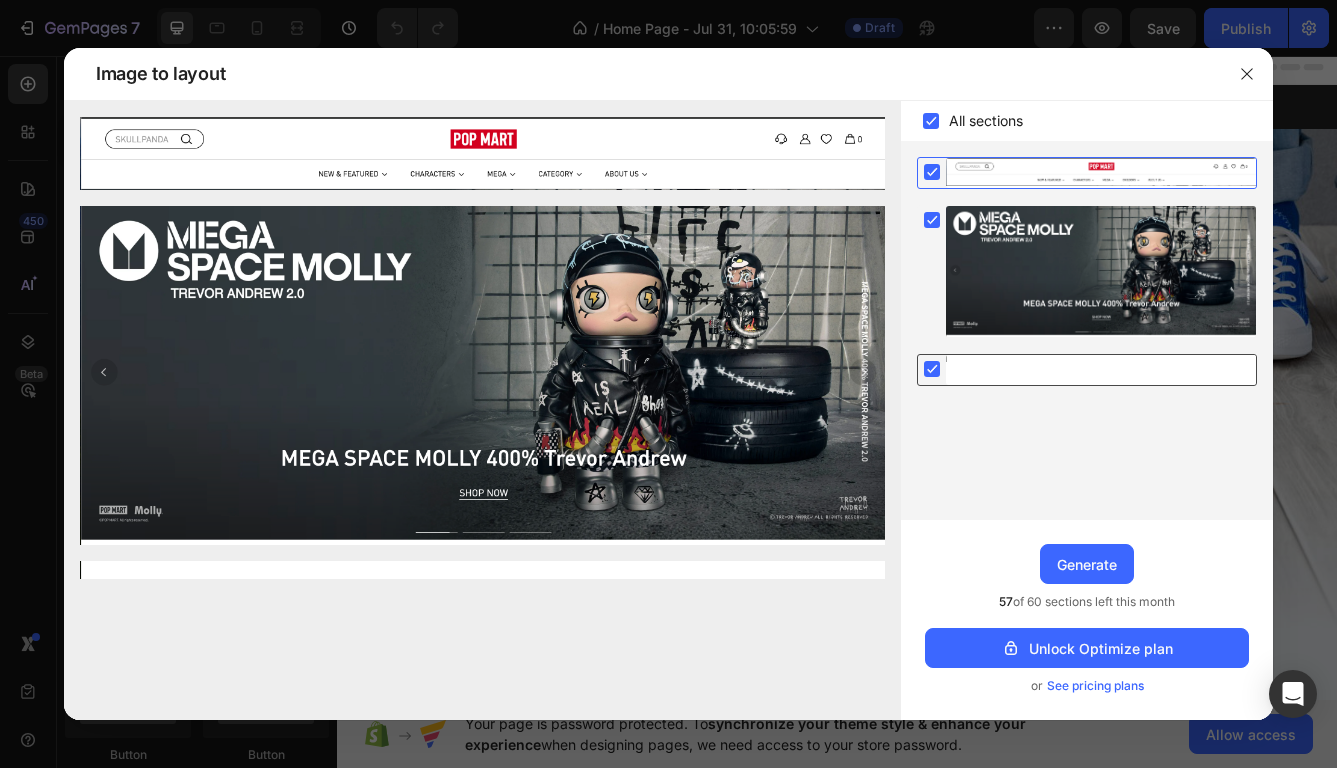 click 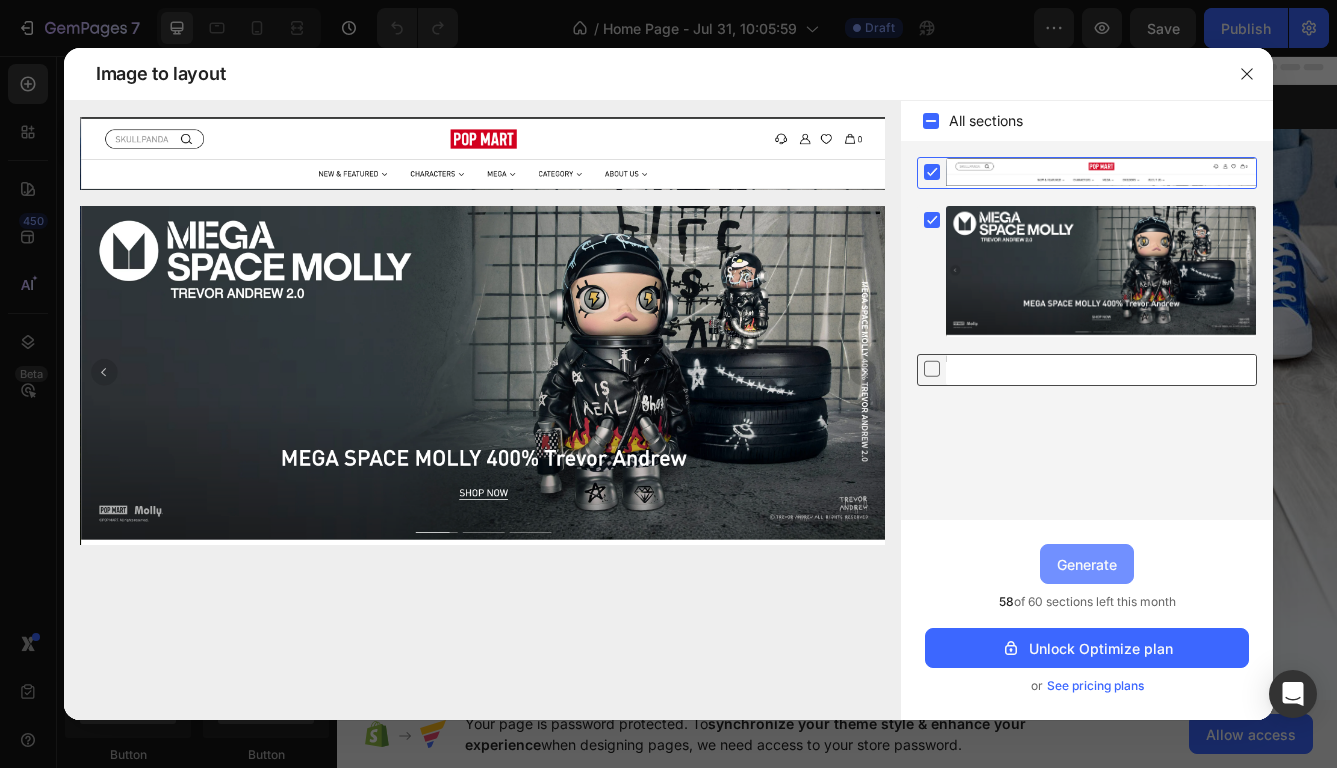 click on "Generate" at bounding box center [1087, 564] 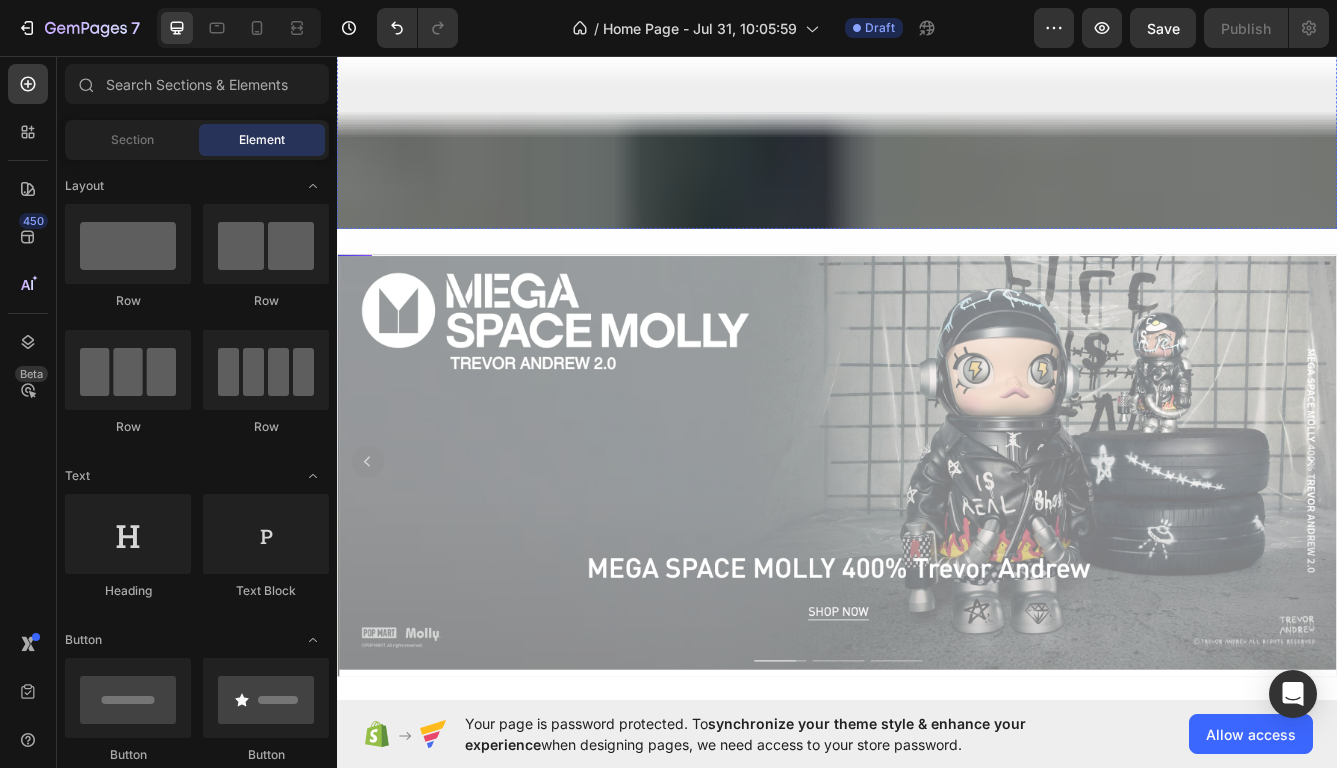 scroll, scrollTop: 5397, scrollLeft: 0, axis: vertical 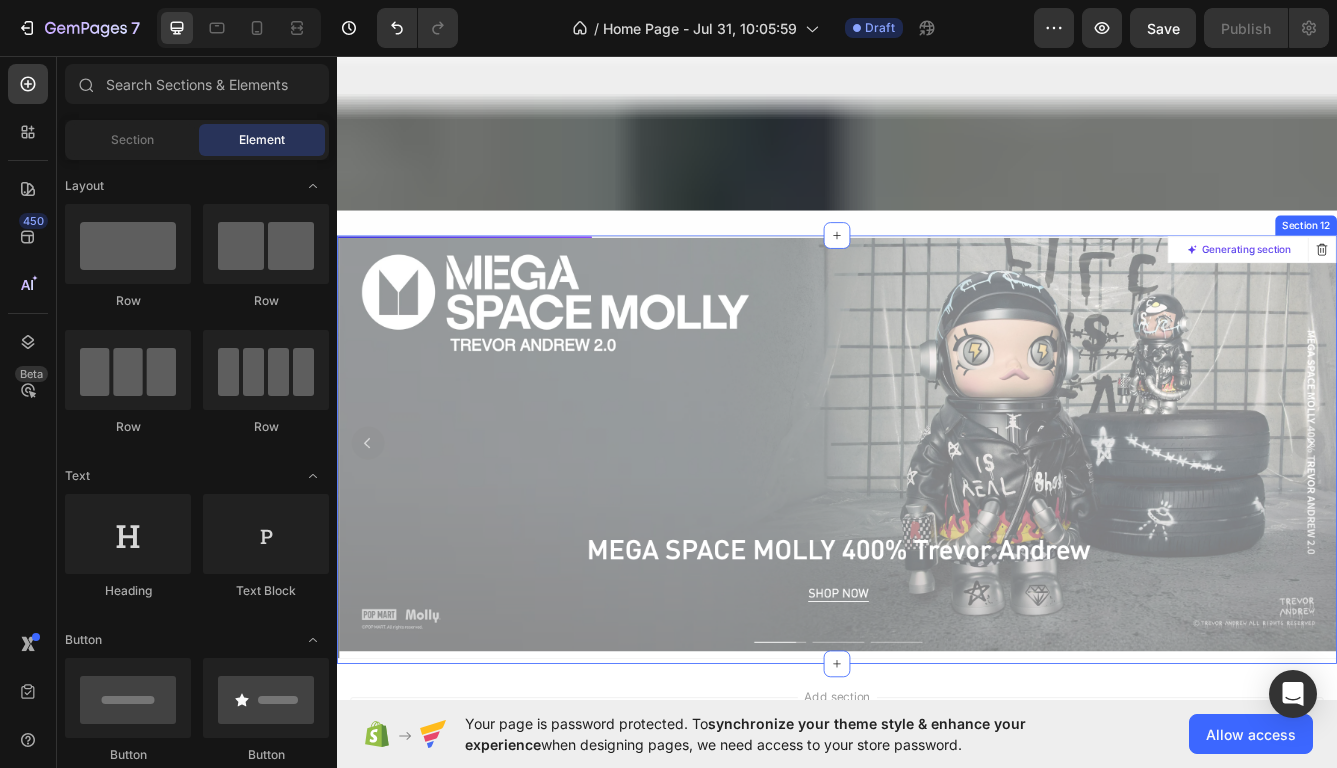 click at bounding box center (937, 525) 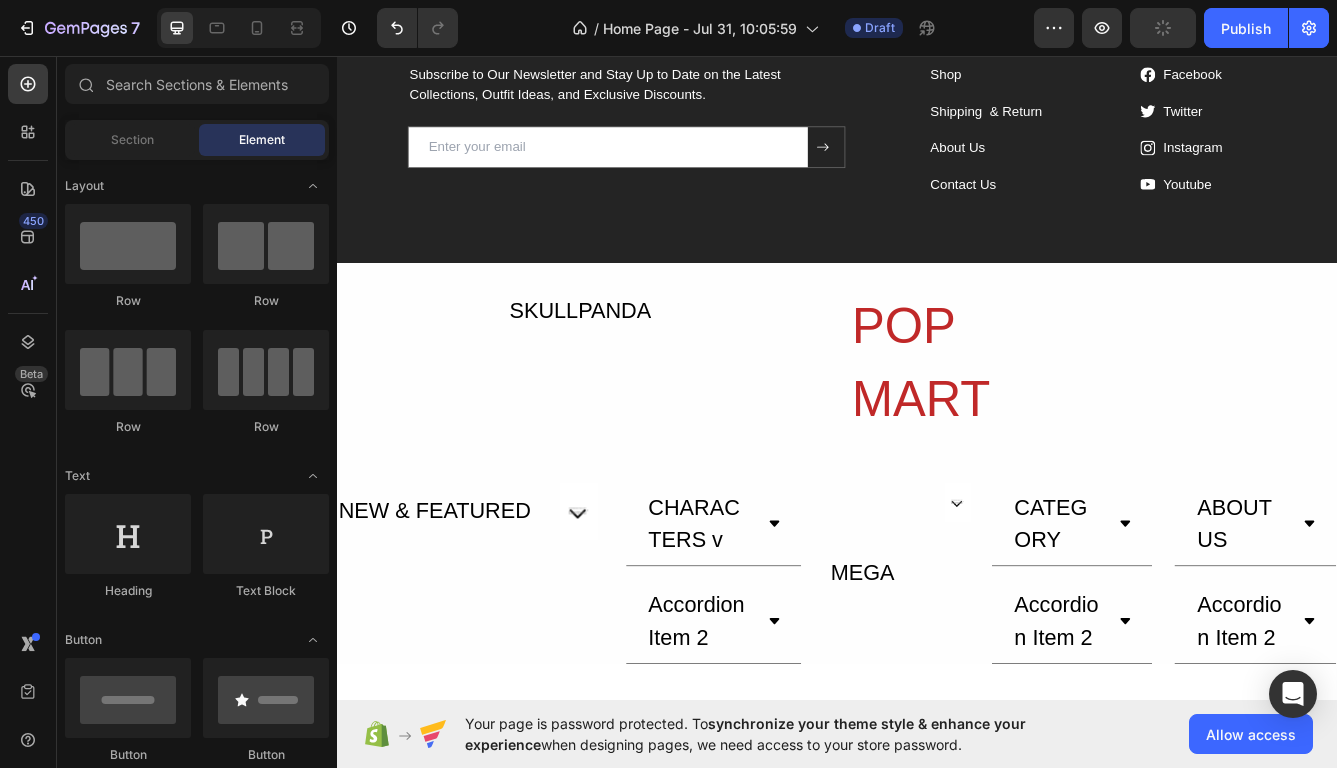 scroll, scrollTop: 4147, scrollLeft: 0, axis: vertical 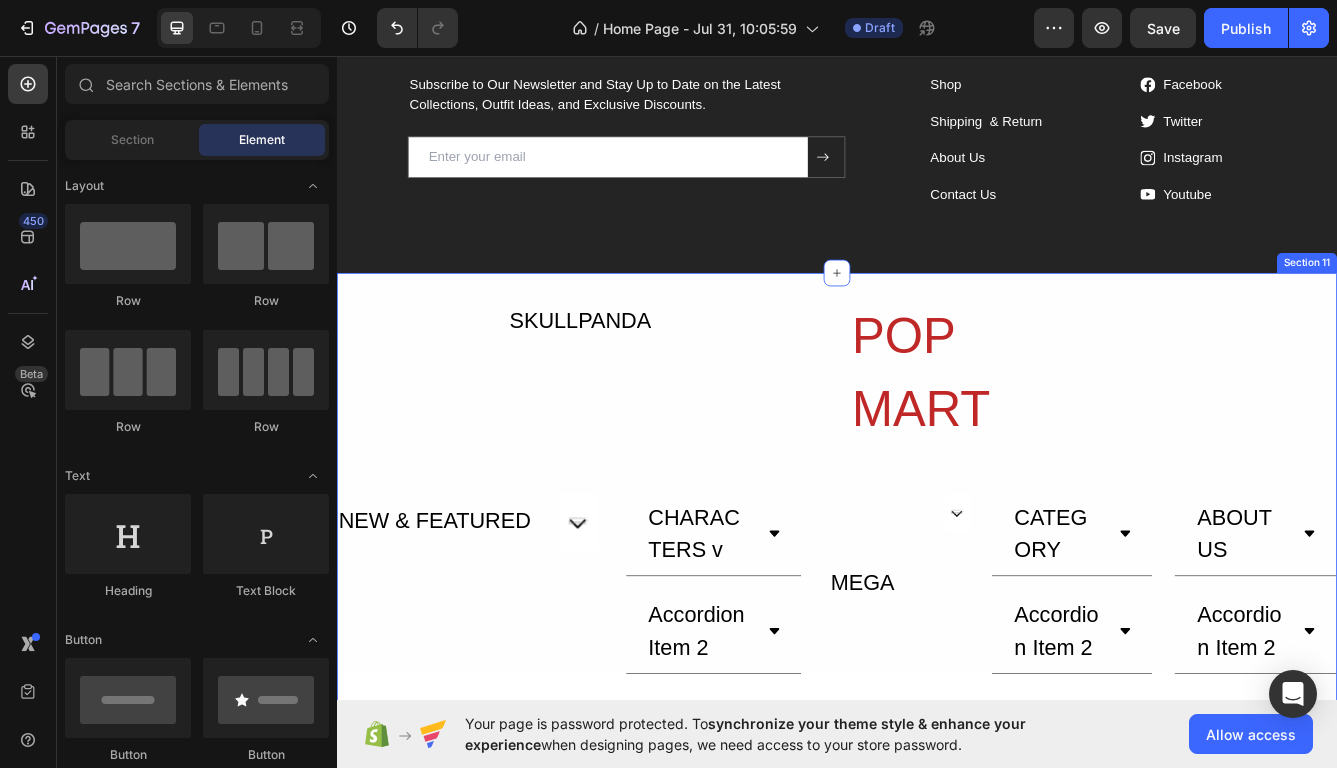 click on "SKULLPANDA Button POP MART Heading                Icon                Icon                Icon                Icon                Icon Icon List Hoz Row Row NEW & FEATURED Text Block Image Row
CHARACTERS v
Accordion Item 2 Accordion MEGA Text Block Row Image Row
CATEGORY
Accordion Item 2 Accordion
ABOUT US
Accordion Item 2 Accordion Row Row Row Image Row Section 11" at bounding box center (937, 920) 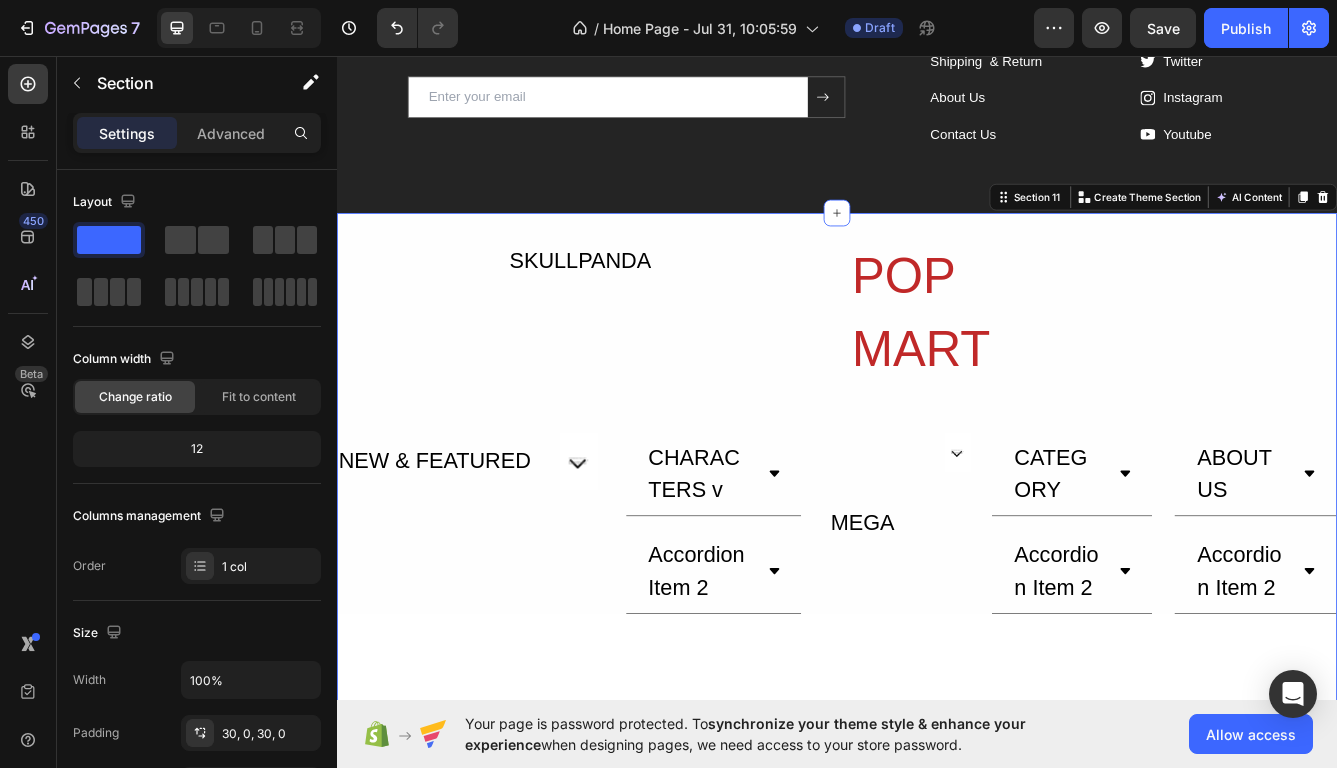 scroll, scrollTop: 4140, scrollLeft: 0, axis: vertical 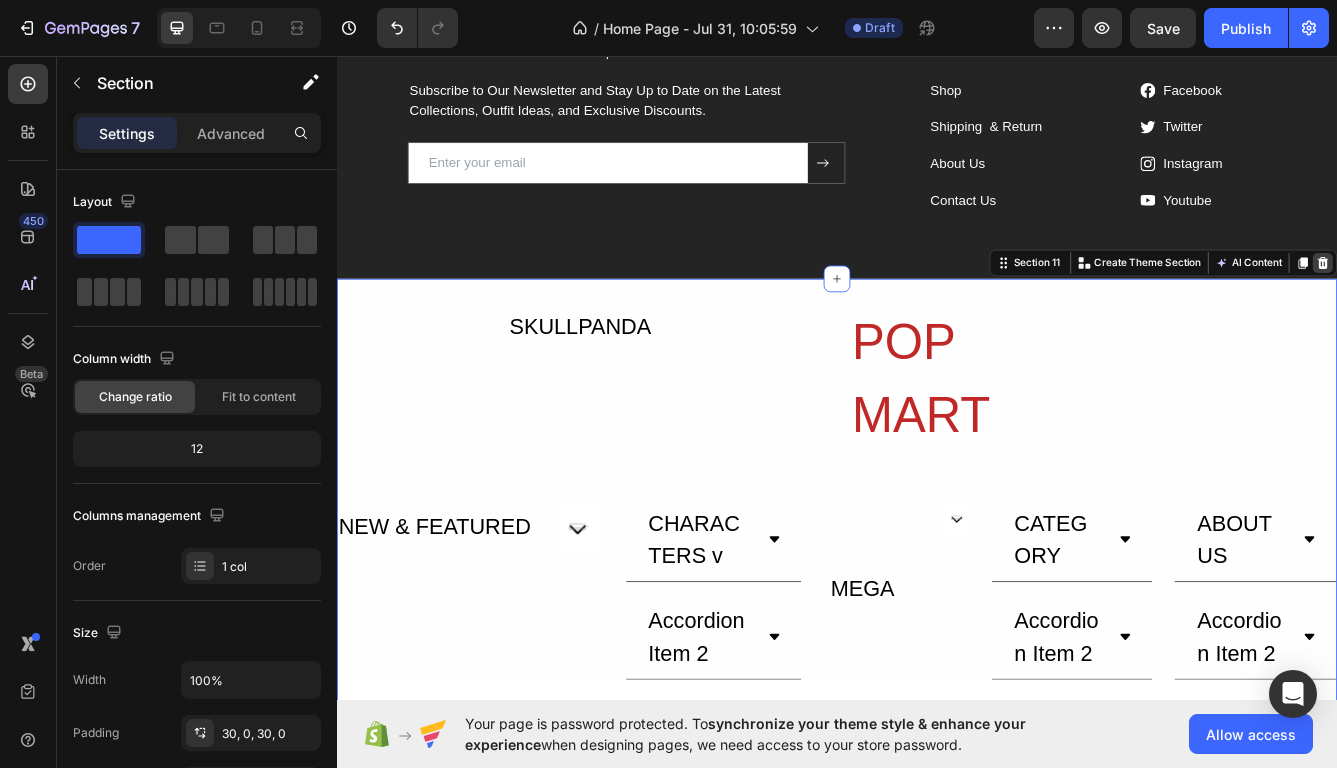 click 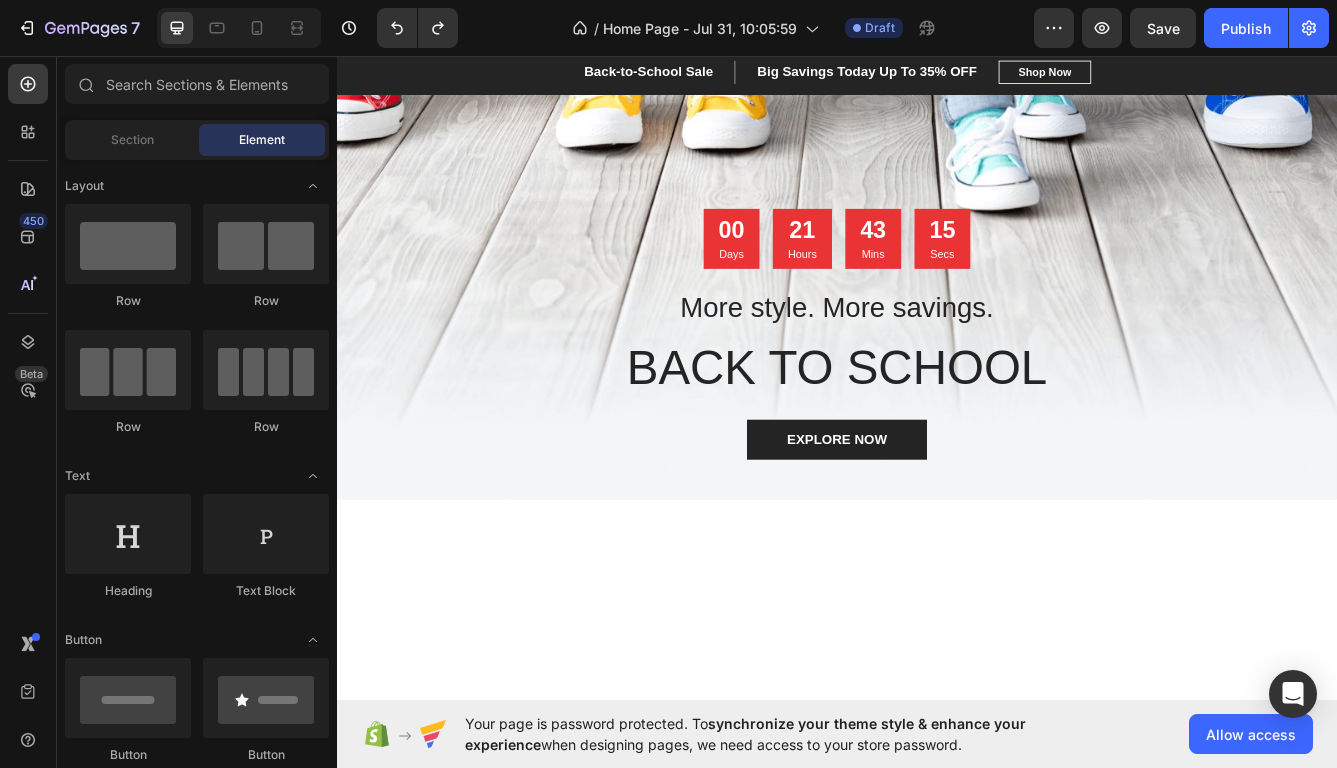 scroll, scrollTop: 0, scrollLeft: 0, axis: both 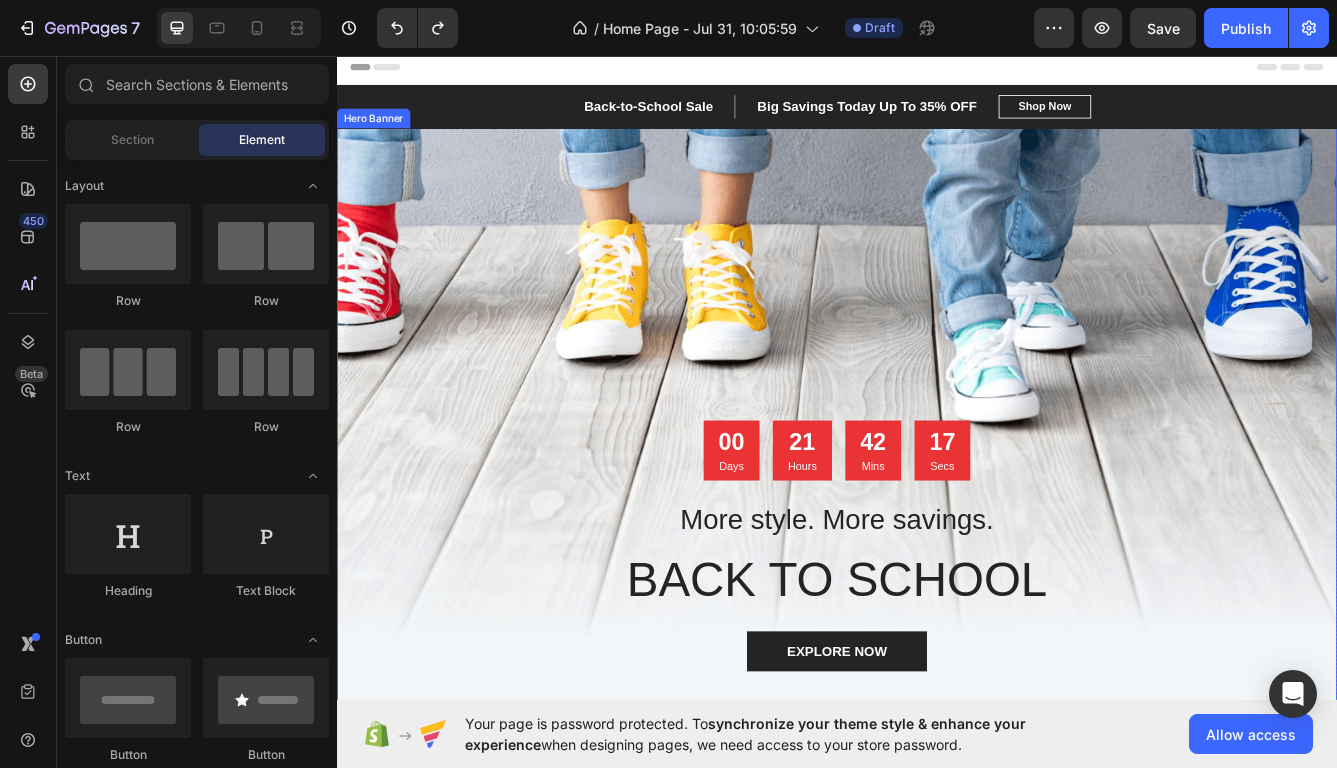 click at bounding box center (937, 493) 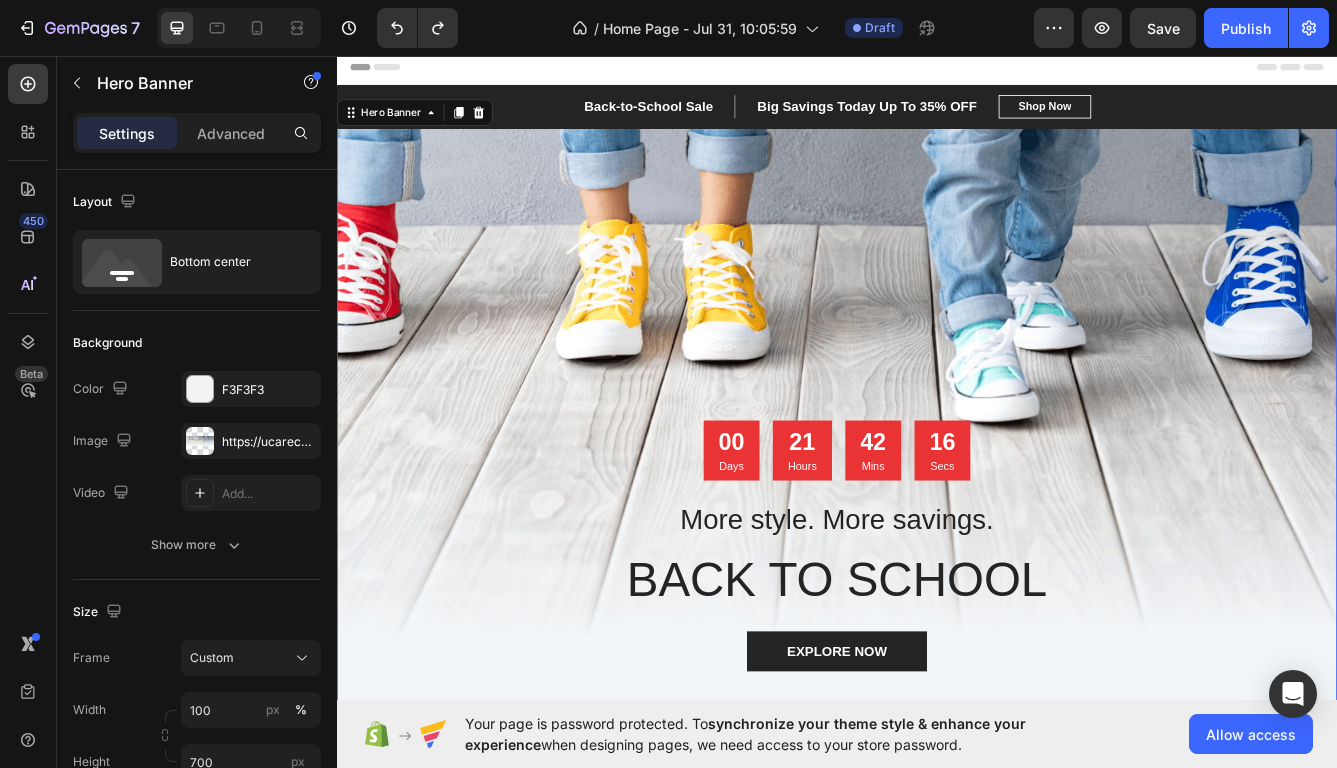 click at bounding box center [937, 493] 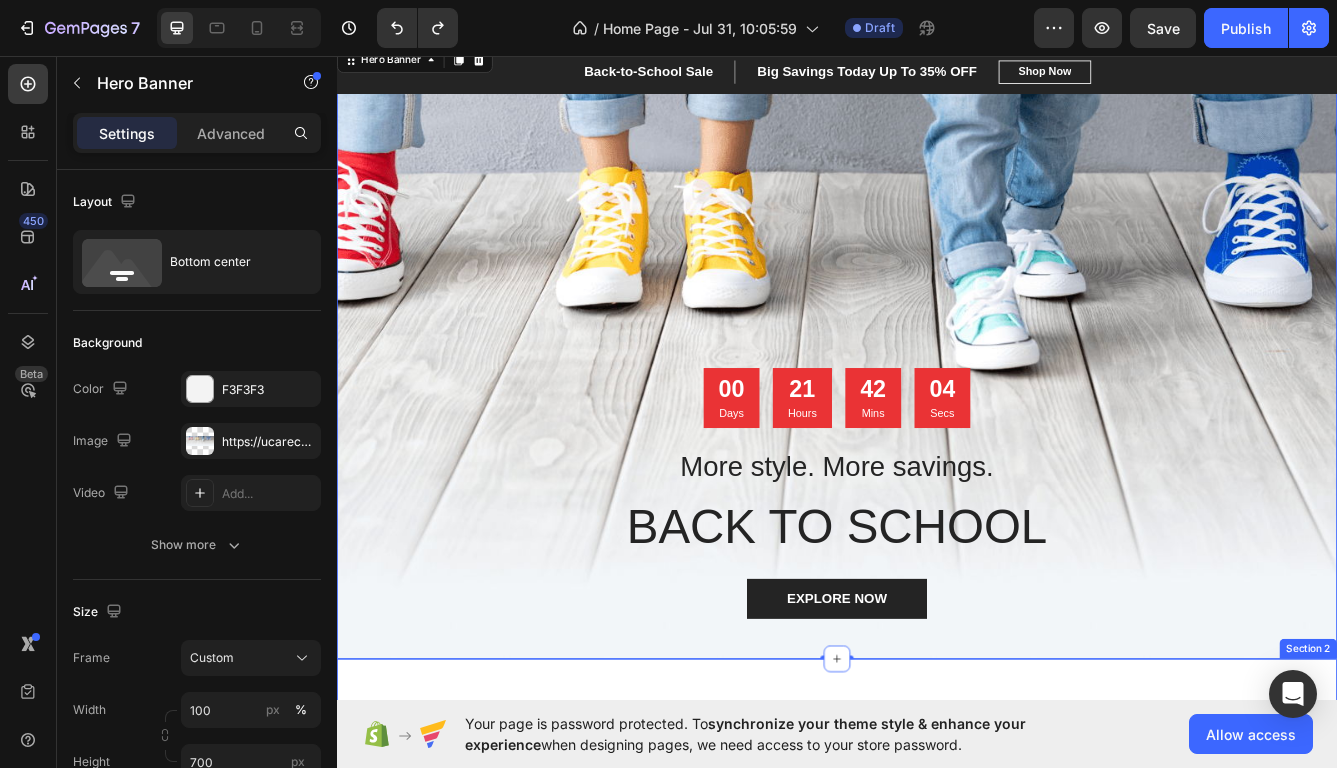 scroll, scrollTop: 0, scrollLeft: 0, axis: both 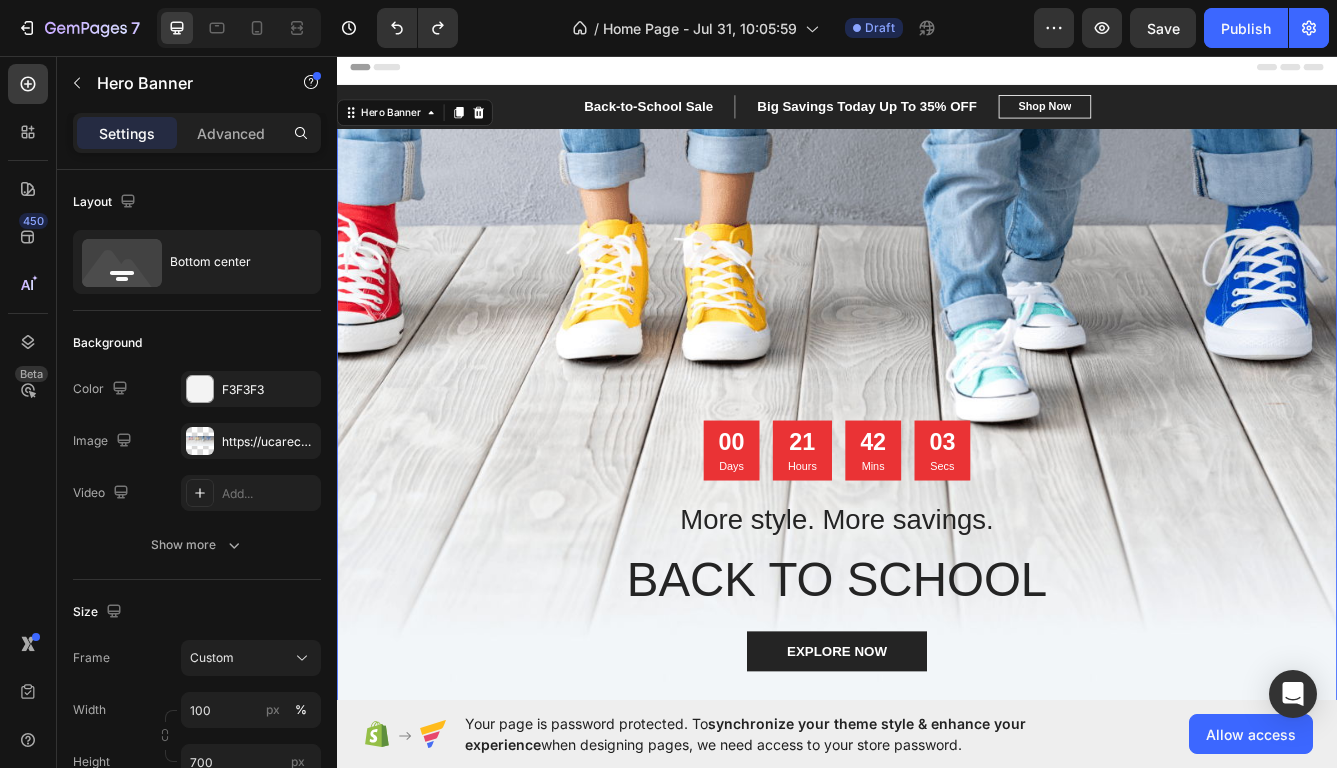 click at bounding box center [937, 493] 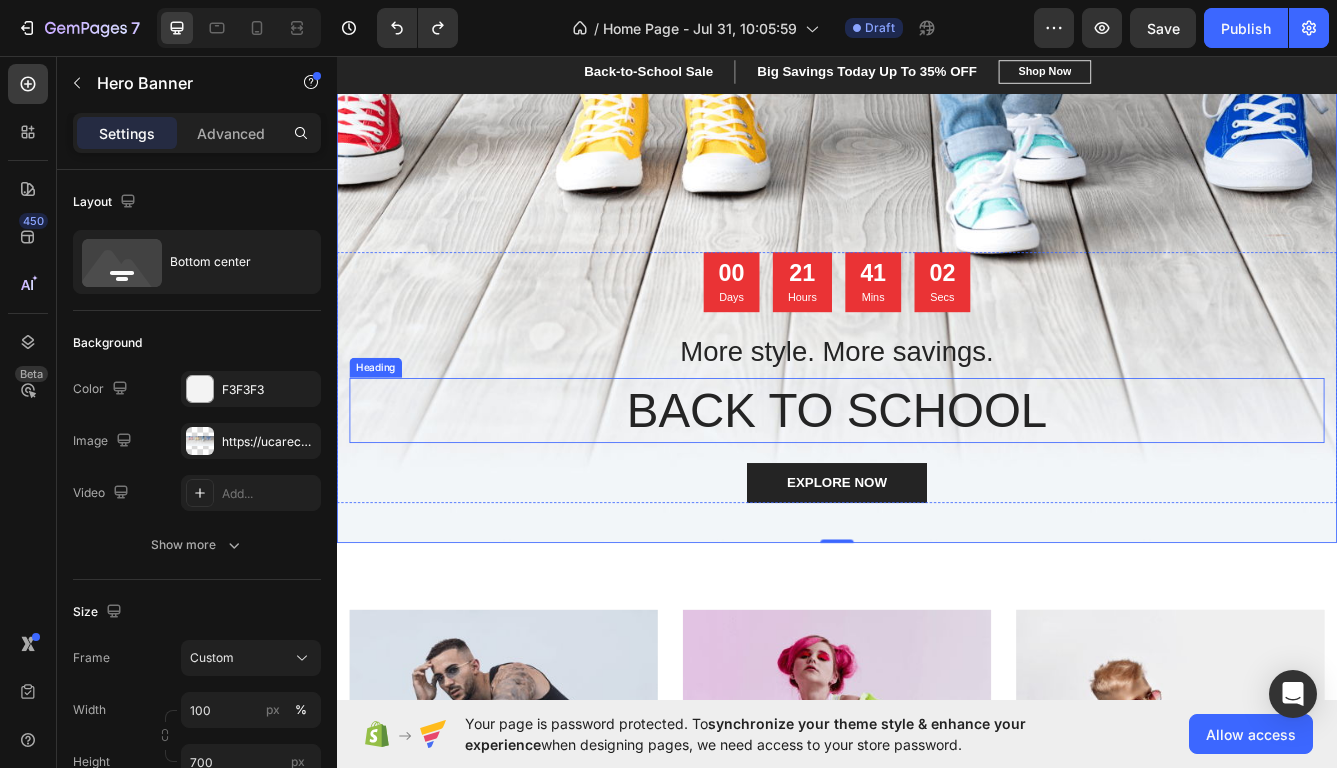 scroll, scrollTop: 204, scrollLeft: 0, axis: vertical 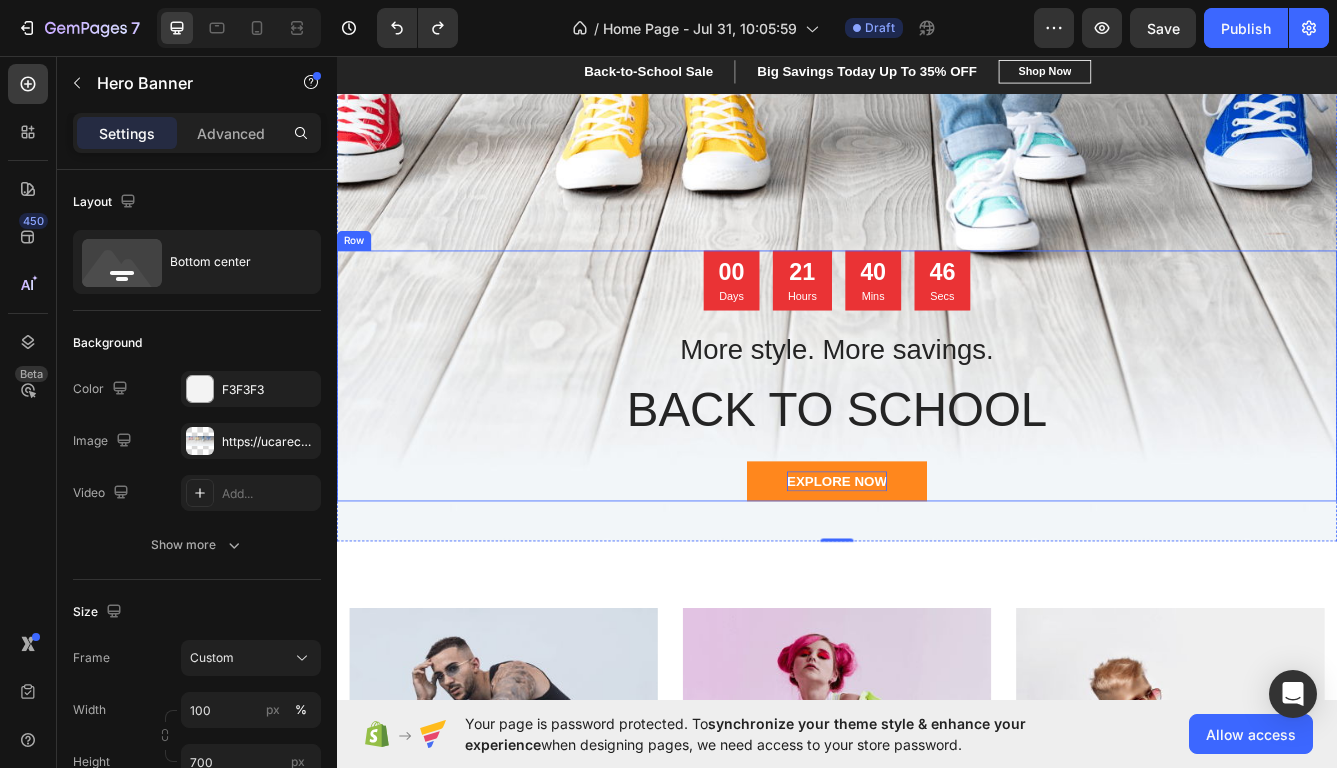 click on "EXPLORE NOW" at bounding box center (937, 567) 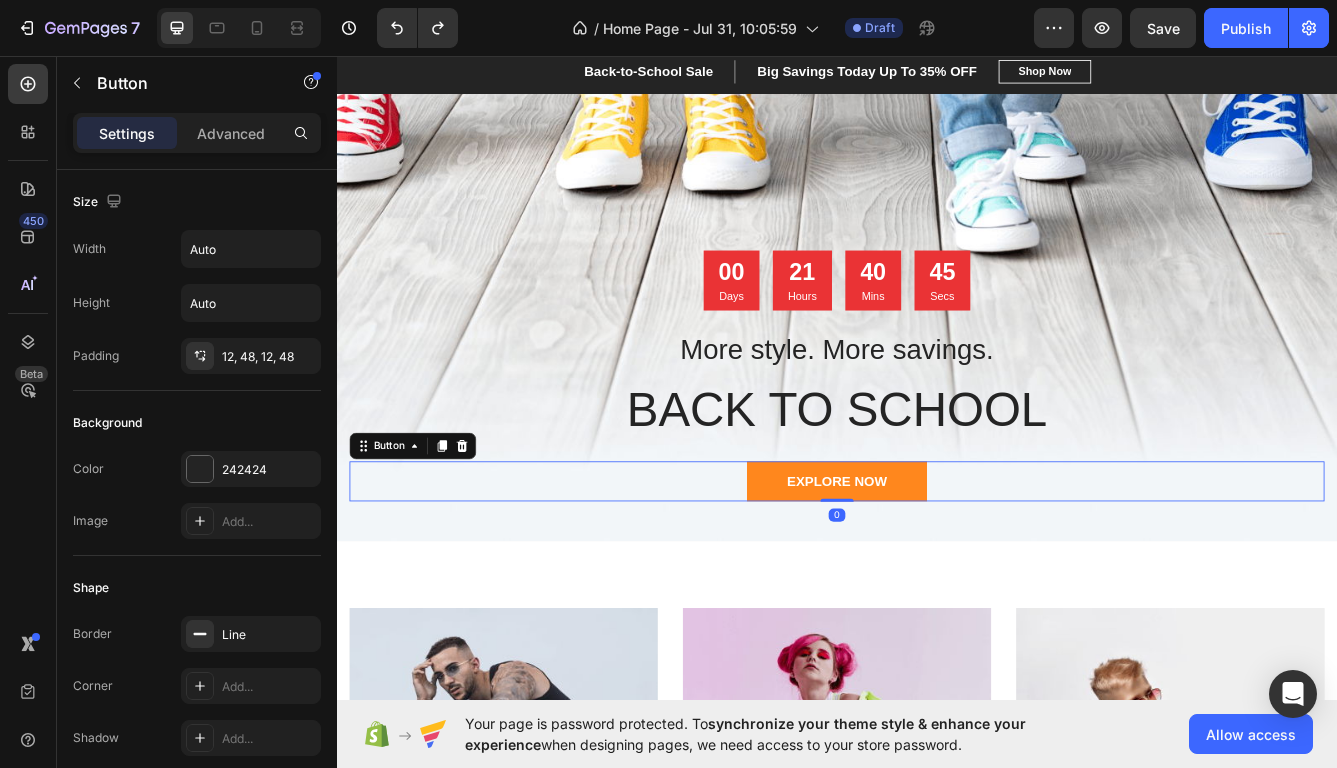 click on "EXPLORE NOW" at bounding box center [937, 567] 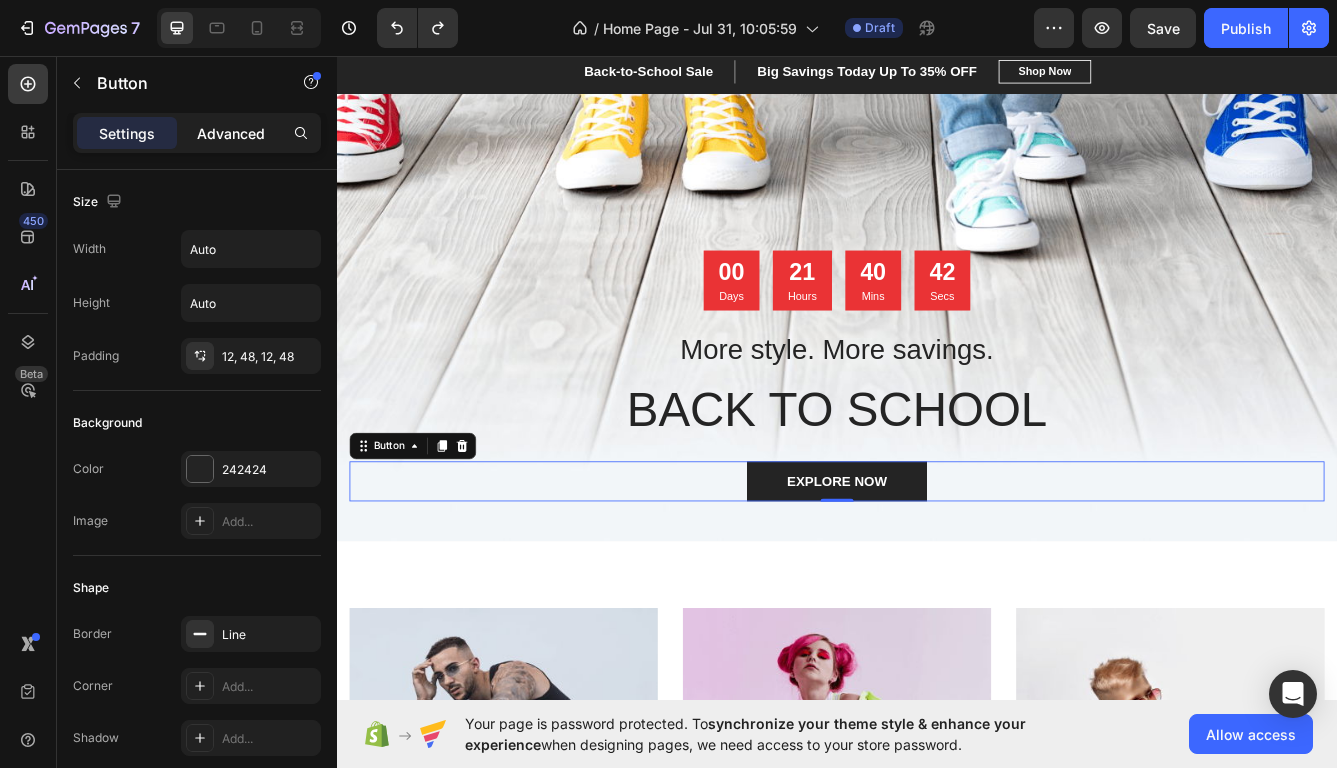 click on "Advanced" at bounding box center (231, 133) 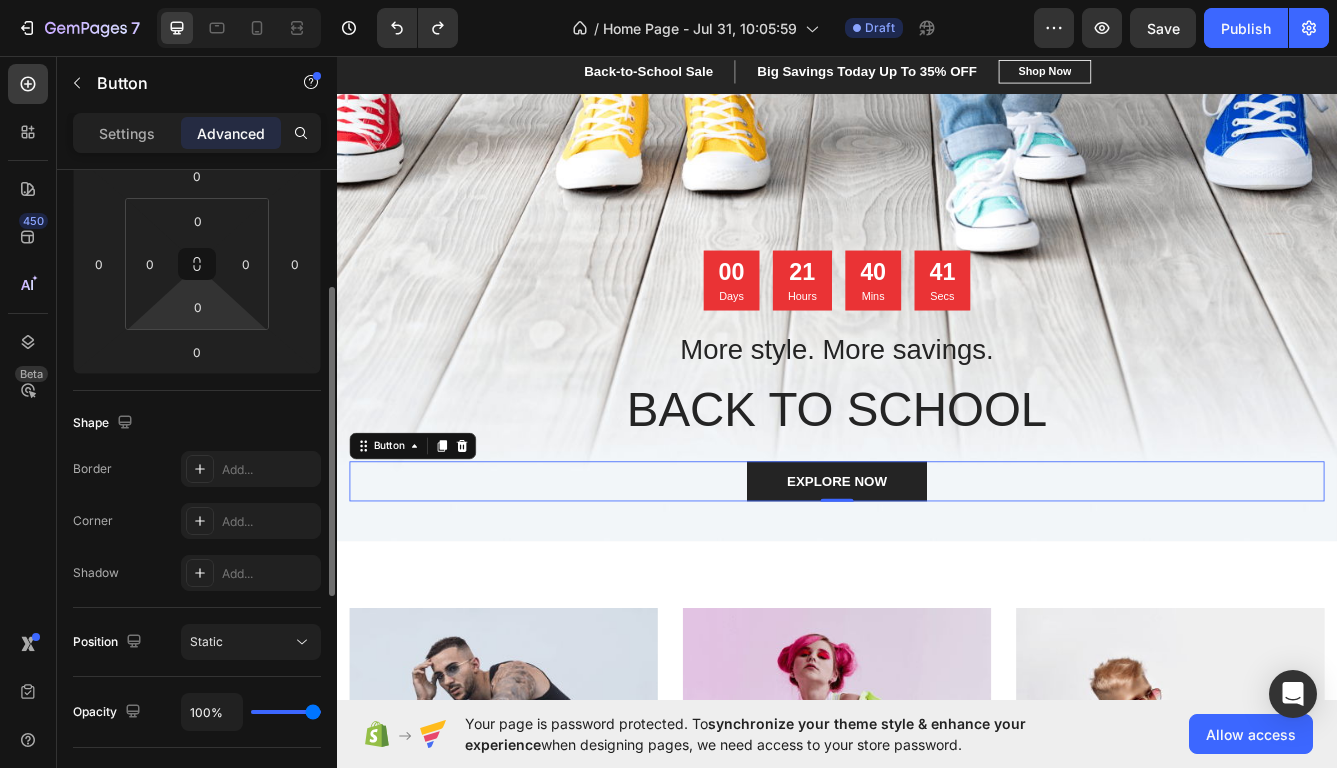 scroll, scrollTop: 733, scrollLeft: 0, axis: vertical 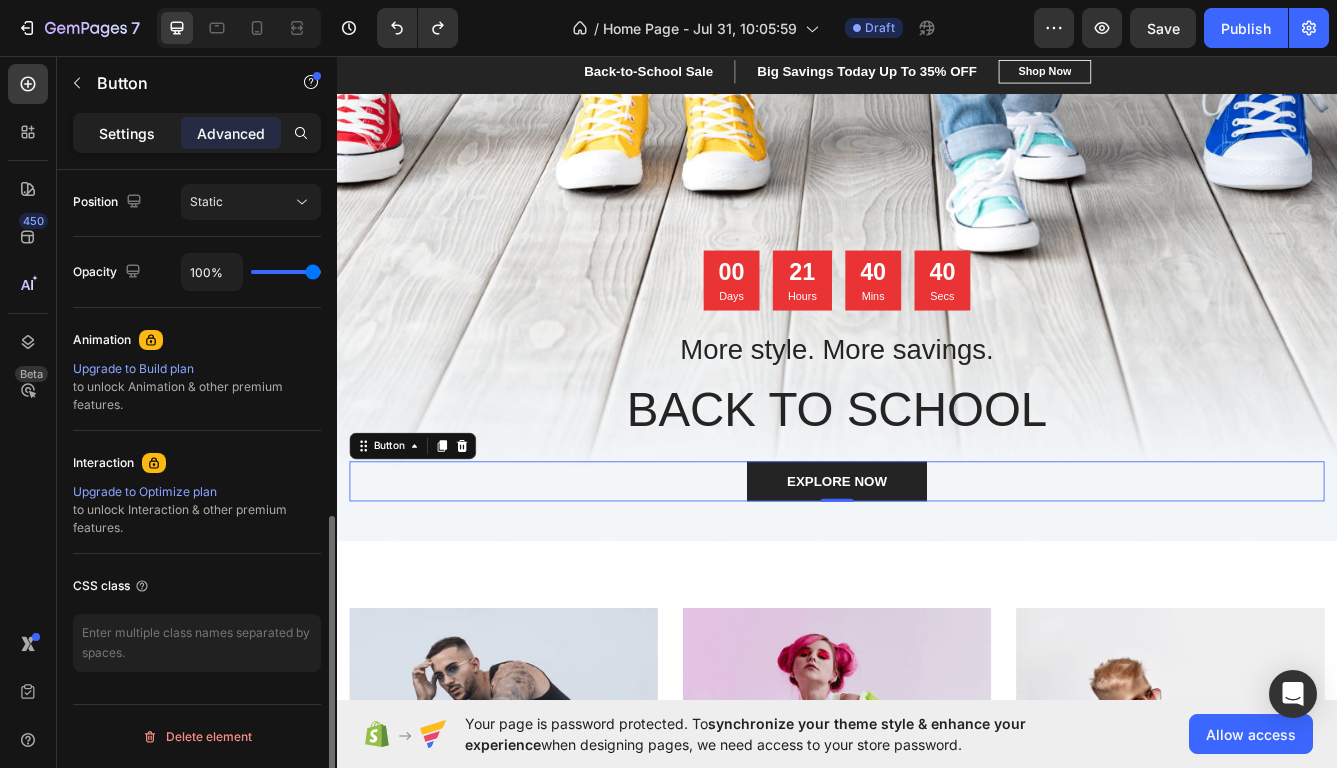 click on "Settings" 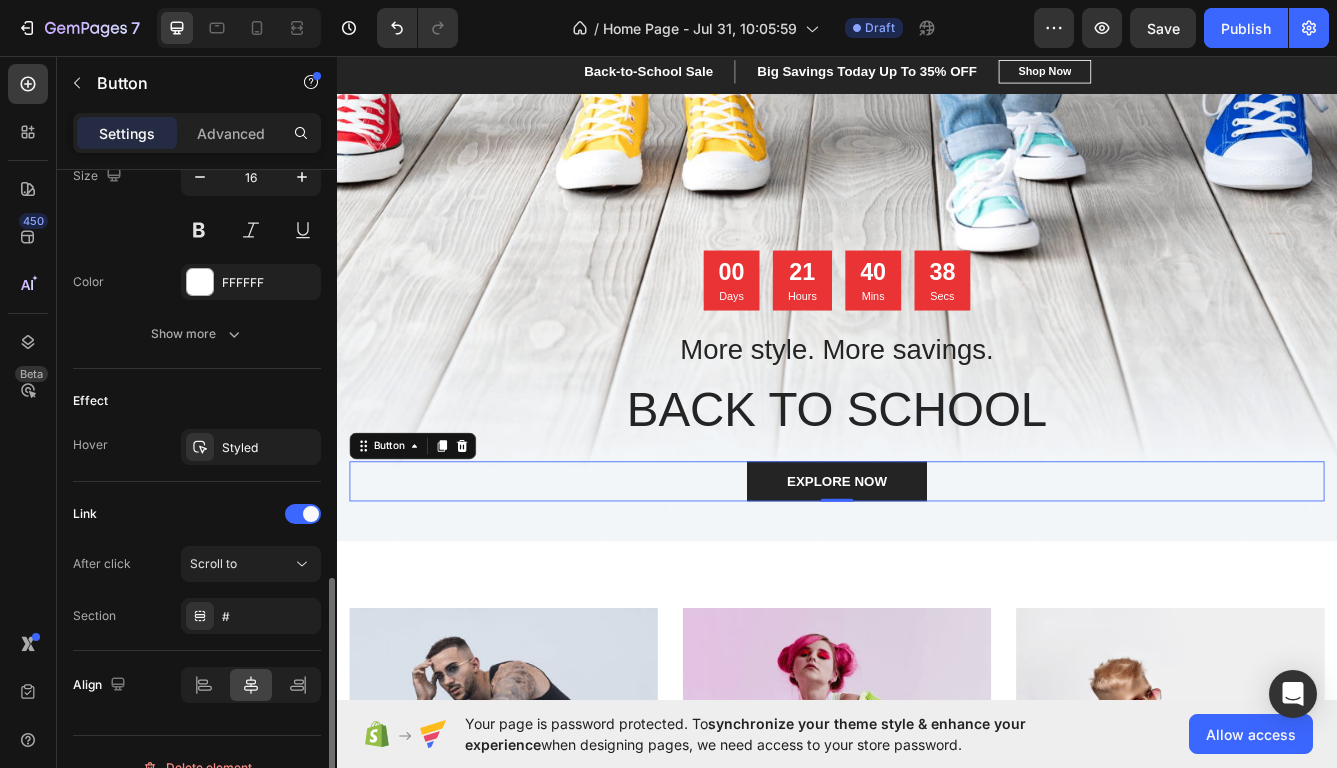 scroll, scrollTop: 883, scrollLeft: 0, axis: vertical 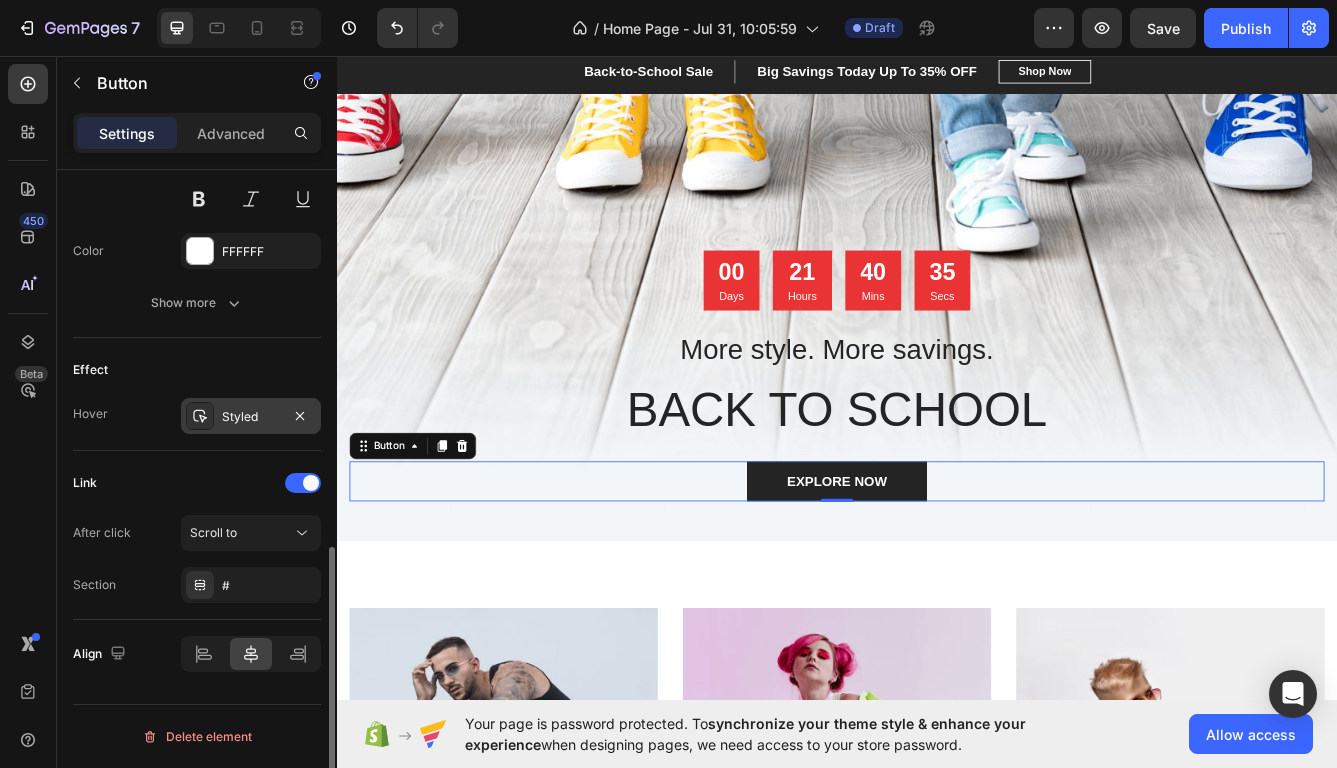 click on "Styled" at bounding box center (251, 417) 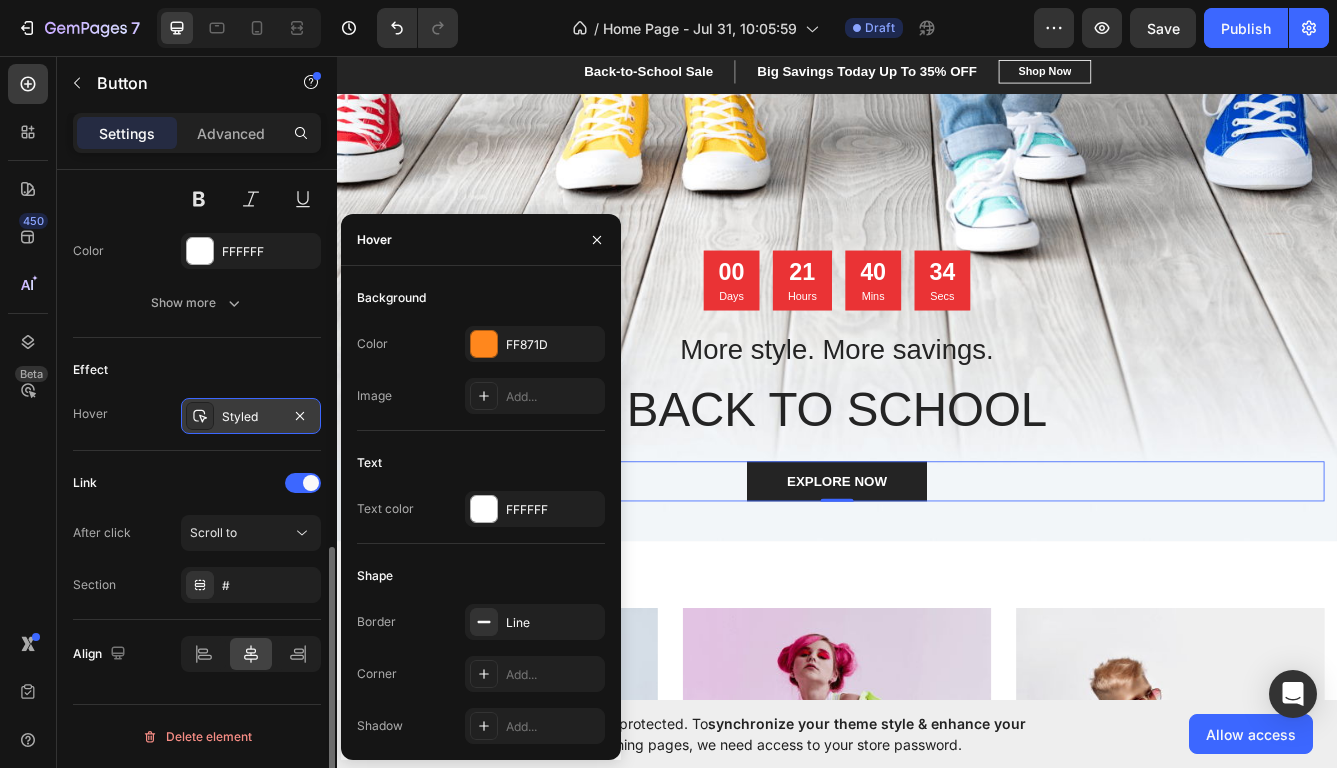 click on "Styled" at bounding box center (251, 417) 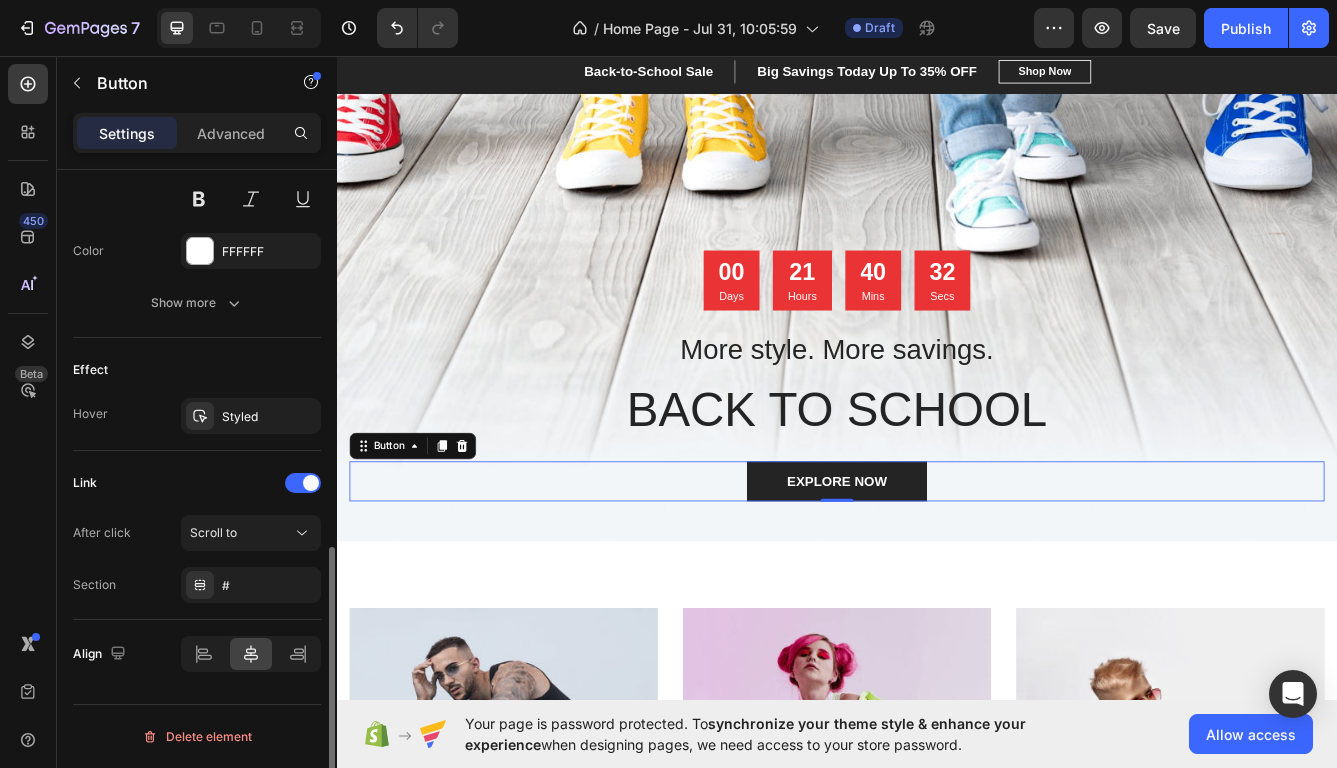 click on "Effect Hover Styled" 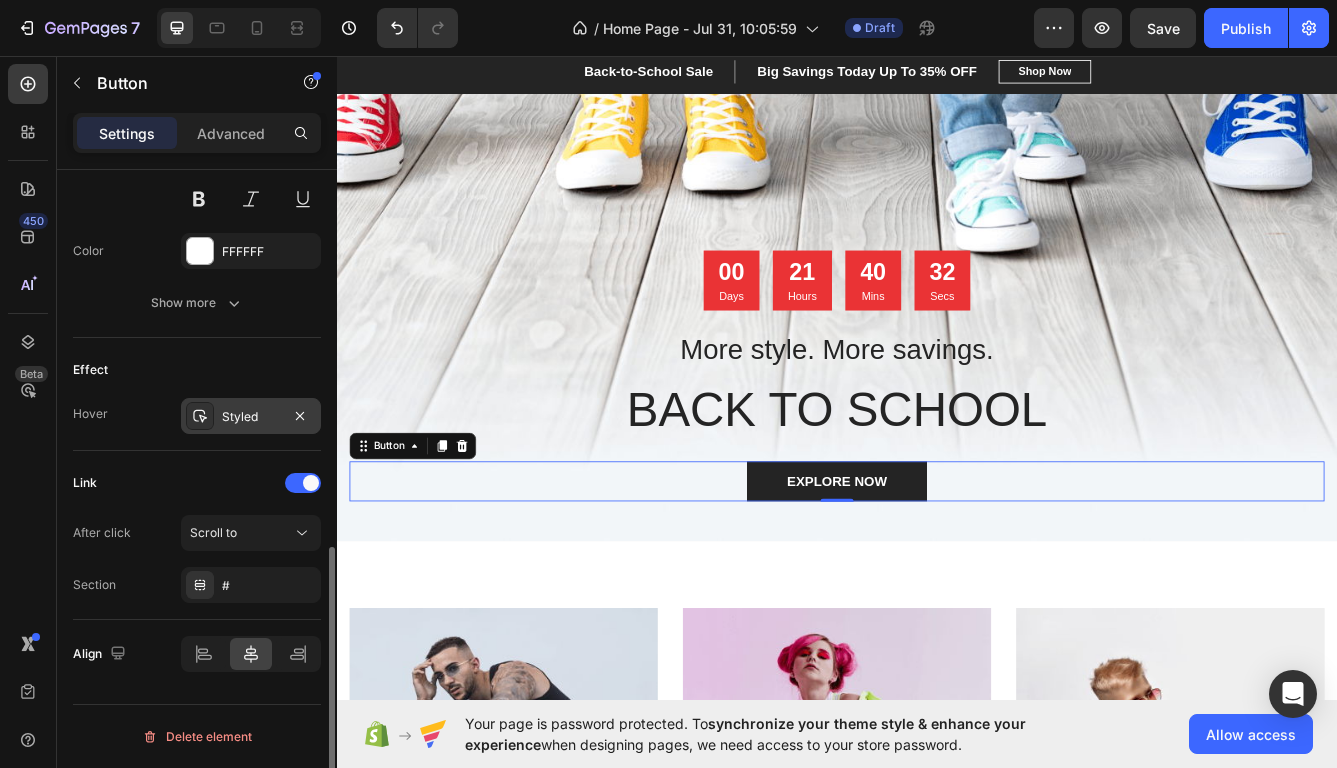 click on "Styled" at bounding box center [251, 417] 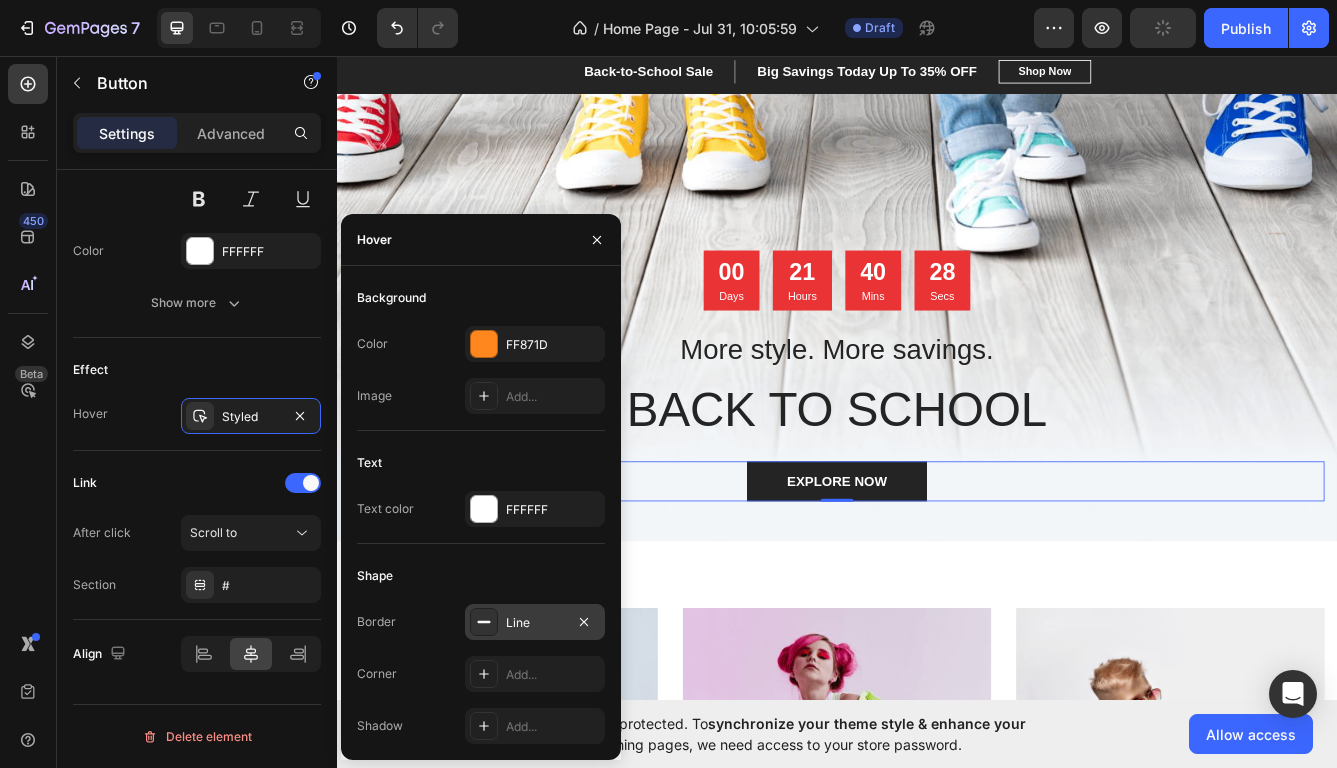 click at bounding box center (484, 622) 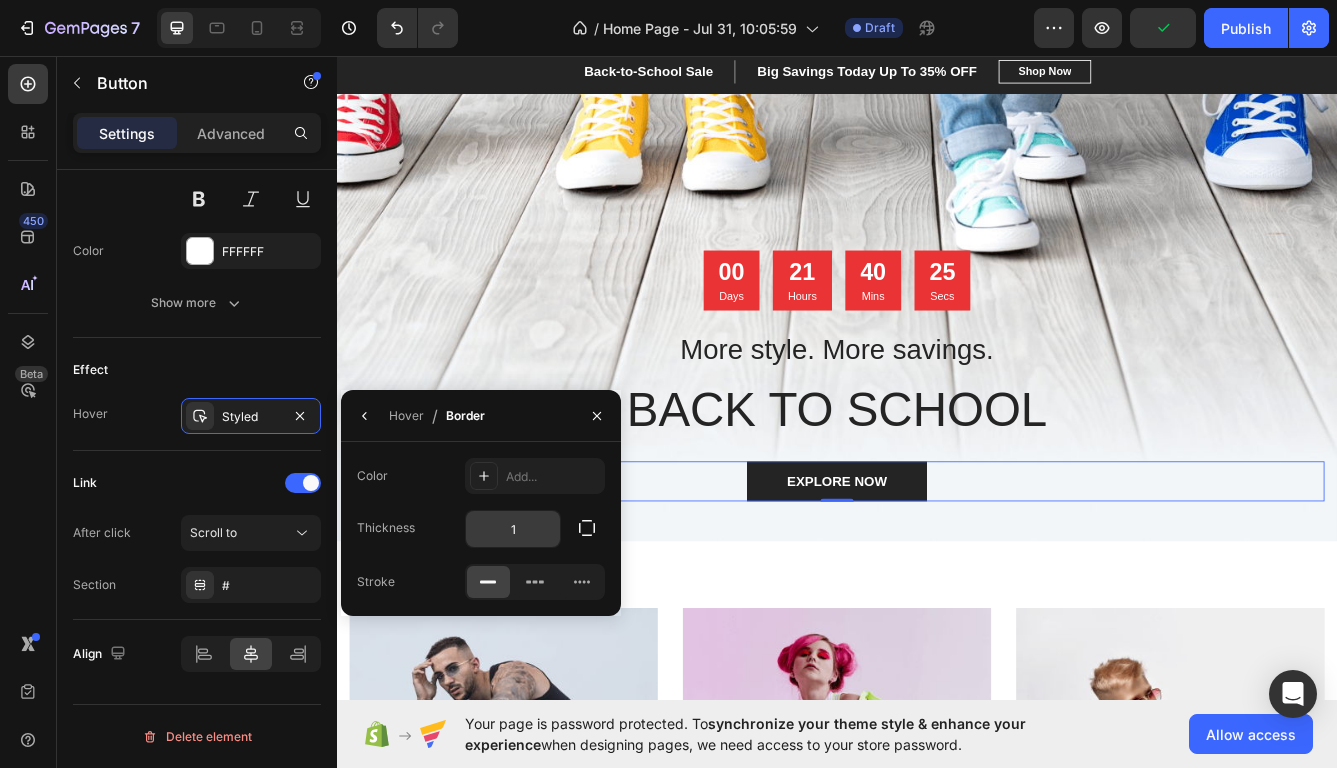 click on "1" at bounding box center (513, 529) 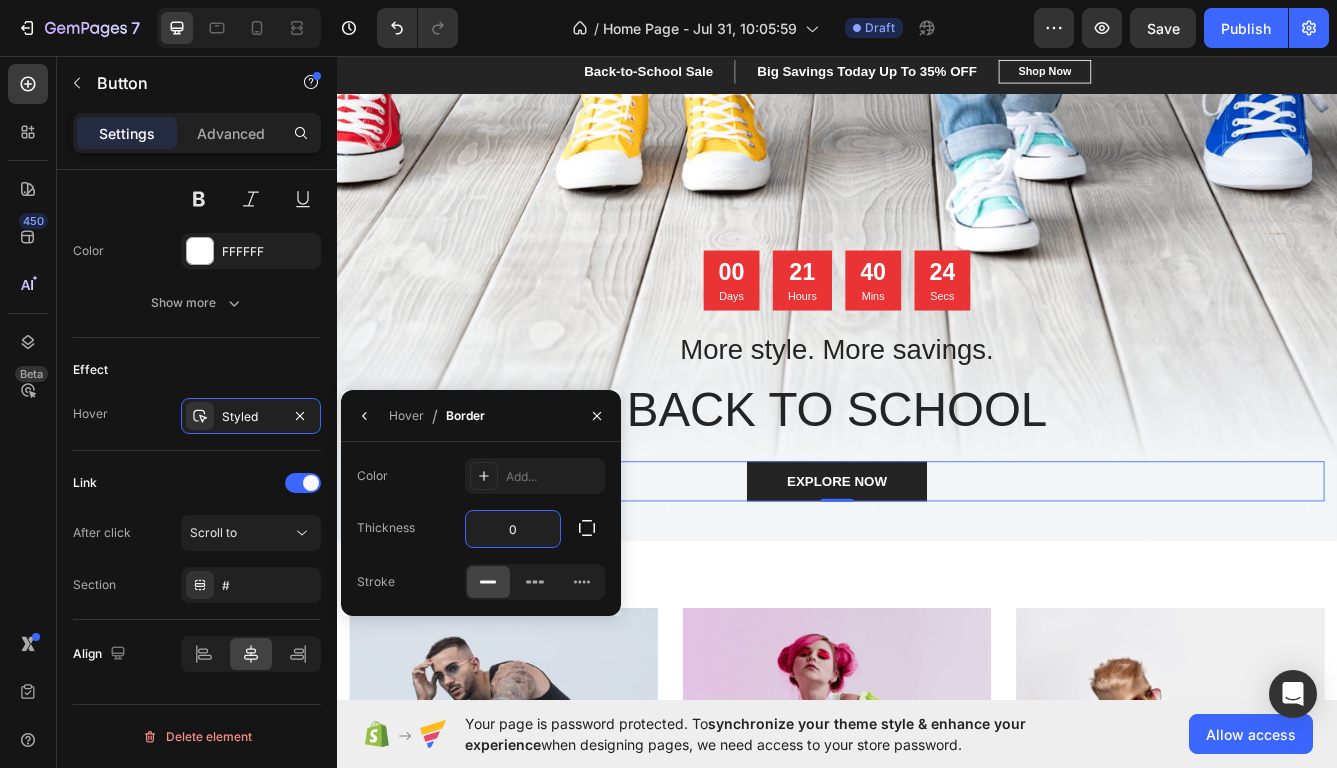 type on "0" 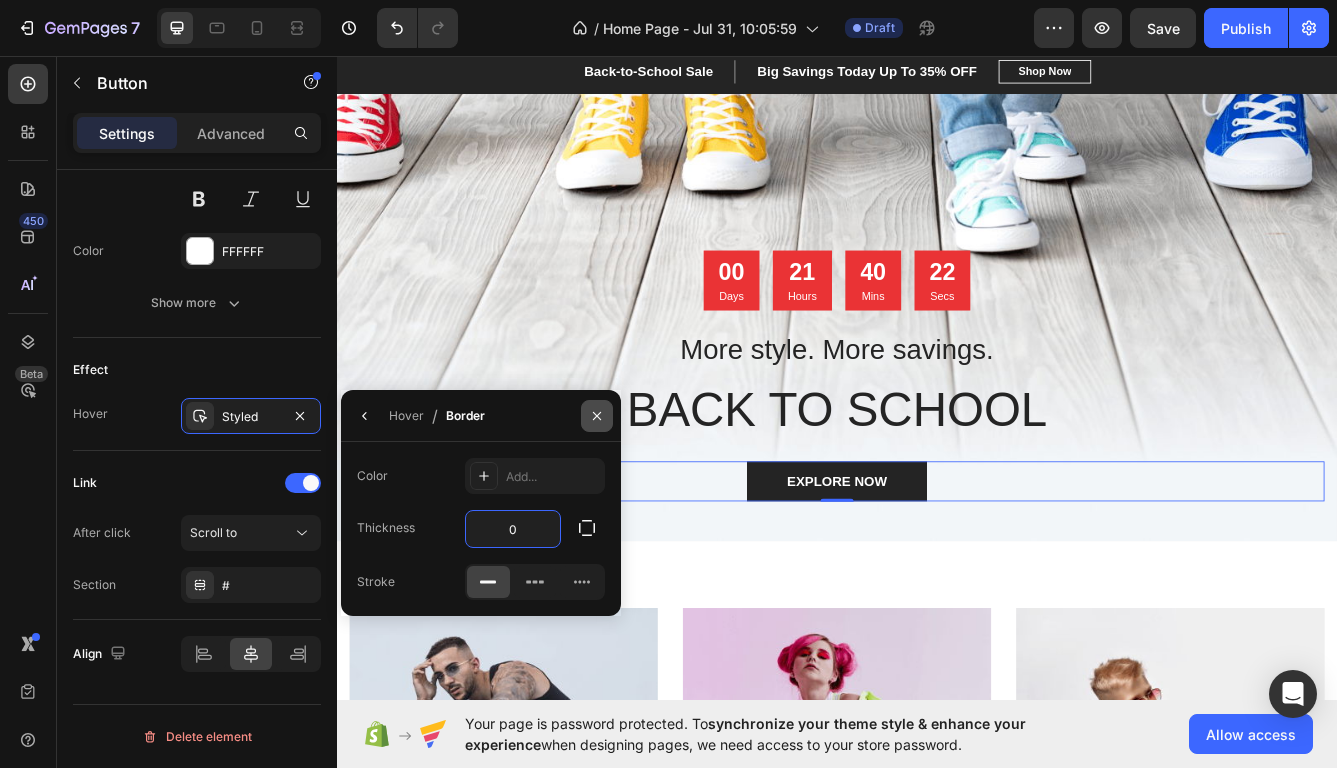 click at bounding box center [597, 416] 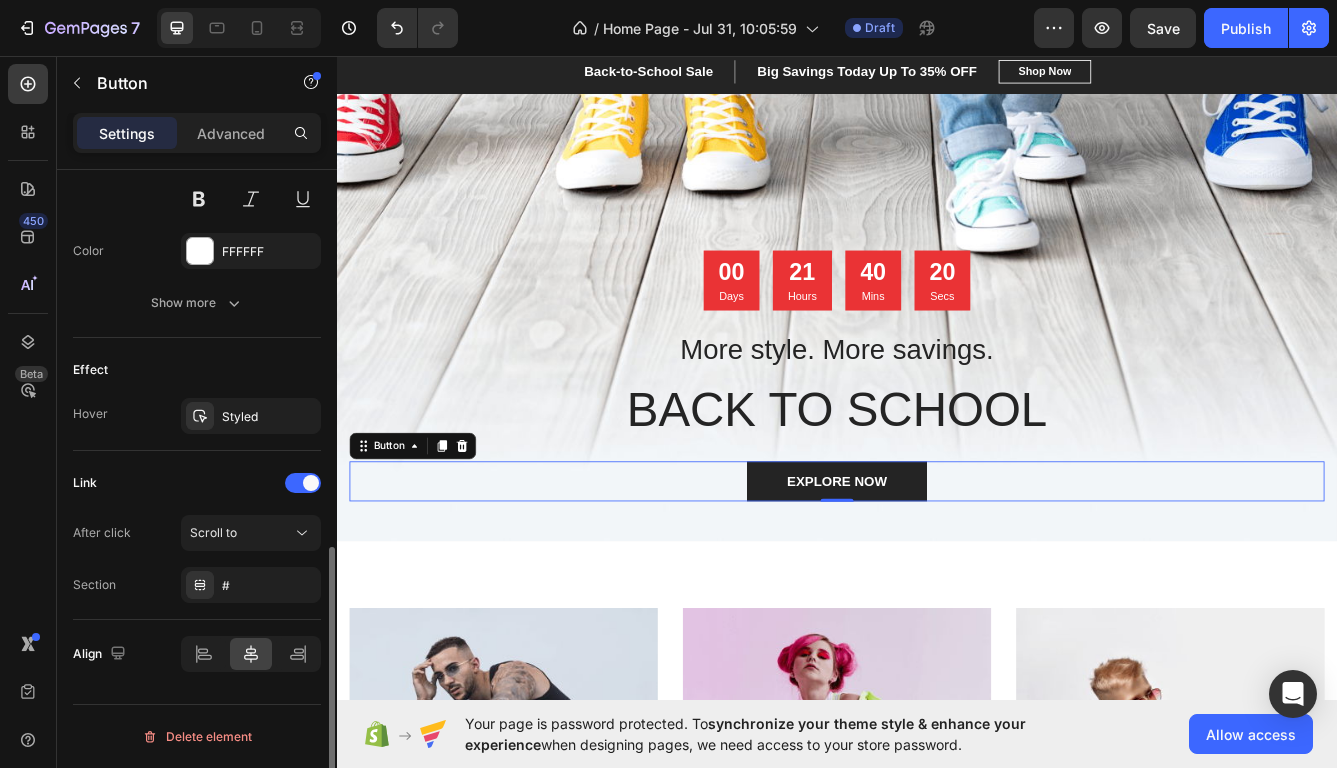 click on "Link" at bounding box center [197, 483] 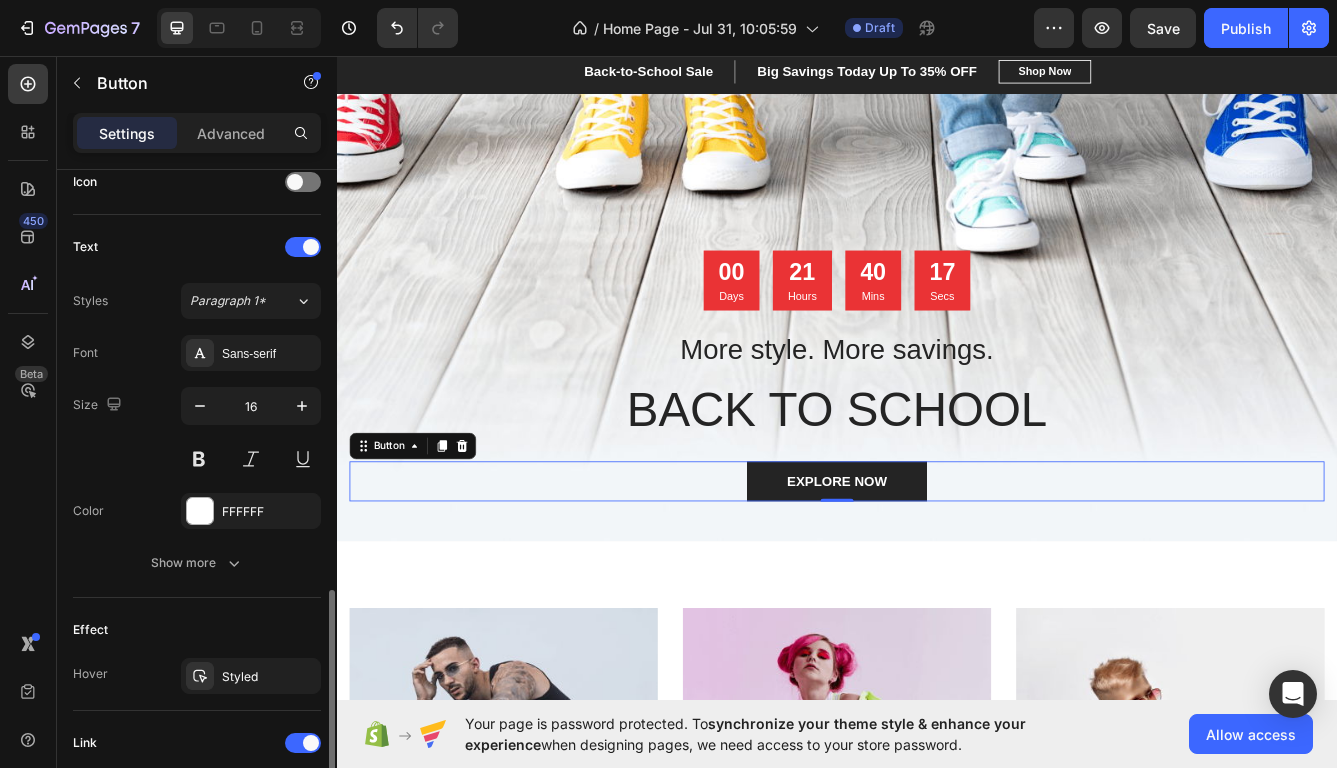 scroll, scrollTop: 597, scrollLeft: 0, axis: vertical 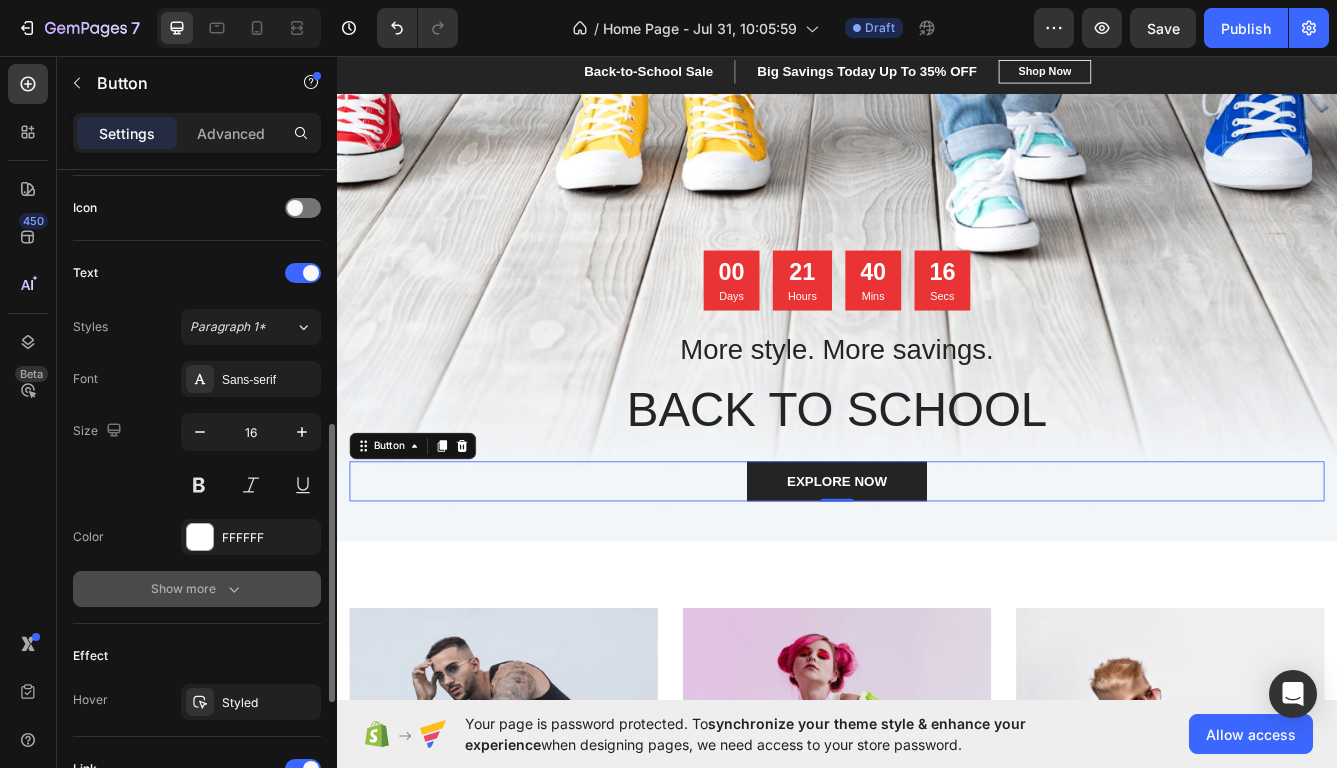 click on "Show more" at bounding box center (197, 589) 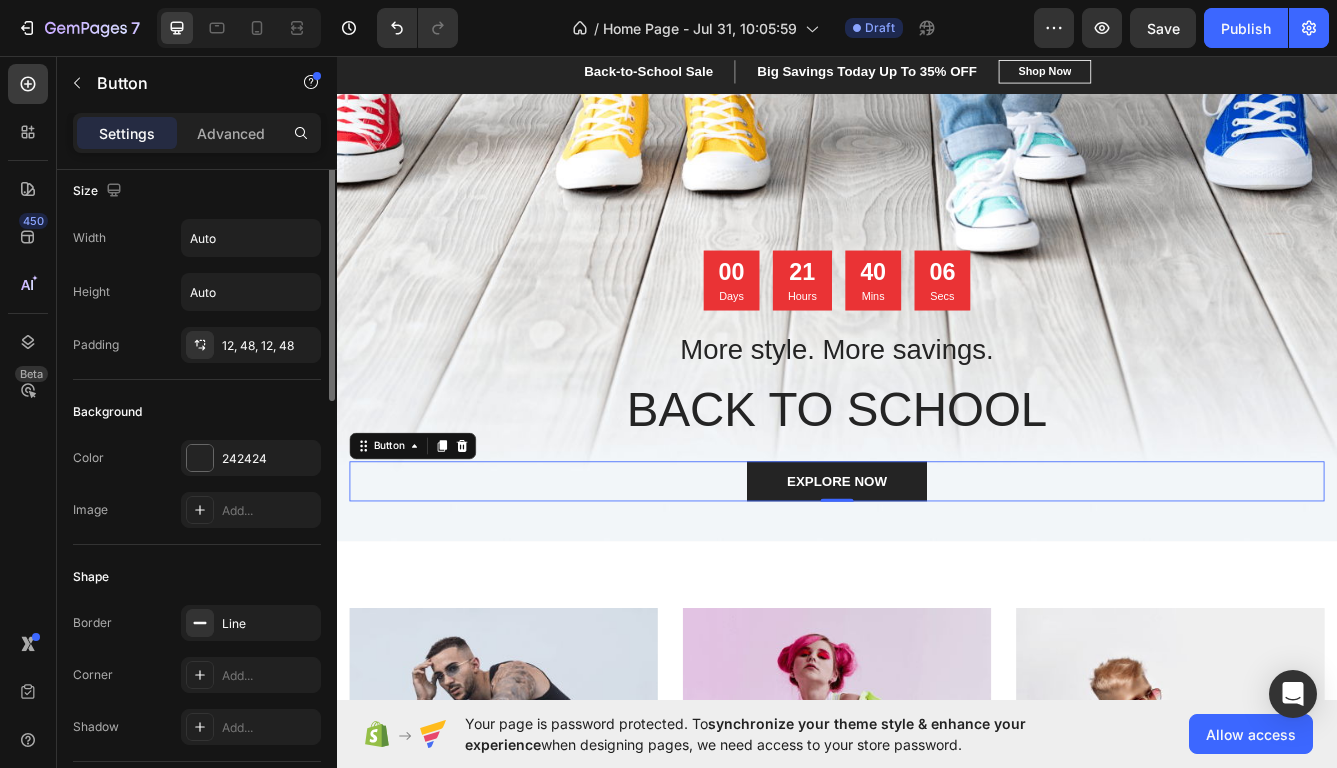 scroll, scrollTop: 0, scrollLeft: 0, axis: both 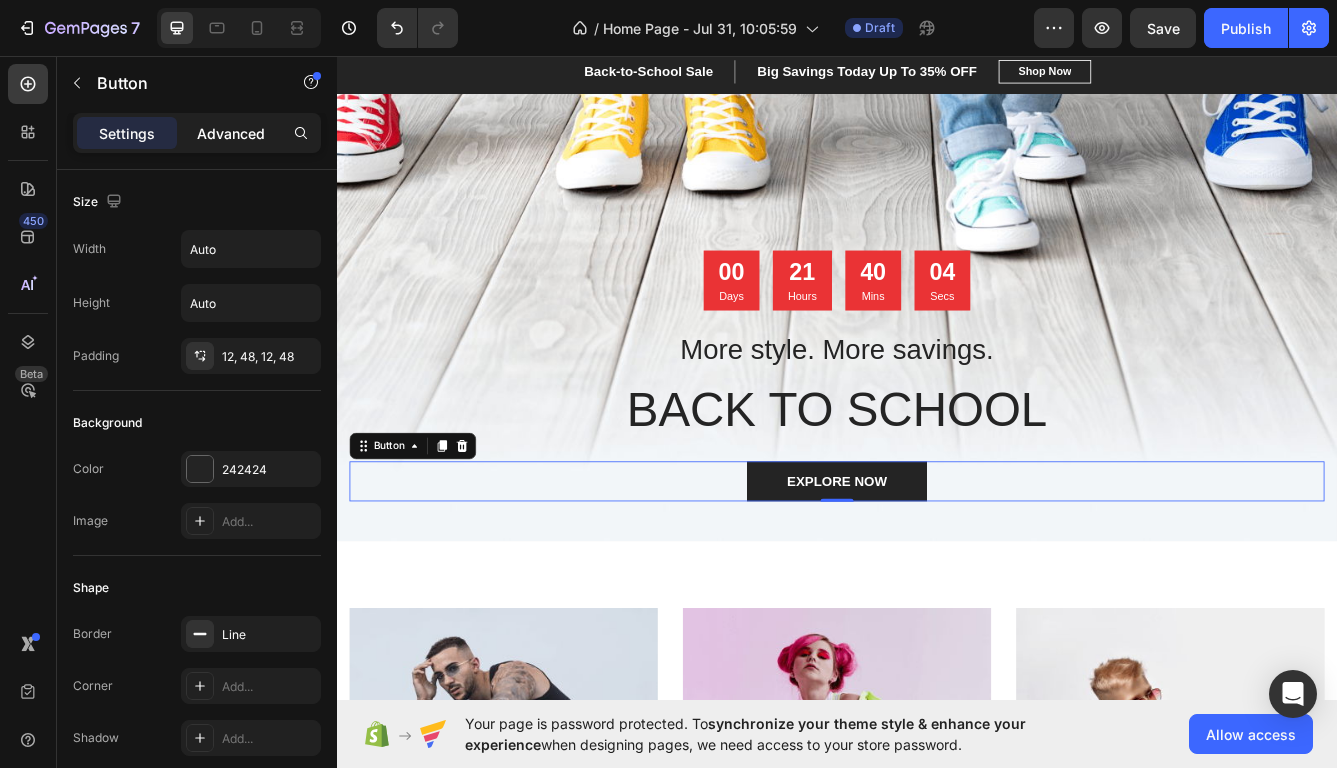 click on "Advanced" 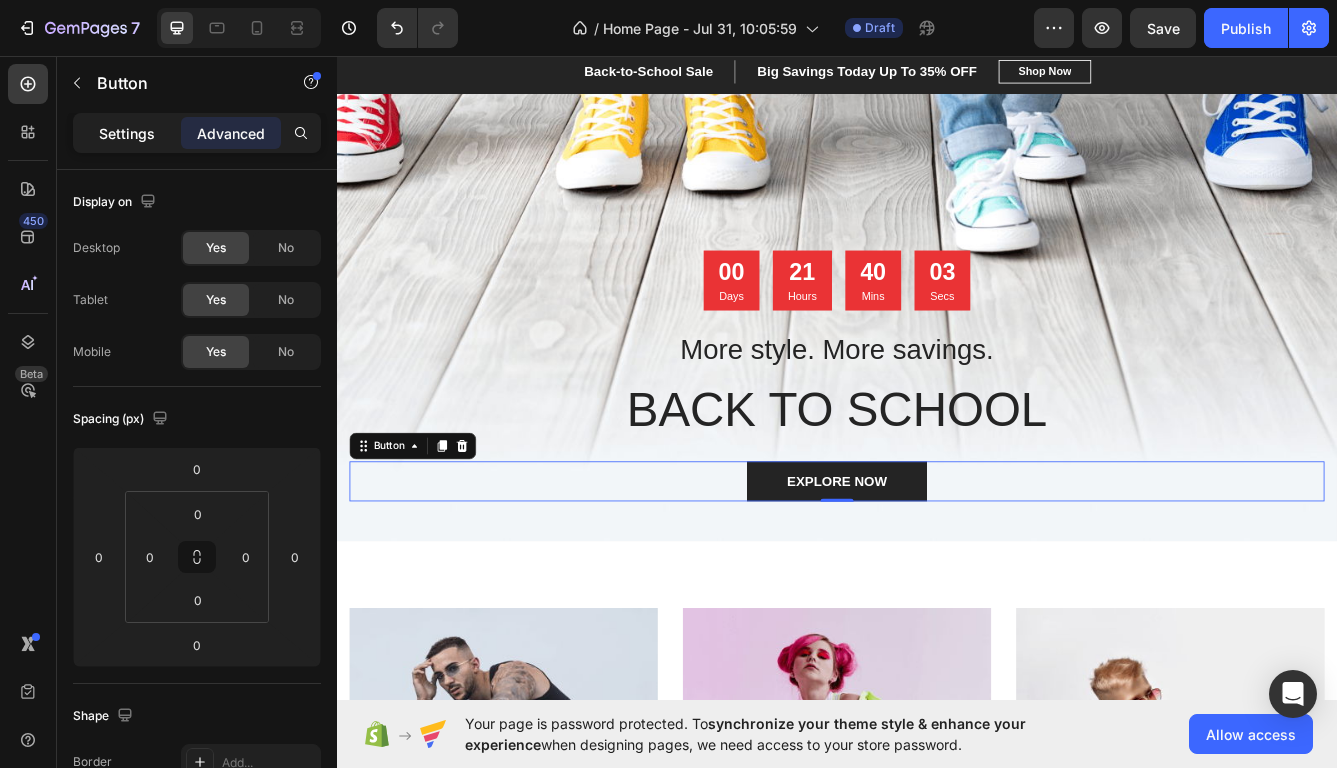 click on "Settings" 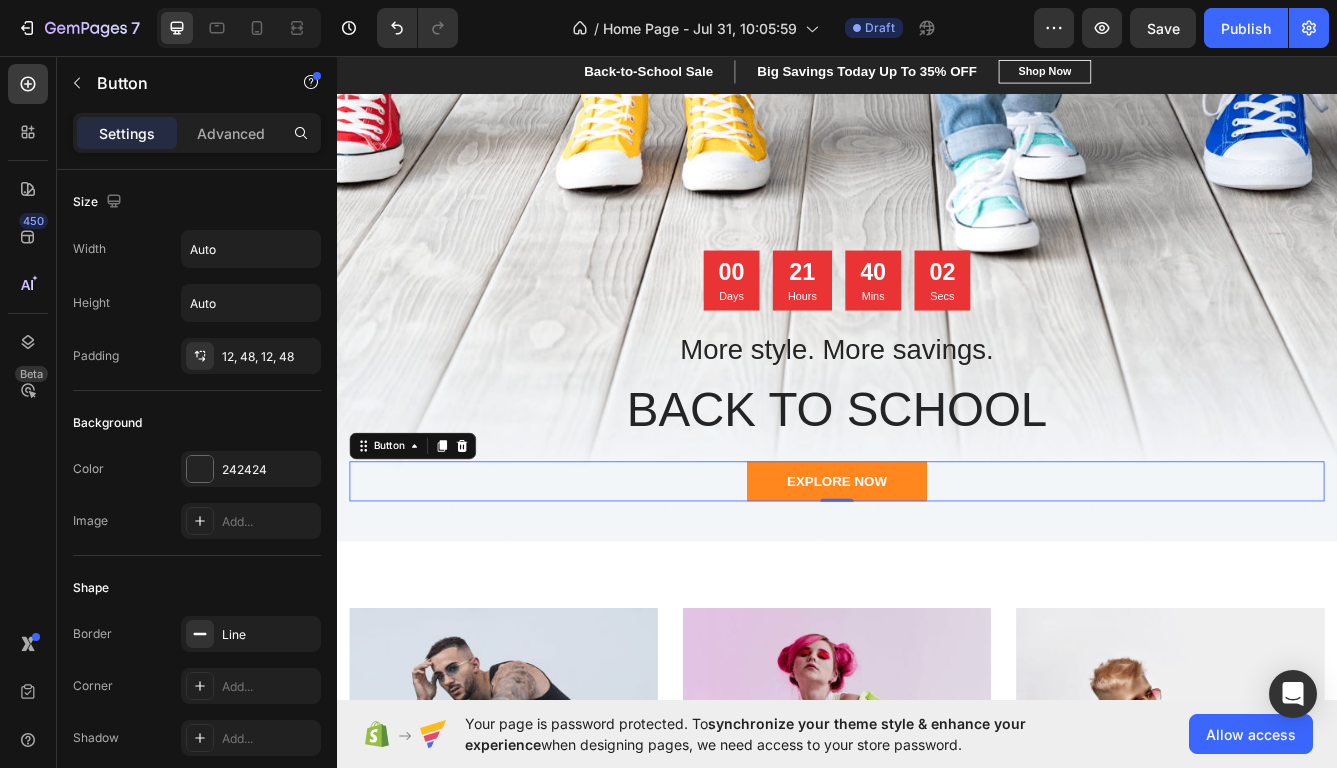 click on "EXPLORE NOW" at bounding box center (937, 567) 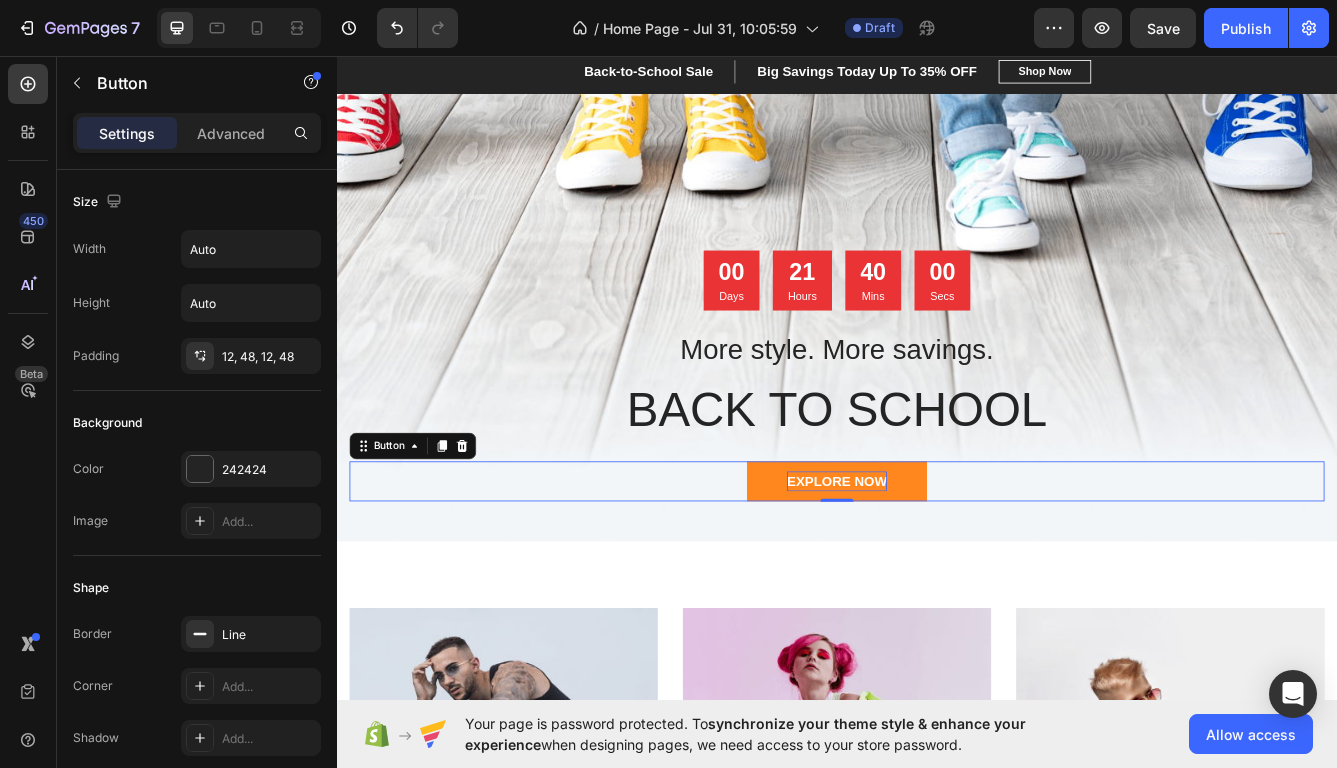 click on "EXPLORE NOW" at bounding box center (937, 567) 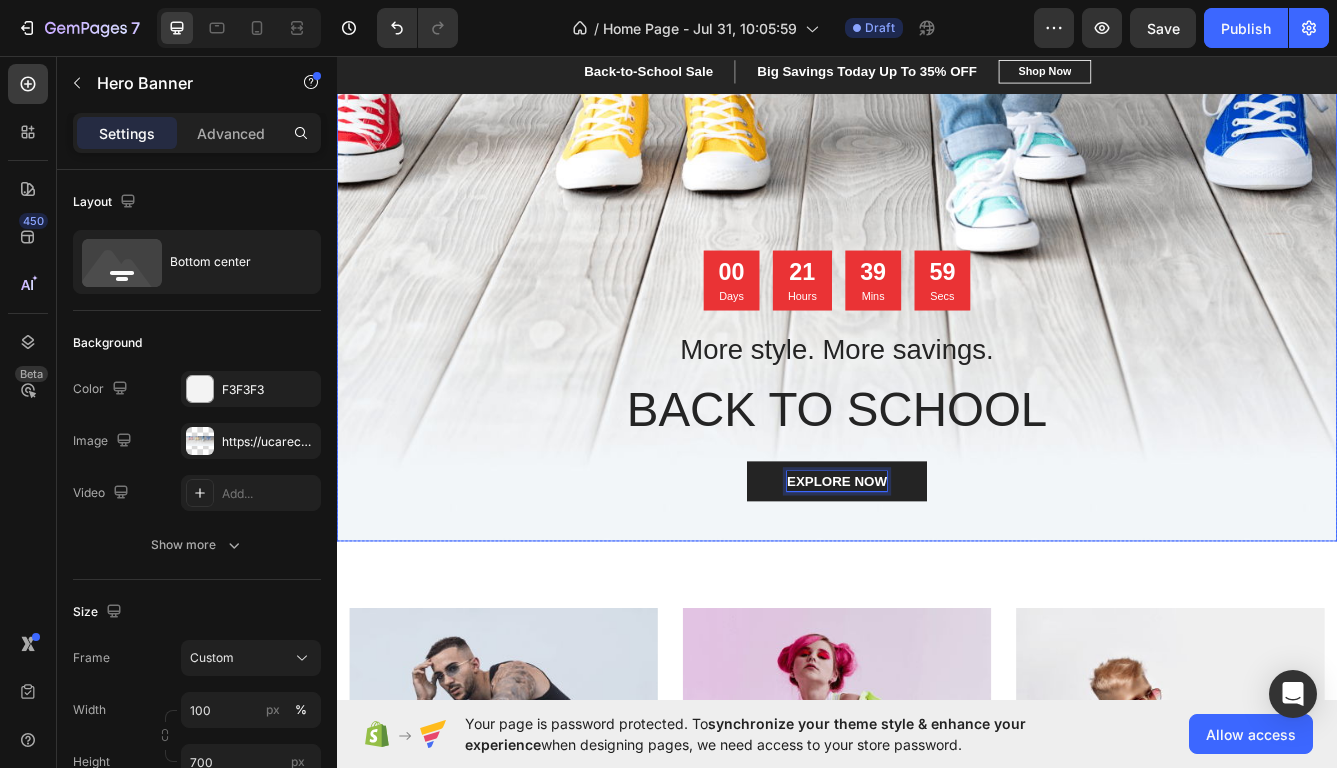 click on "00 Days 21 Hours 39 Mins 59 Secs Countdown Timer More style. More savings. Heading BACK TO SCHOOL Heading EXPLORE NOW Button   0 Row" at bounding box center (937, 464) 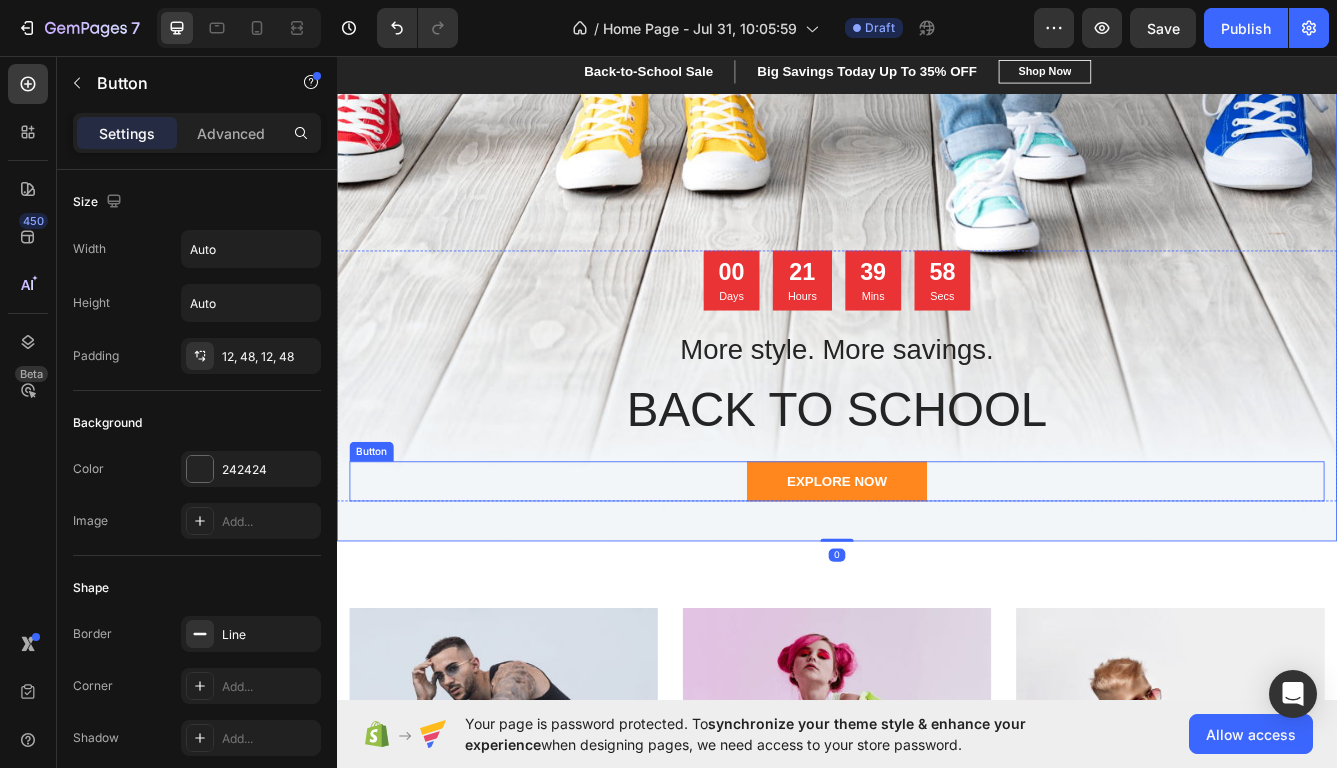 click on "EXPLORE NOW" at bounding box center (937, 567) 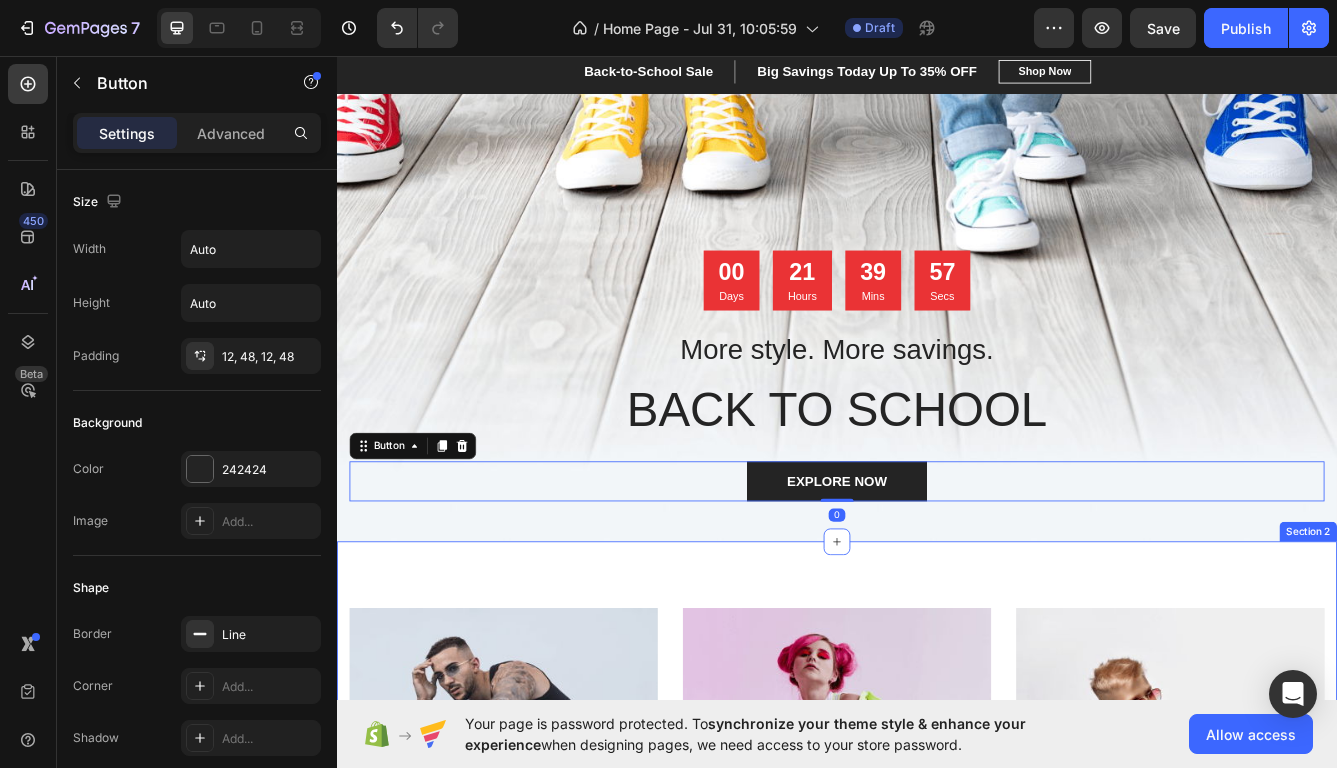 click on "MEN’S Text block Row Row Hero Banner WOMEN’S Text block Row Row Hero Banner KID’S Text block Row Row Hero Banner Row Section 2" at bounding box center [937, 950] 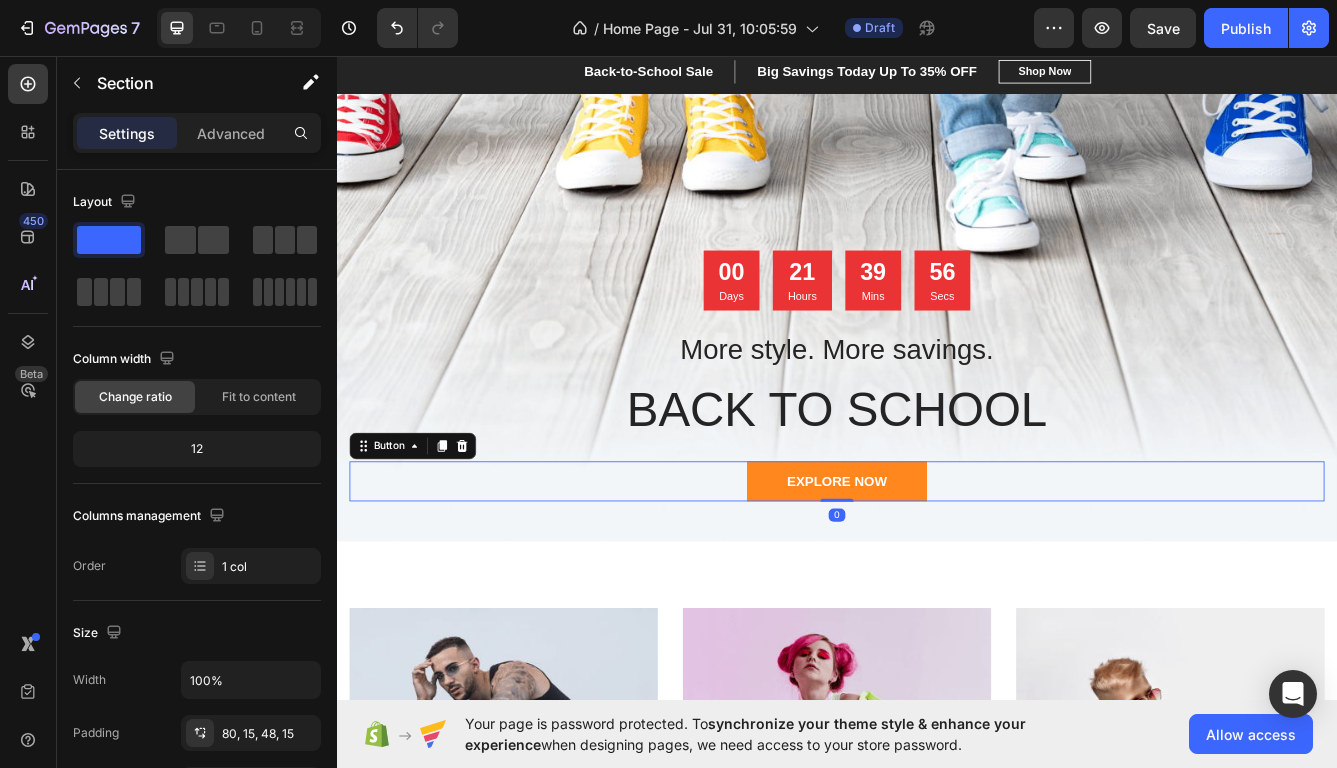 click on "EXPLORE NOW" at bounding box center (937, 567) 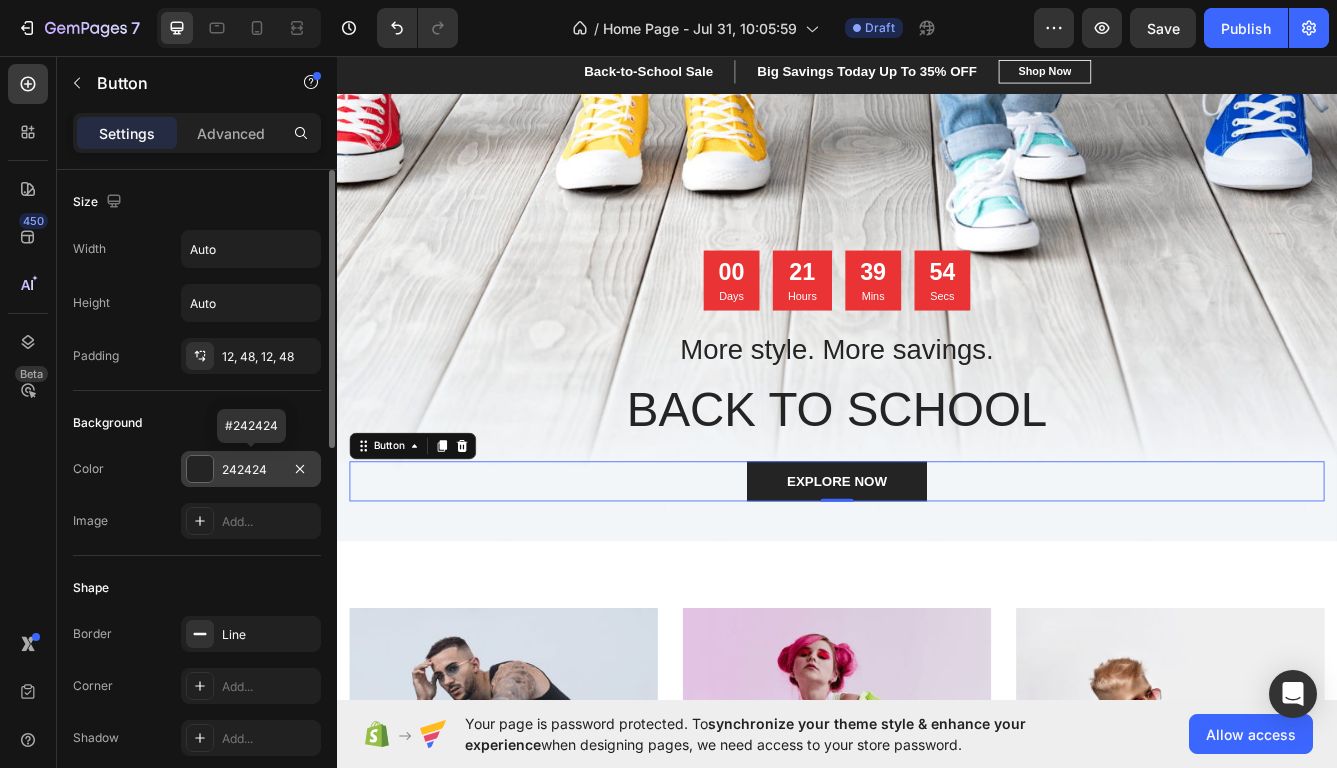 scroll, scrollTop: 12, scrollLeft: 0, axis: vertical 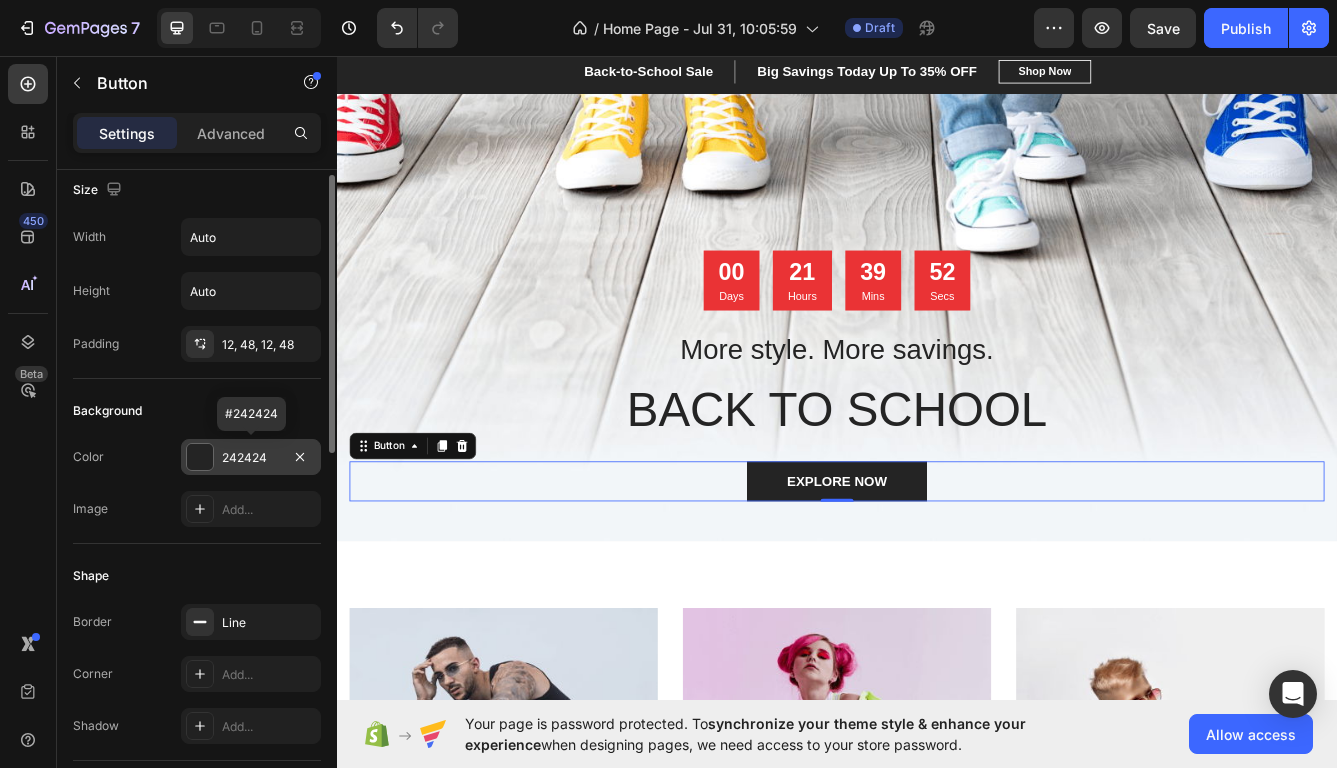click on "242424" at bounding box center (251, 457) 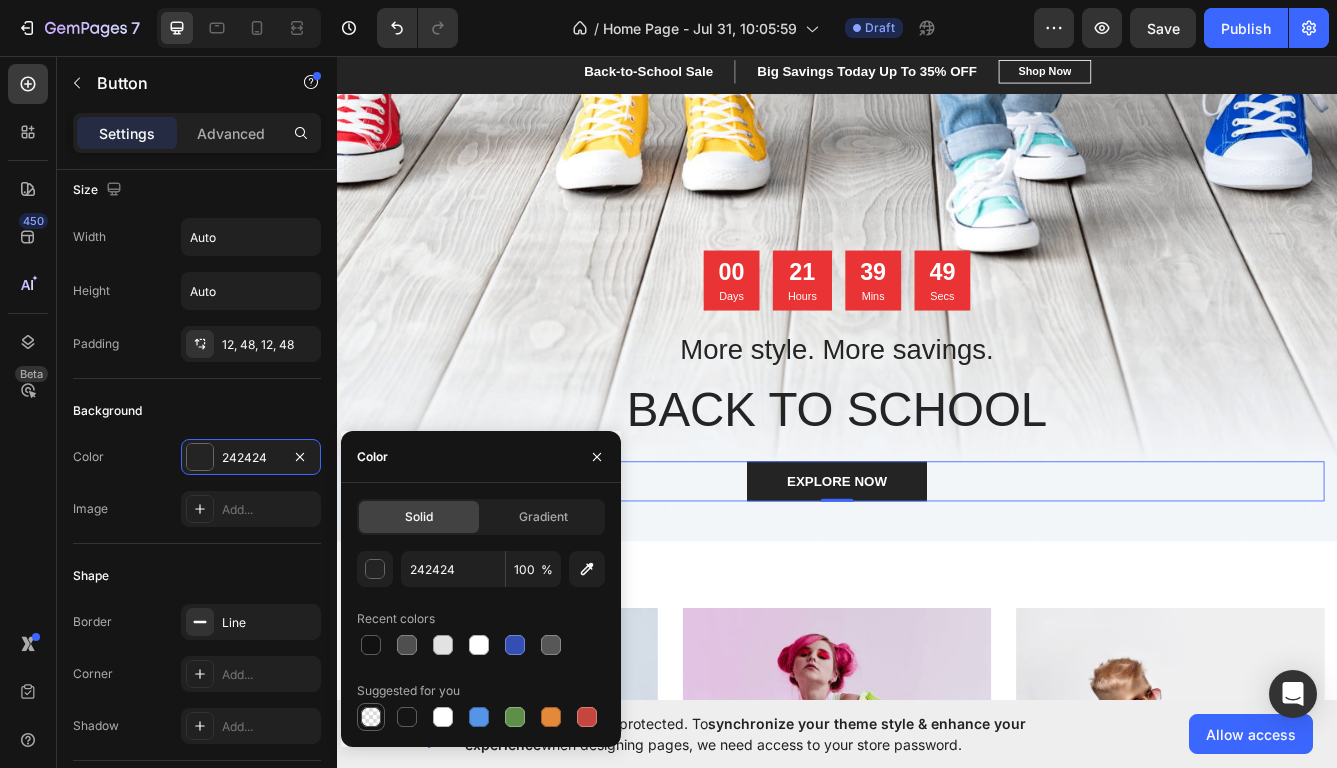 click at bounding box center [371, 717] 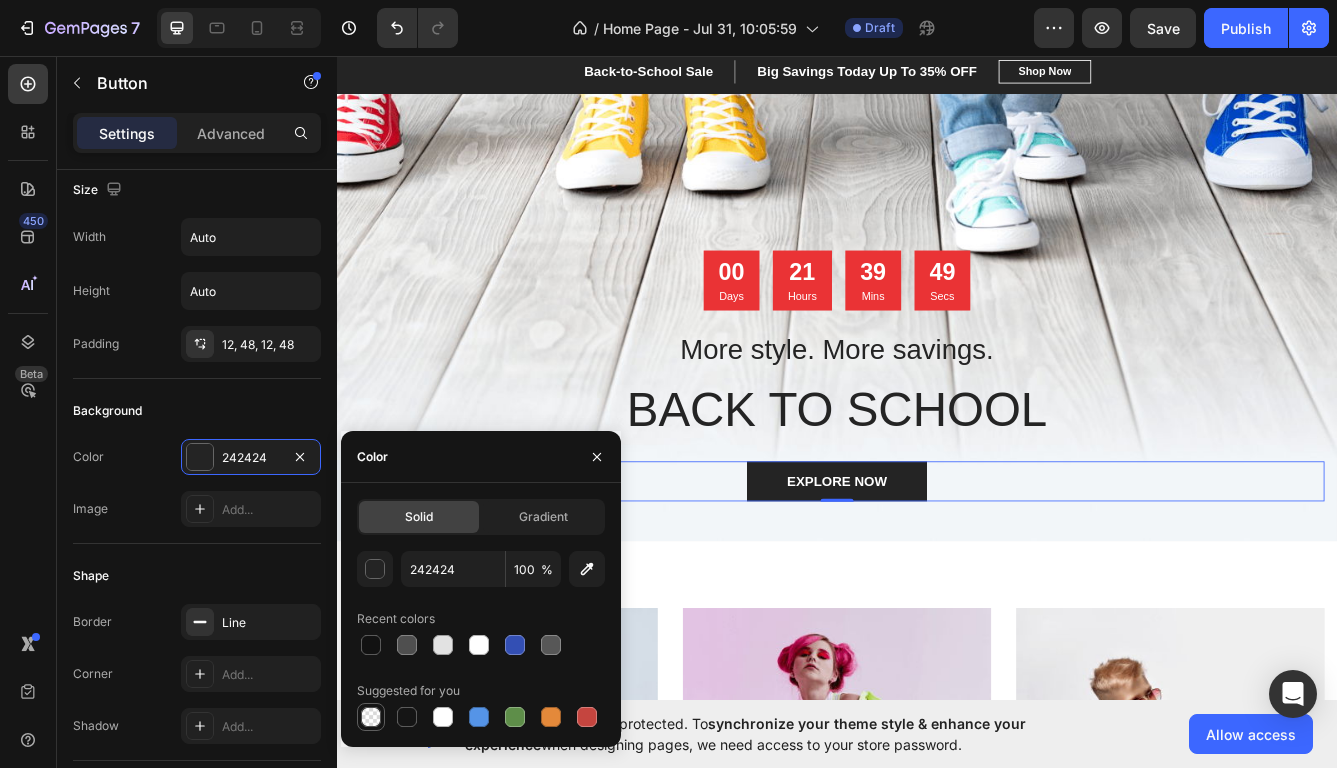type on "0" 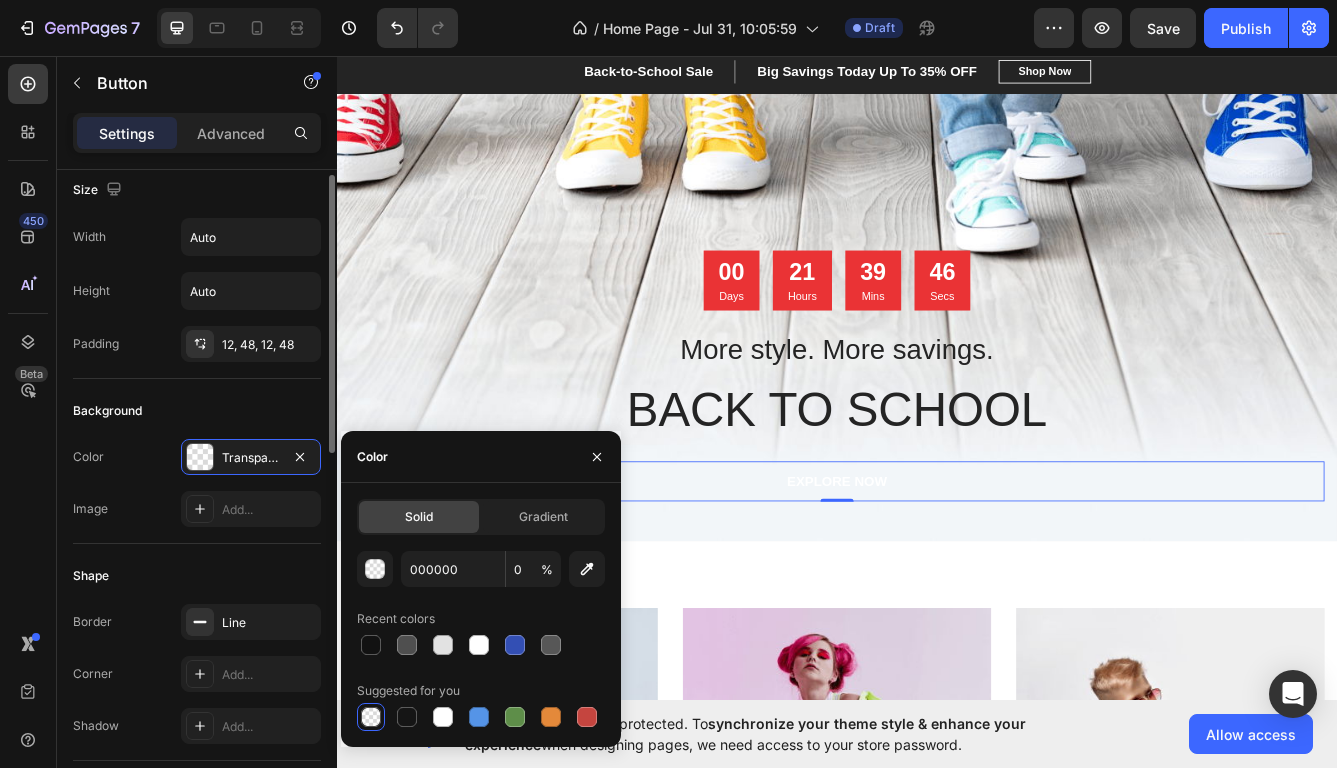 click on "Shape" at bounding box center [197, 576] 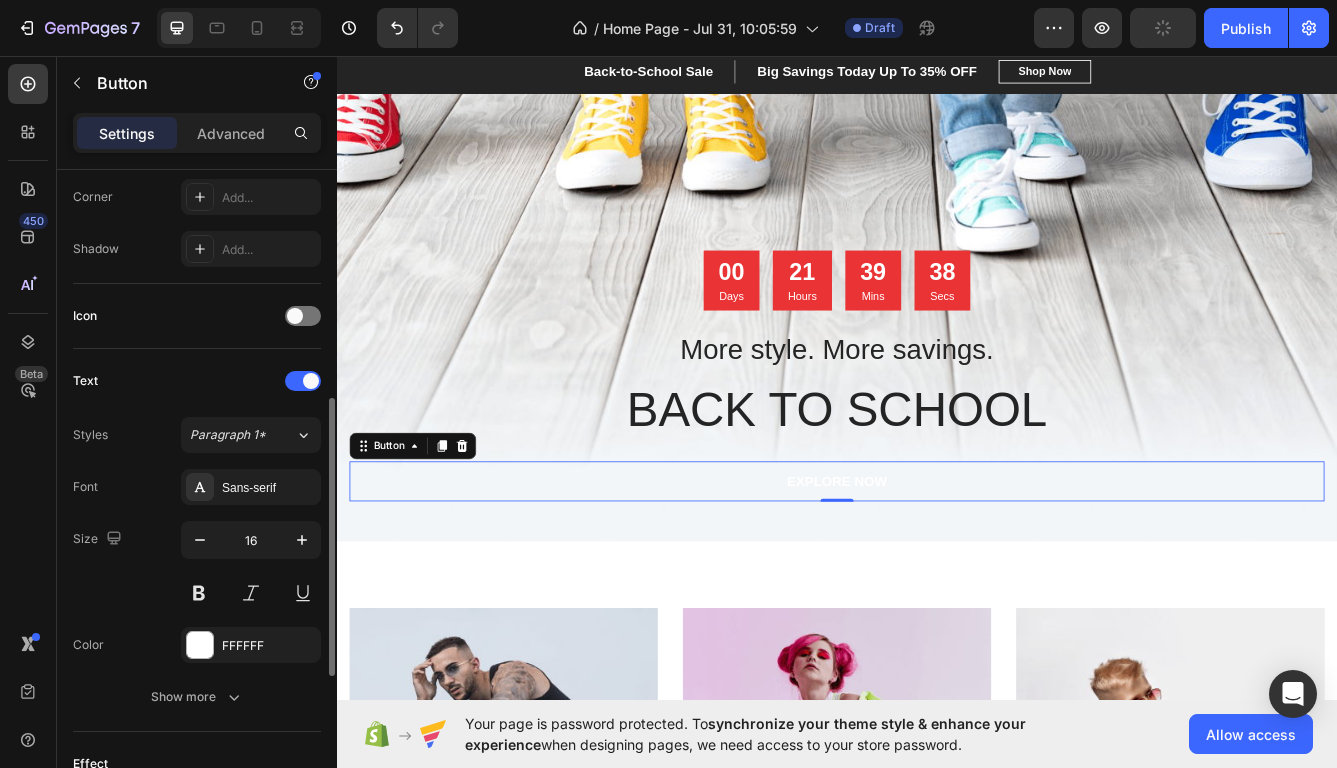 scroll, scrollTop: 507, scrollLeft: 0, axis: vertical 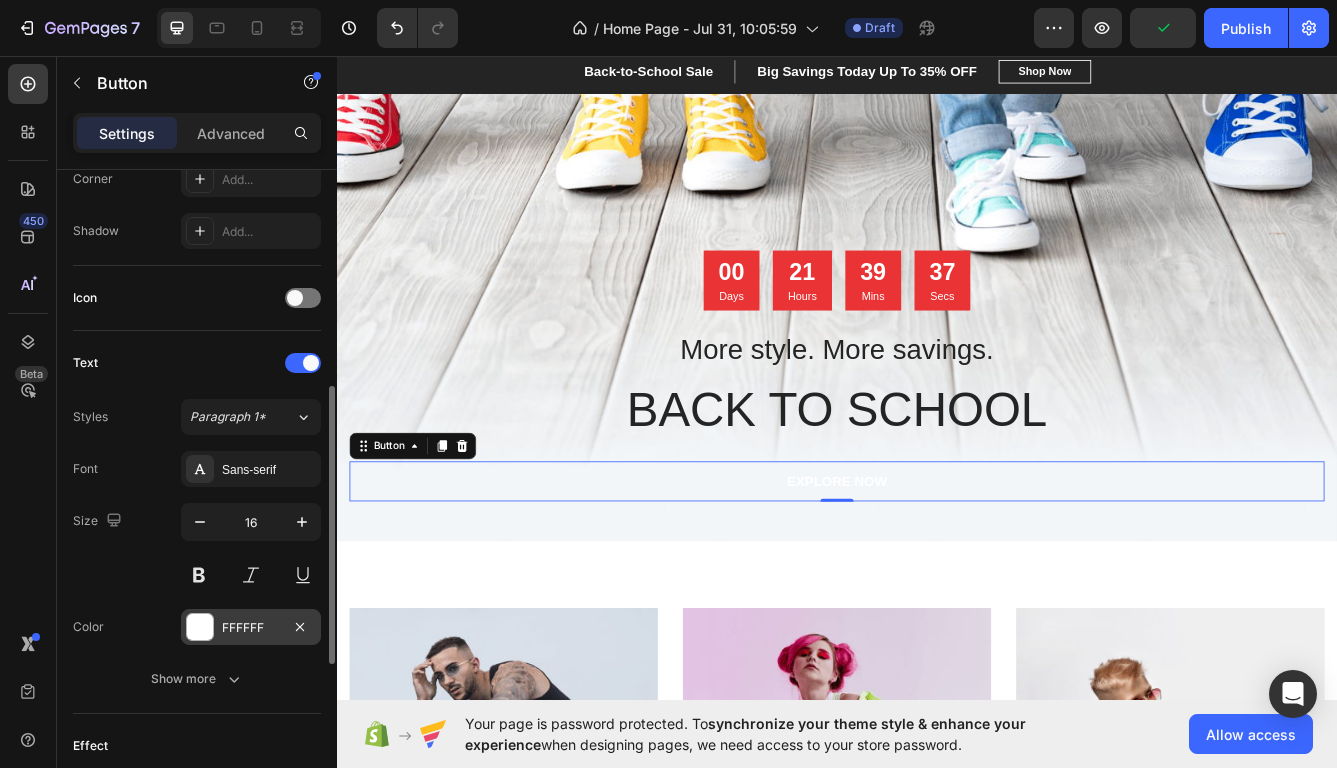 click at bounding box center [200, 627] 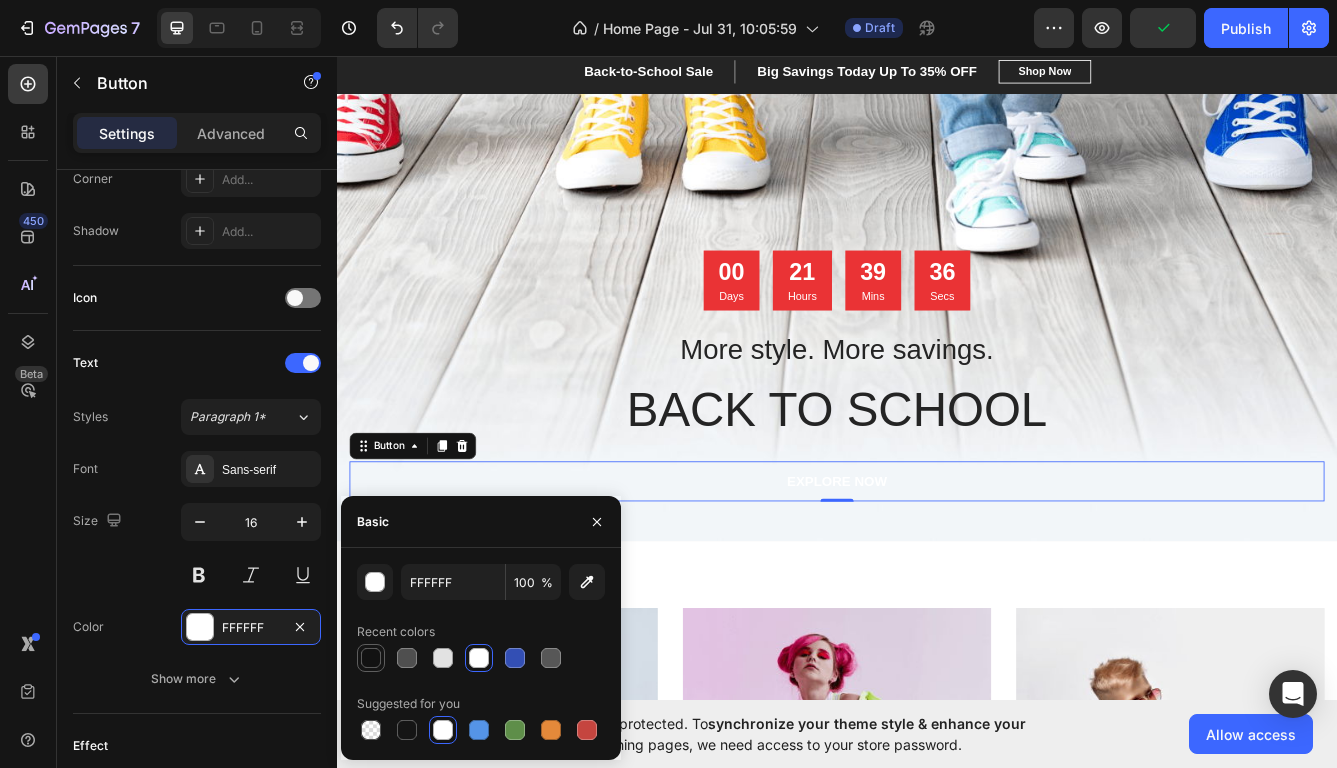 click at bounding box center (371, 658) 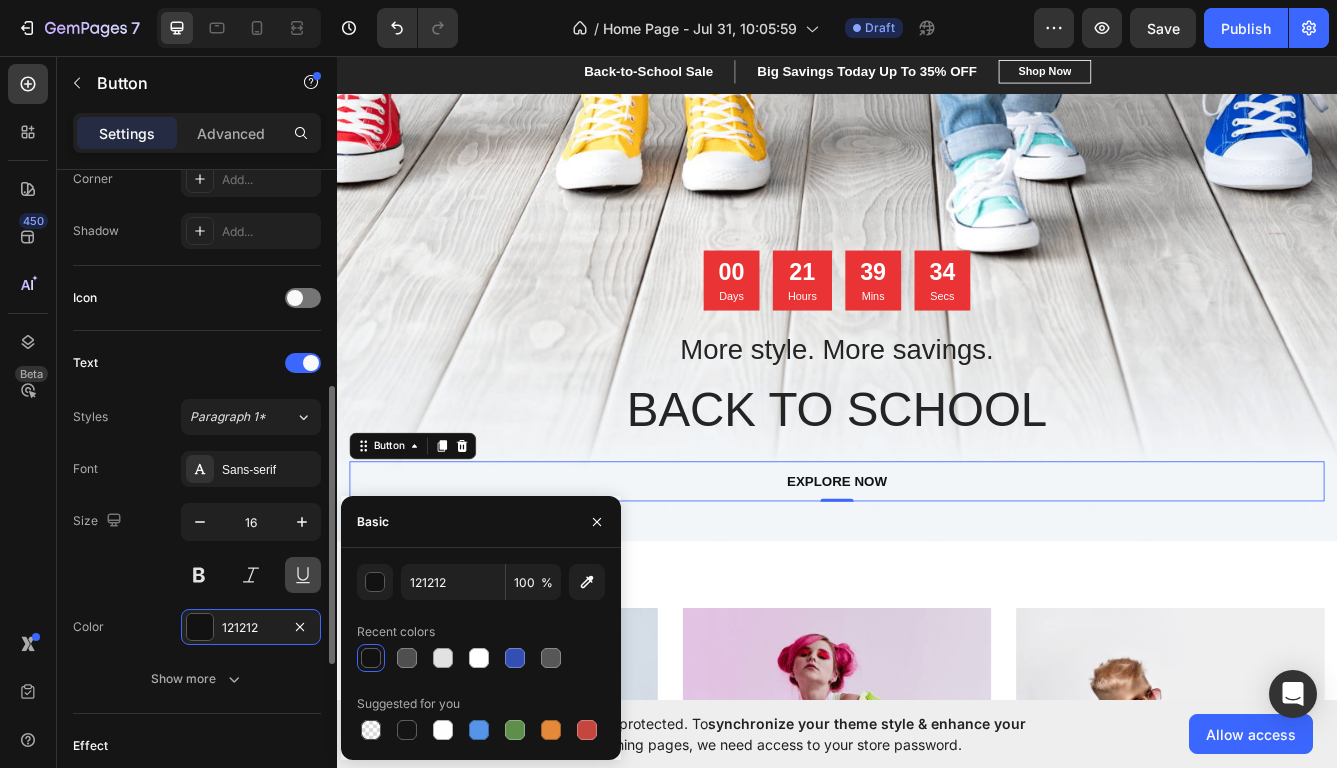 click at bounding box center (303, 575) 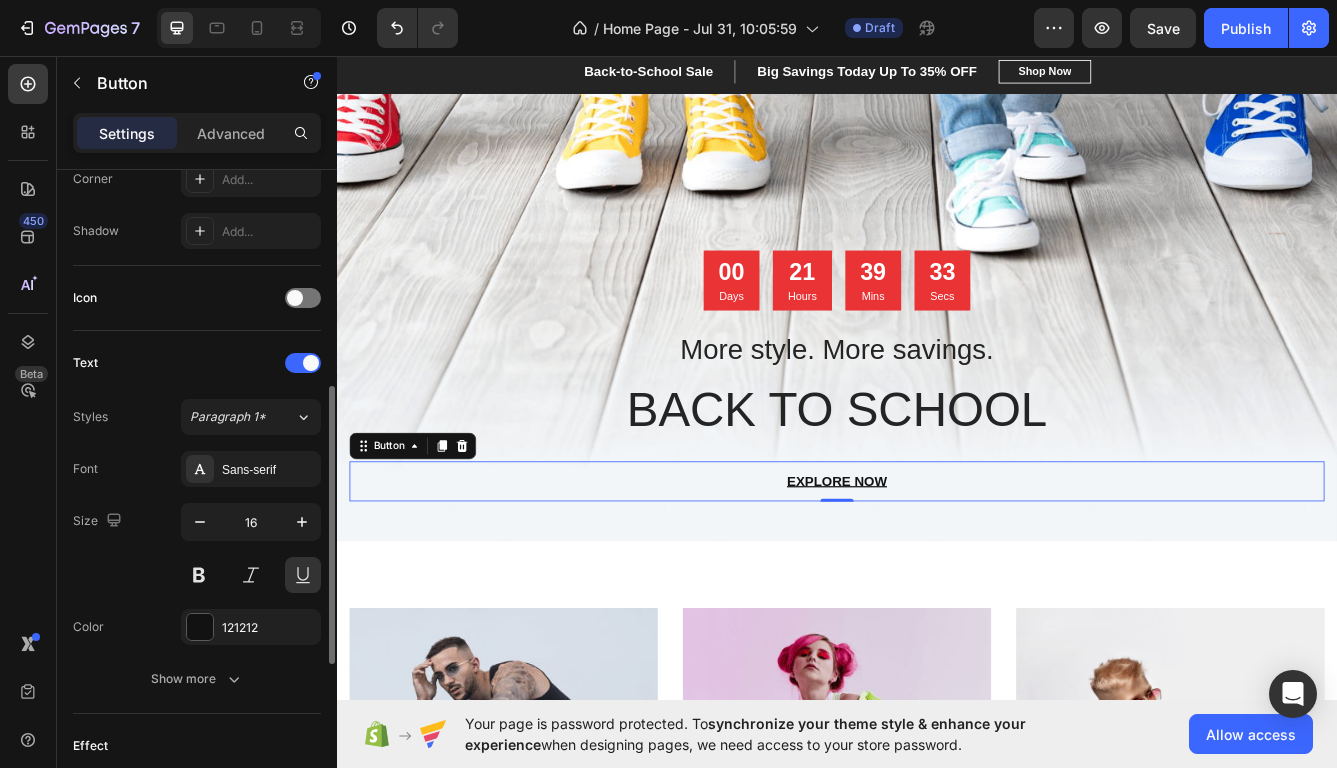 click on "Font Sans-serif Size 16 Color 121212 Show more" at bounding box center [197, 574] 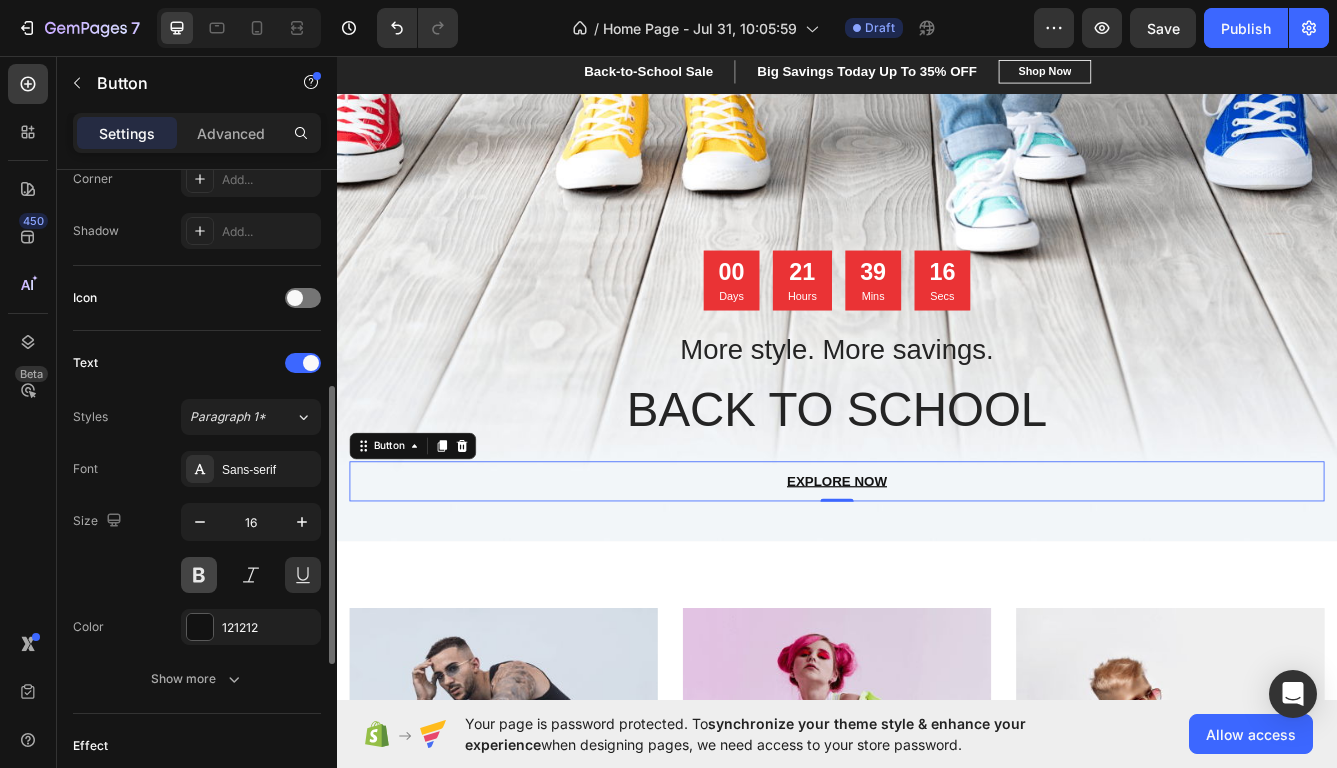 click at bounding box center (199, 575) 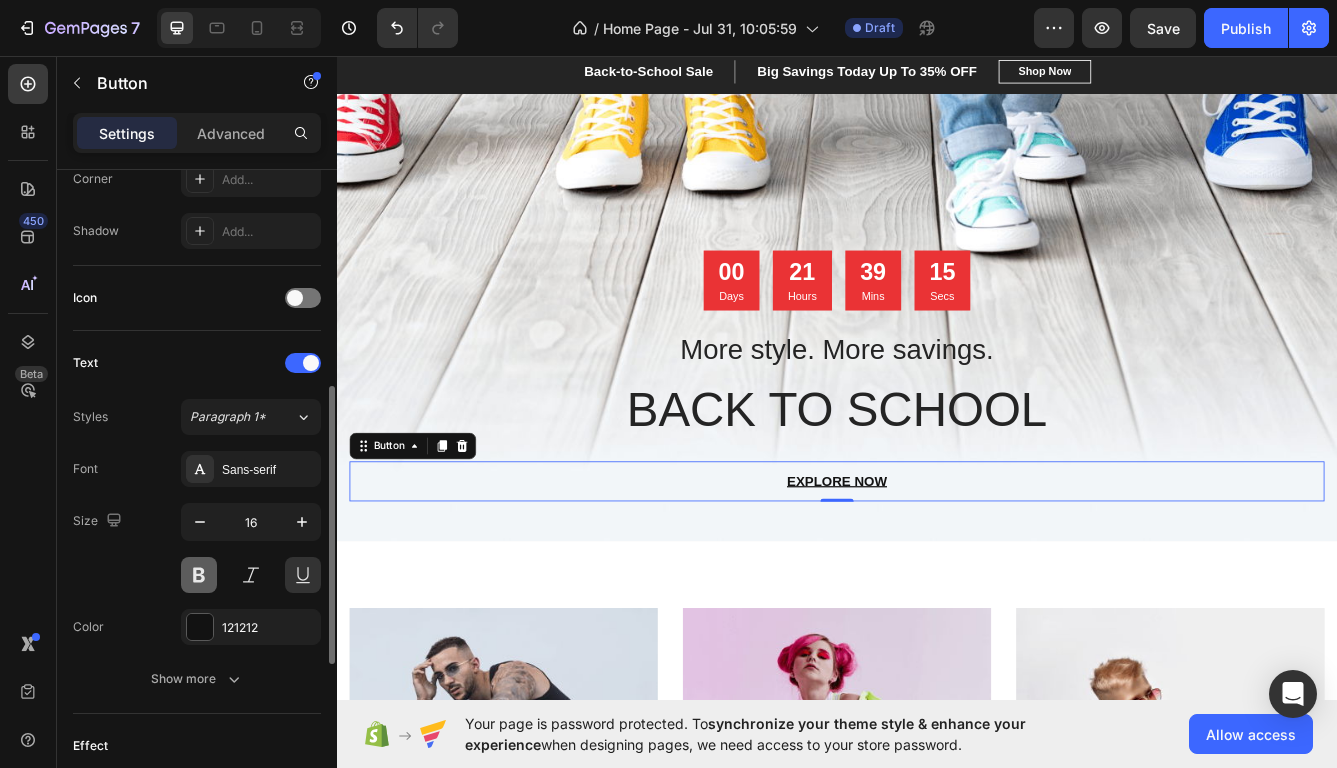 click at bounding box center (199, 575) 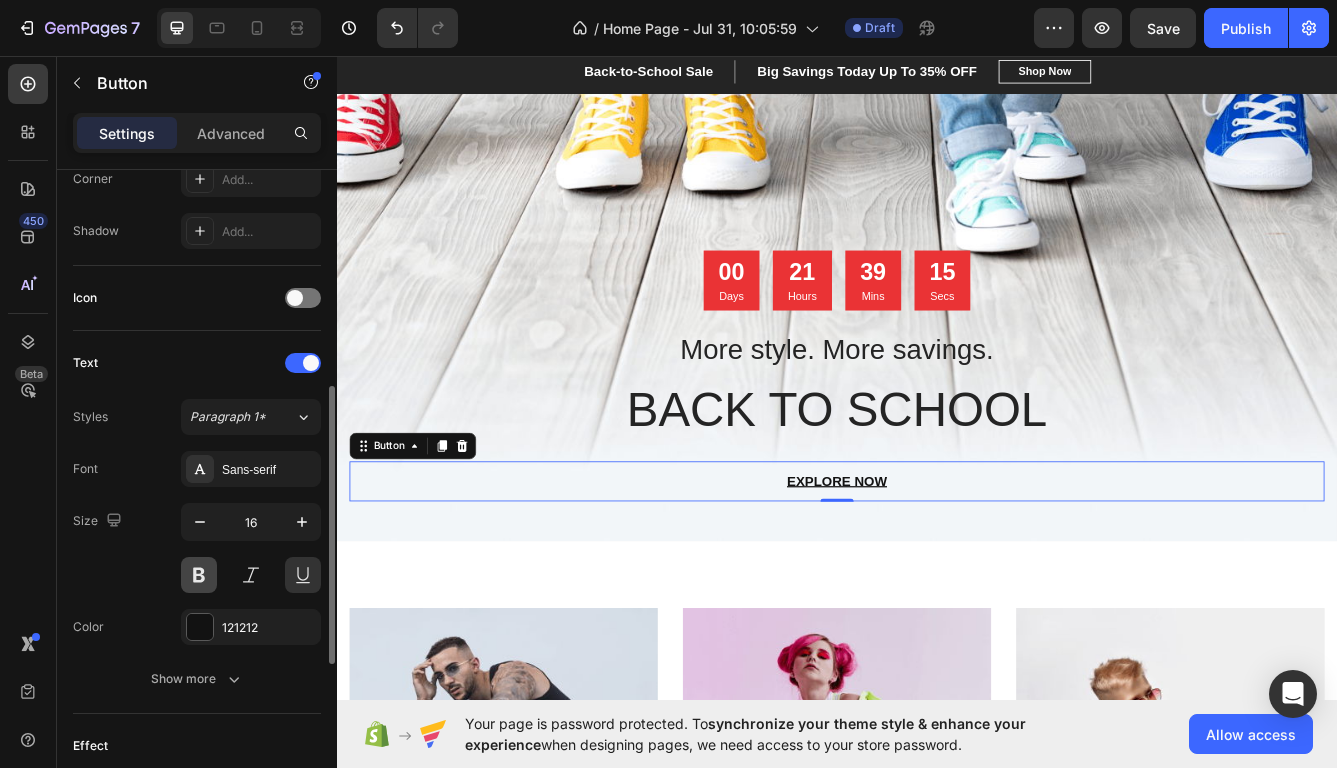click at bounding box center (199, 575) 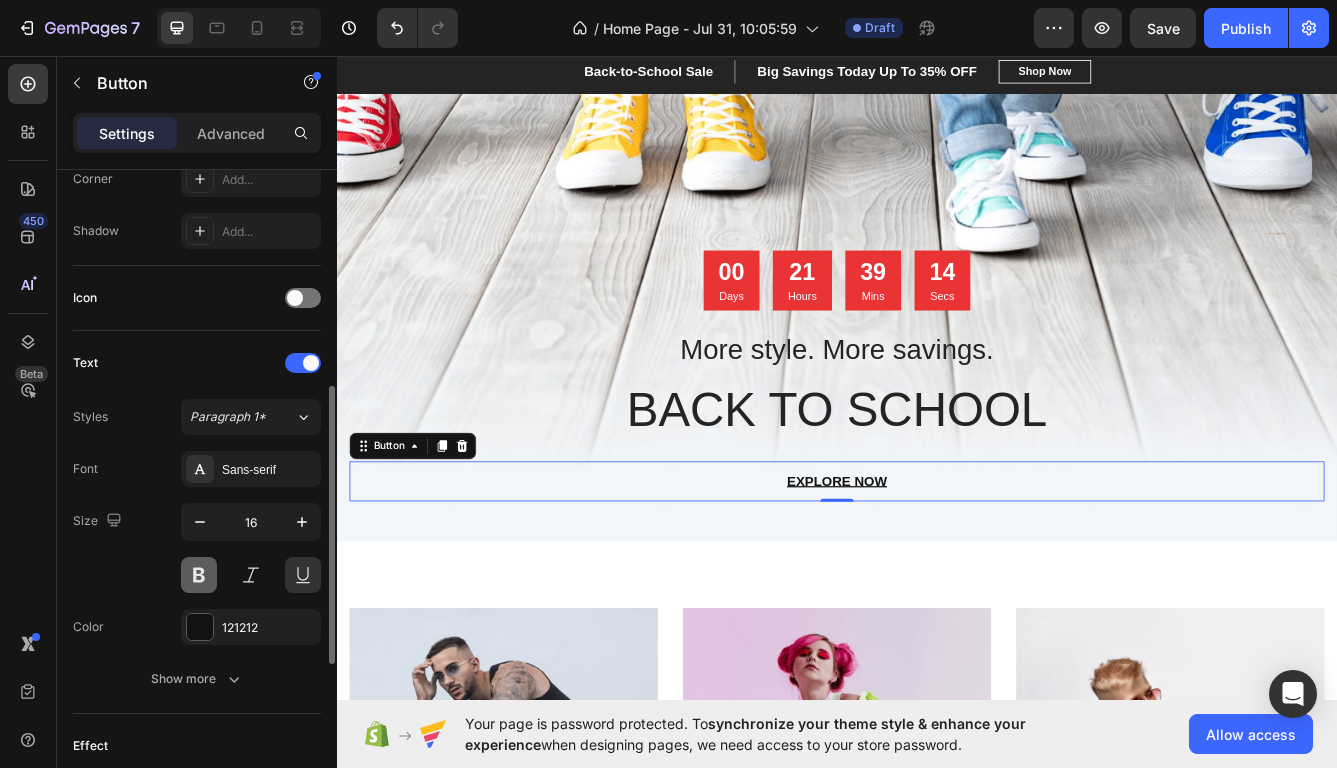 click at bounding box center [199, 575] 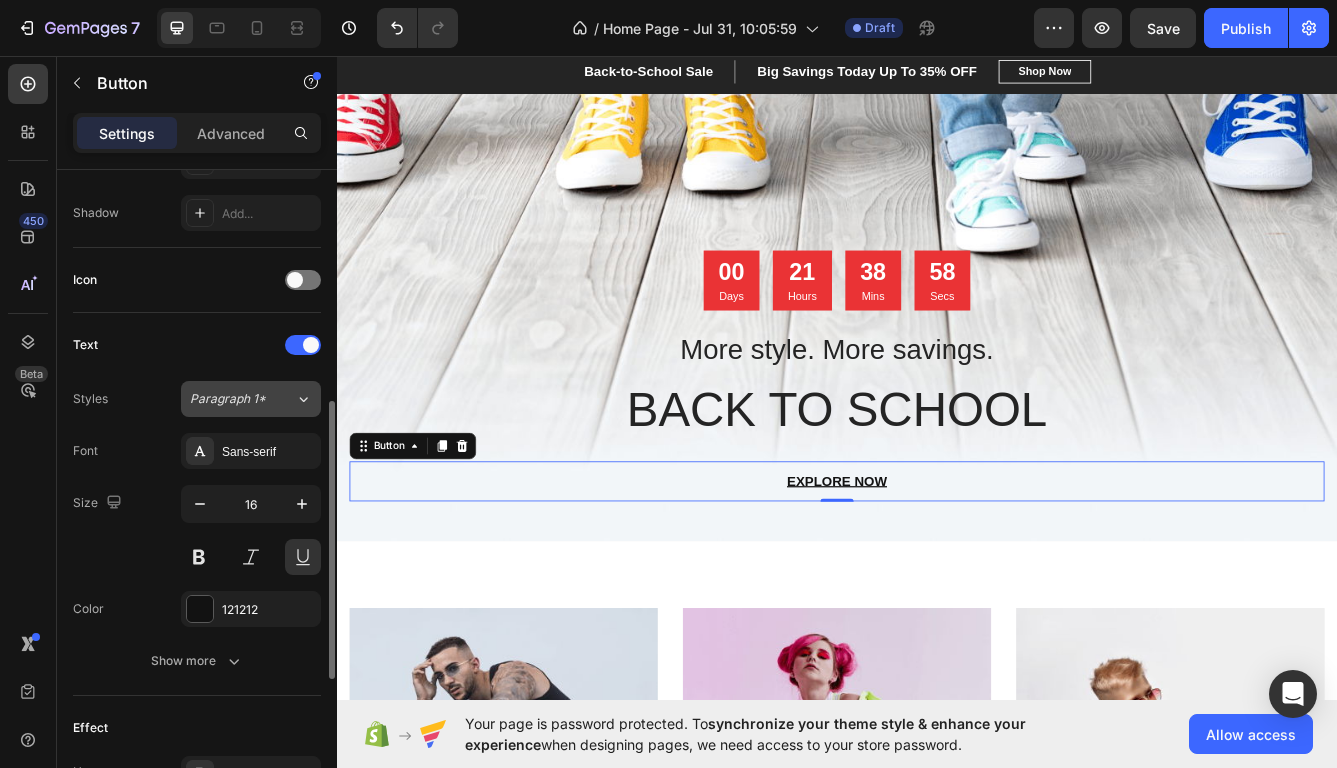 scroll, scrollTop: 547, scrollLeft: 0, axis: vertical 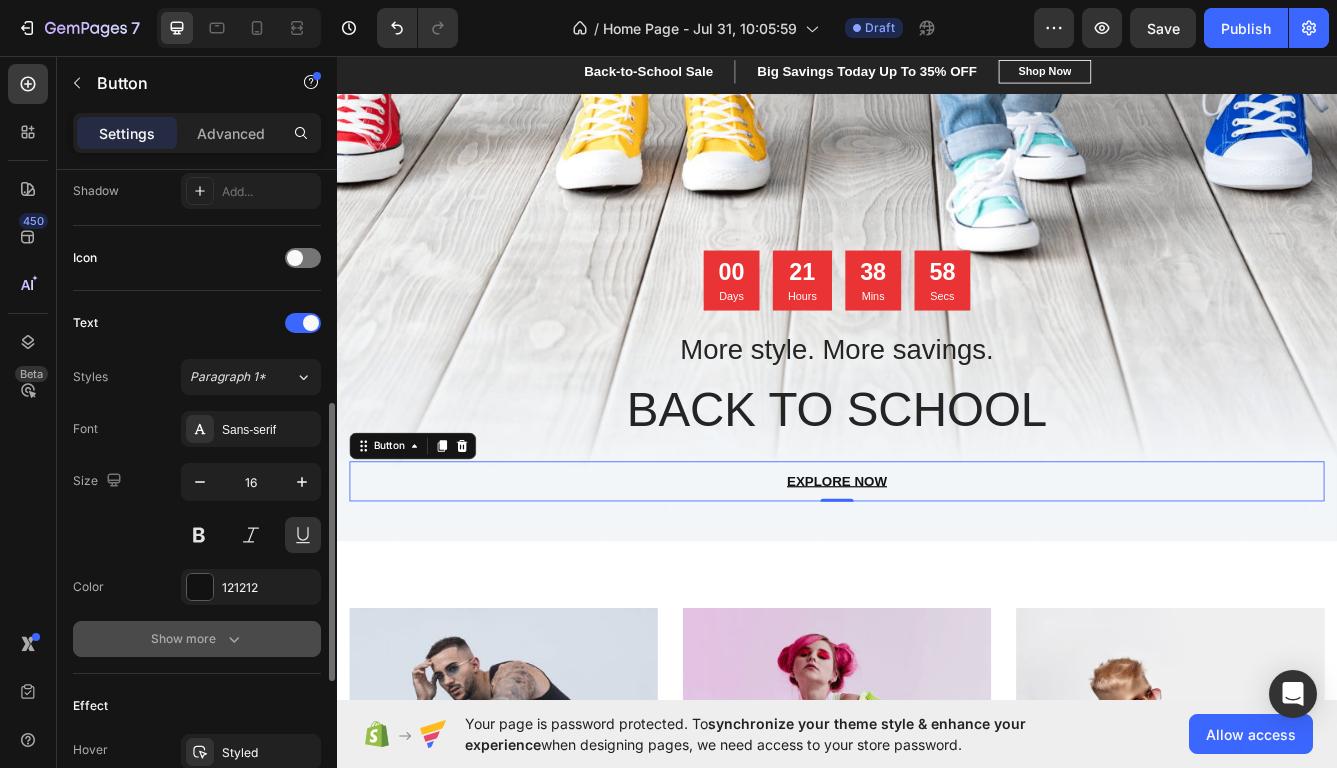 click on "Show more" at bounding box center [197, 639] 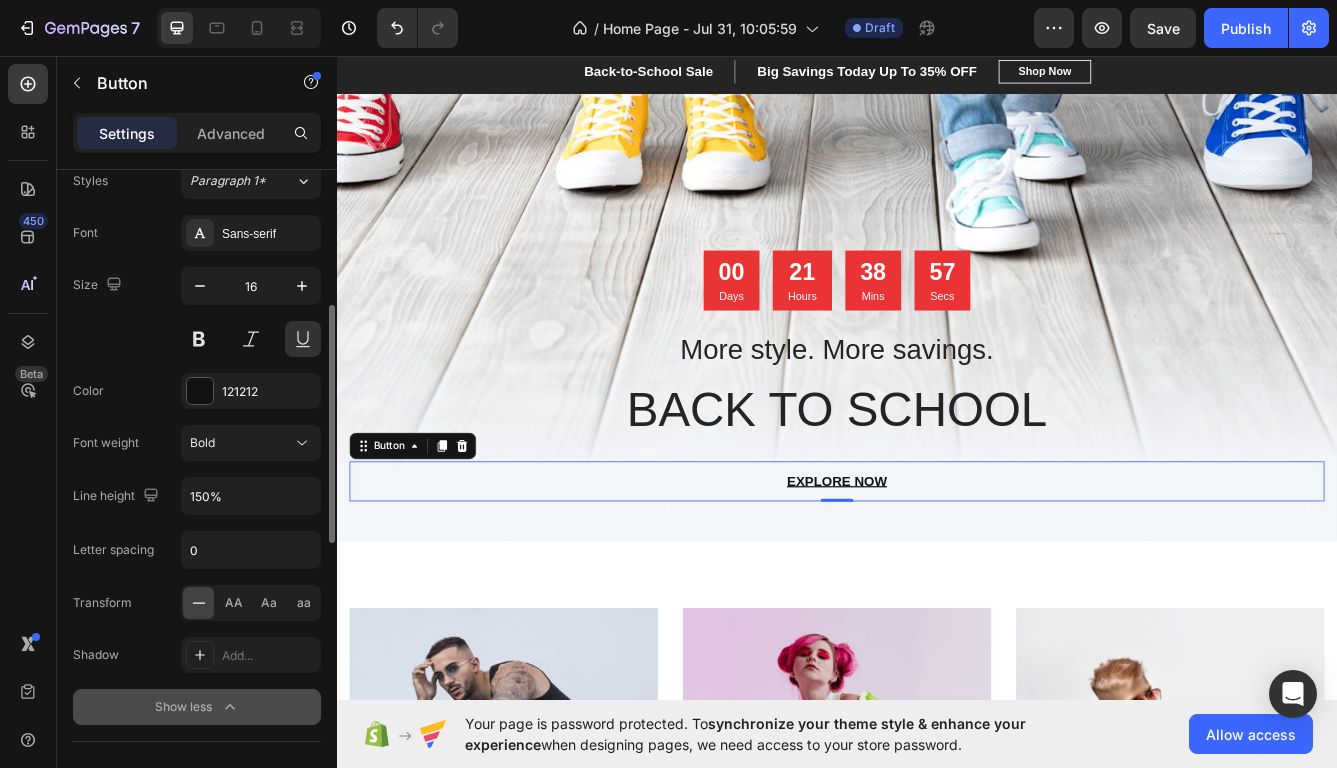 scroll, scrollTop: 748, scrollLeft: 0, axis: vertical 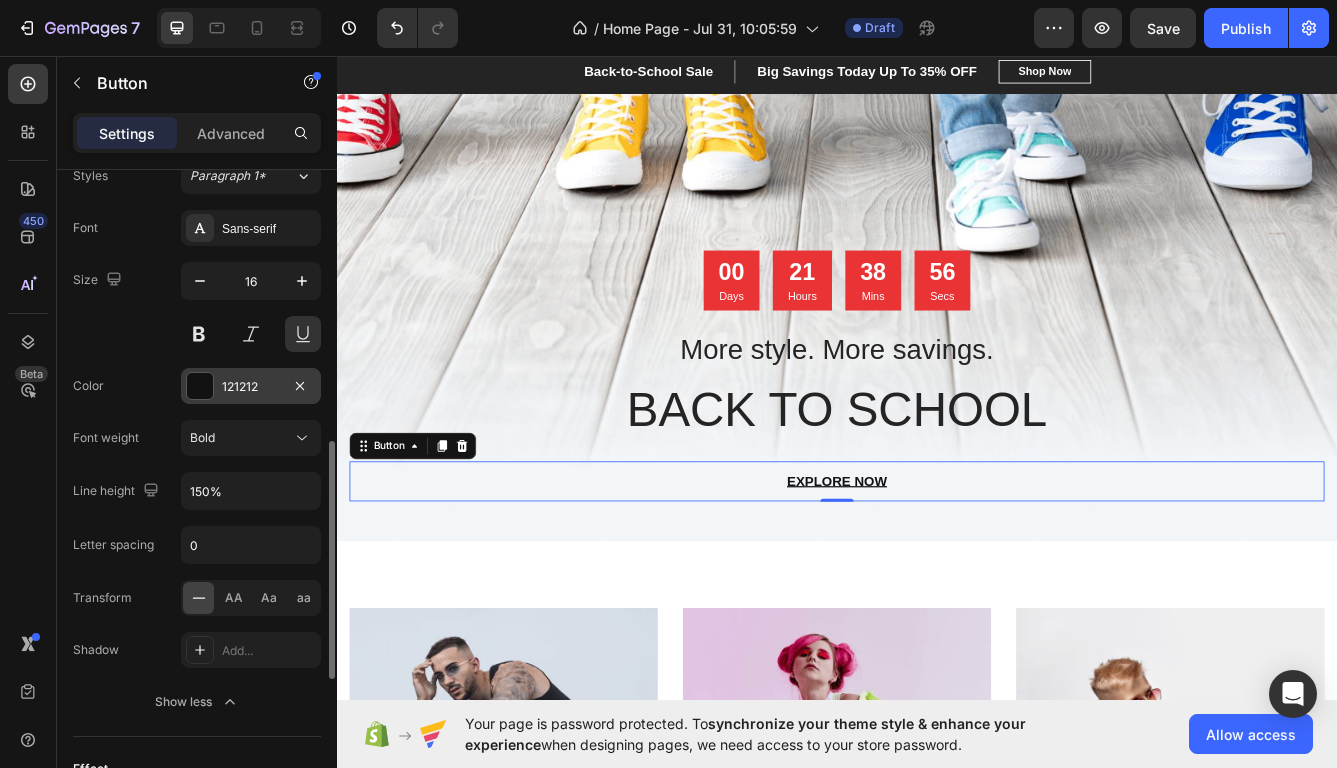 click on "121212" at bounding box center (251, 386) 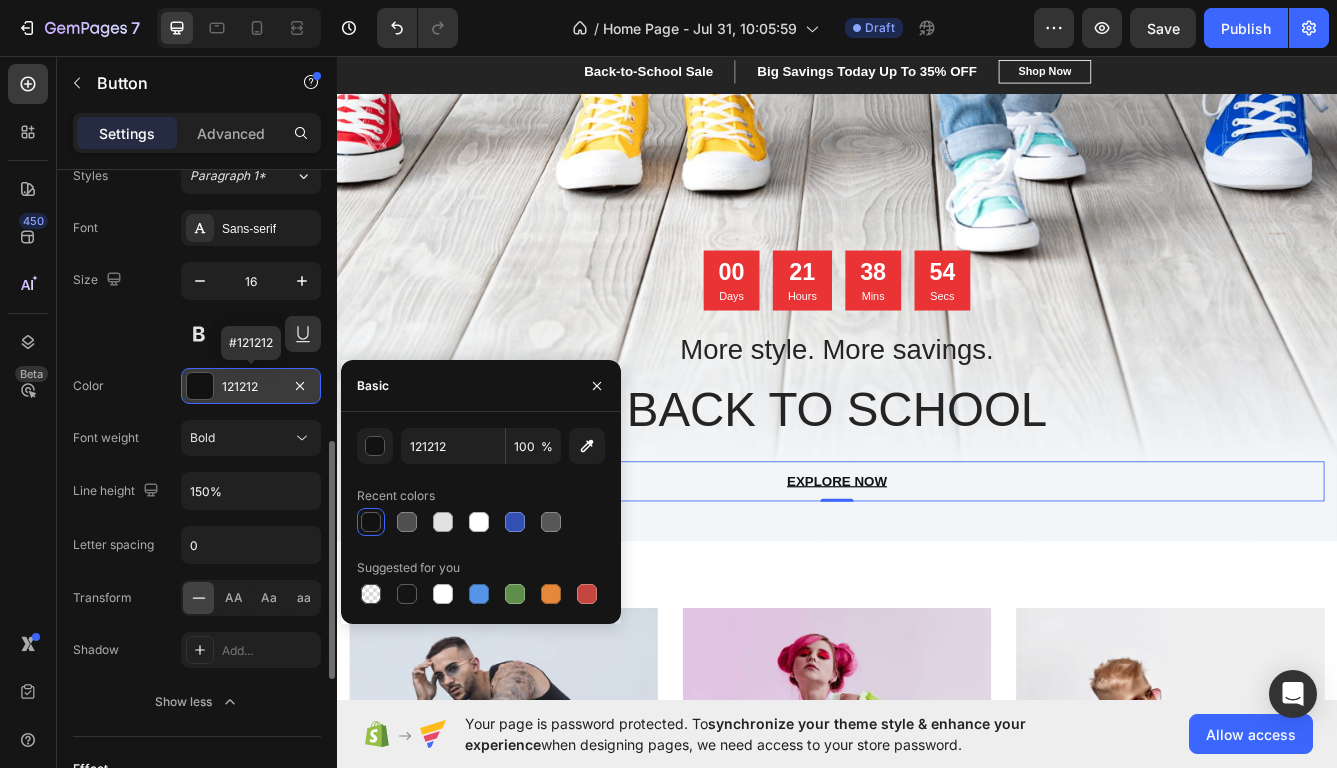 click on "121212" at bounding box center (251, 386) 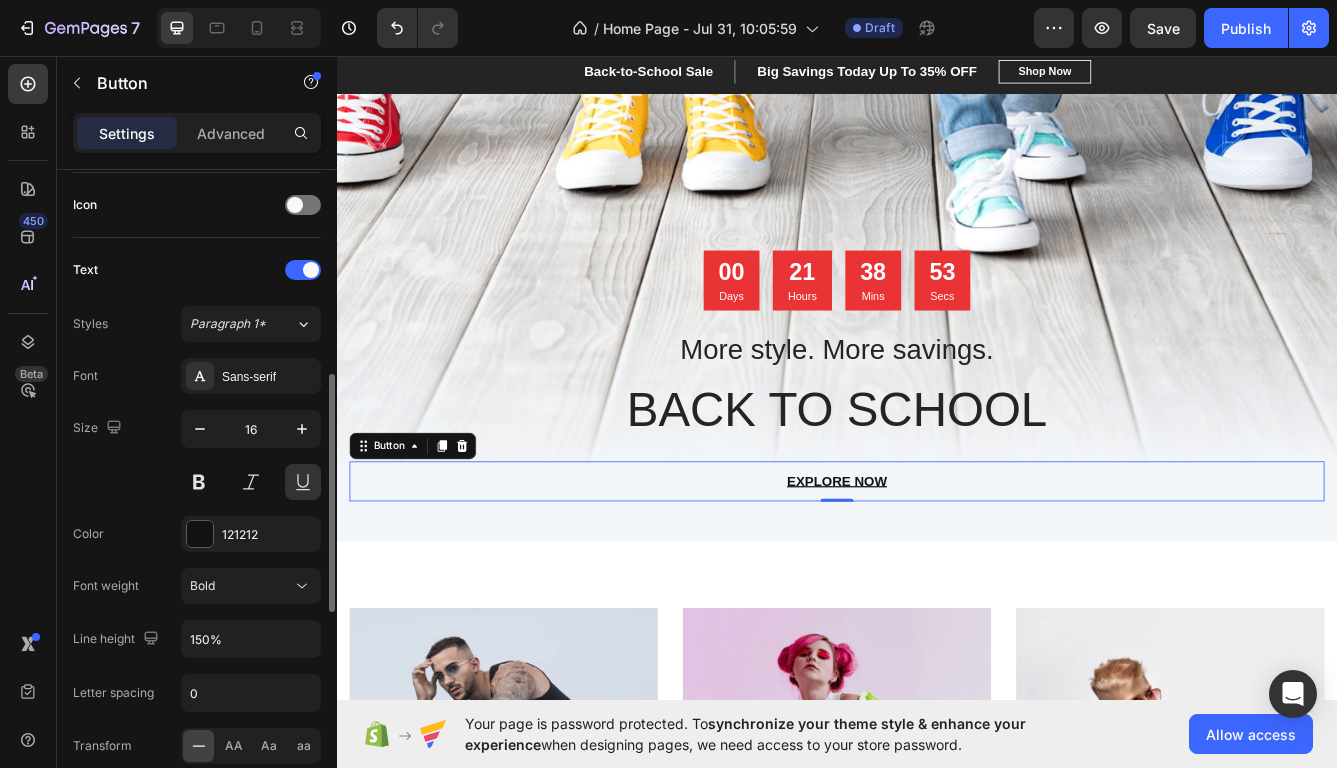 scroll, scrollTop: 589, scrollLeft: 0, axis: vertical 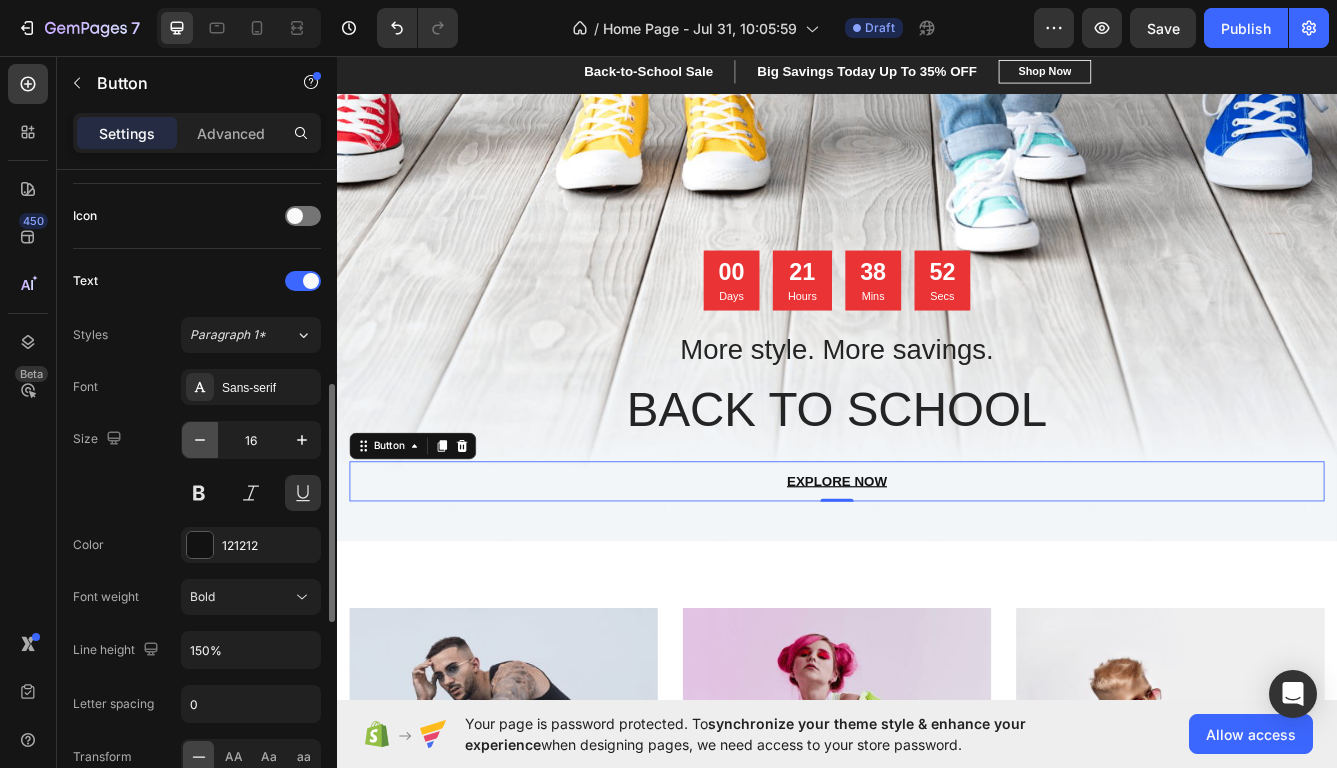 click 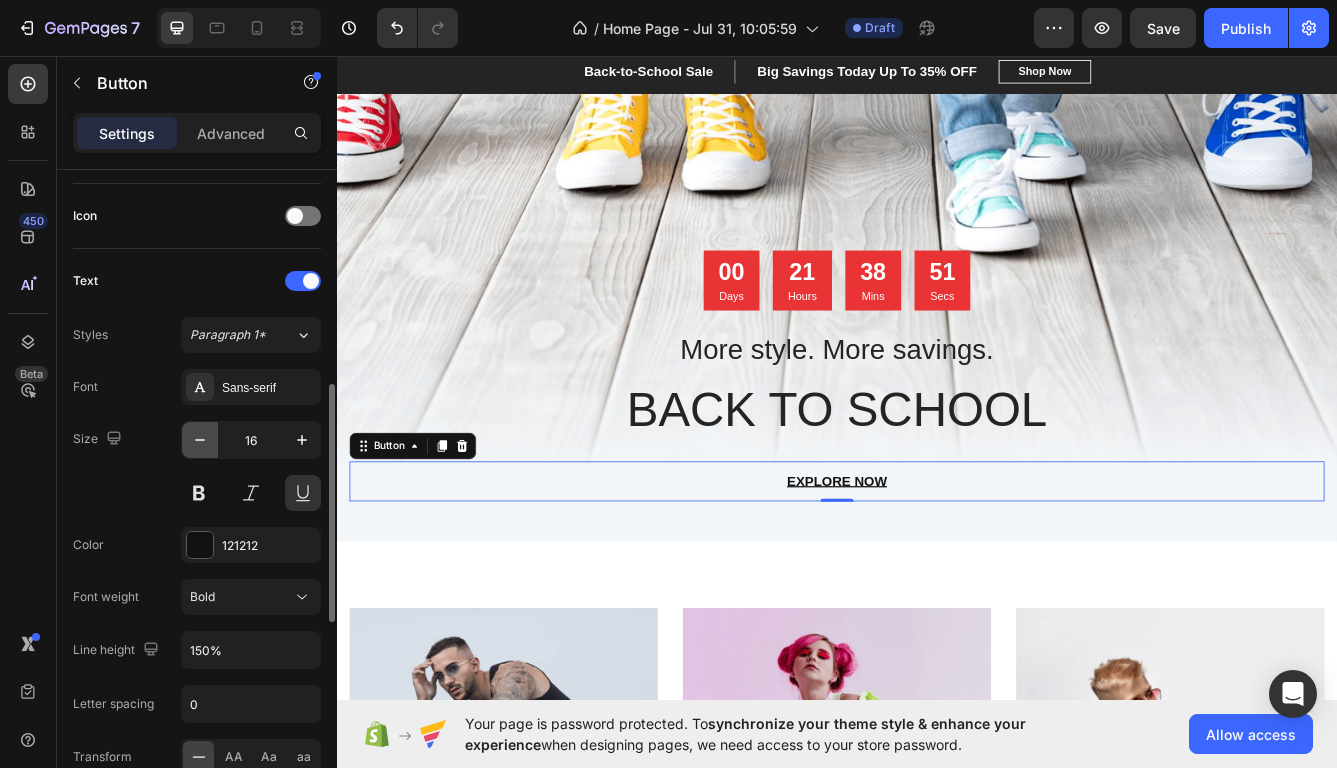 type on "15" 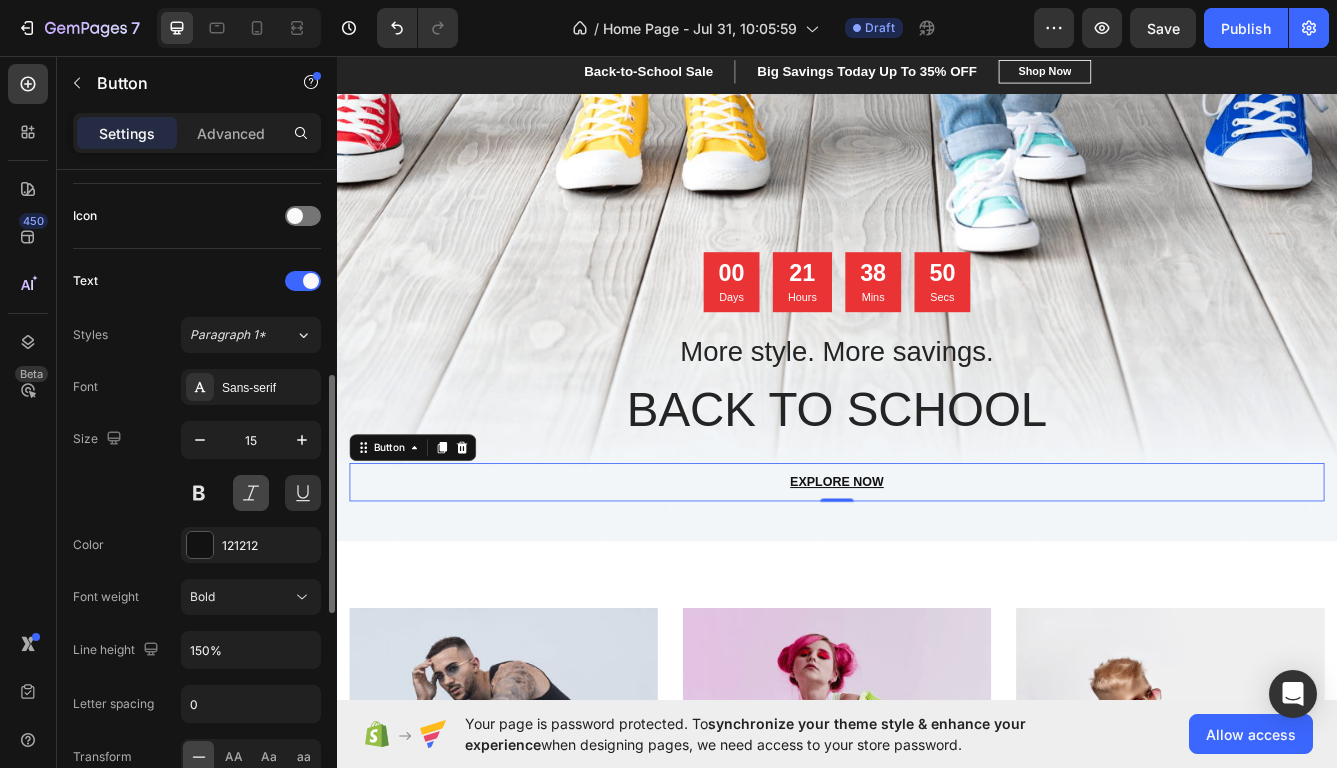 scroll, scrollTop: 570, scrollLeft: 0, axis: vertical 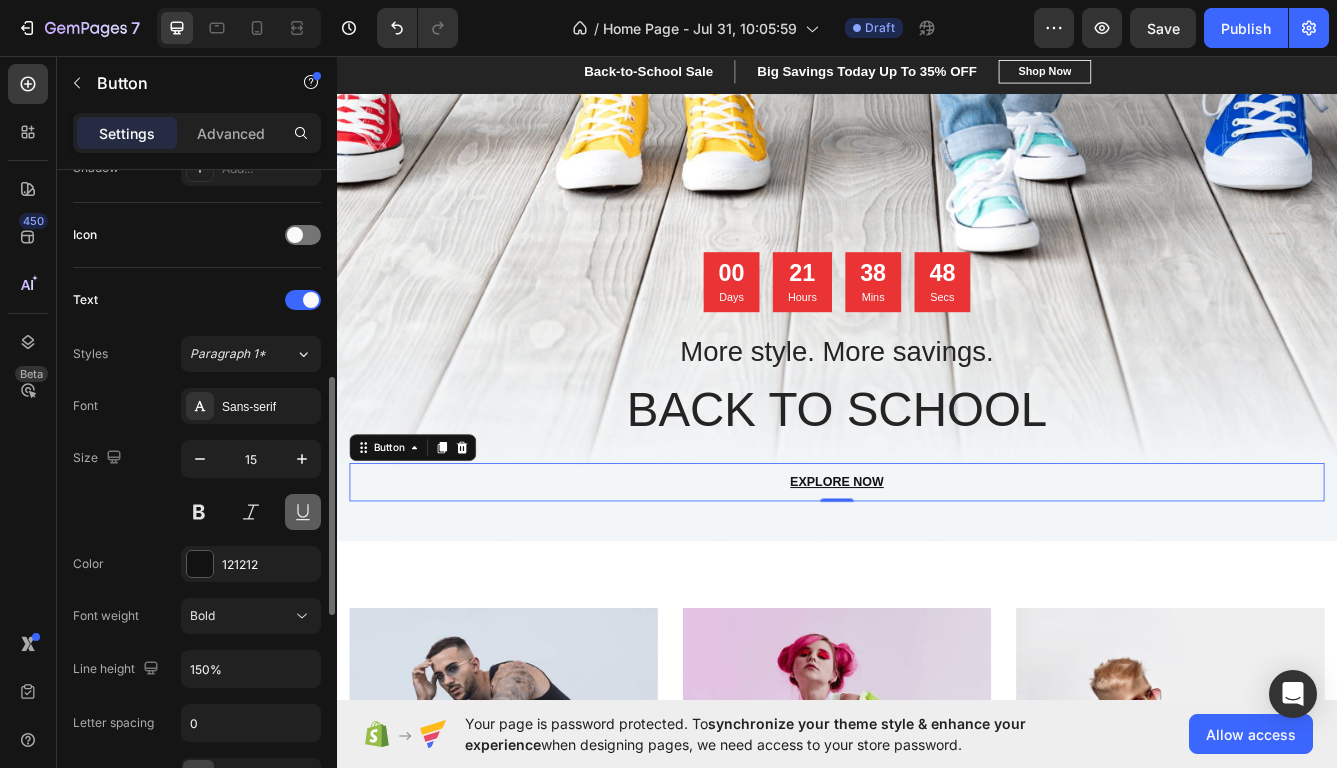 click at bounding box center (303, 512) 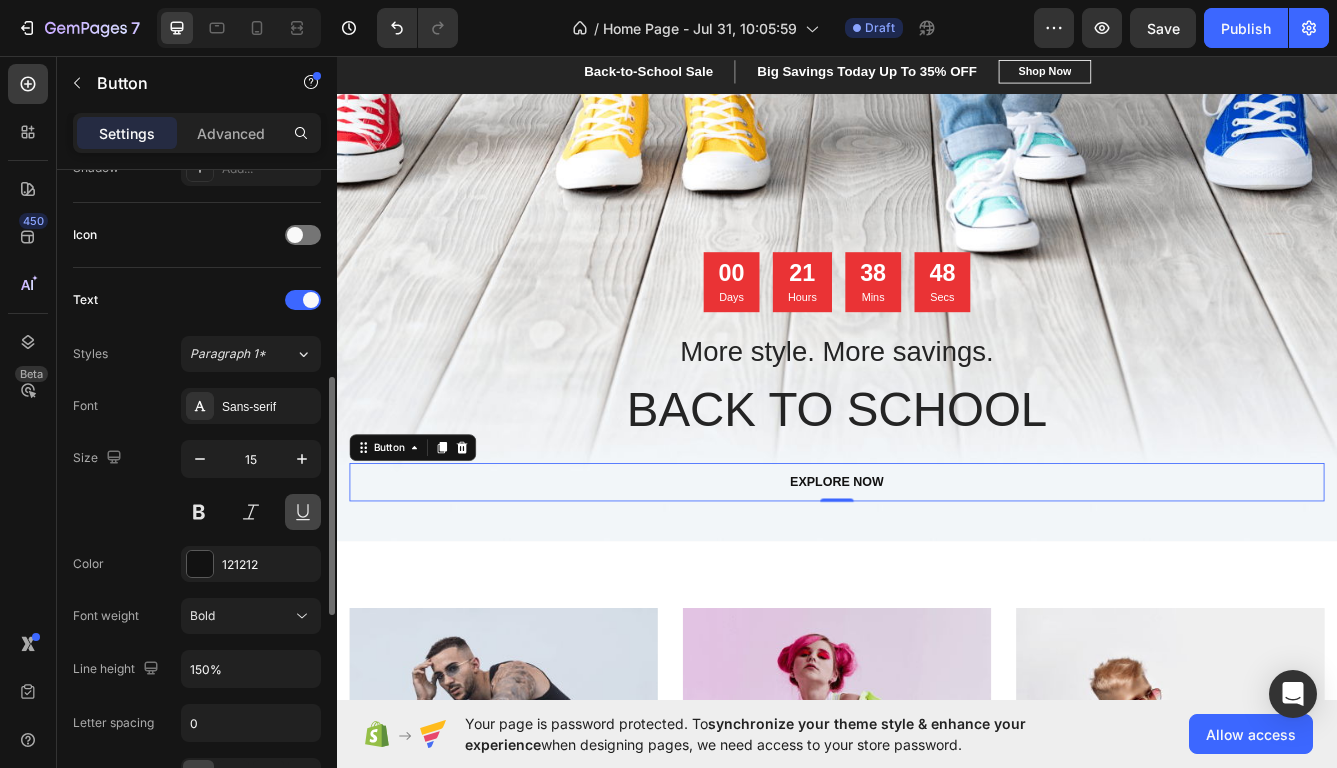 click at bounding box center [303, 512] 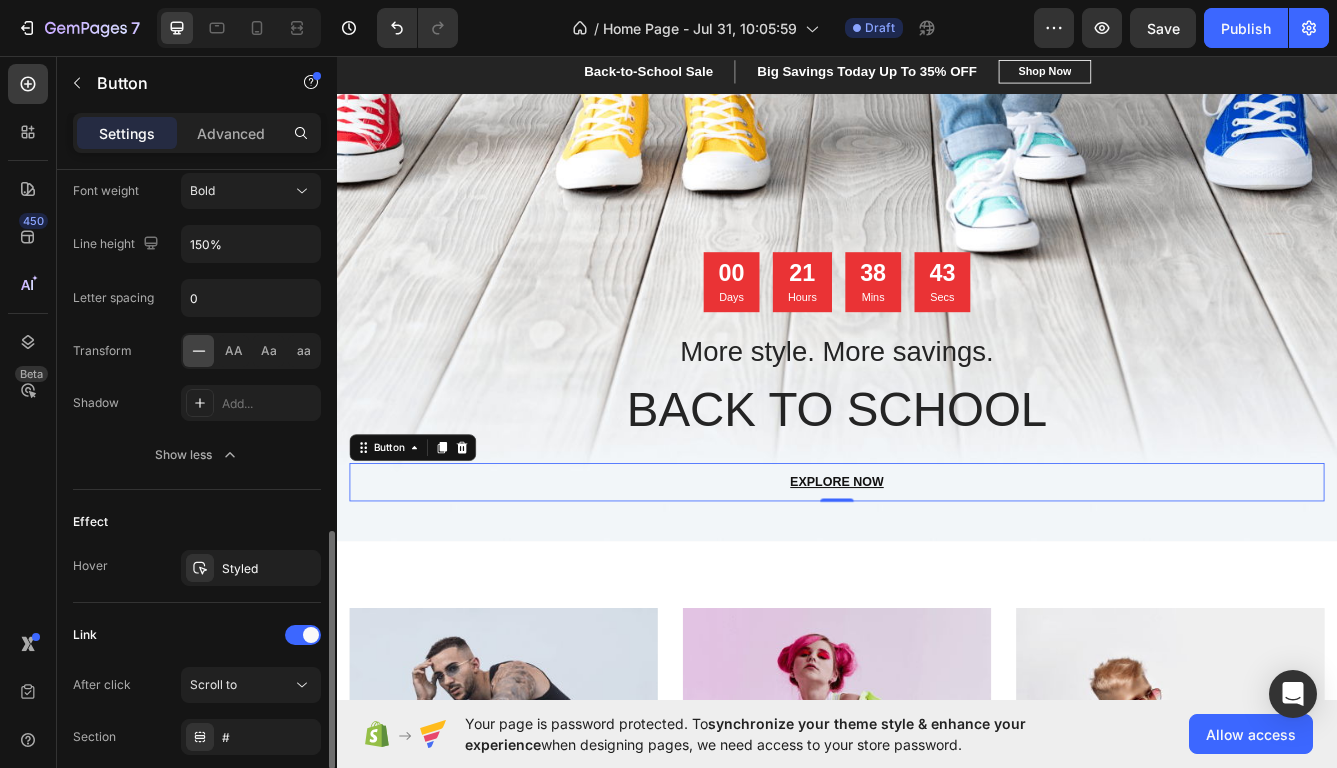 scroll, scrollTop: 1004, scrollLeft: 0, axis: vertical 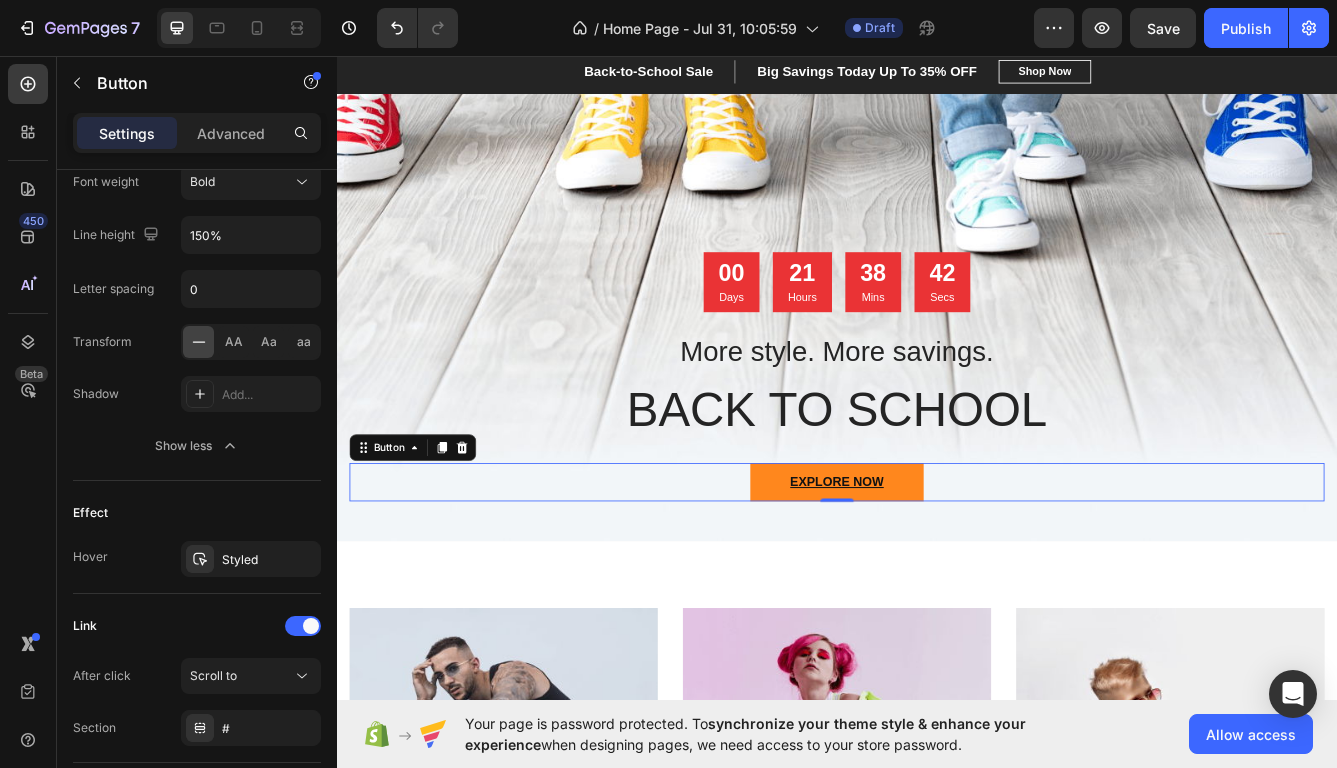 click on "EXPLORE NOW" at bounding box center (937, 568) 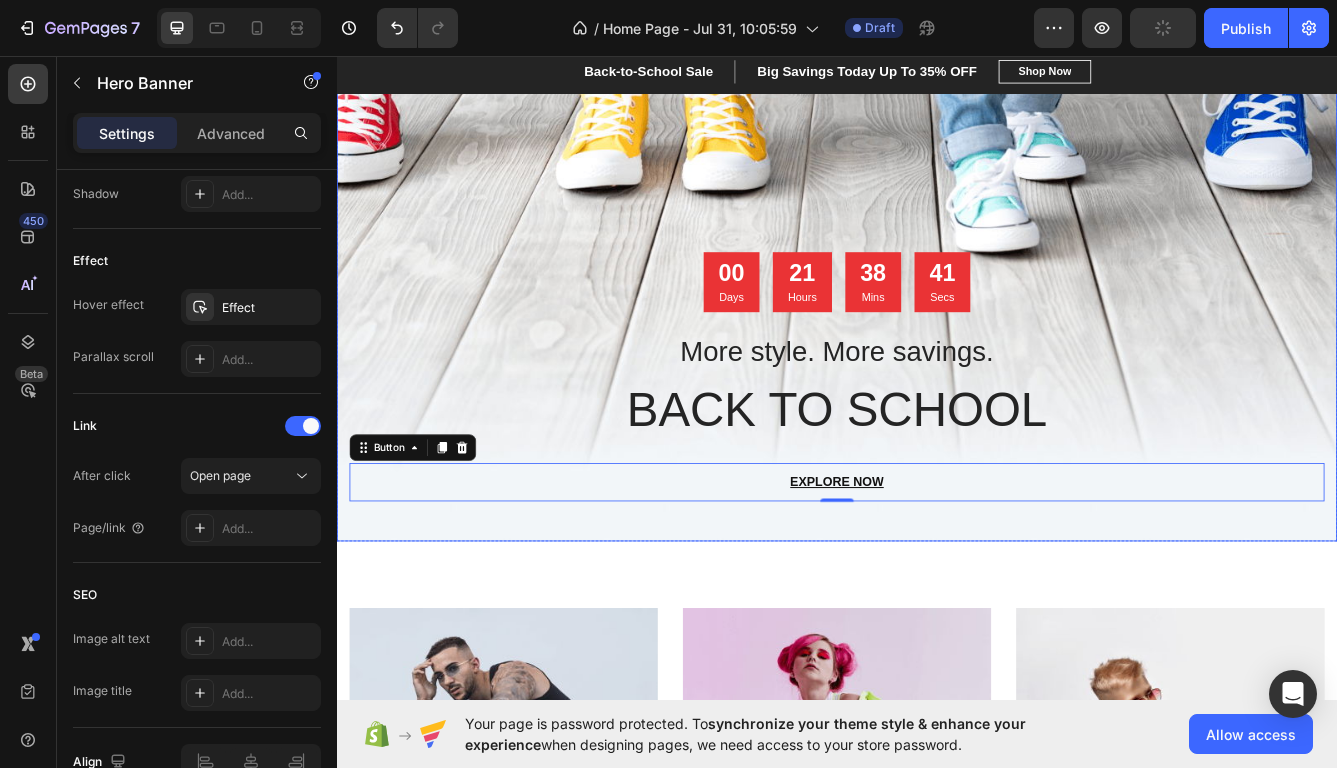 click on "00 Days 21 Hours 38 Mins 41 Secs Countdown Timer More style. More savings. Heading BACK TO SCHOOL Heading EXPLORE NOW Button   0 Row" at bounding box center (937, 465) 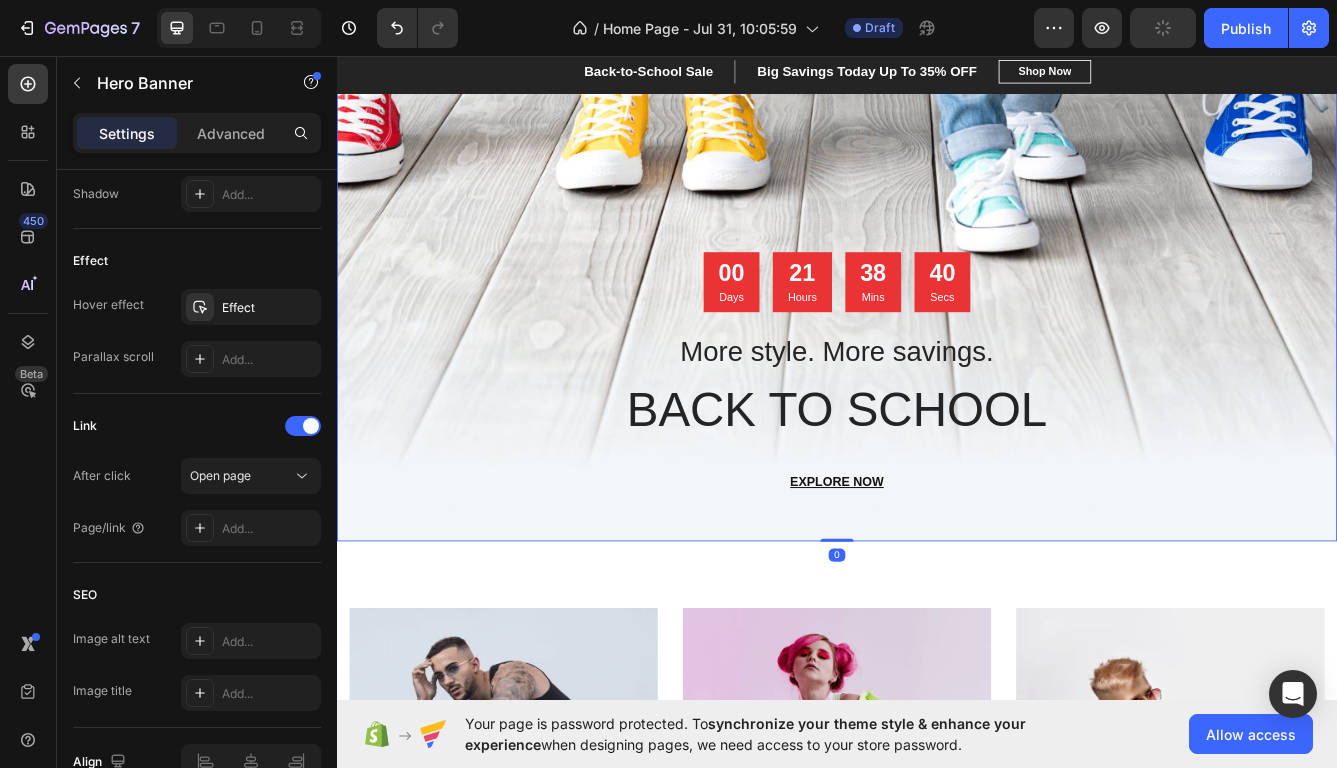 scroll, scrollTop: 0, scrollLeft: 0, axis: both 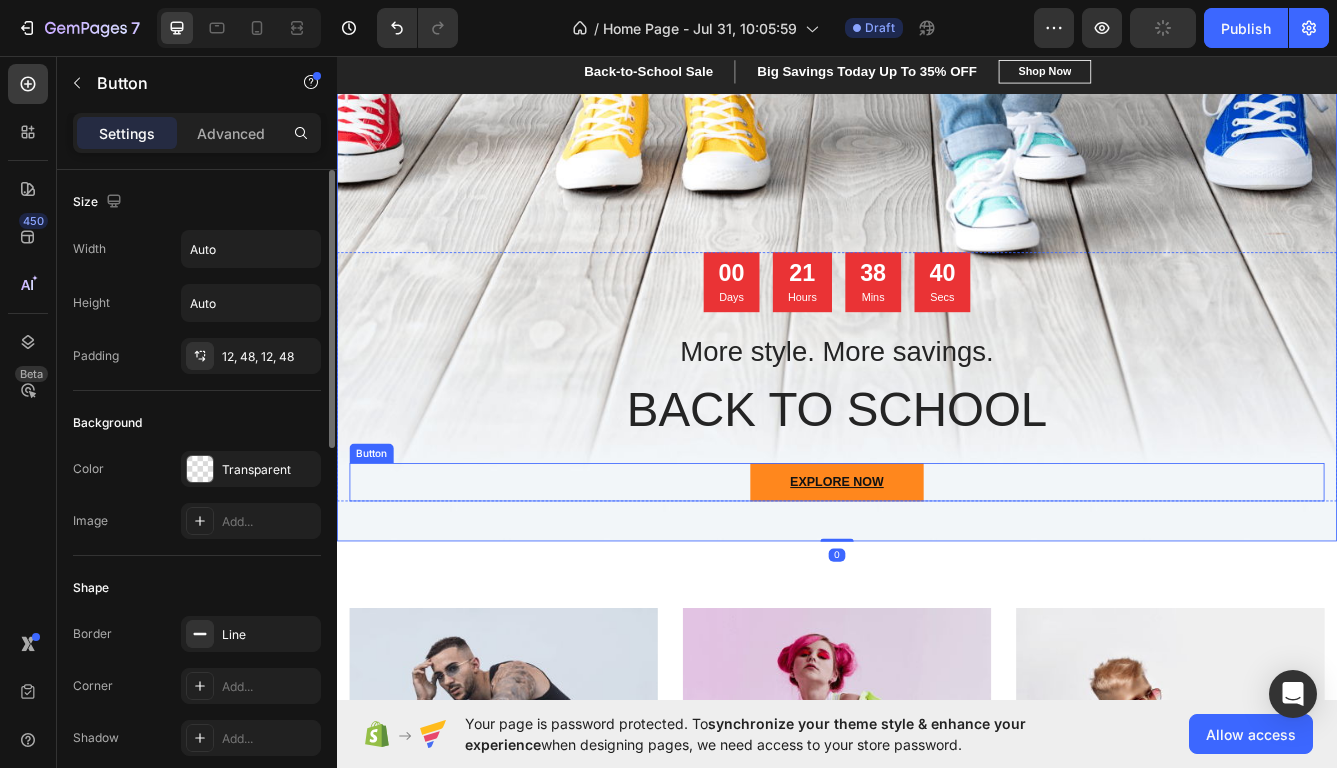 click on "EXPLORE NOW" at bounding box center (937, 568) 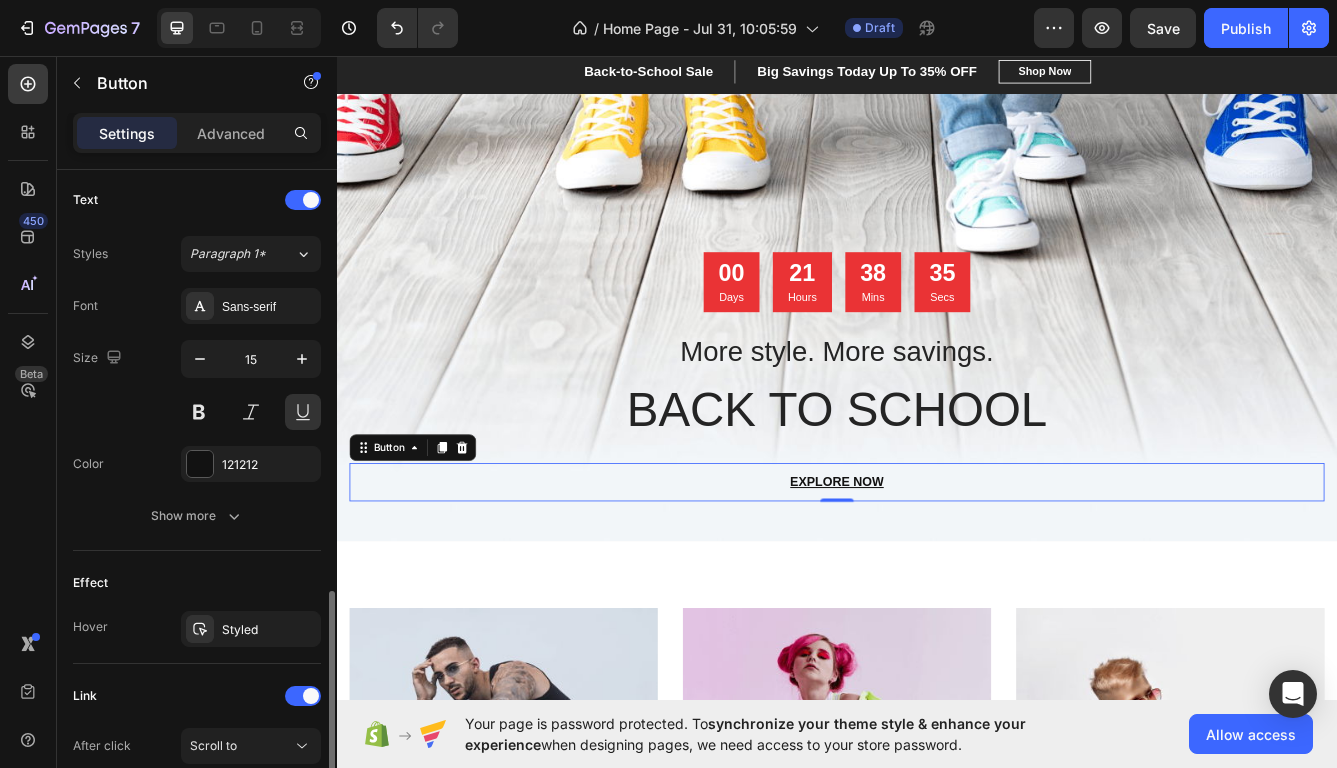 scroll, scrollTop: 883, scrollLeft: 0, axis: vertical 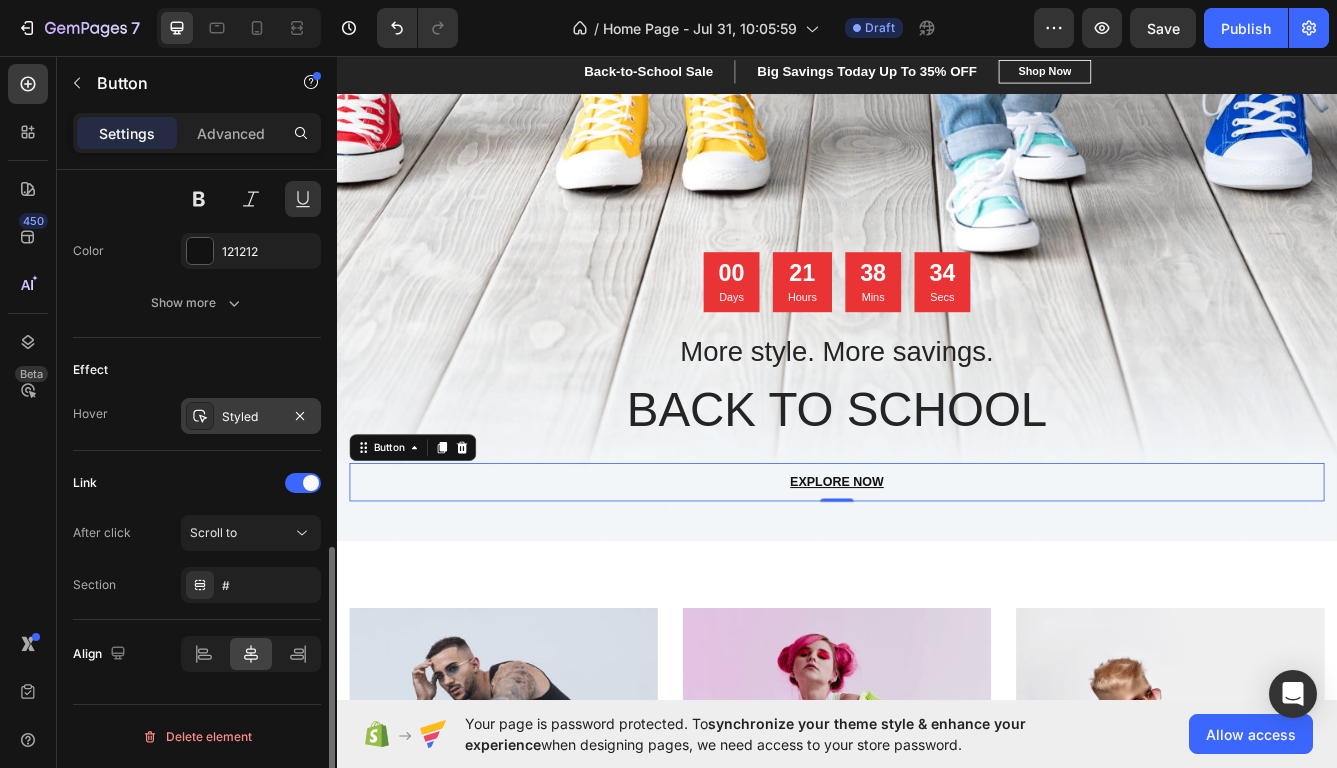 click on "Styled" at bounding box center [251, 417] 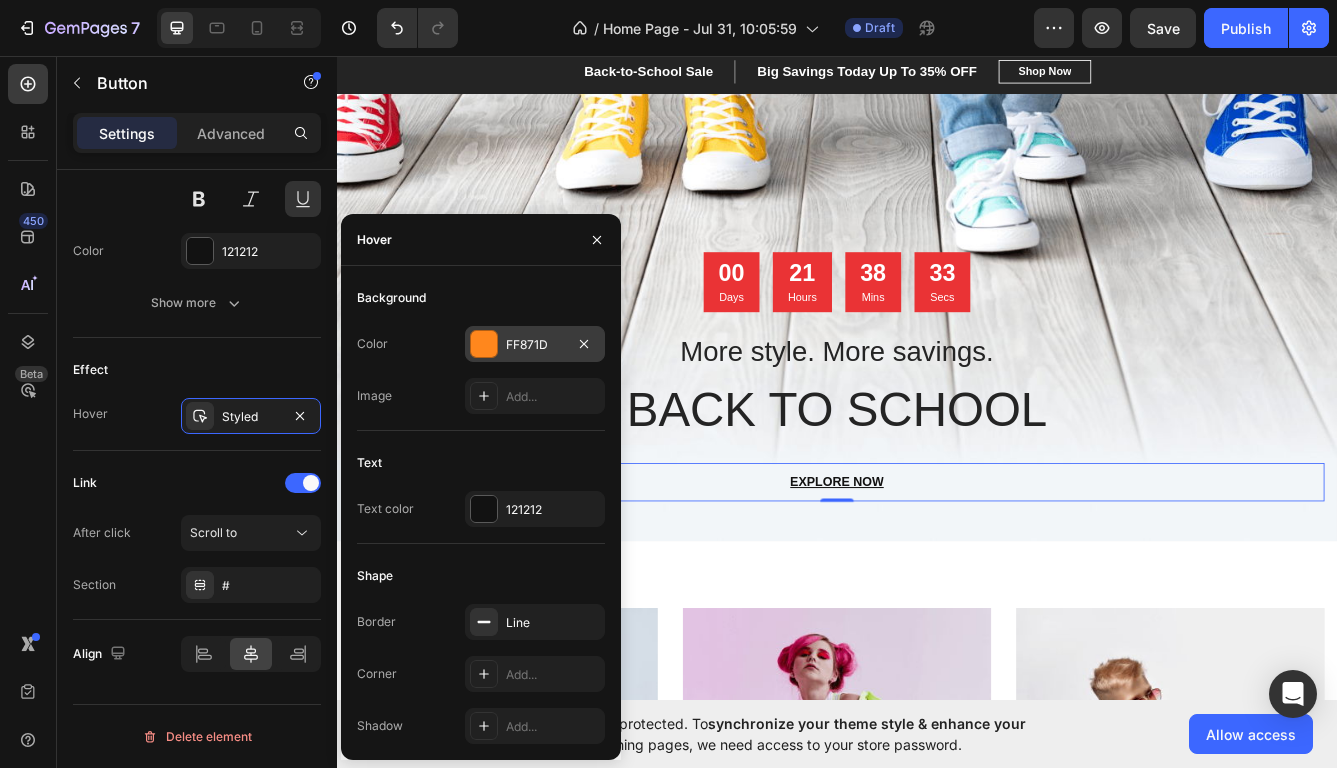 click on "FF871D" at bounding box center (535, 345) 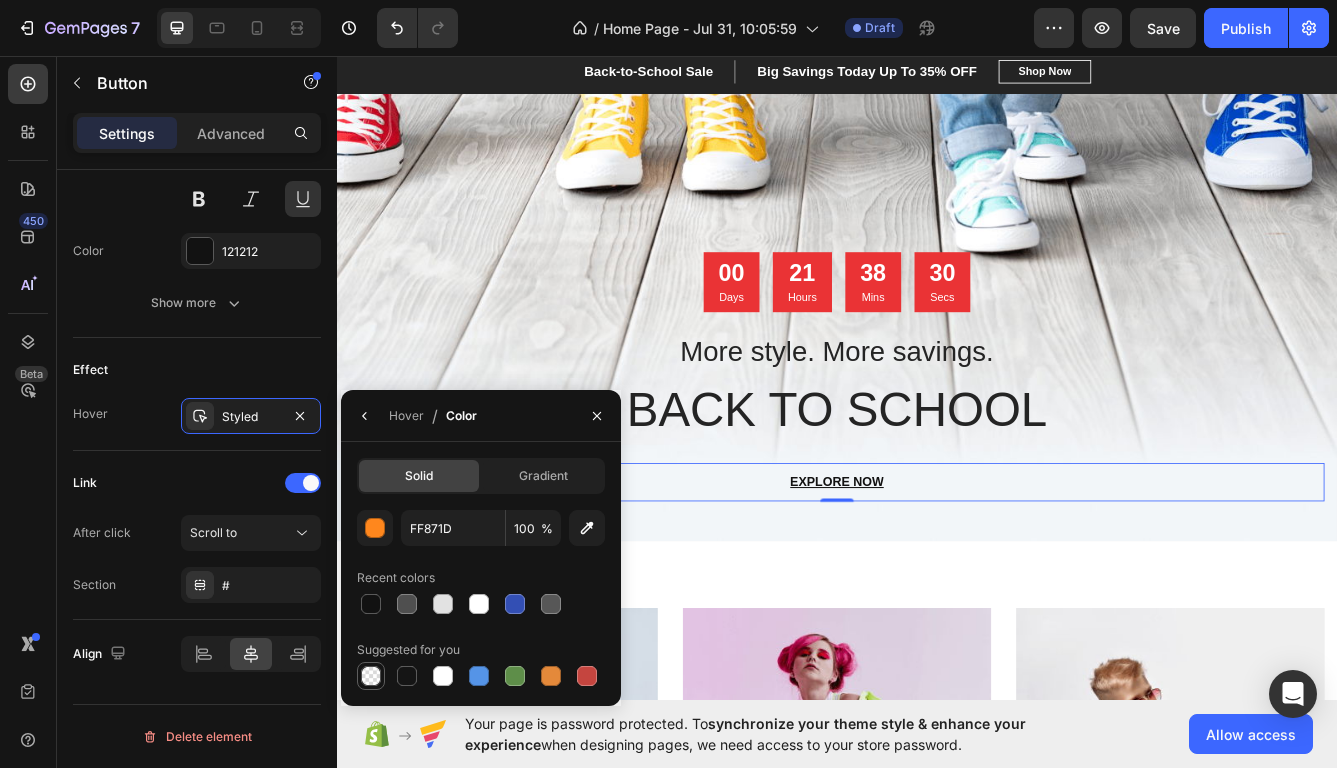 click at bounding box center (371, 676) 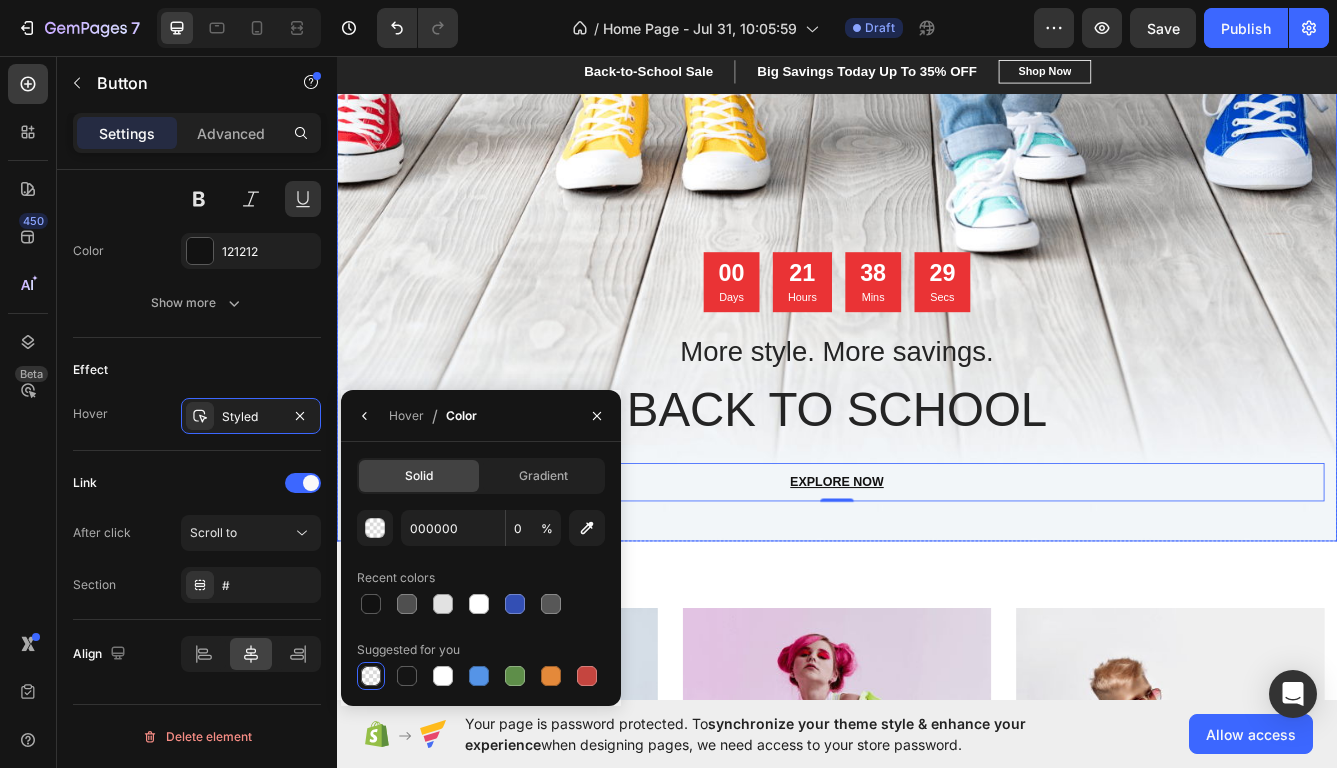 scroll, scrollTop: 202, scrollLeft: 0, axis: vertical 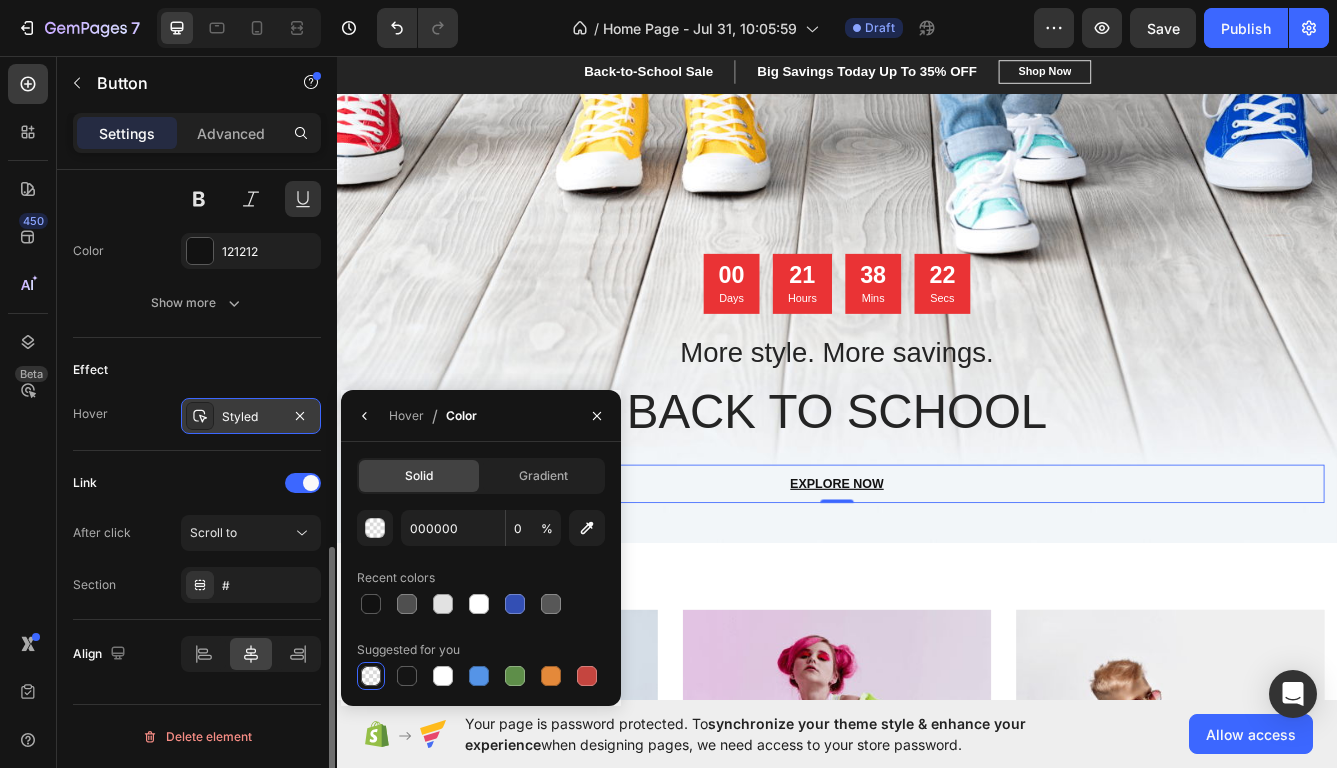 click 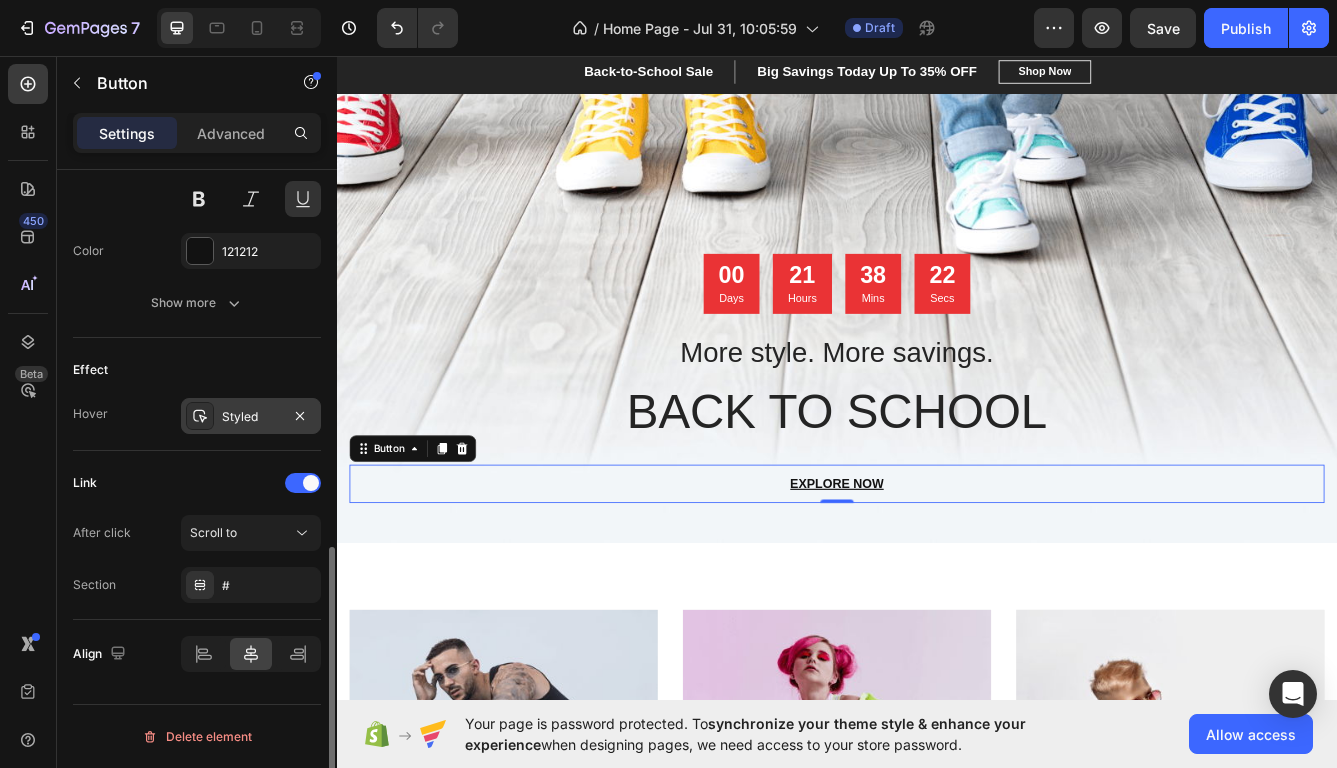 click 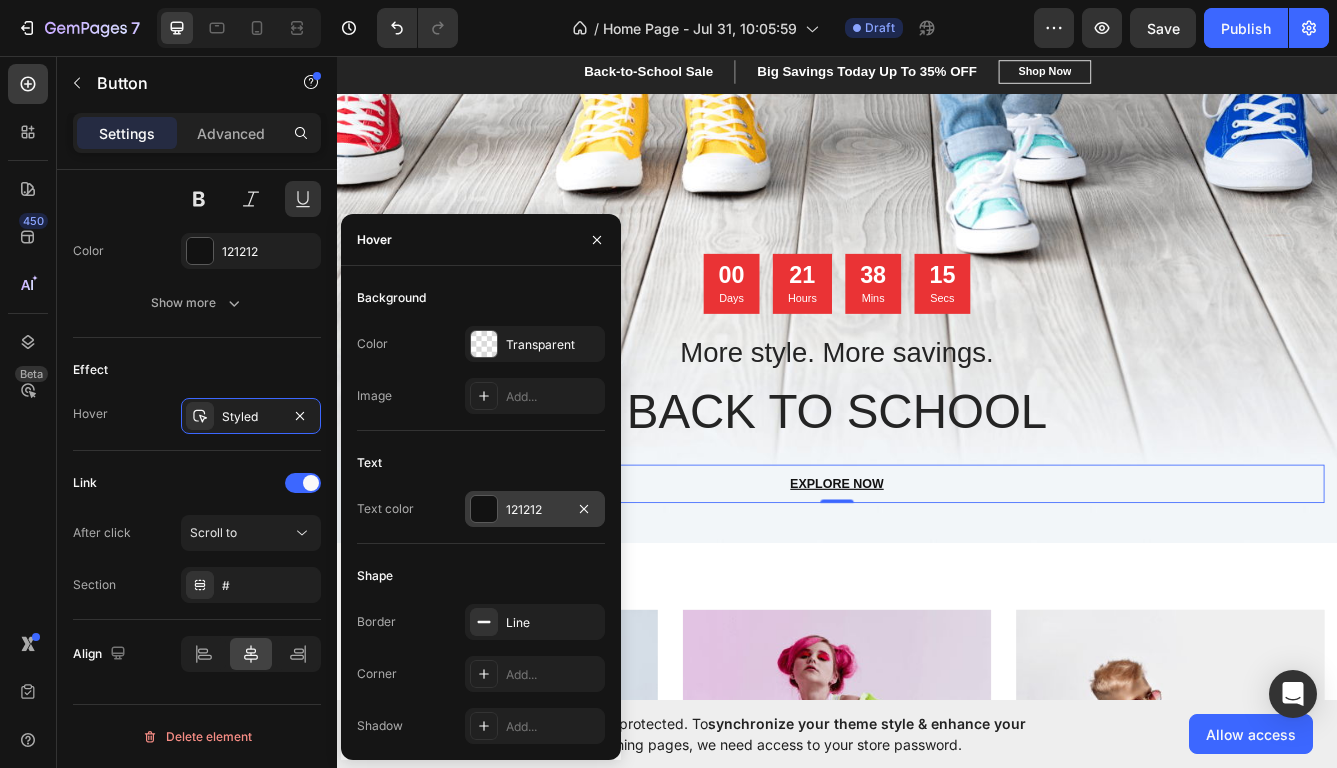 click on "121212" at bounding box center [535, 510] 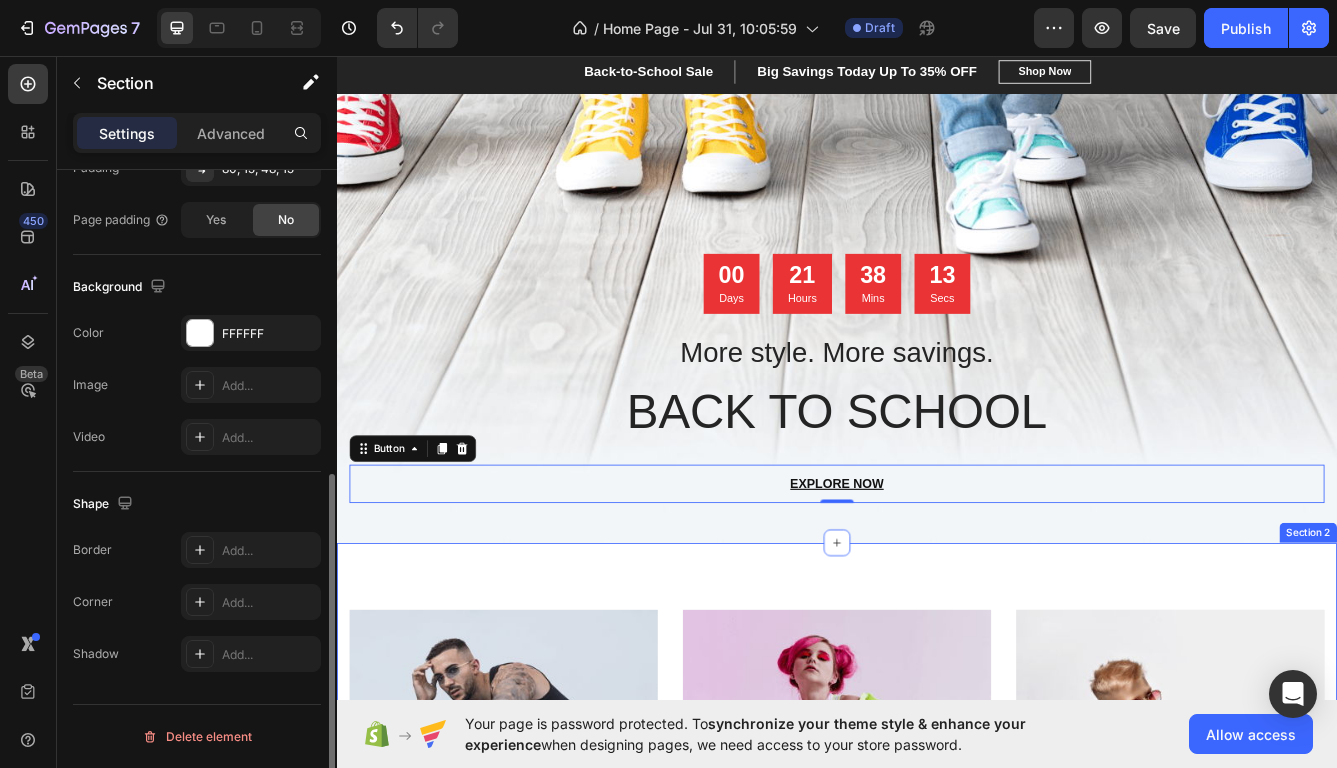 click on "MEN’S Text block Row Row Hero Banner WOMEN’S Text block Row Row Hero Banner KID’S Text block Row Row Hero Banner Row Section 2" at bounding box center [937, 952] 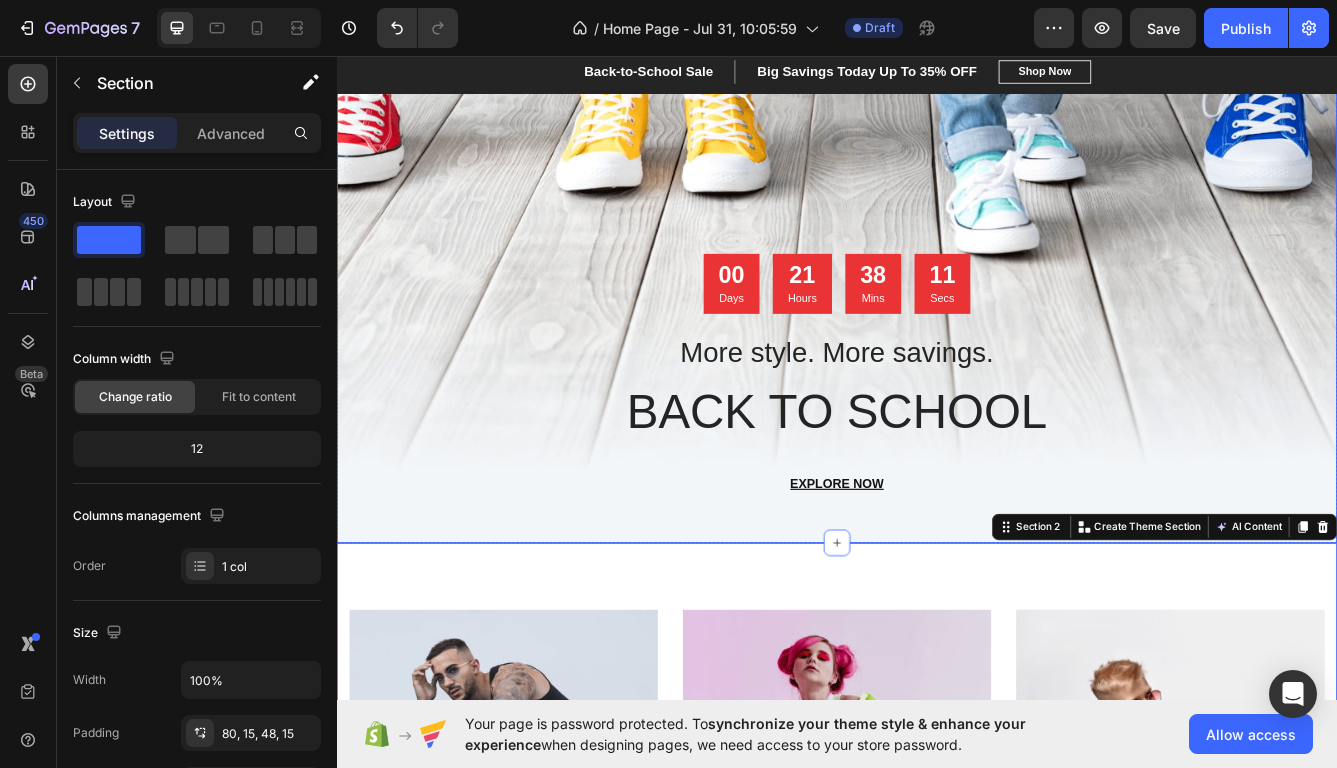 click on "00 Days 21 Hours 38 Mins 11 Secs Countdown Timer More style. More savings. Heading BACK TO SCHOOL Heading EXPLORE NOW Button Row" at bounding box center (937, 467) 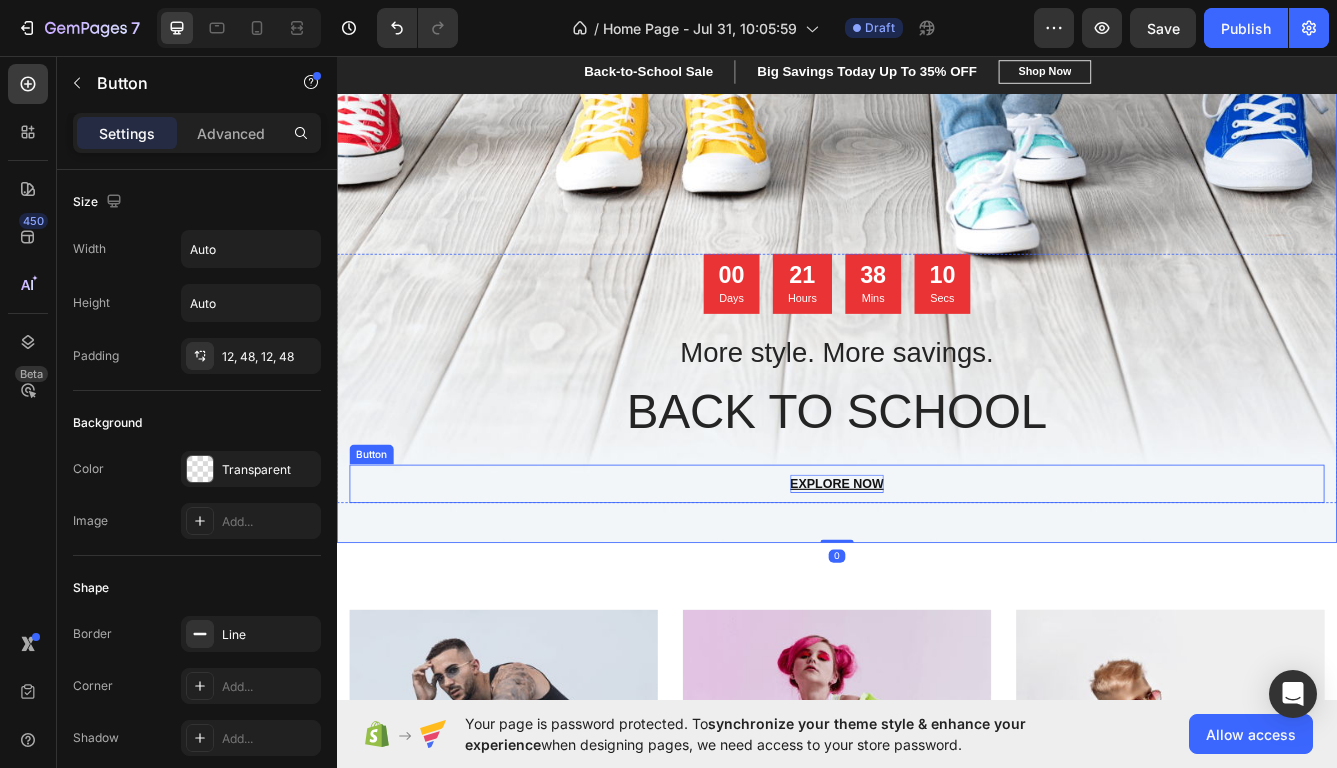 click on "EXPLORE NOW" at bounding box center (937, 570) 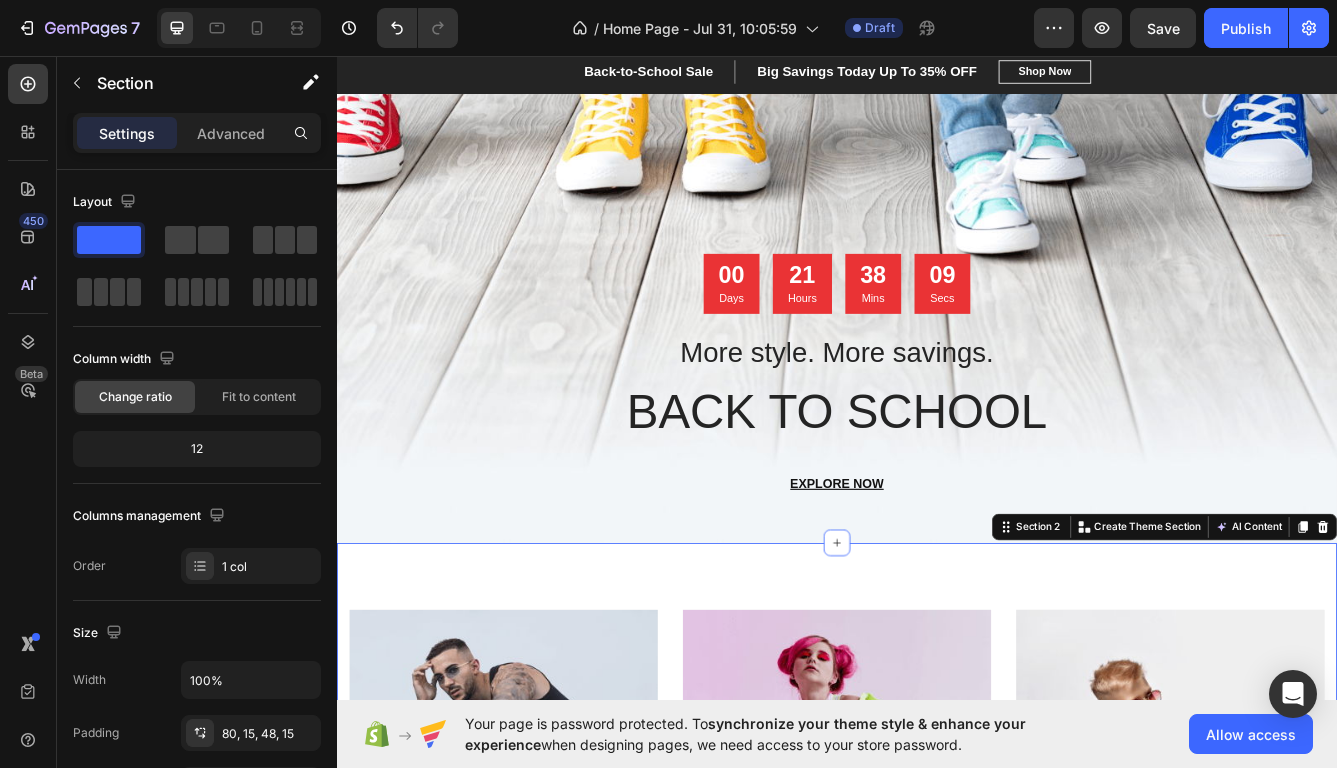 click on "MEN’S Text block Row Row Hero Banner WOMEN’S Text block Row Row Hero Banner KID’S Text block Row Row Hero Banner Row Section 2   You can create reusable sections Create Theme Section AI Content Write with GemAI What would you like to describe here? Tone and Voice Persuasive Product CapyNest Classic Show more Generate" at bounding box center (937, 952) 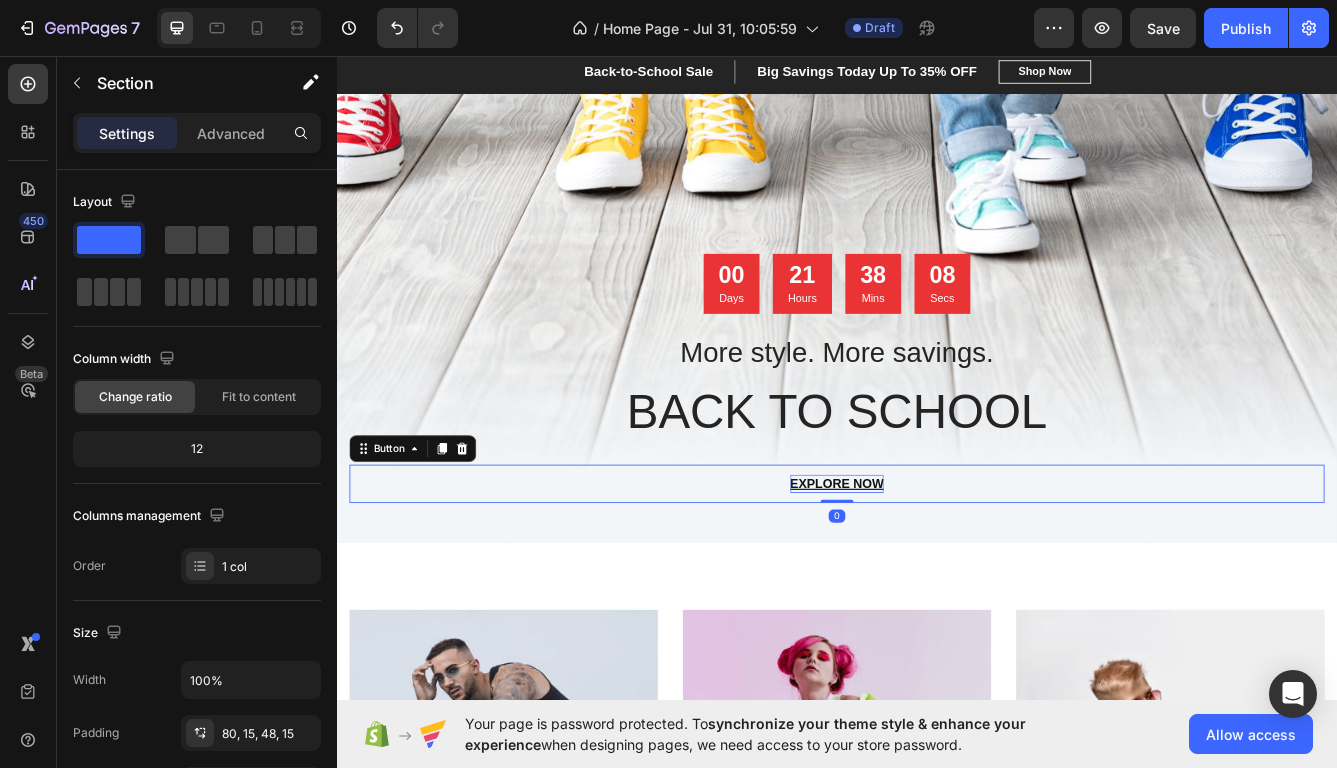 click on "EXPLORE NOW" at bounding box center (937, 570) 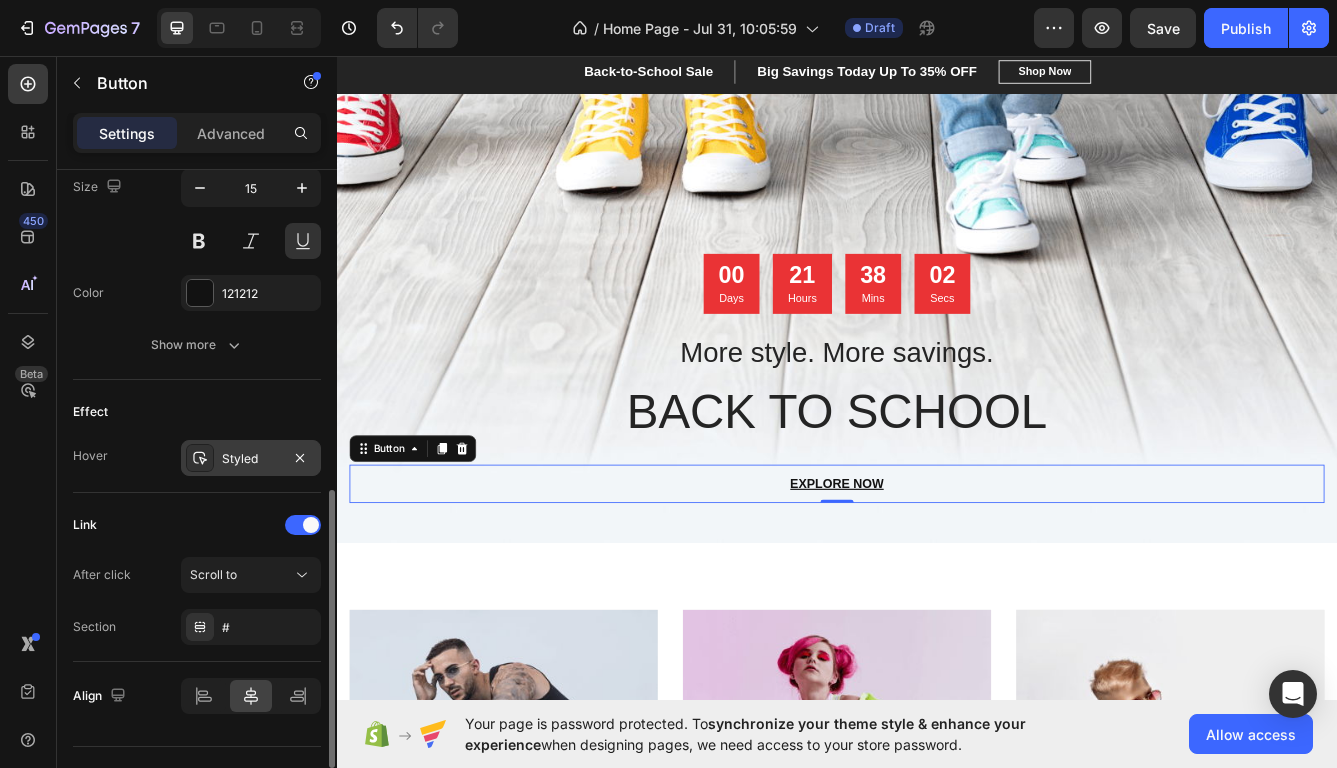 scroll, scrollTop: 801, scrollLeft: 0, axis: vertical 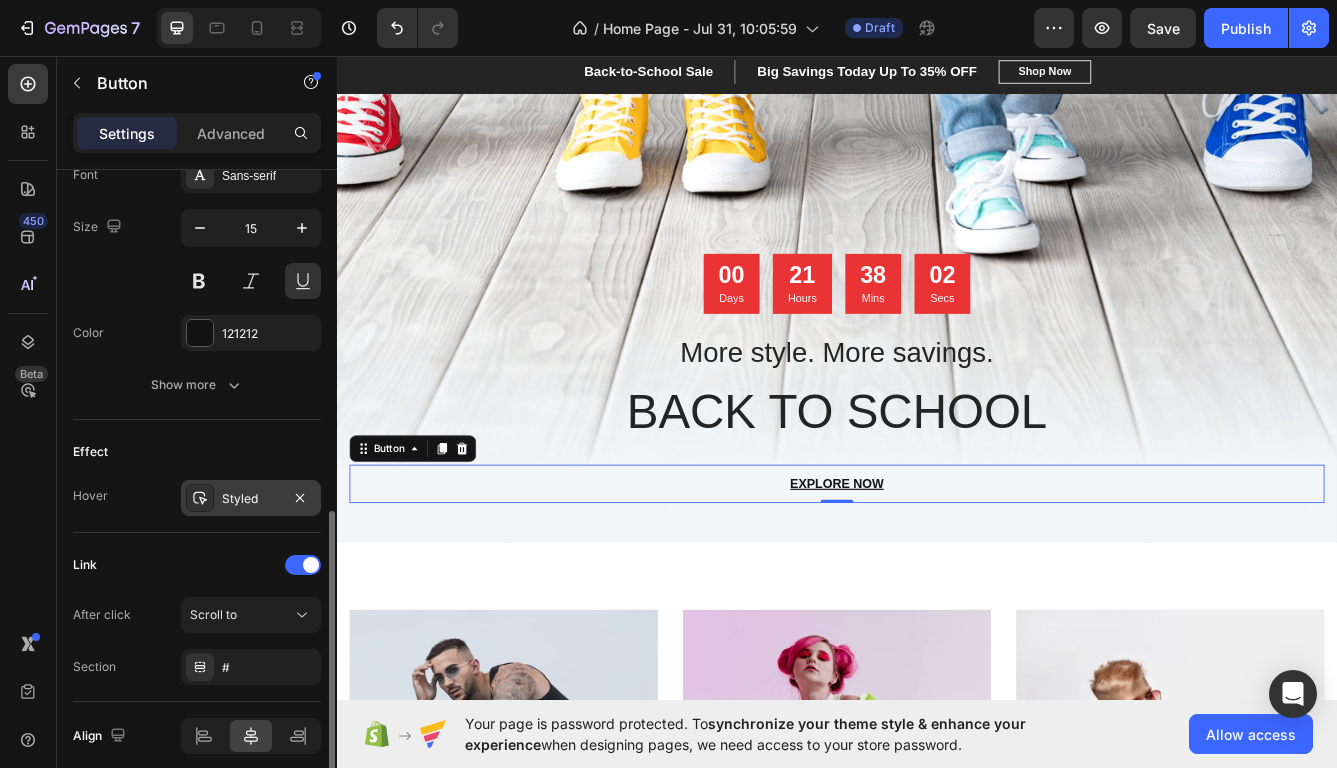 click on "Styled" at bounding box center [251, 499] 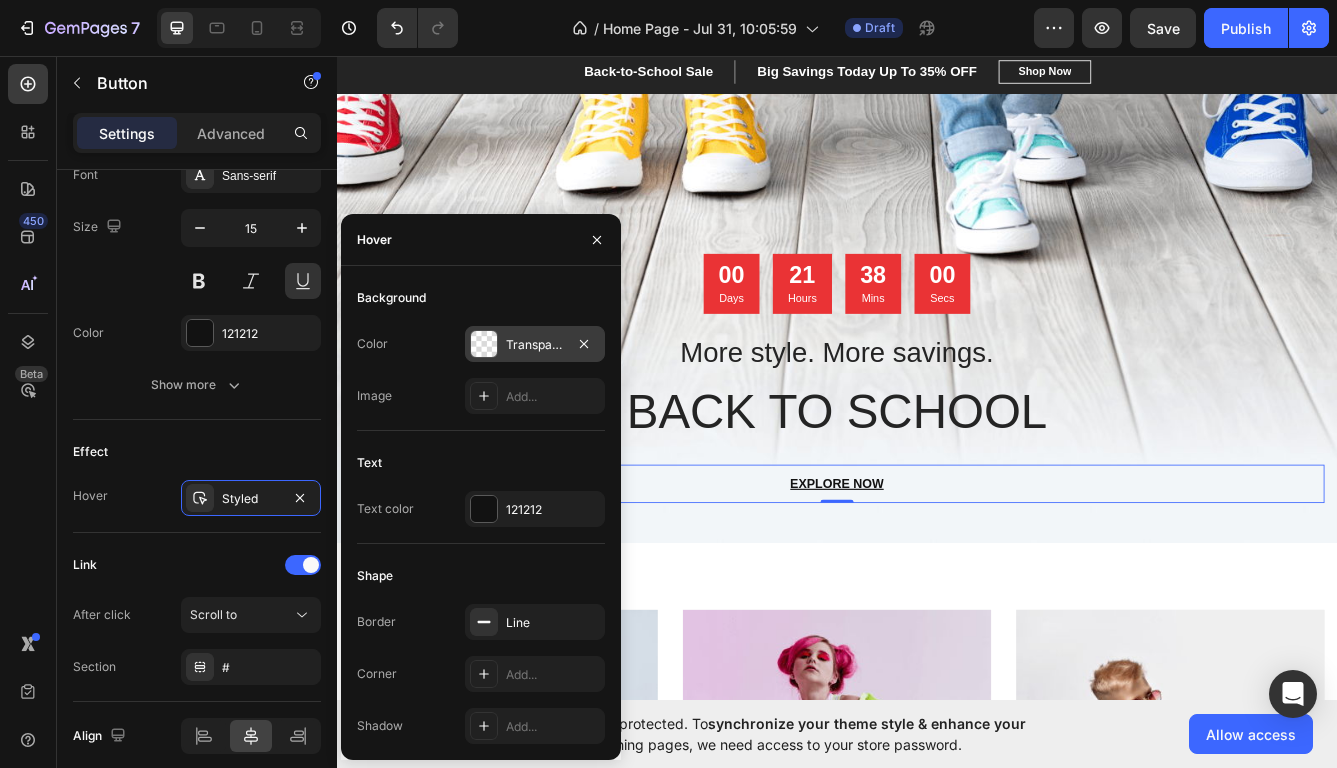 click on "Transparent" at bounding box center [535, 345] 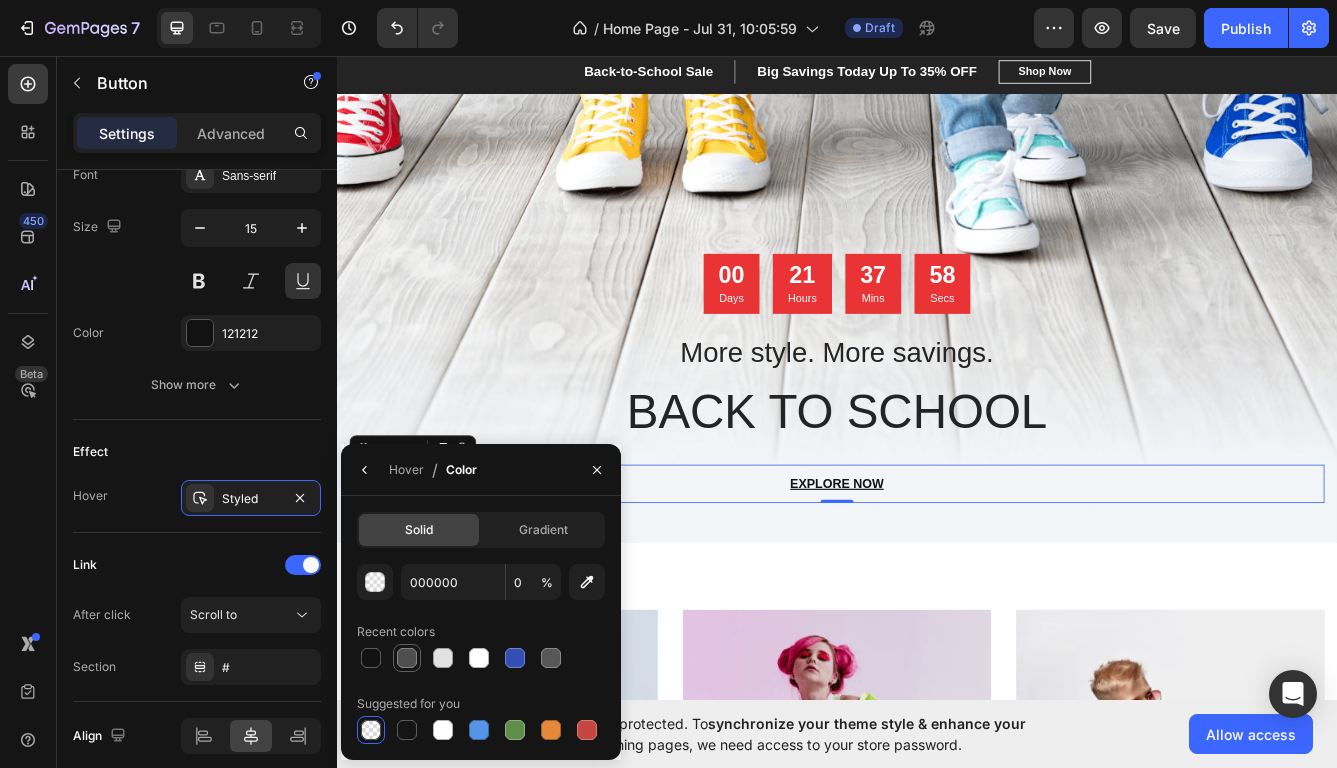 click at bounding box center (407, 658) 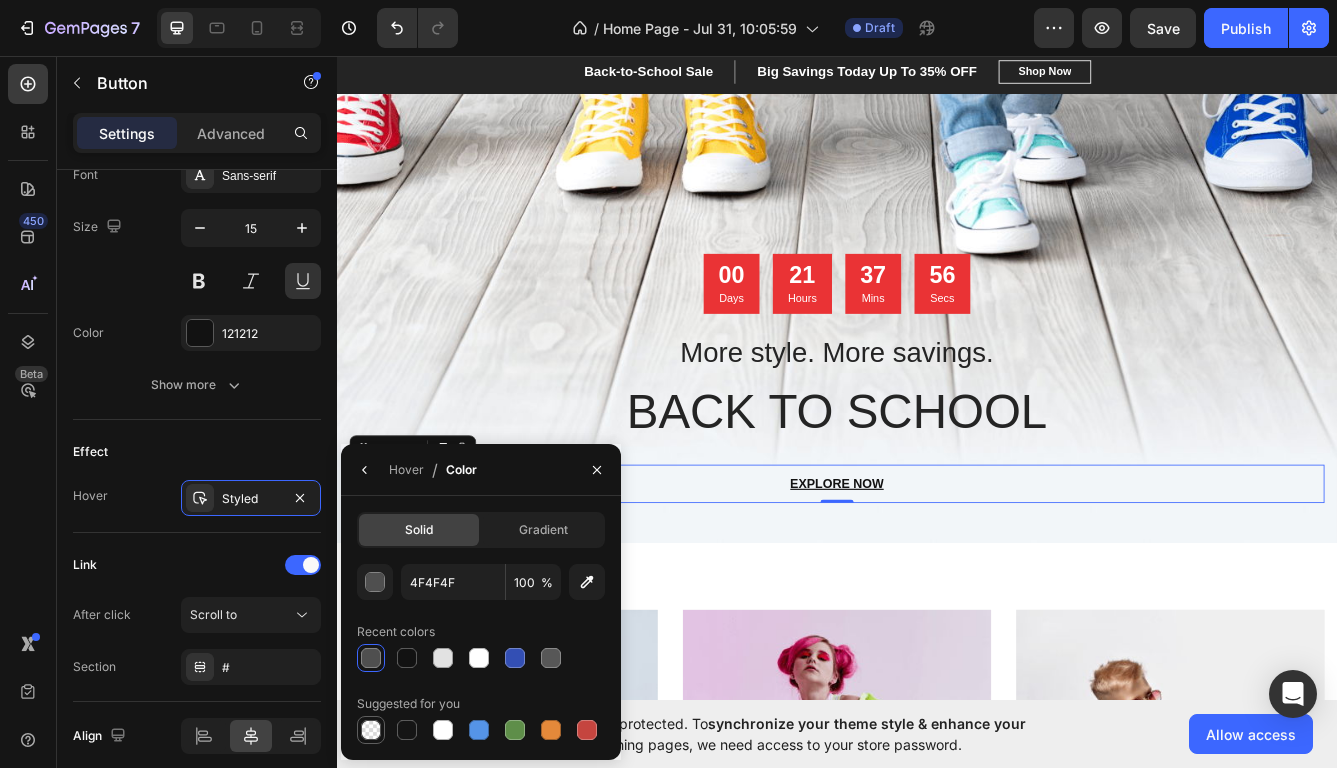 click at bounding box center [371, 730] 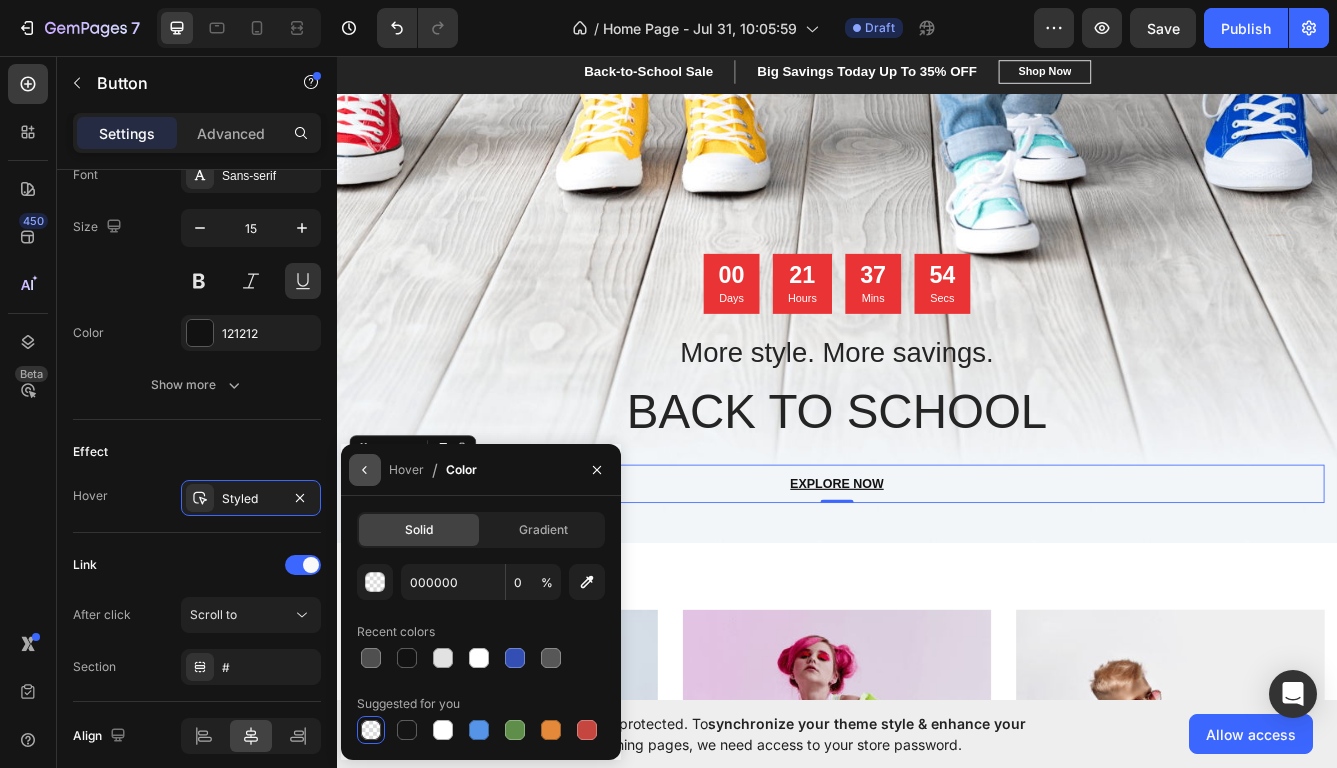 click 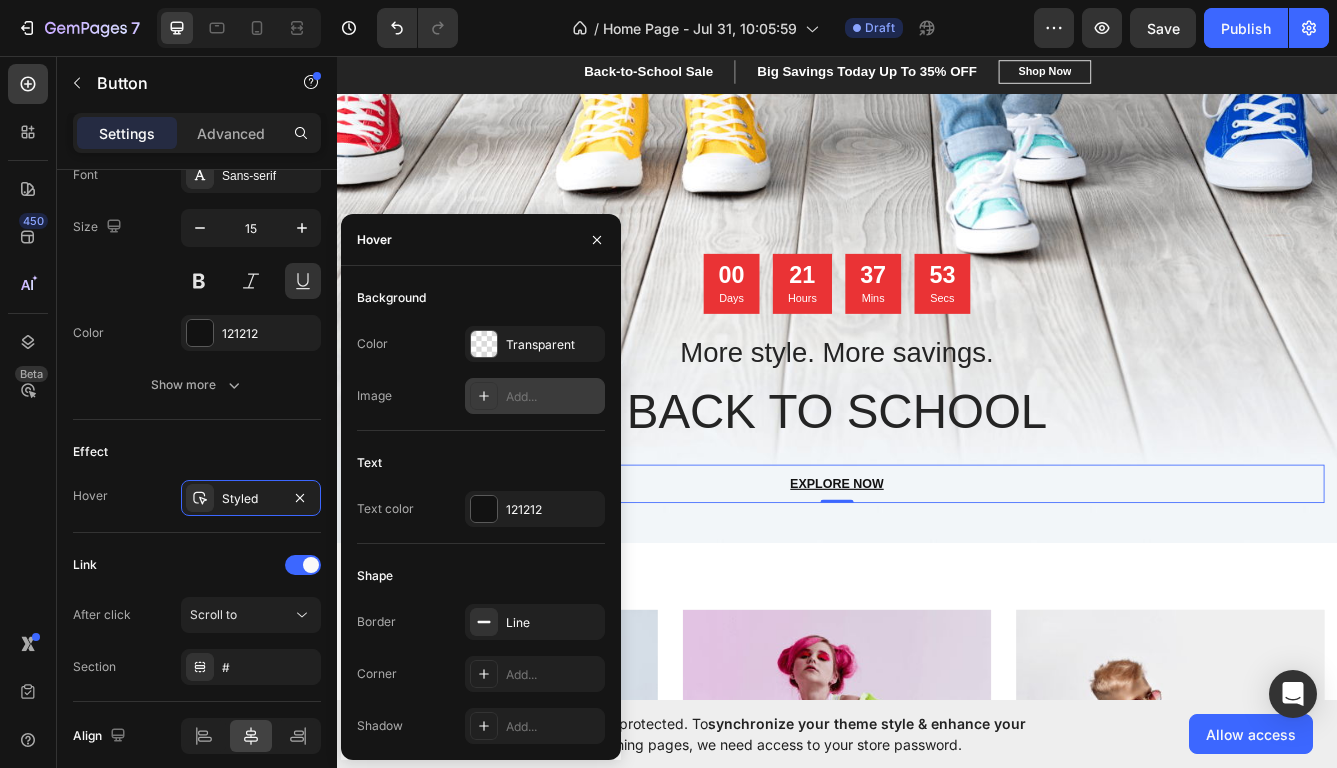 click on "Add..." at bounding box center [553, 397] 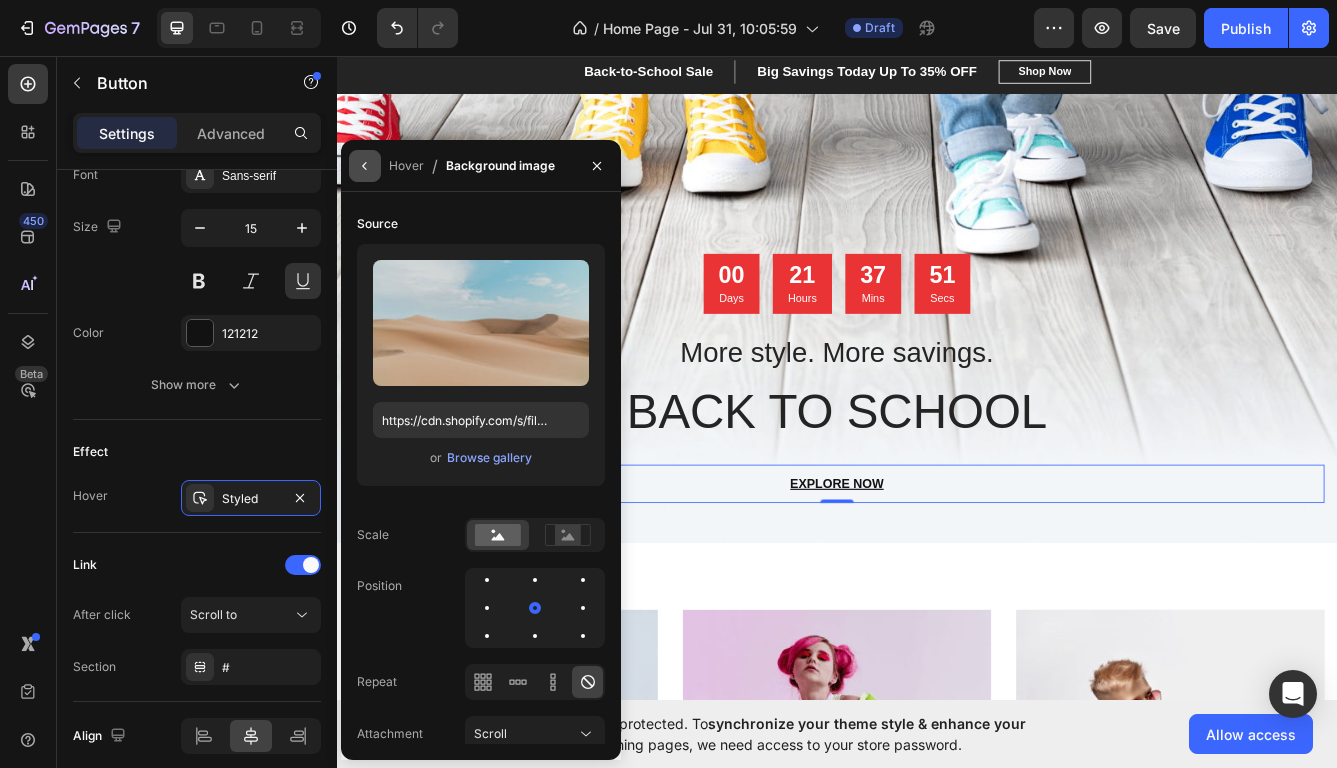 click 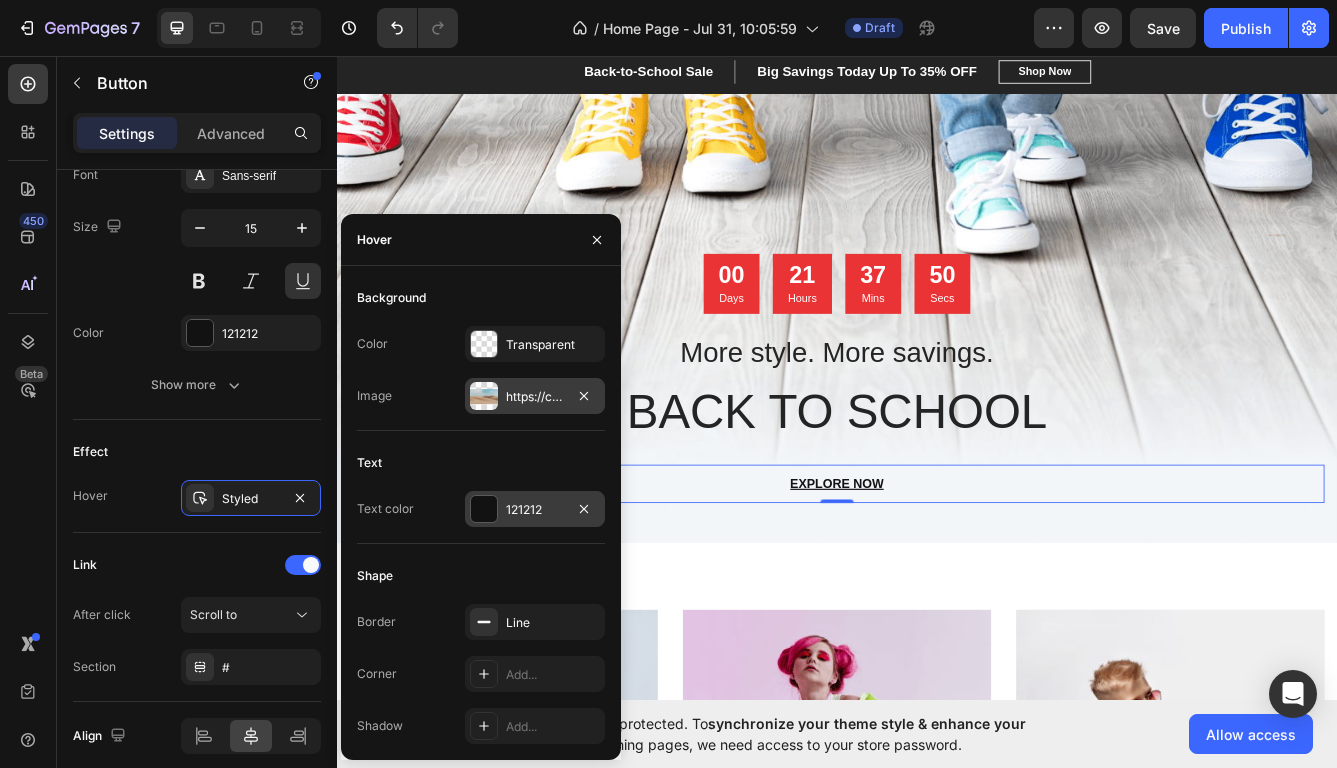 click on "121212" at bounding box center [535, 510] 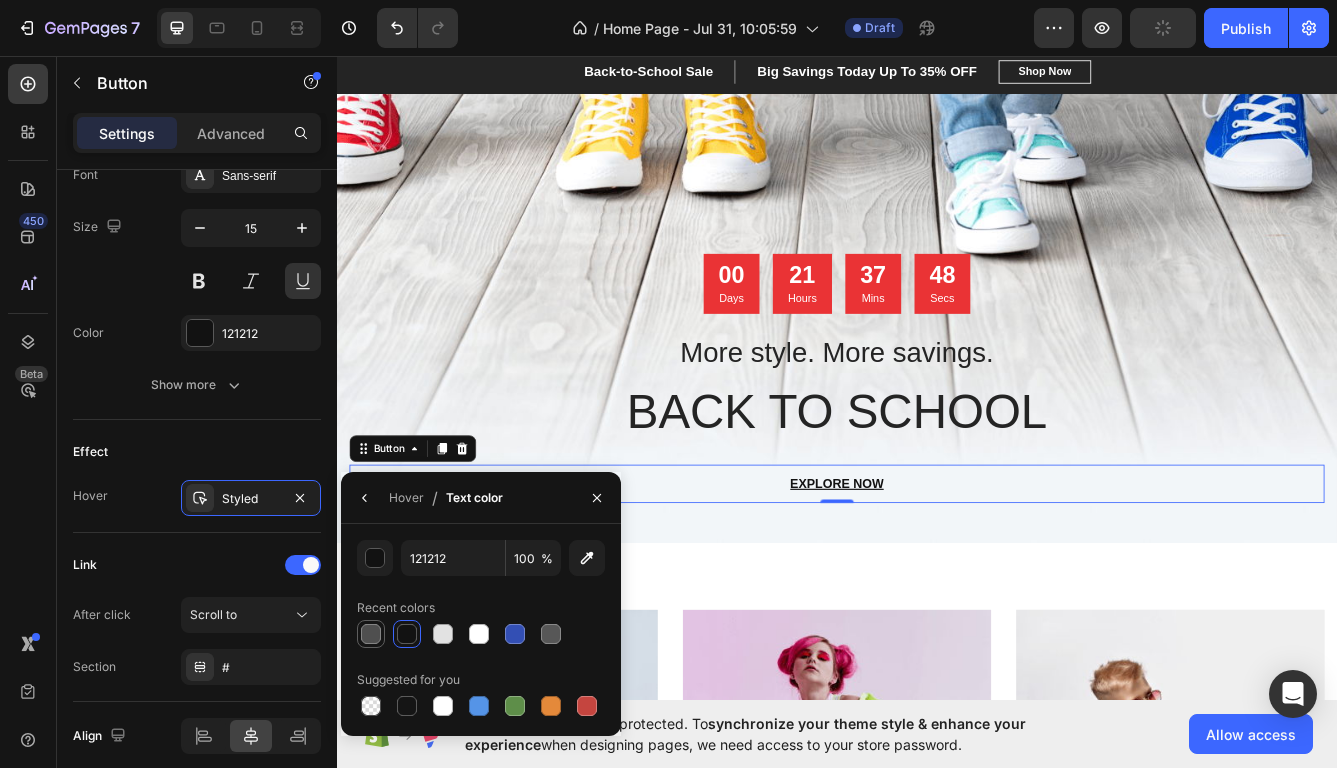 click at bounding box center [371, 634] 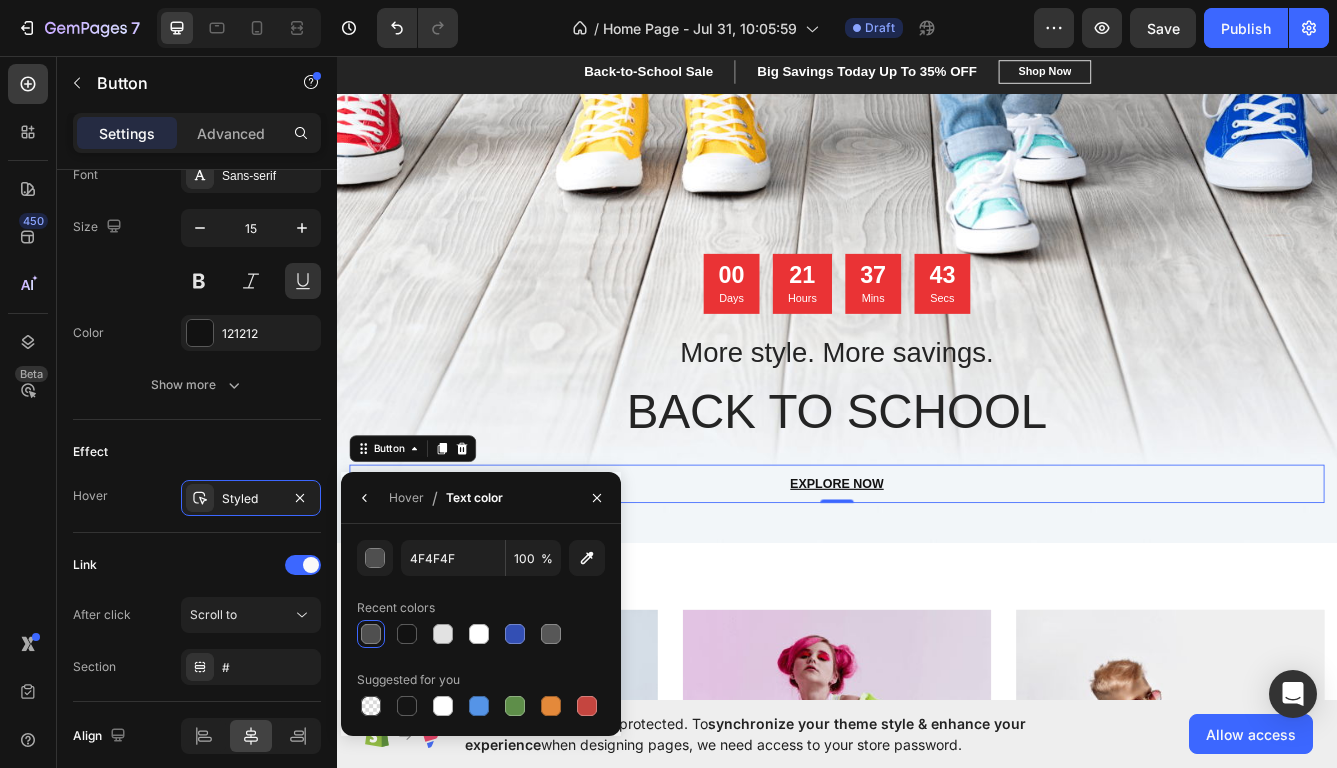 drag, startPoint x: 365, startPoint y: 703, endPoint x: 408, endPoint y: 656, distance: 63.702435 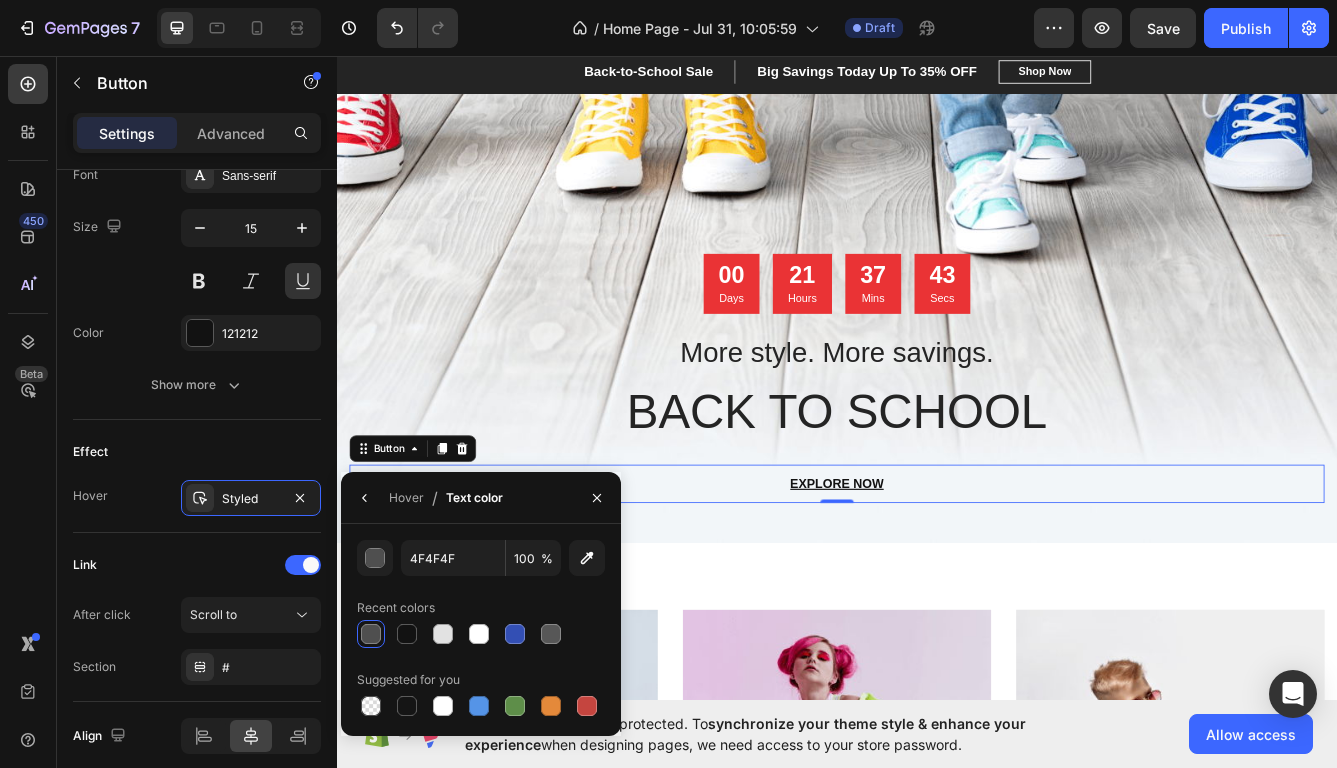 type on "000000" 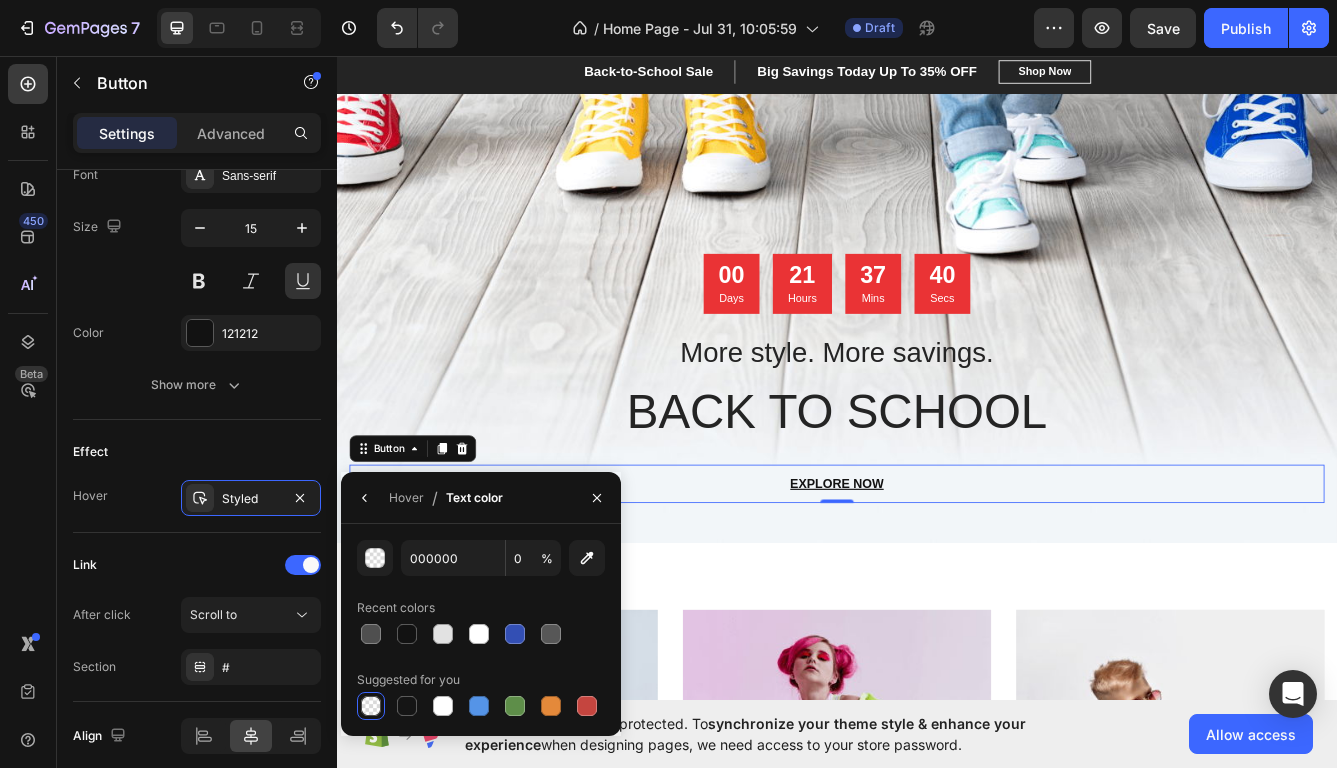 type on "4F4F4F" 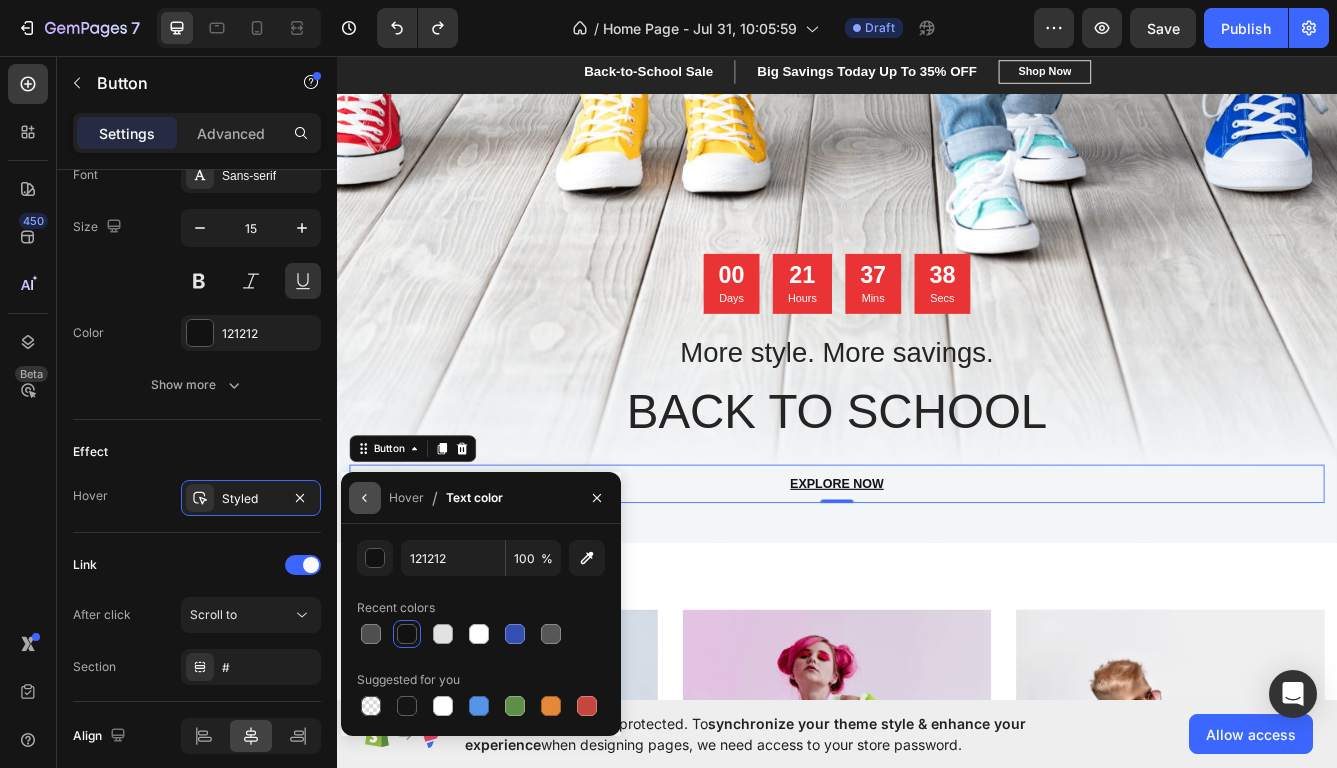 click 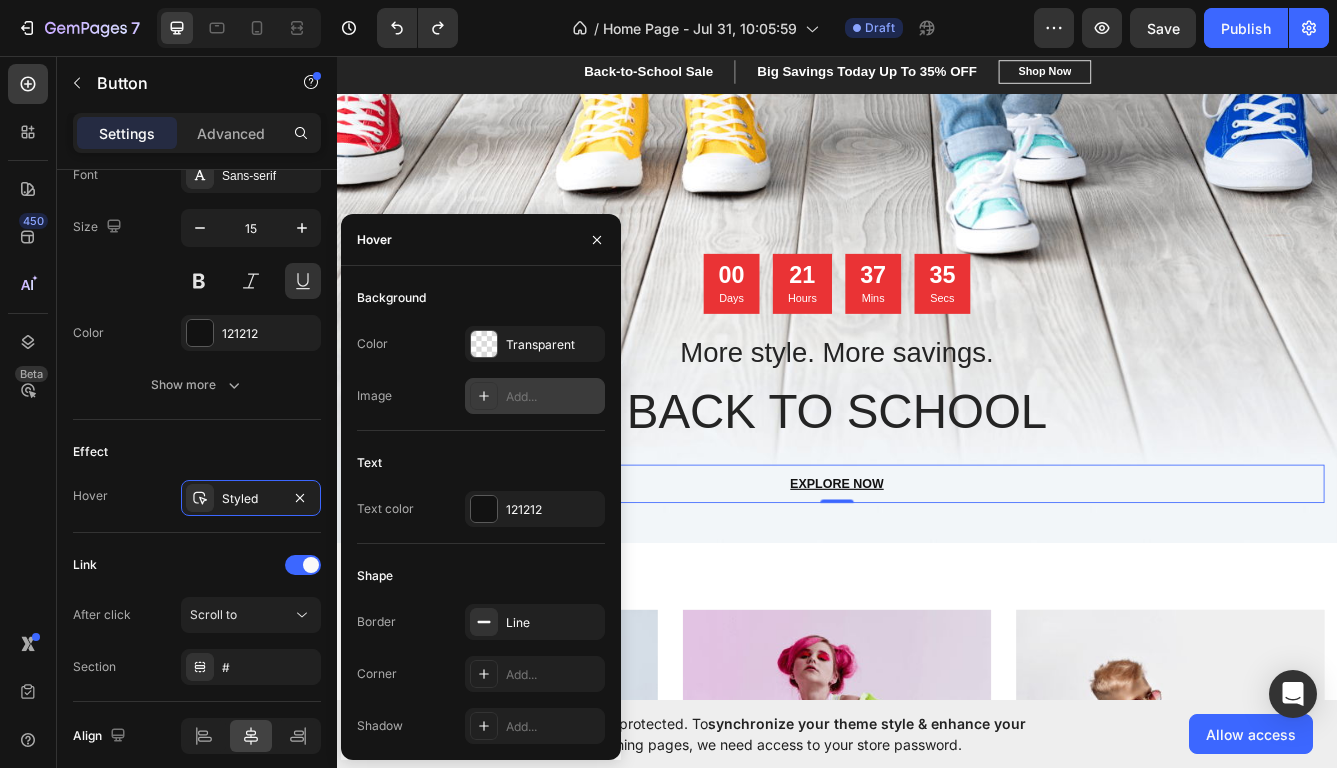 click on "Text" at bounding box center [481, 463] 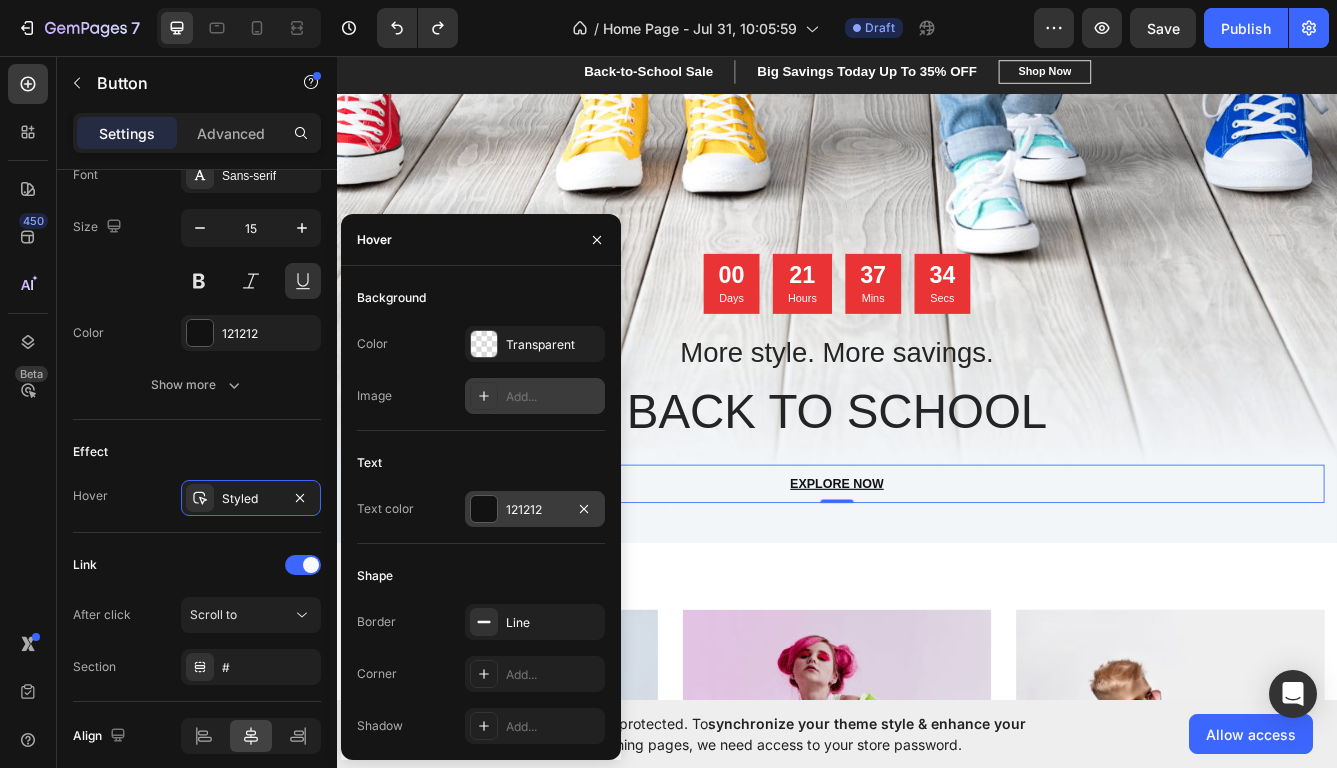 click on "121212" at bounding box center (535, 509) 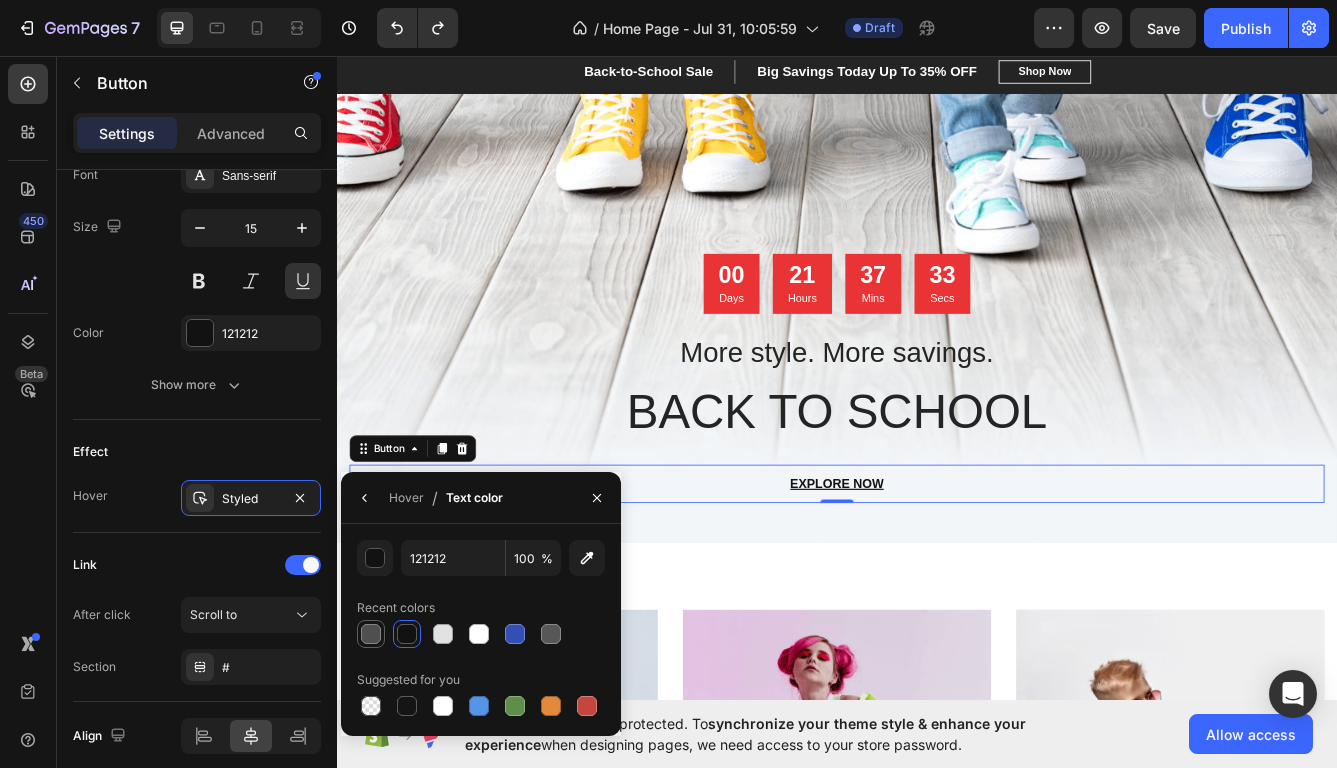 click at bounding box center (371, 634) 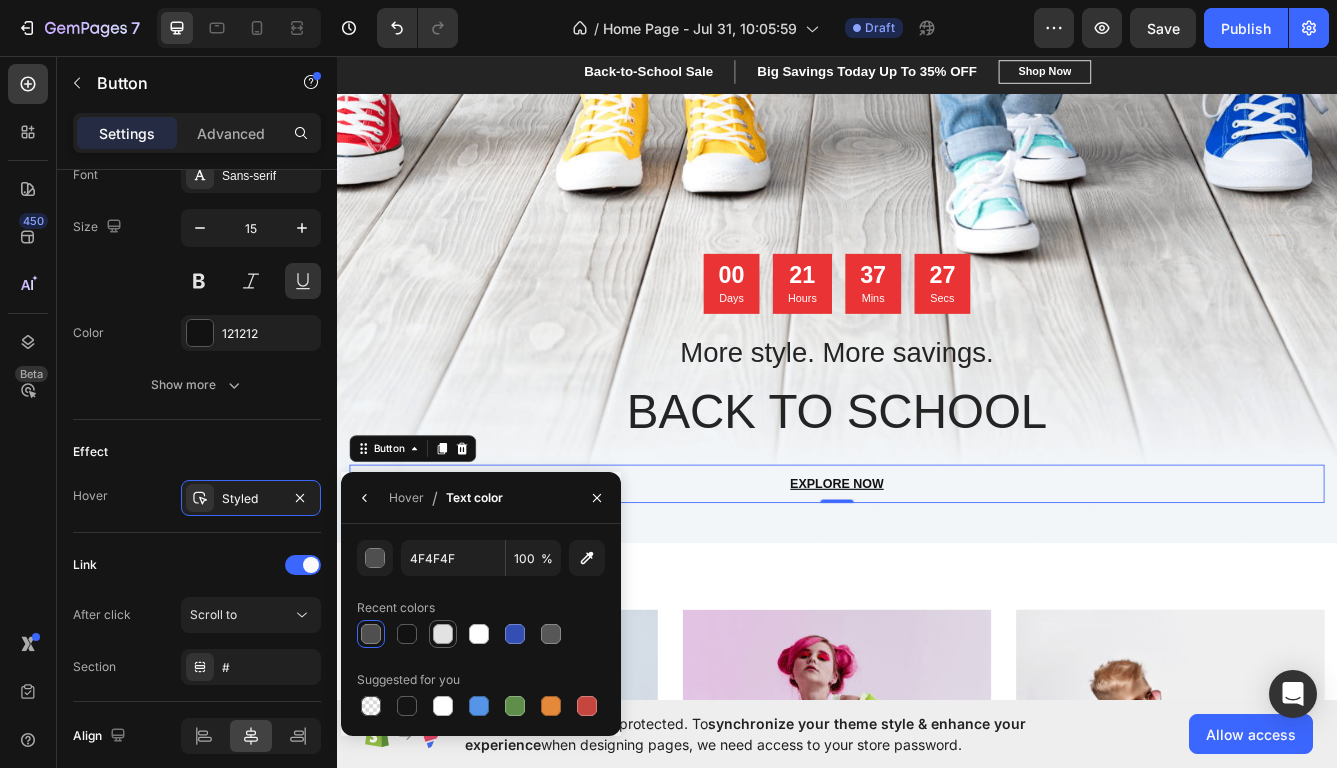 click at bounding box center [443, 634] 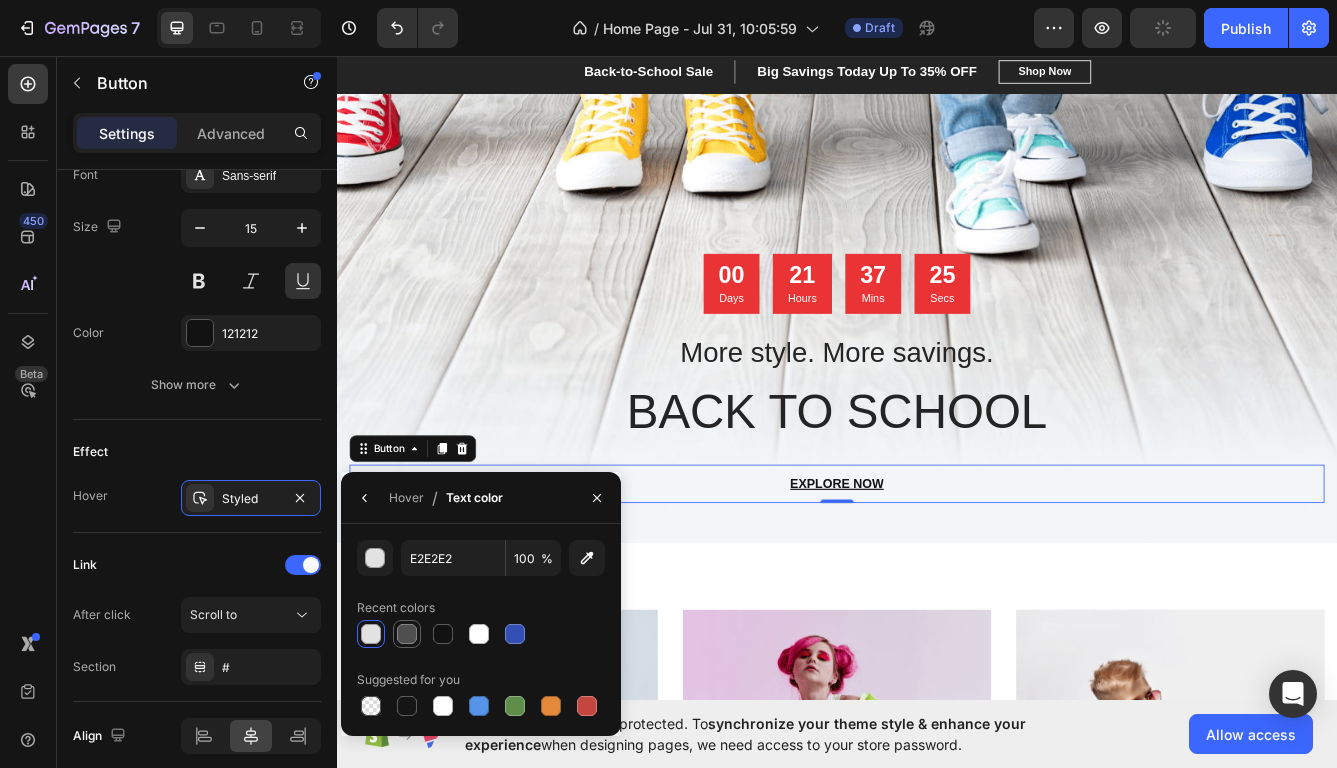click at bounding box center [407, 634] 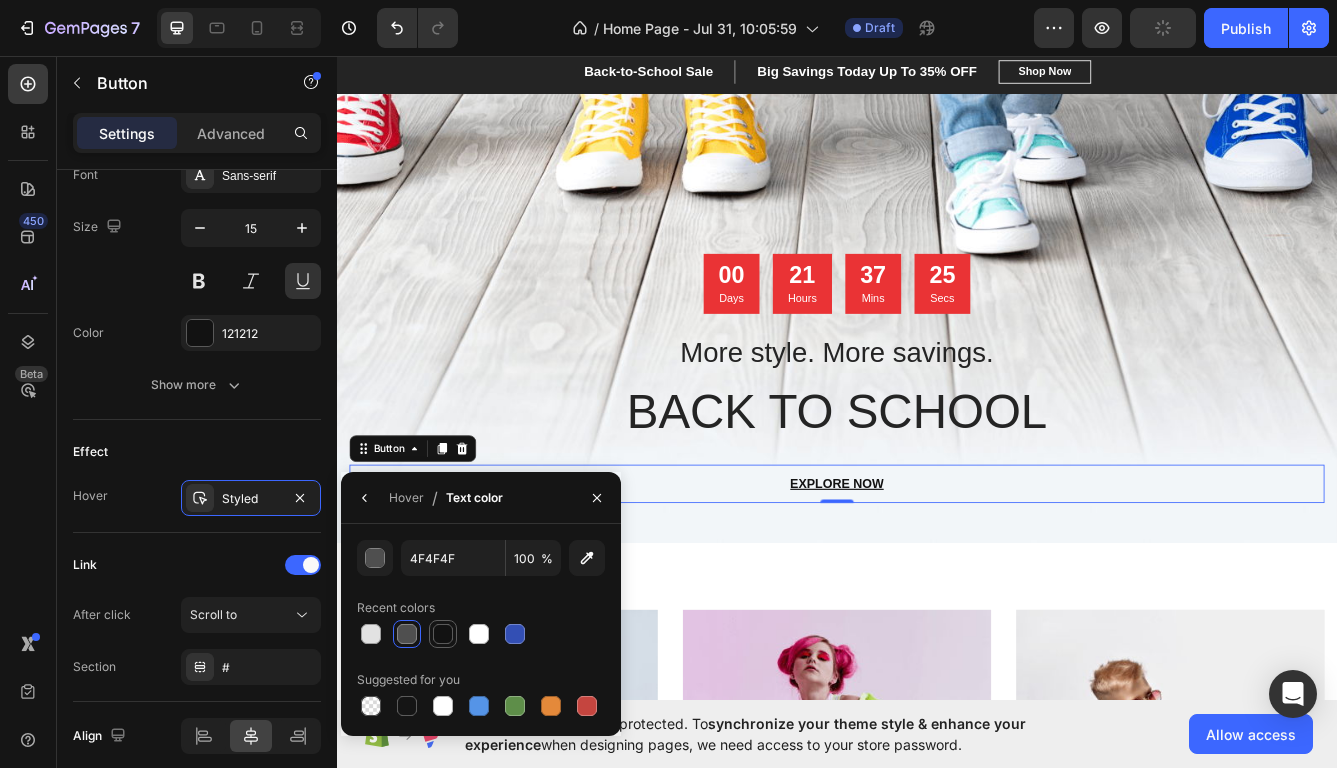 click at bounding box center (443, 634) 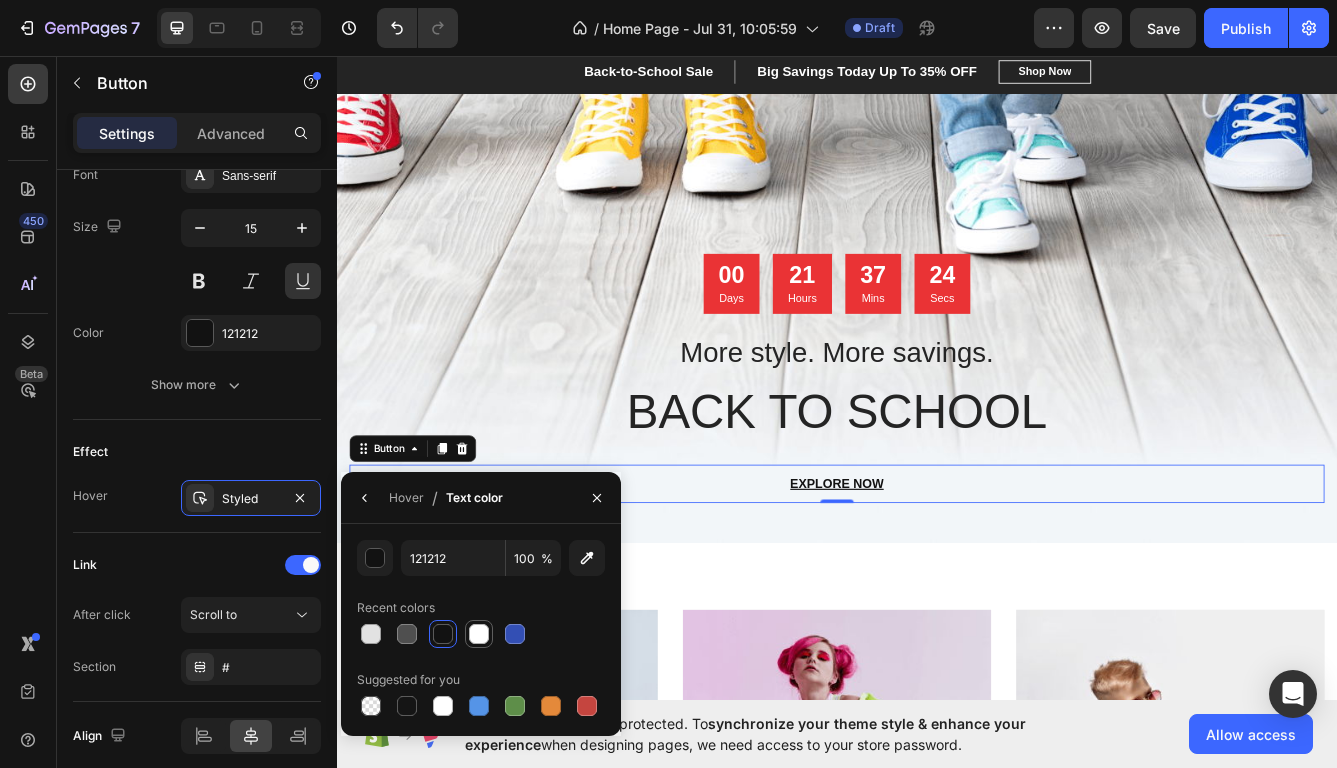 click at bounding box center (479, 634) 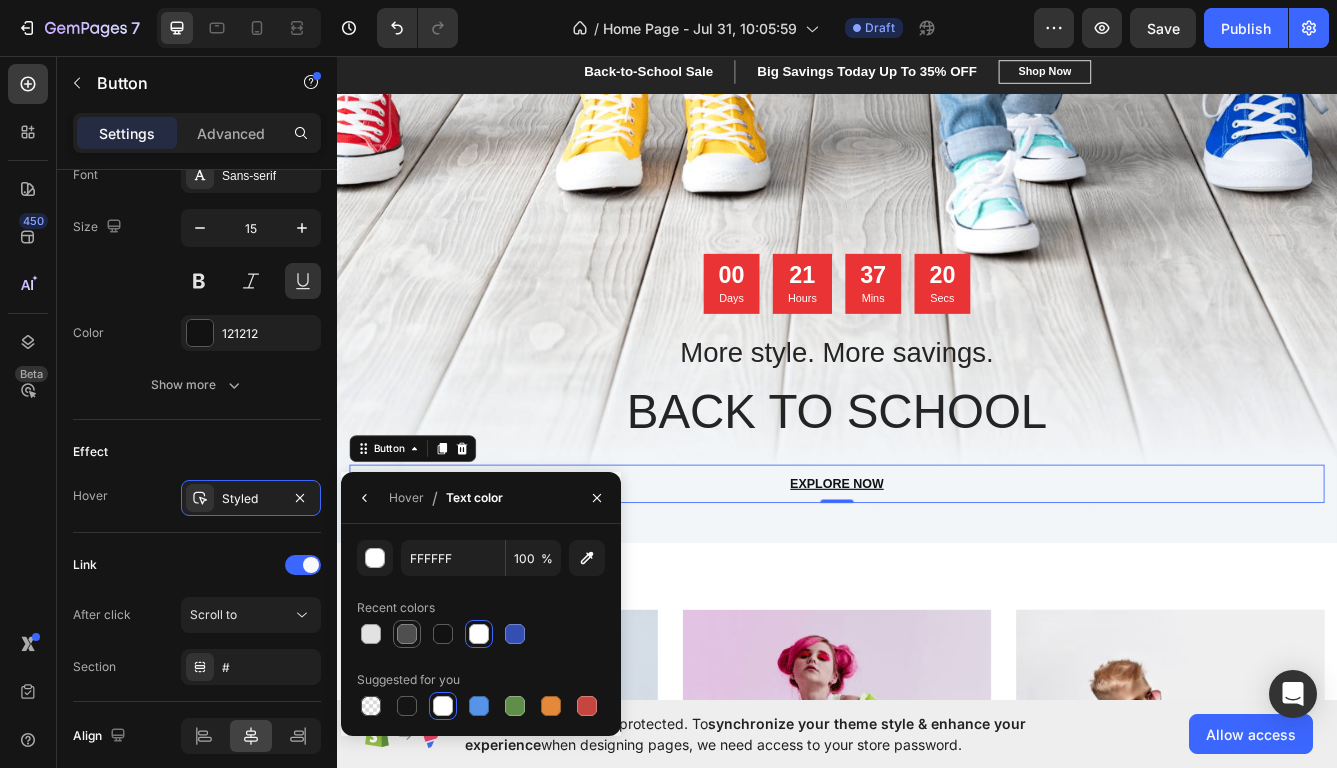 click at bounding box center [407, 634] 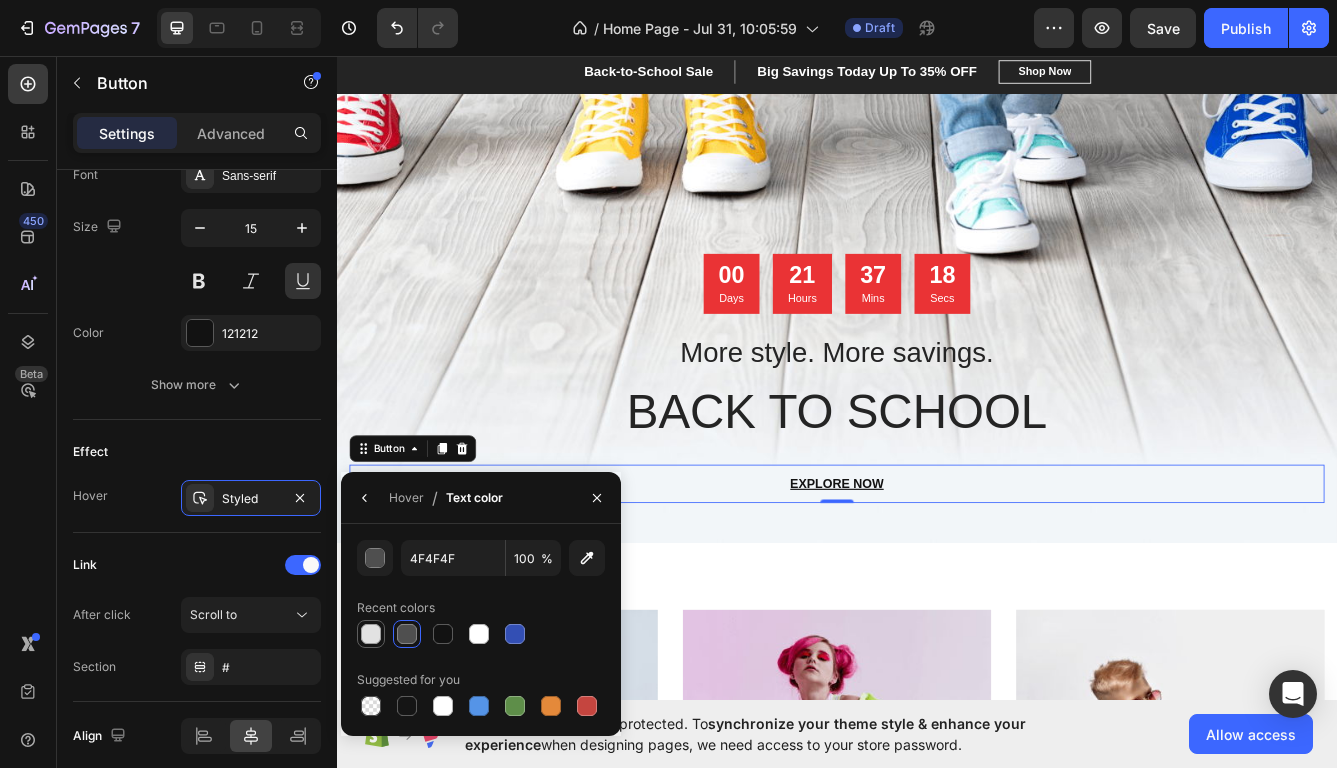 click at bounding box center [371, 634] 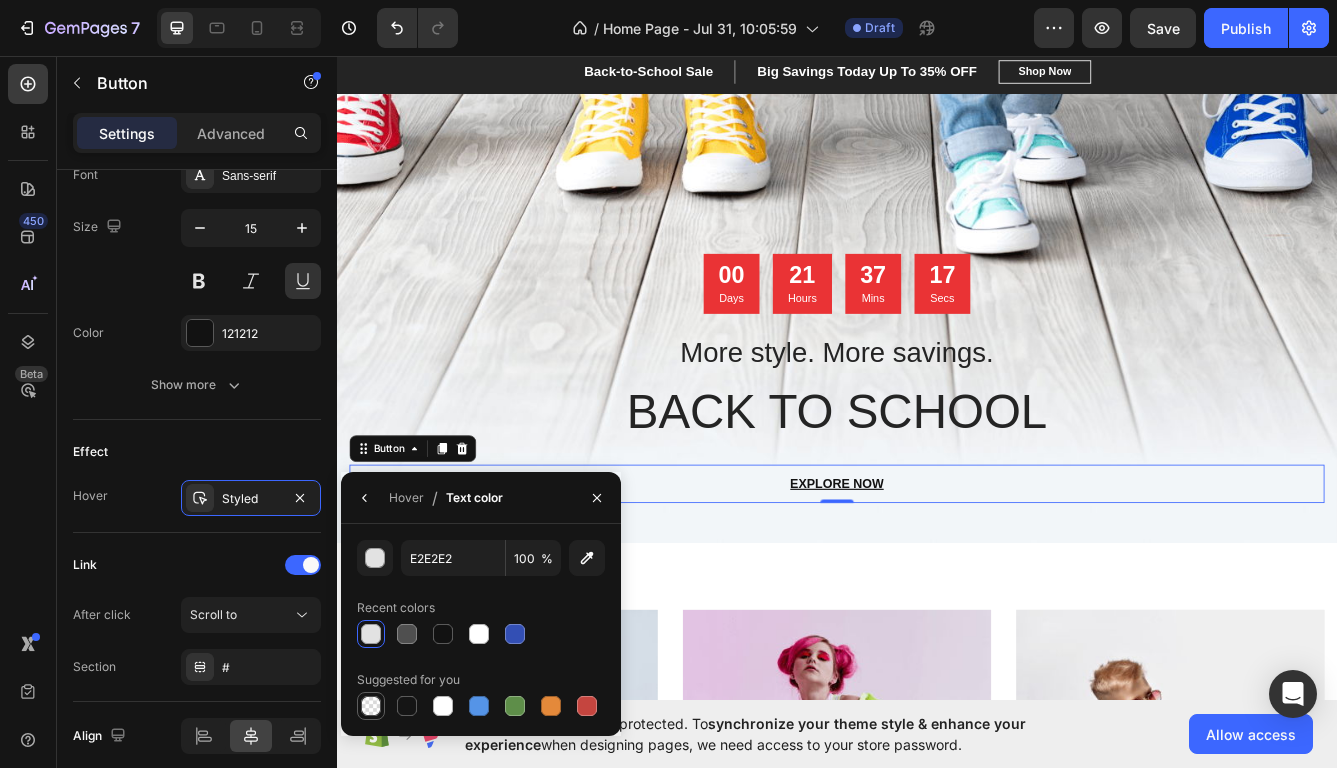 click at bounding box center (371, 706) 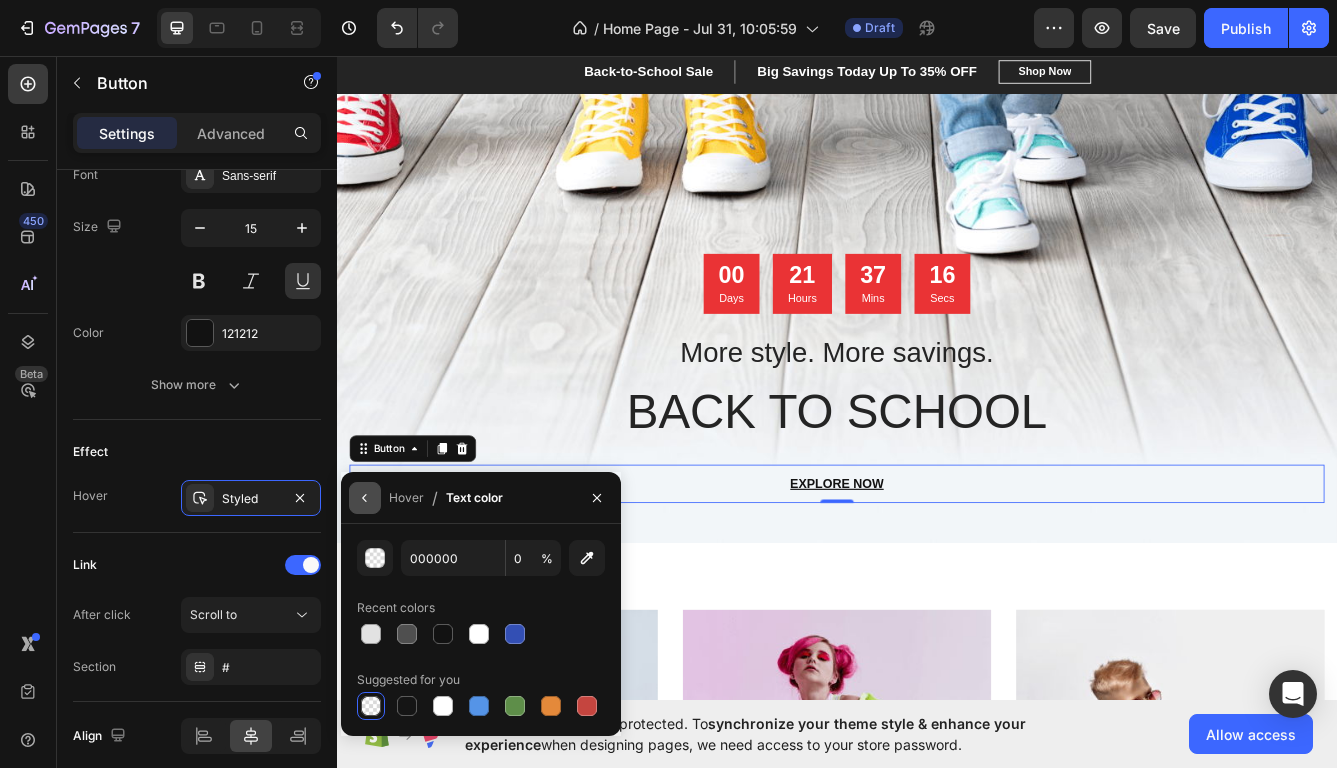 click 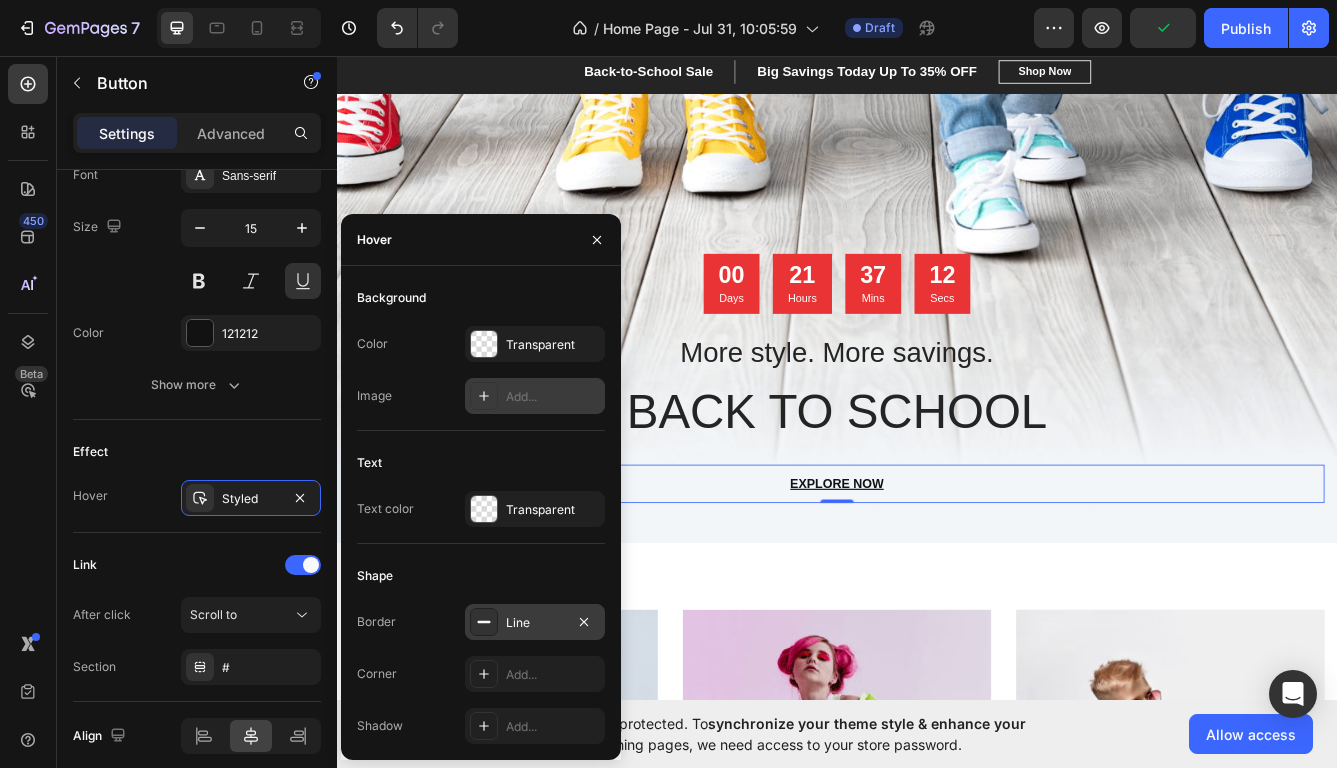 click on "Line" at bounding box center (535, 623) 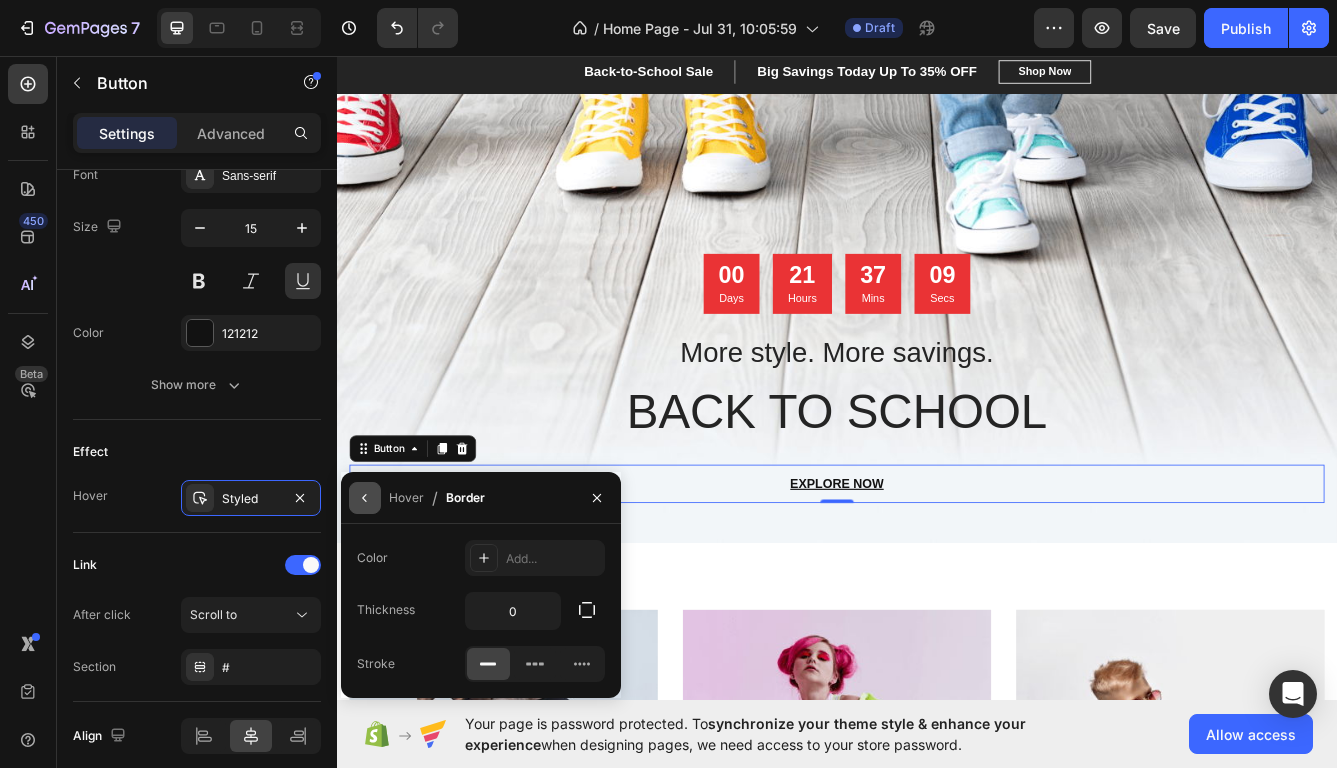click at bounding box center [365, 498] 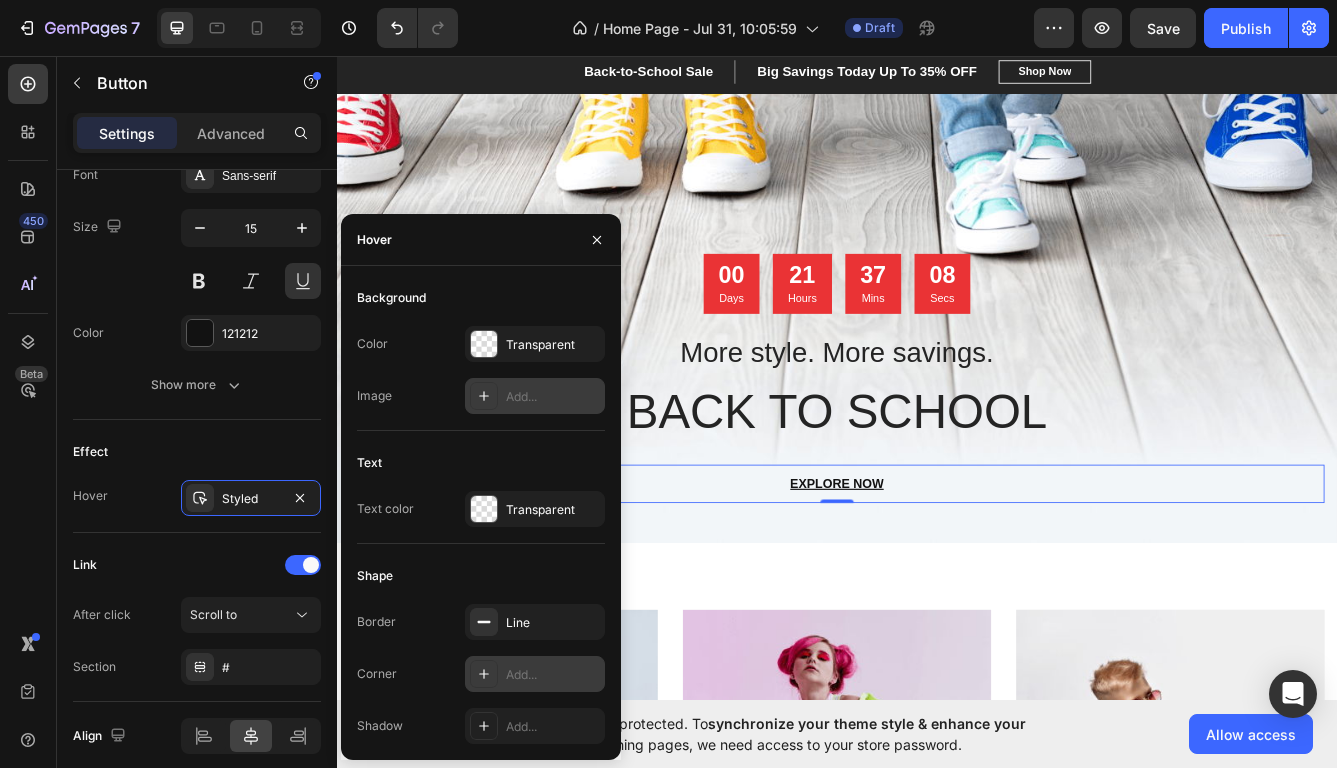 click on "Add..." at bounding box center (535, 674) 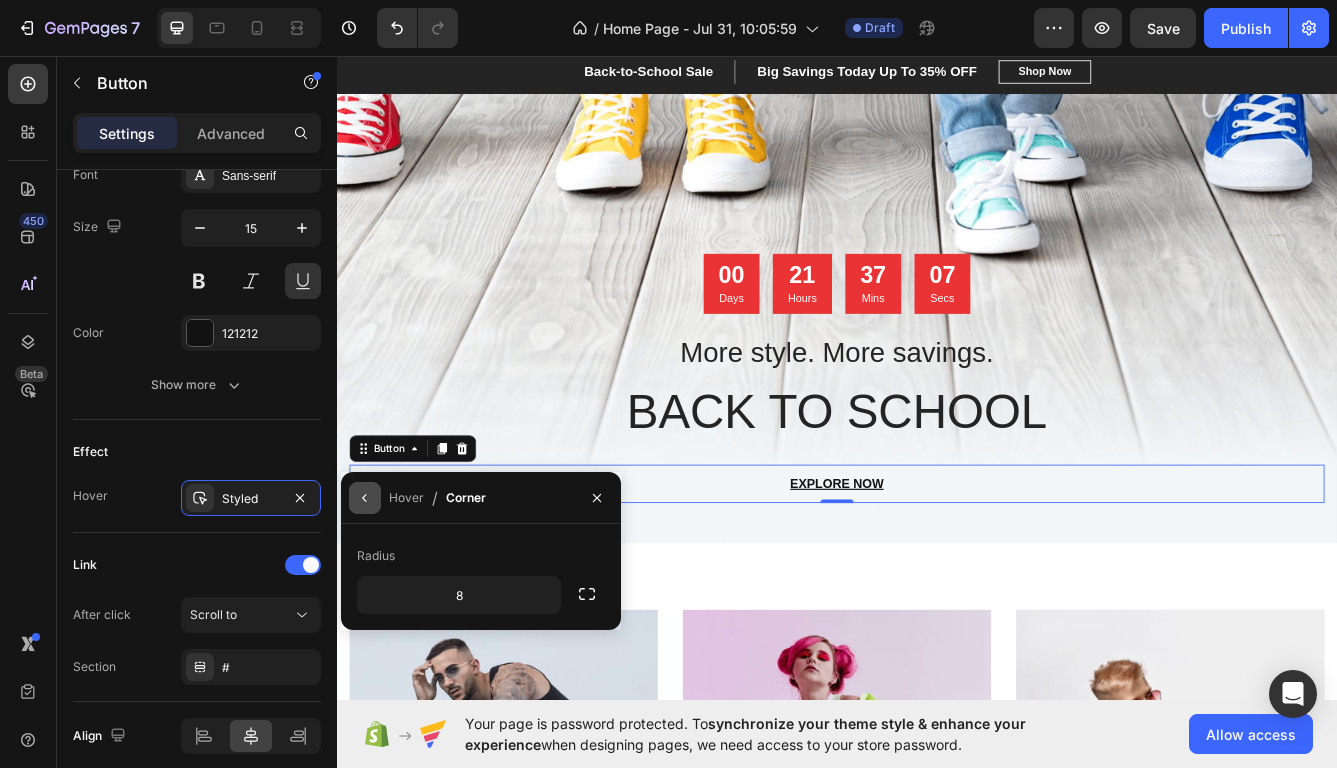 click 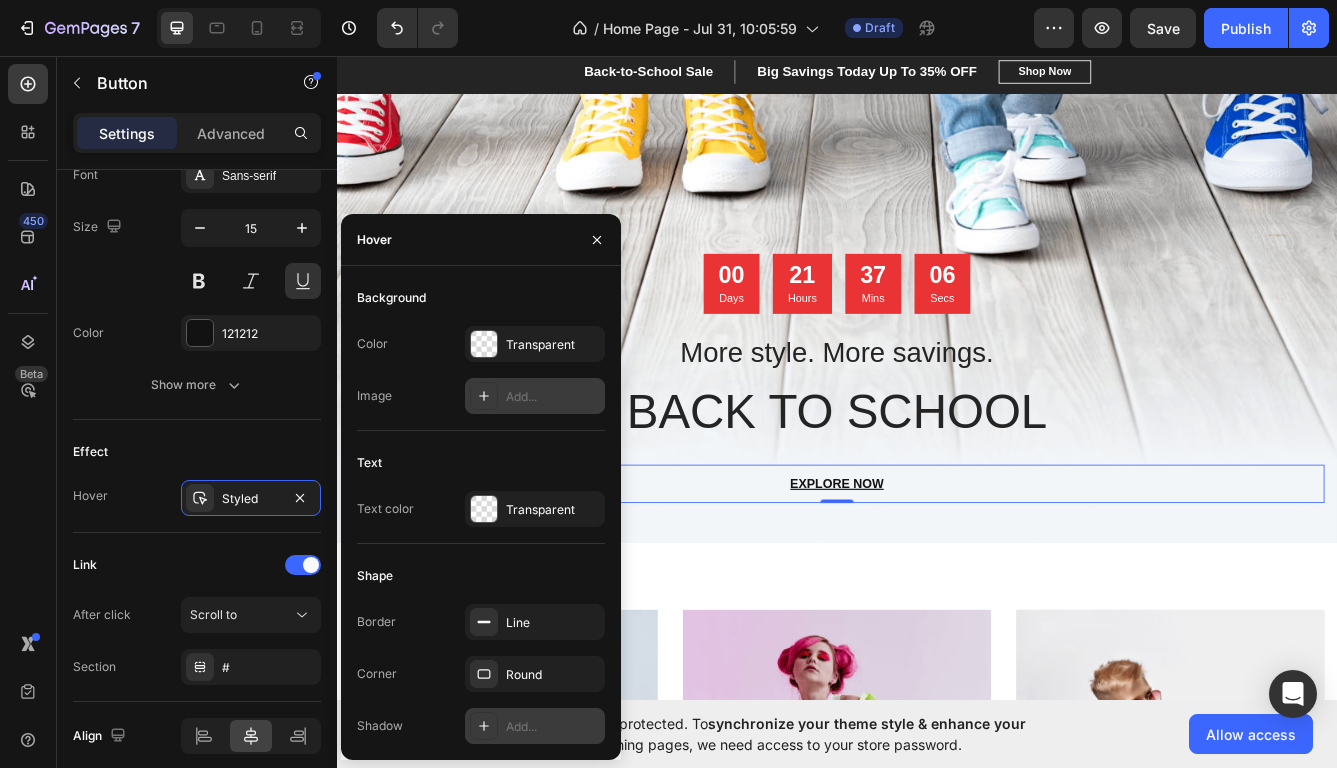 click on "Add..." at bounding box center [535, 726] 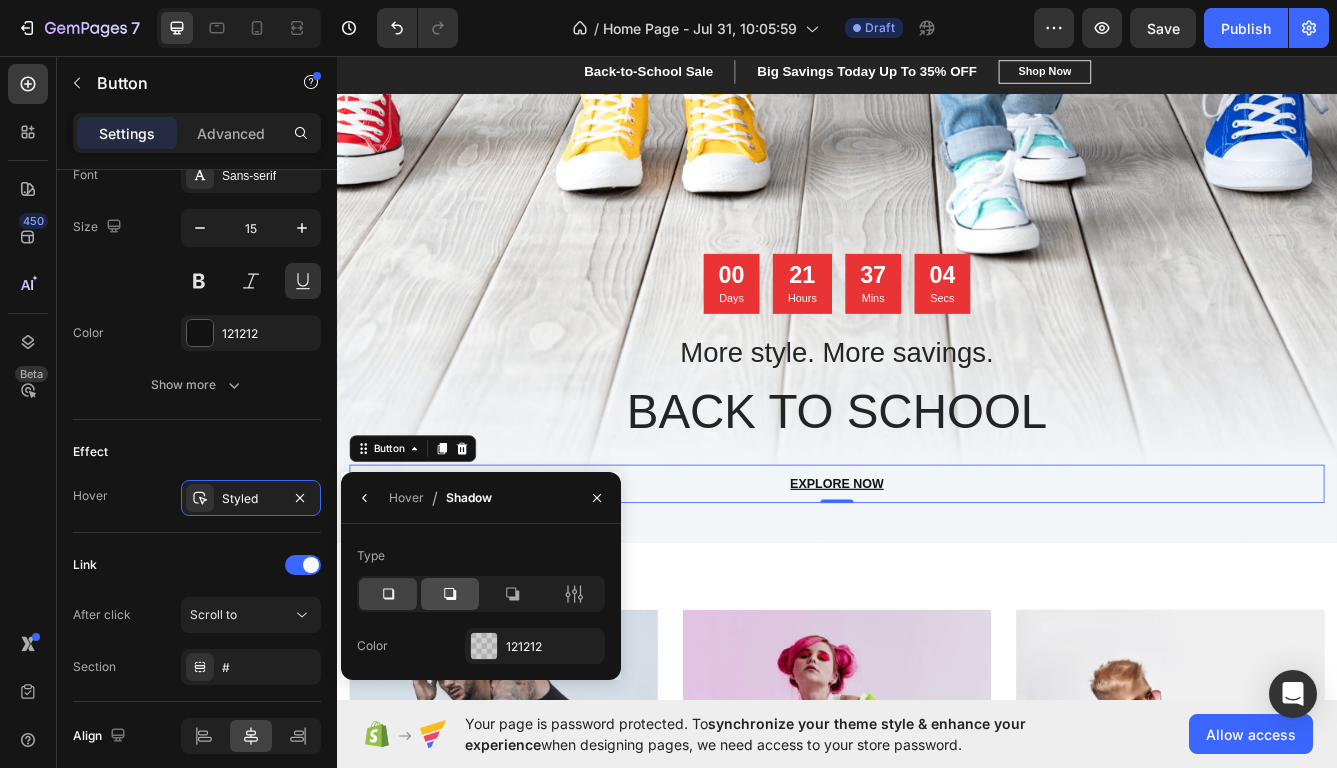 click 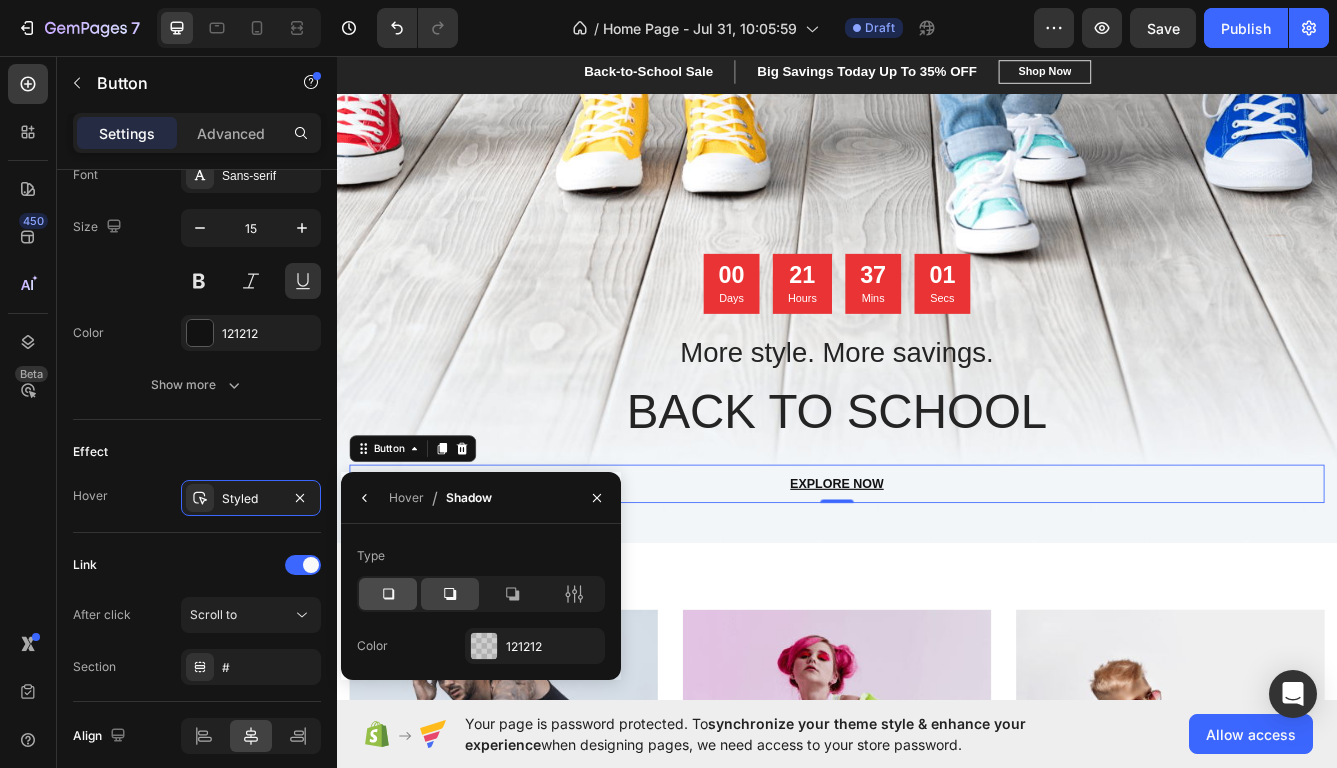 click 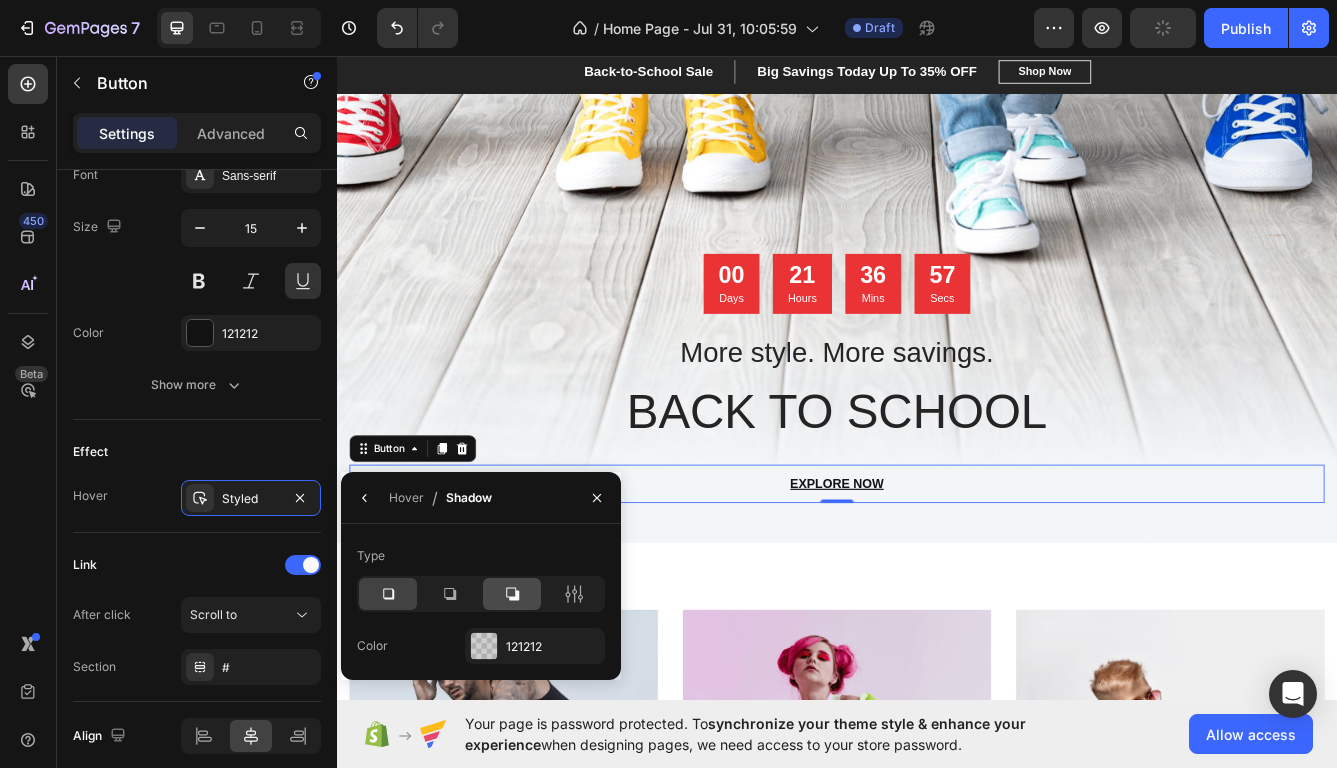 click 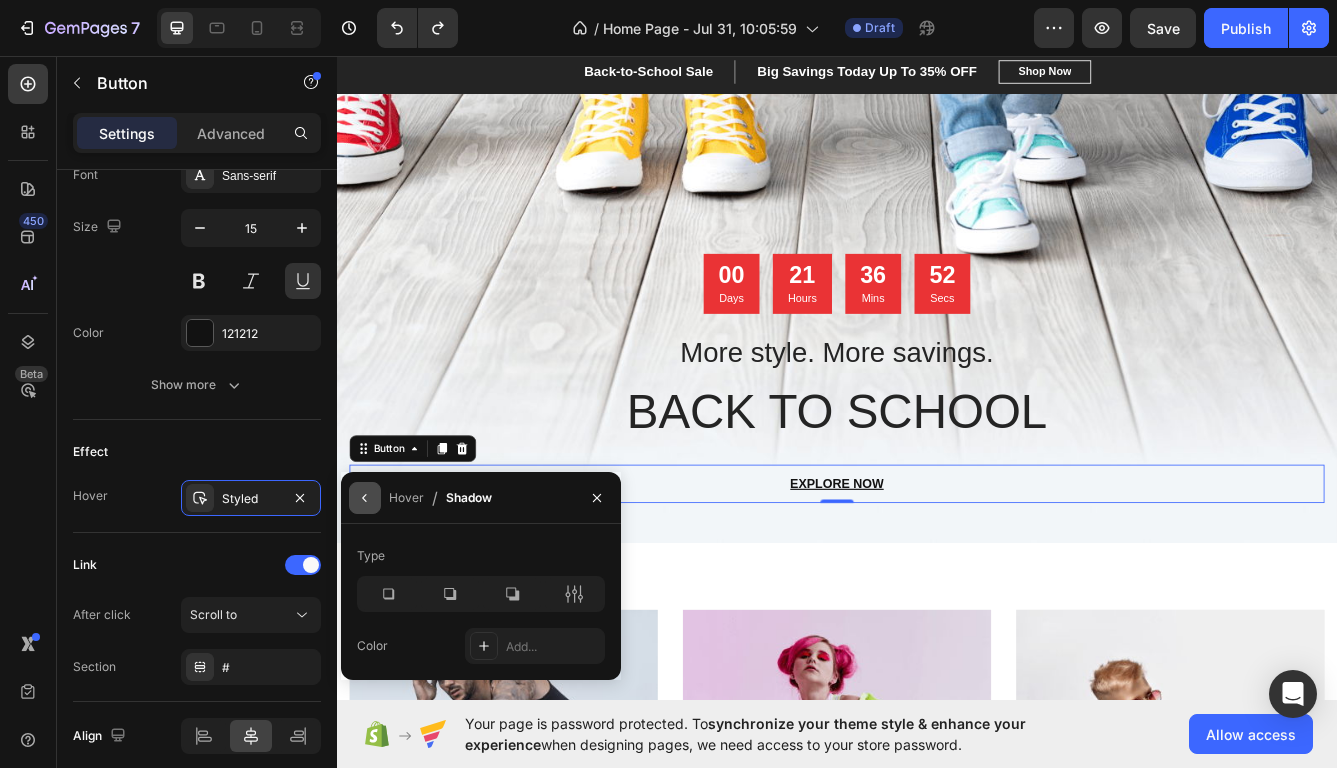 click 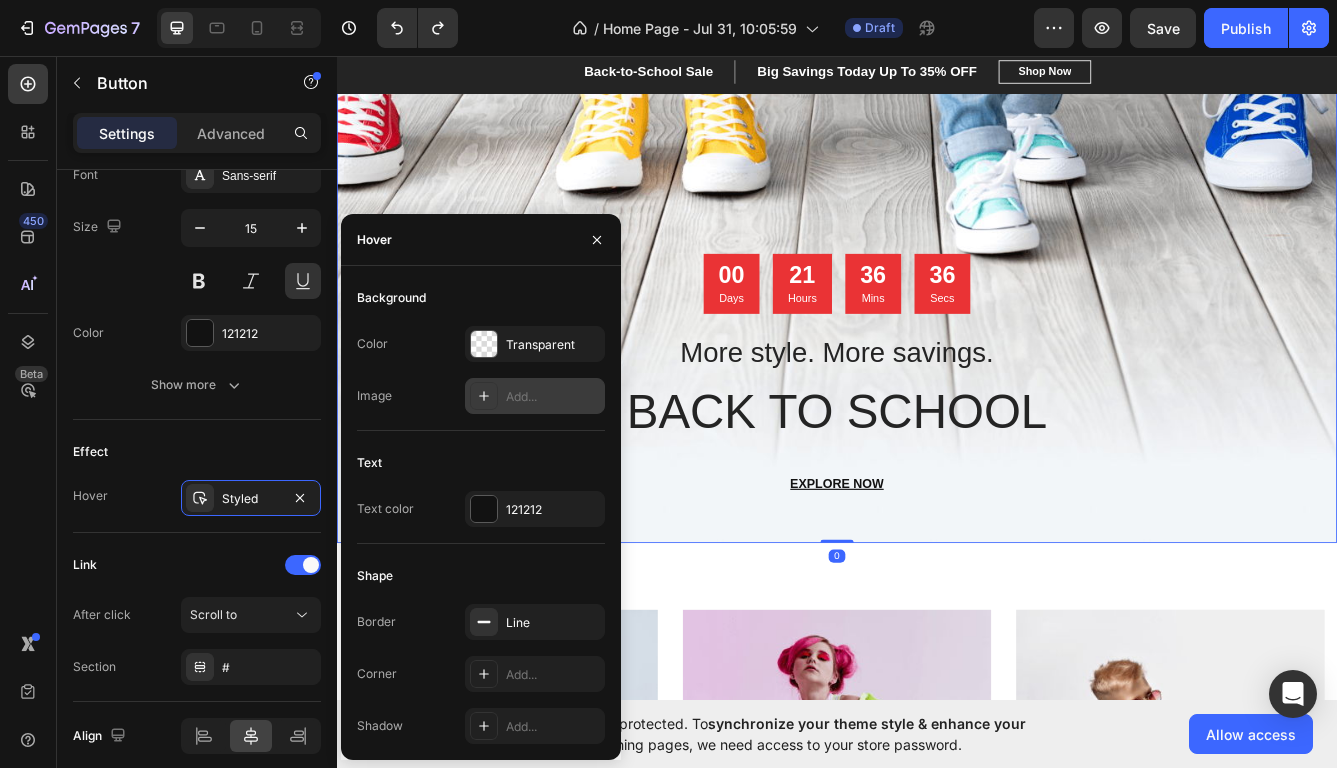 click on "00 Days 21 Hours 36 Mins 36 Secs Countdown Timer More style. More savings. Heading BACK TO SCHOOL Heading EXPLORE NOW Button Row" at bounding box center [937, 467] 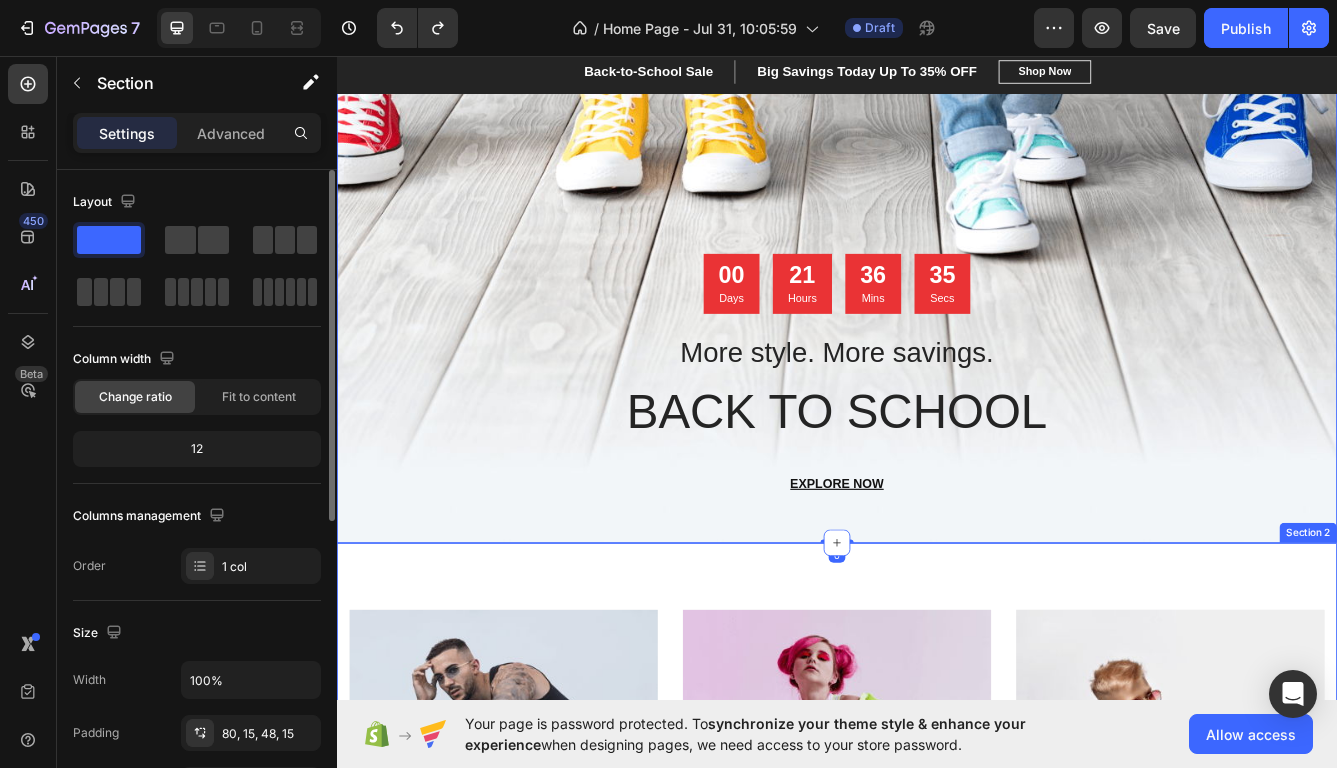 click on "MEN’S Text block Row Row Hero Banner WOMEN’S Text block Row Row Hero Banner KID’S Text block Row Row Hero Banner Row Section 2" at bounding box center (937, 952) 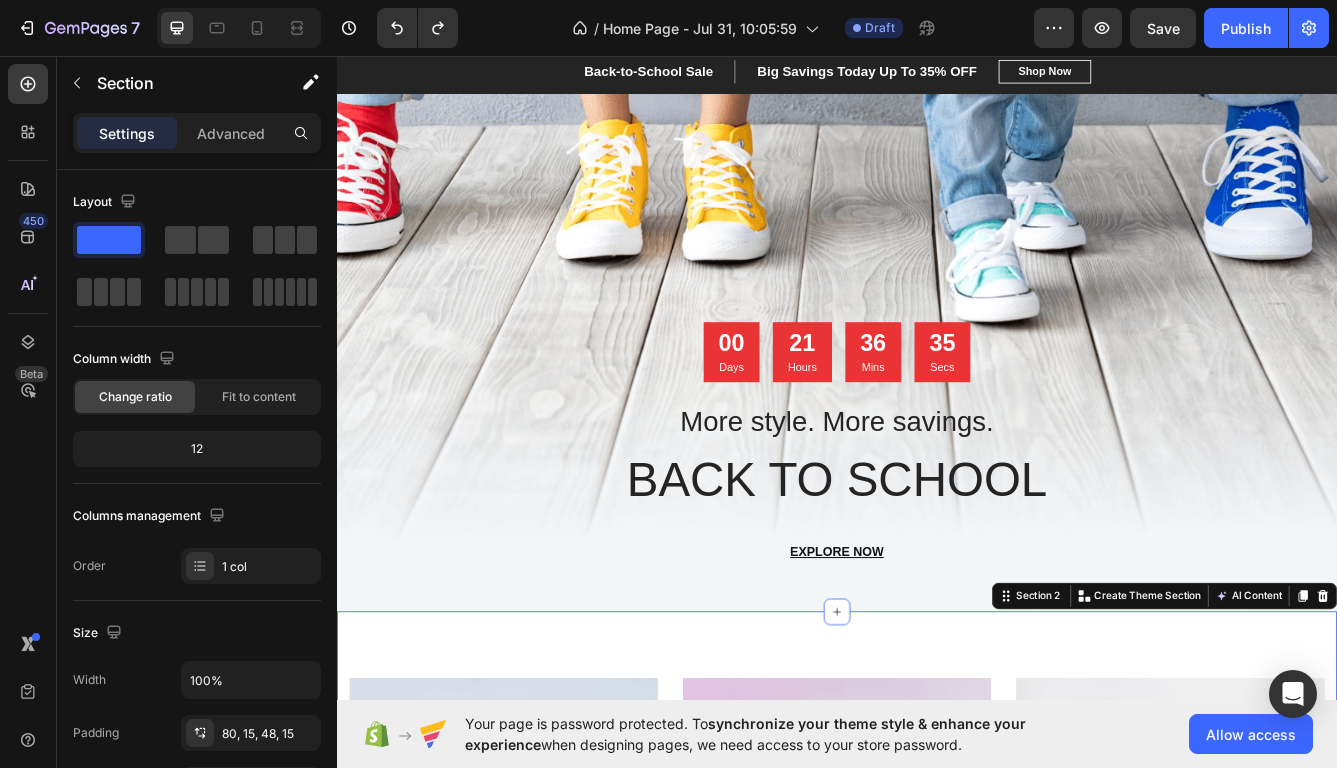 scroll, scrollTop: 106, scrollLeft: 0, axis: vertical 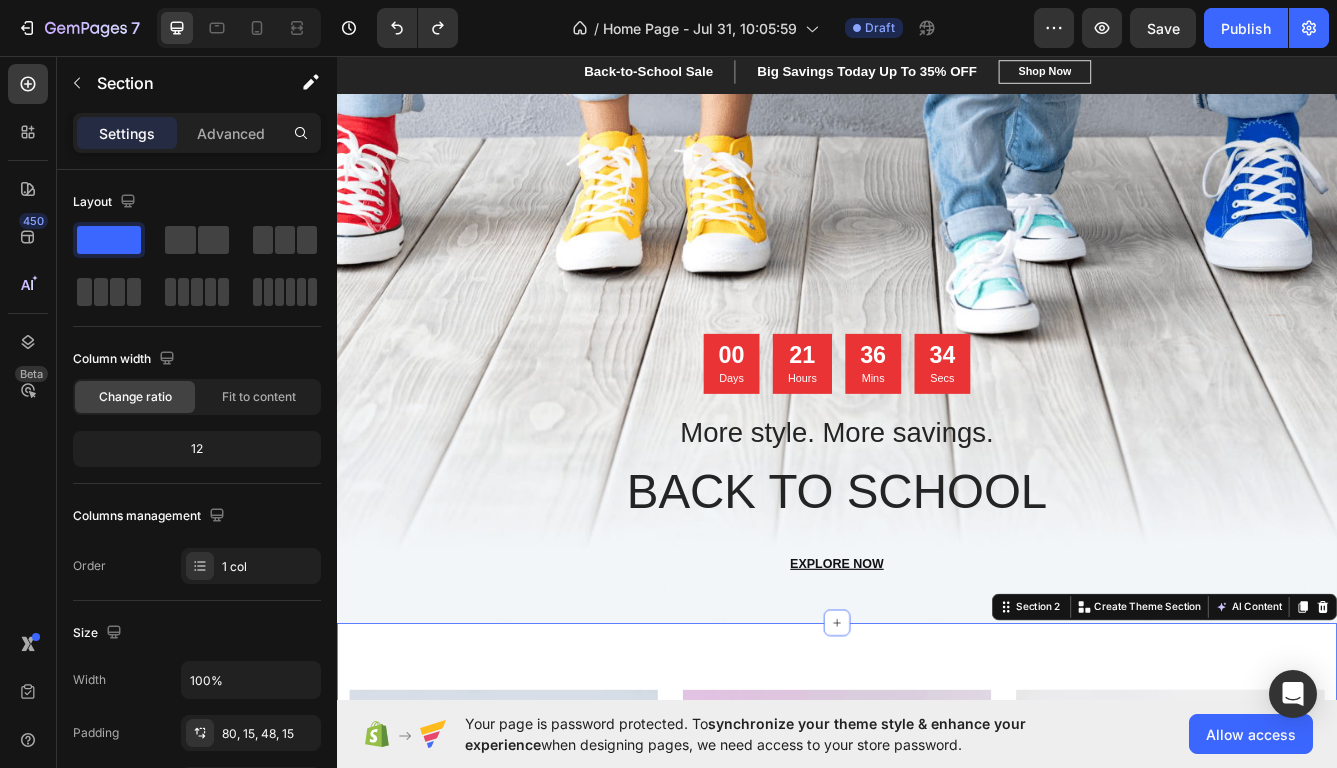 click on "MEN’S Text block Row Row Hero Banner WOMEN’S Text block Row Row Hero Banner KID’S Text block Row Row Hero Banner Row Section 2   You can create reusable sections Create Theme Section AI Content Write with GemAI What would you like to describe here? Tone and Voice Persuasive Product CapyNest Classic Show more Generate" at bounding box center [937, 1048] 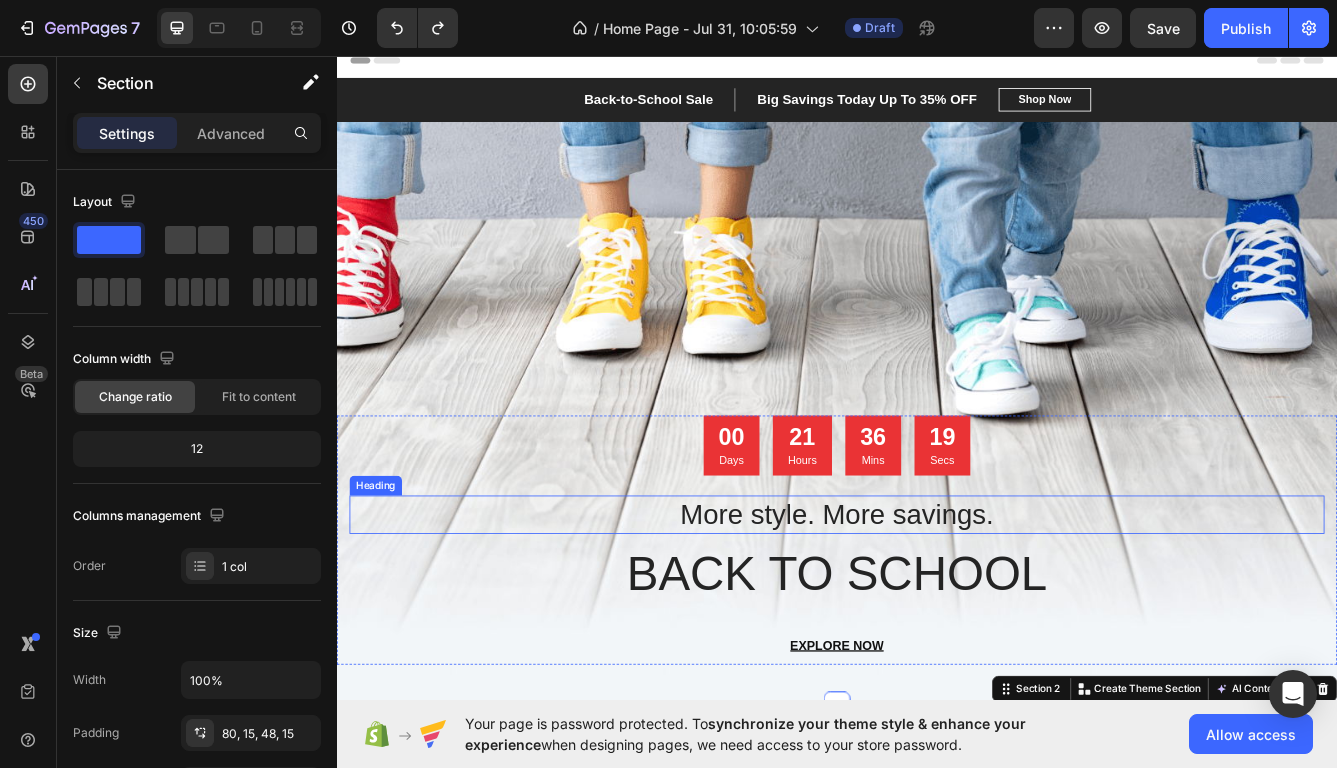 scroll, scrollTop: 0, scrollLeft: 0, axis: both 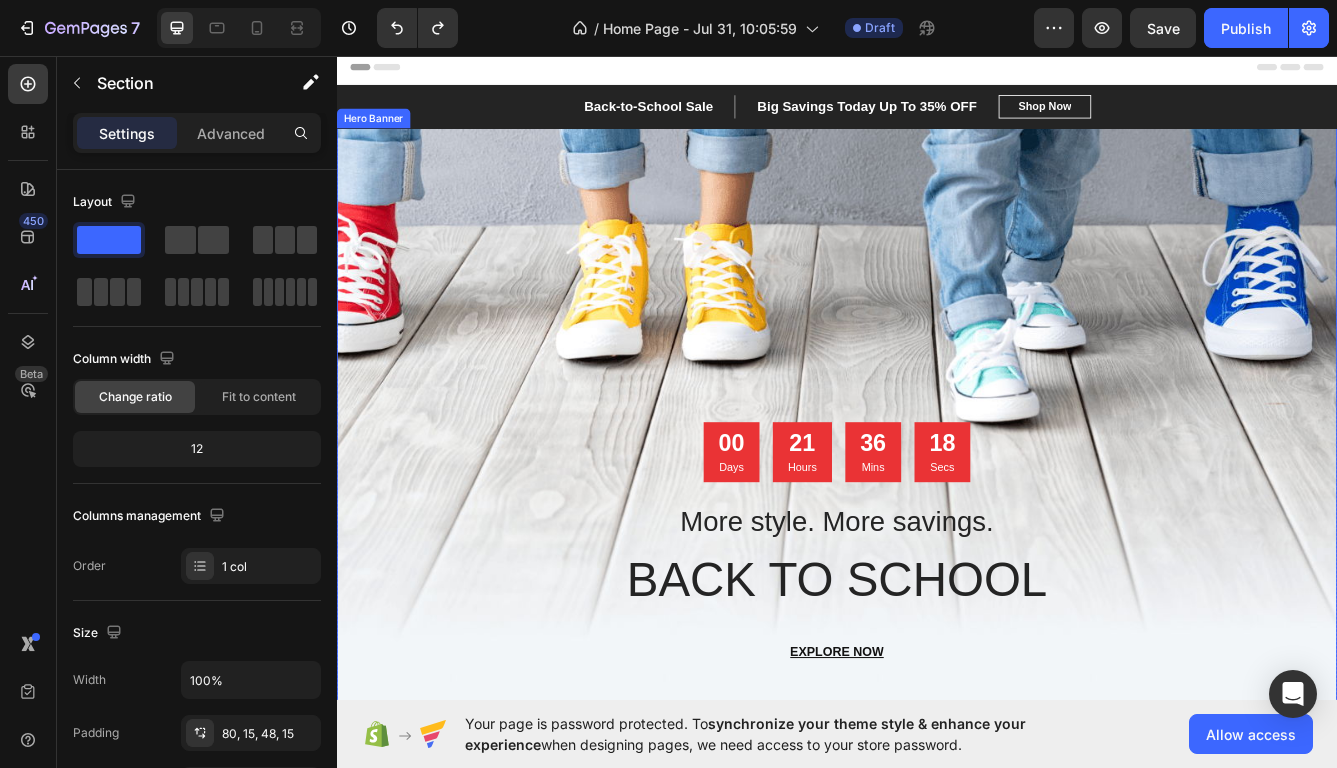 click at bounding box center (937, 493) 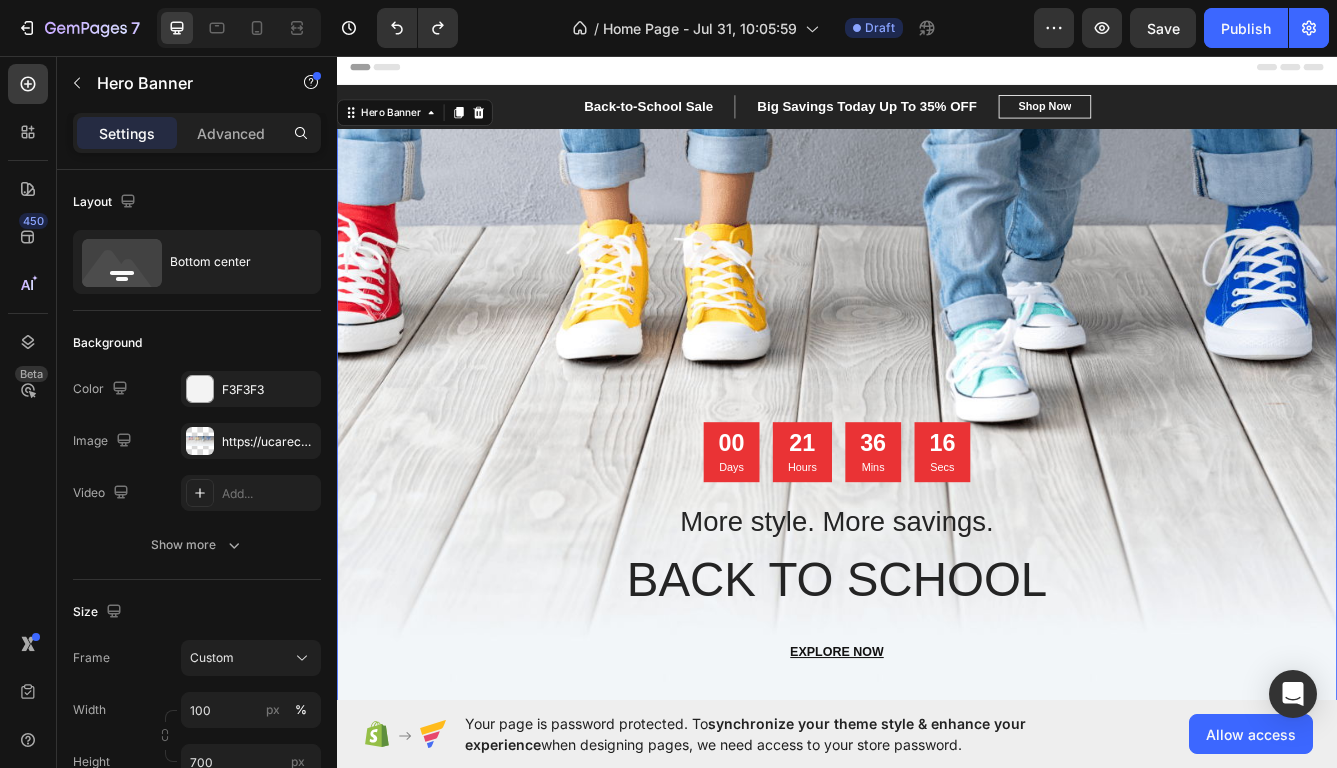 click at bounding box center [937, 493] 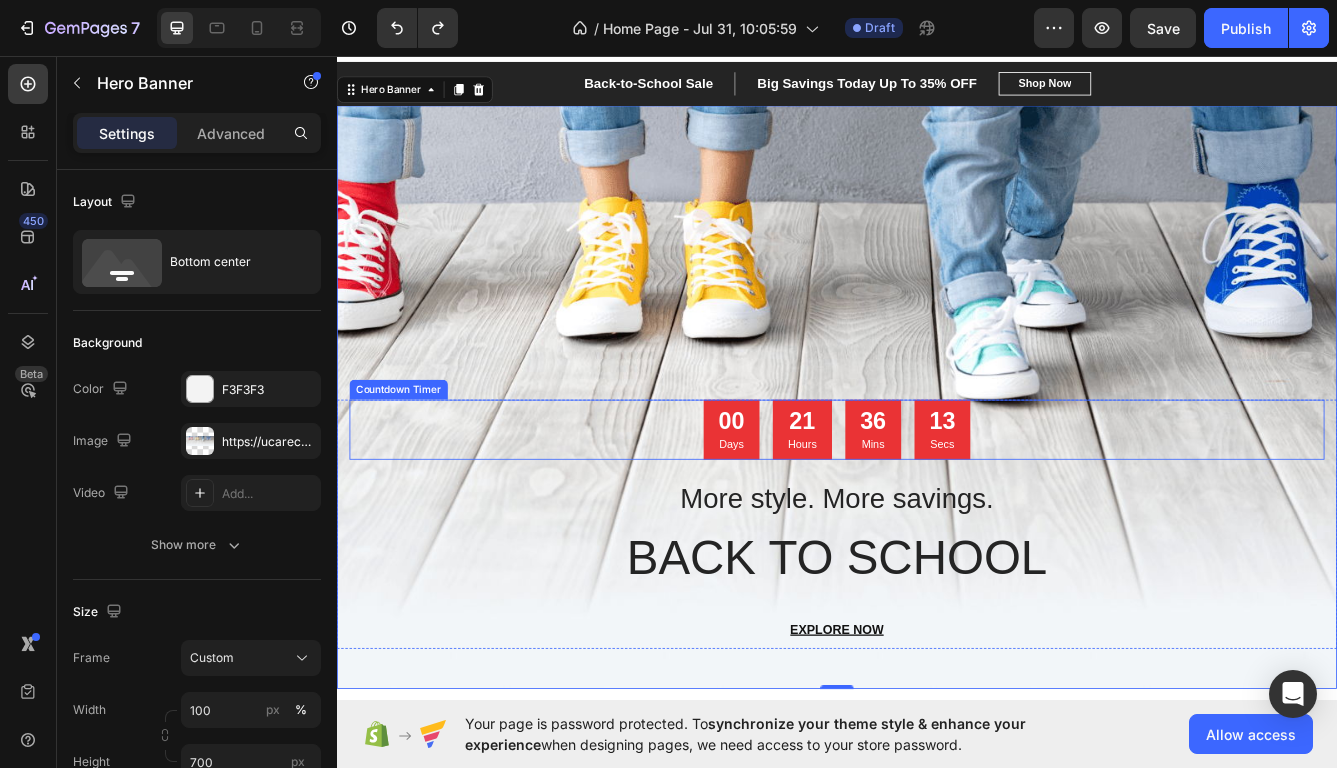 scroll, scrollTop: 29, scrollLeft: 0, axis: vertical 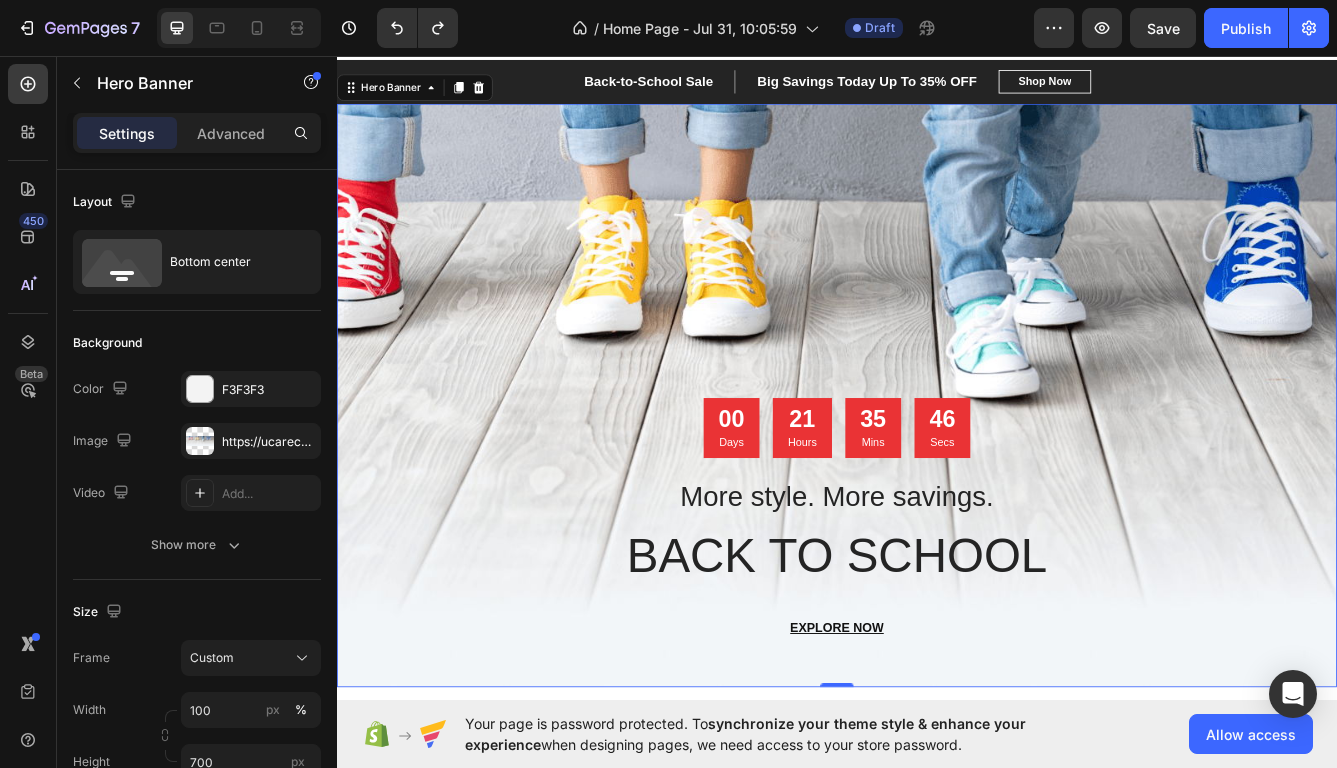 click at bounding box center (937, 464) 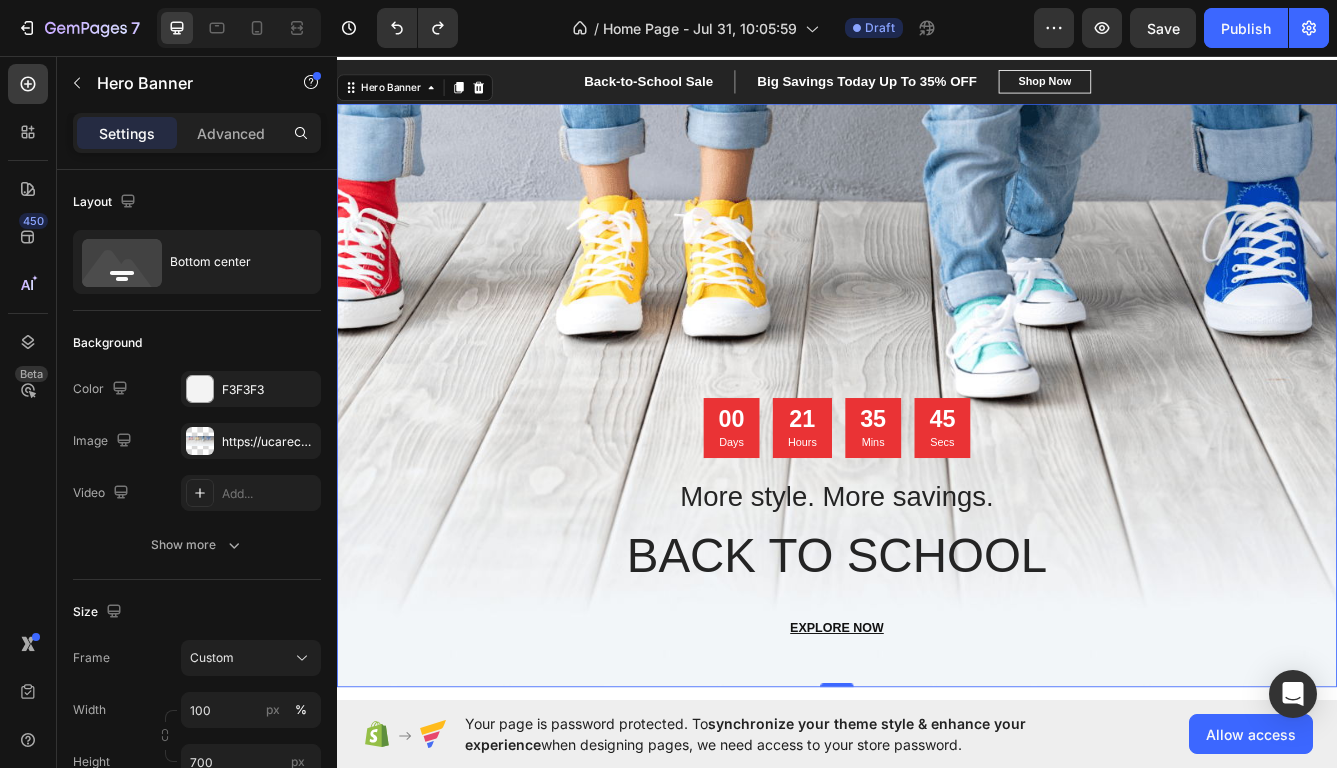 click at bounding box center [937, 464] 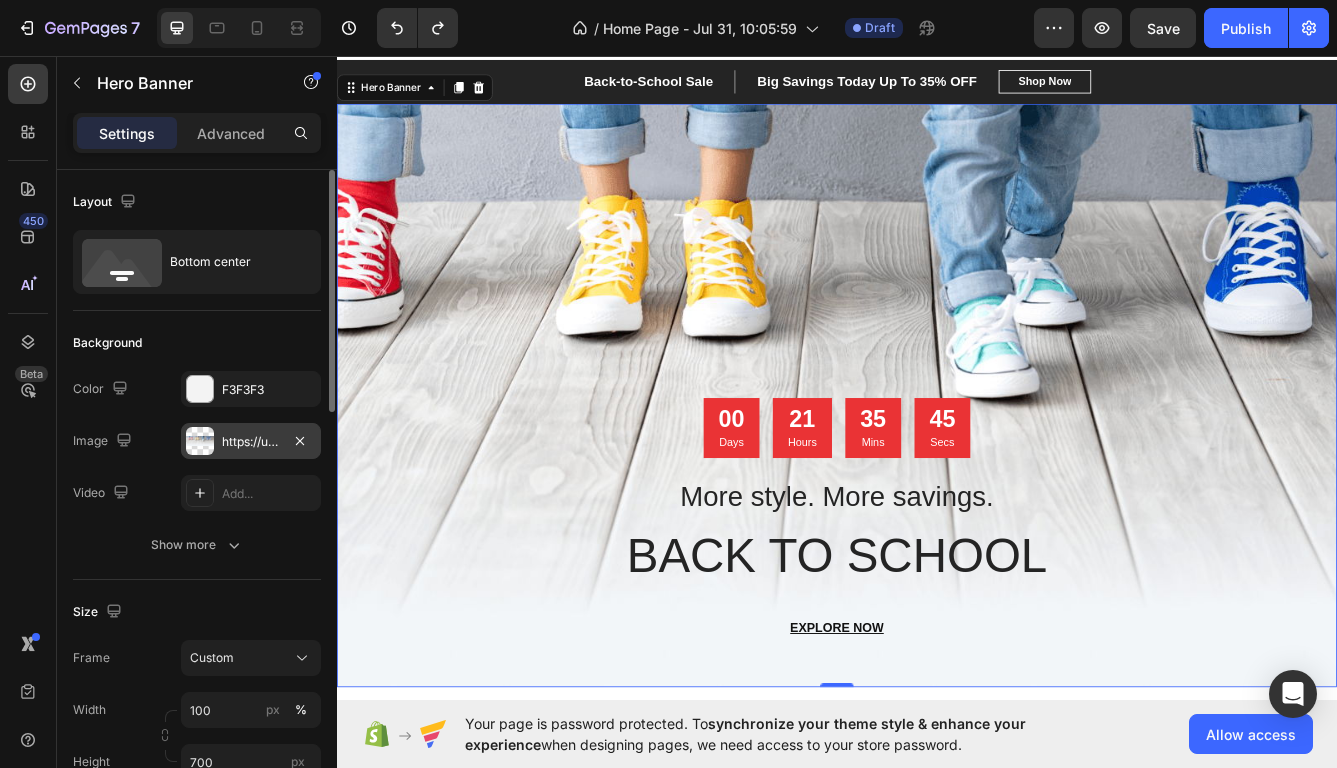 click on "https://ucarecdn.com/ed03b17b-99c9-48c4-95a0-ab11ffcb6077/-/format/auto/" at bounding box center (251, 442) 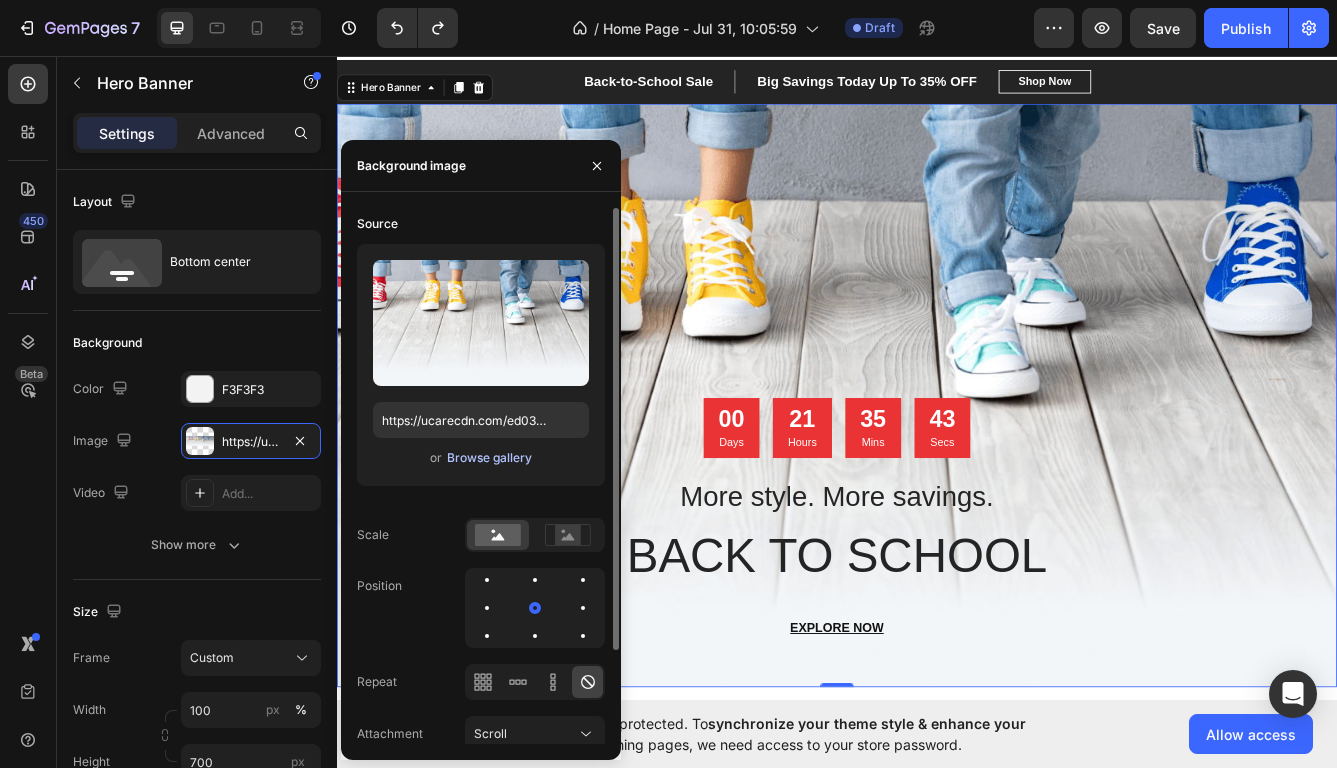 click on "Browse gallery" at bounding box center [489, 458] 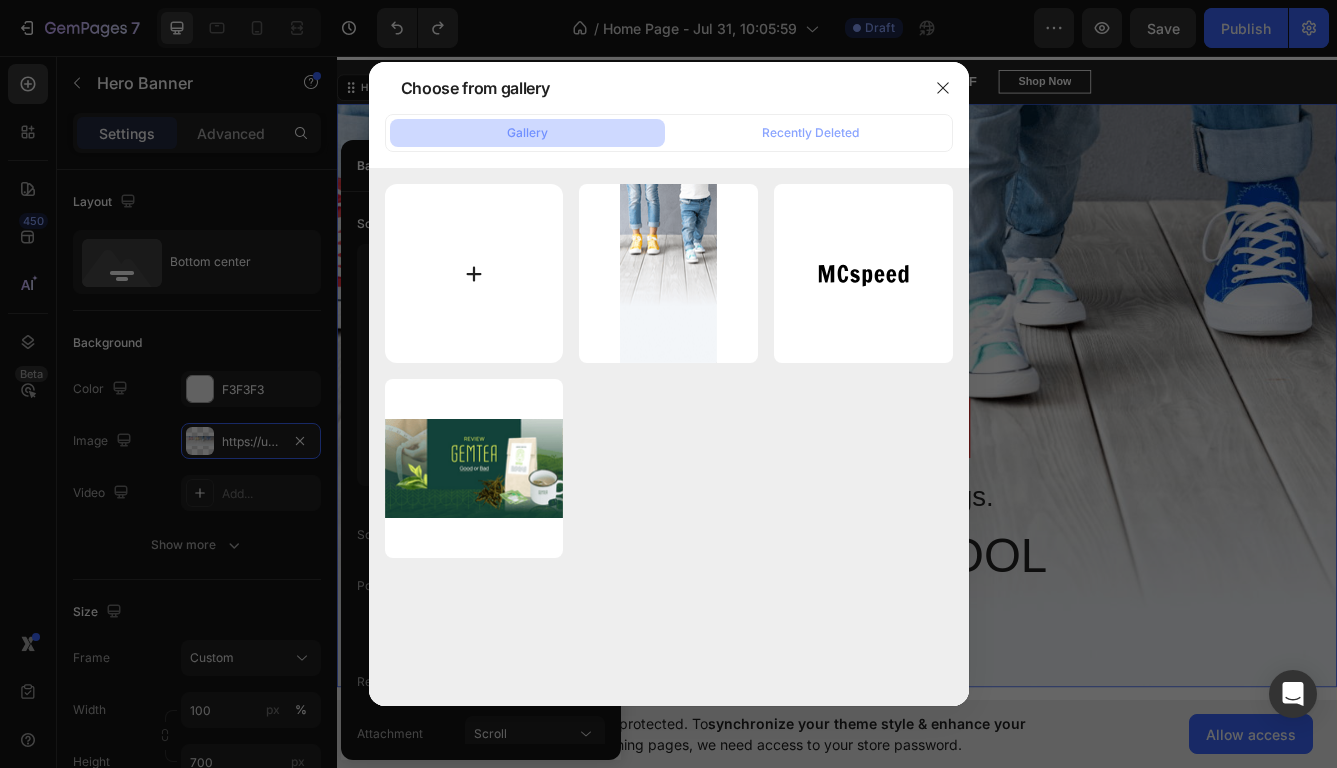 click at bounding box center (474, 273) 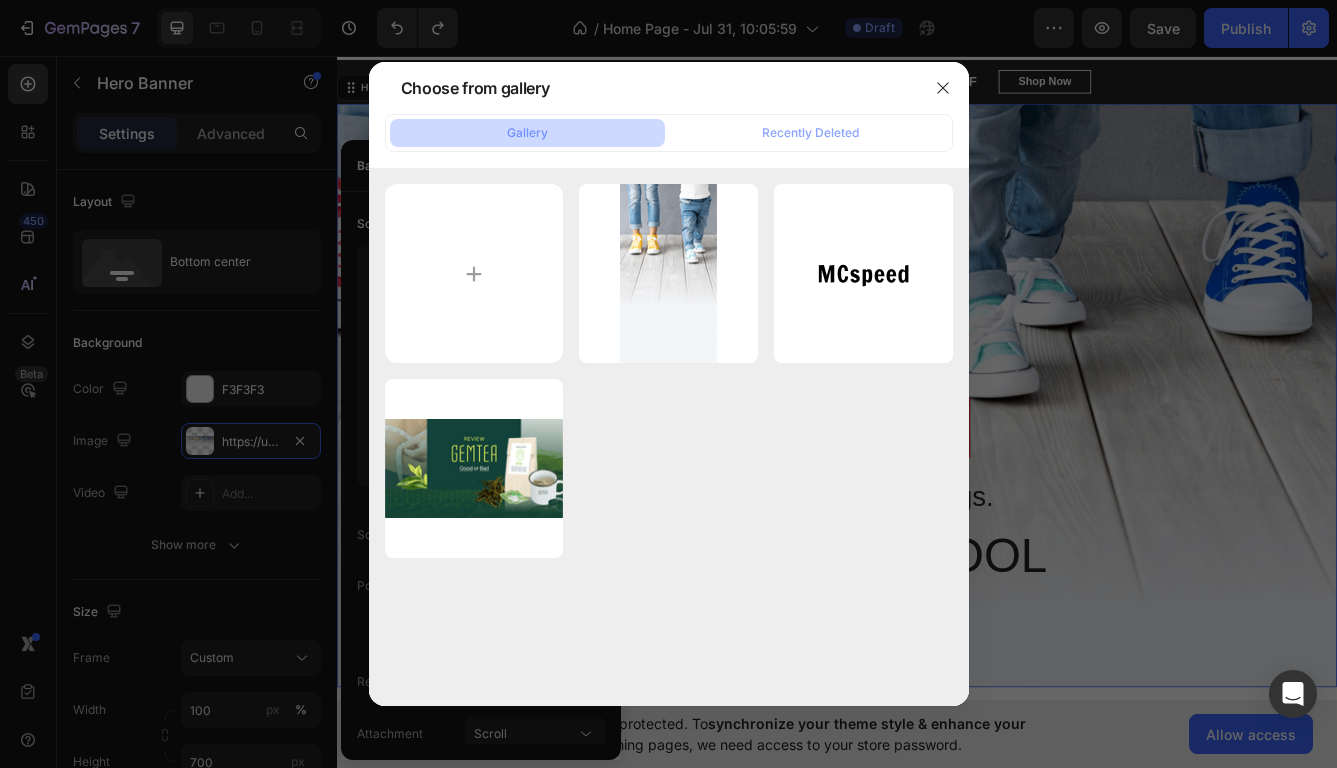 type on "C:\fakepath\O1CN01KgrDPM1GDLqEObZv8_!!2215190700588-0-cib.jpg" 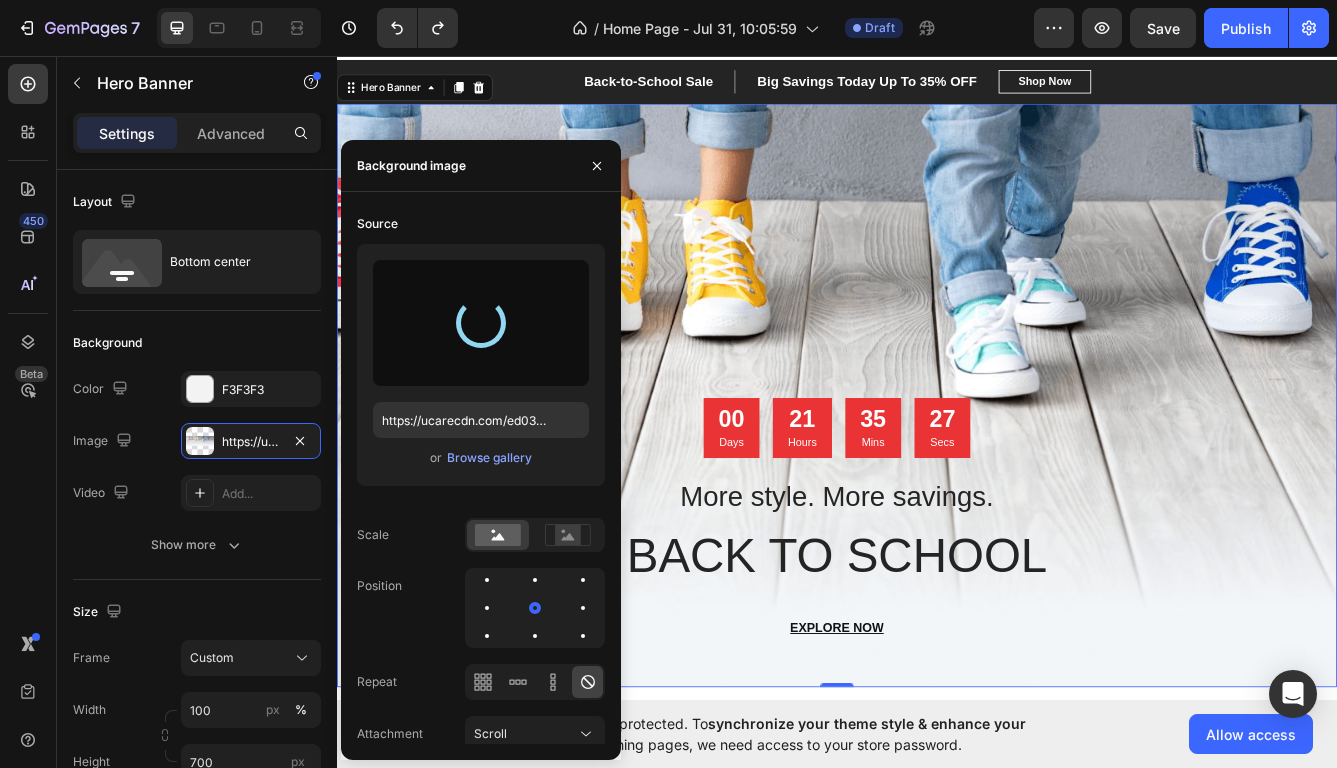 type on "https://cdn.shopify.com/s/files/1/0812/1450/4994/files/gempages_574984439470228592-3090369e-fe86-47d5-9667-650fae690443.jpg" 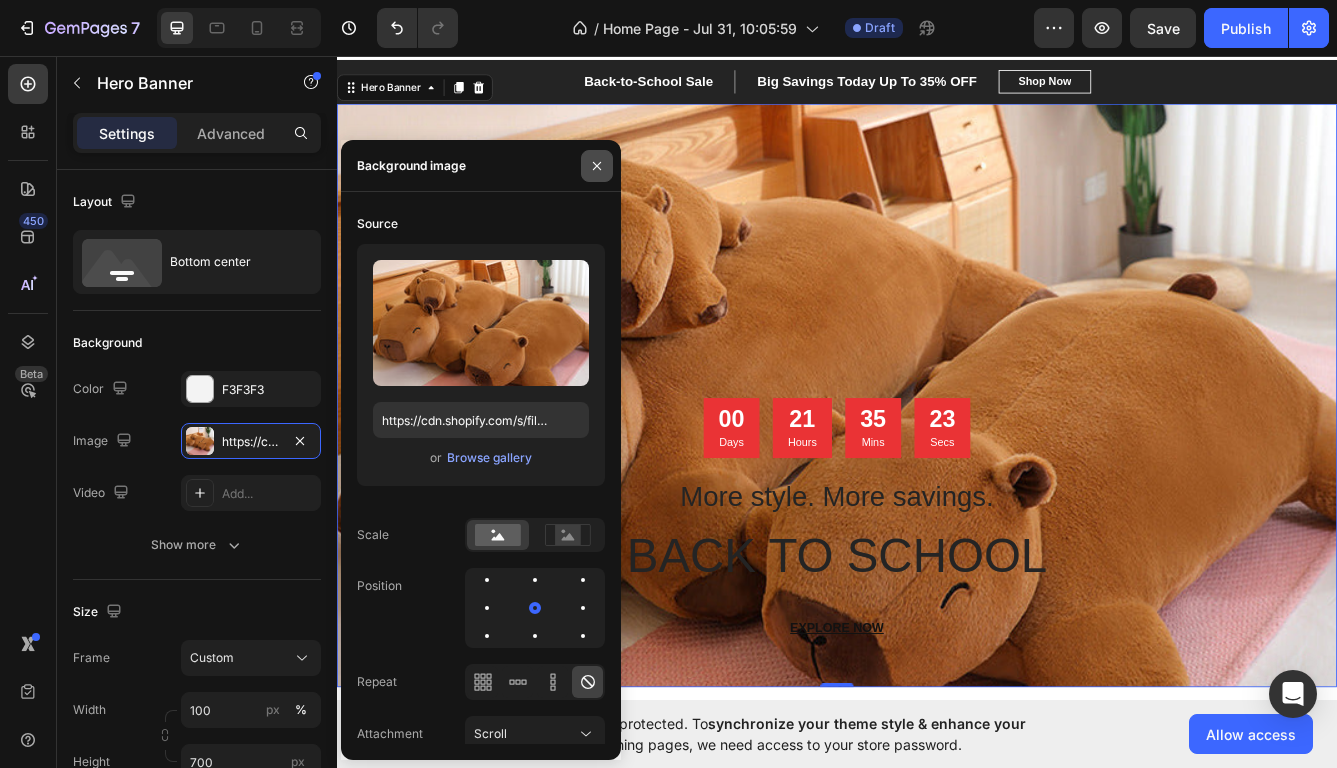 click 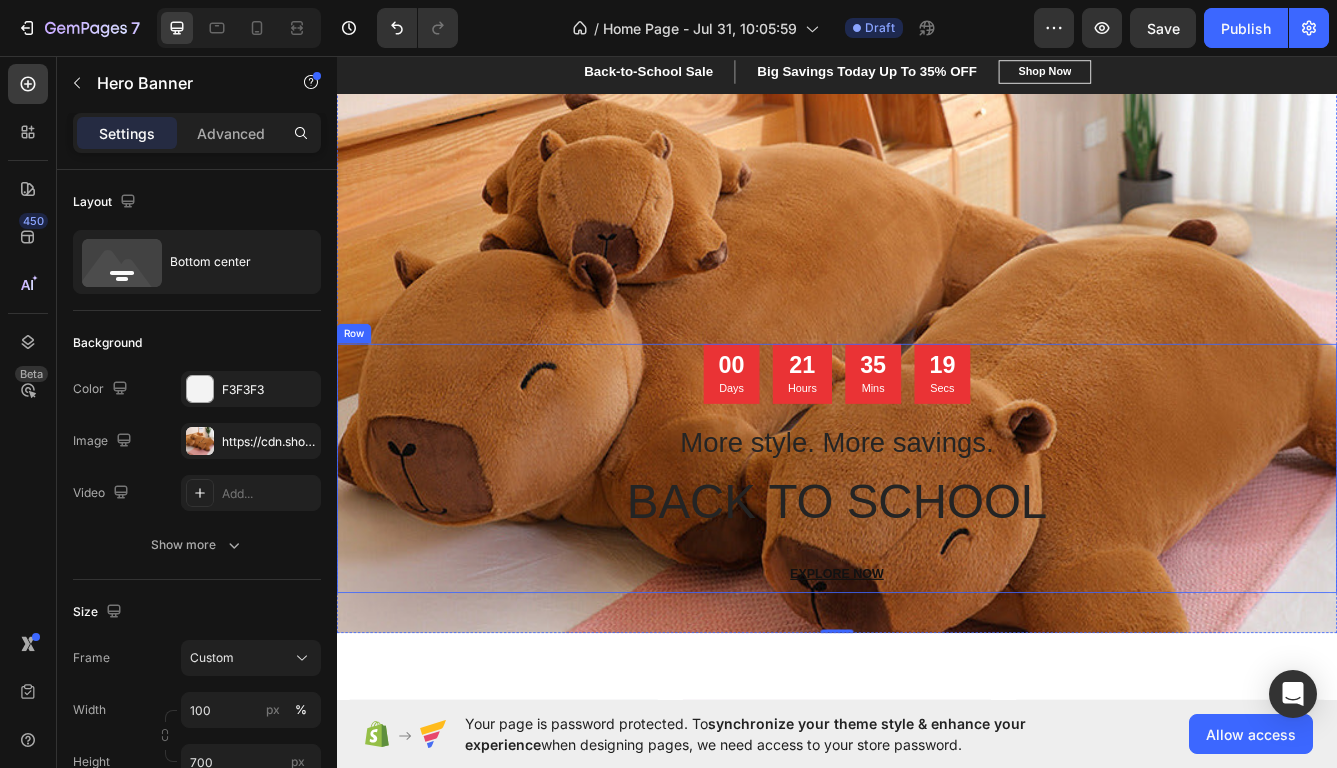 scroll, scrollTop: 140, scrollLeft: 0, axis: vertical 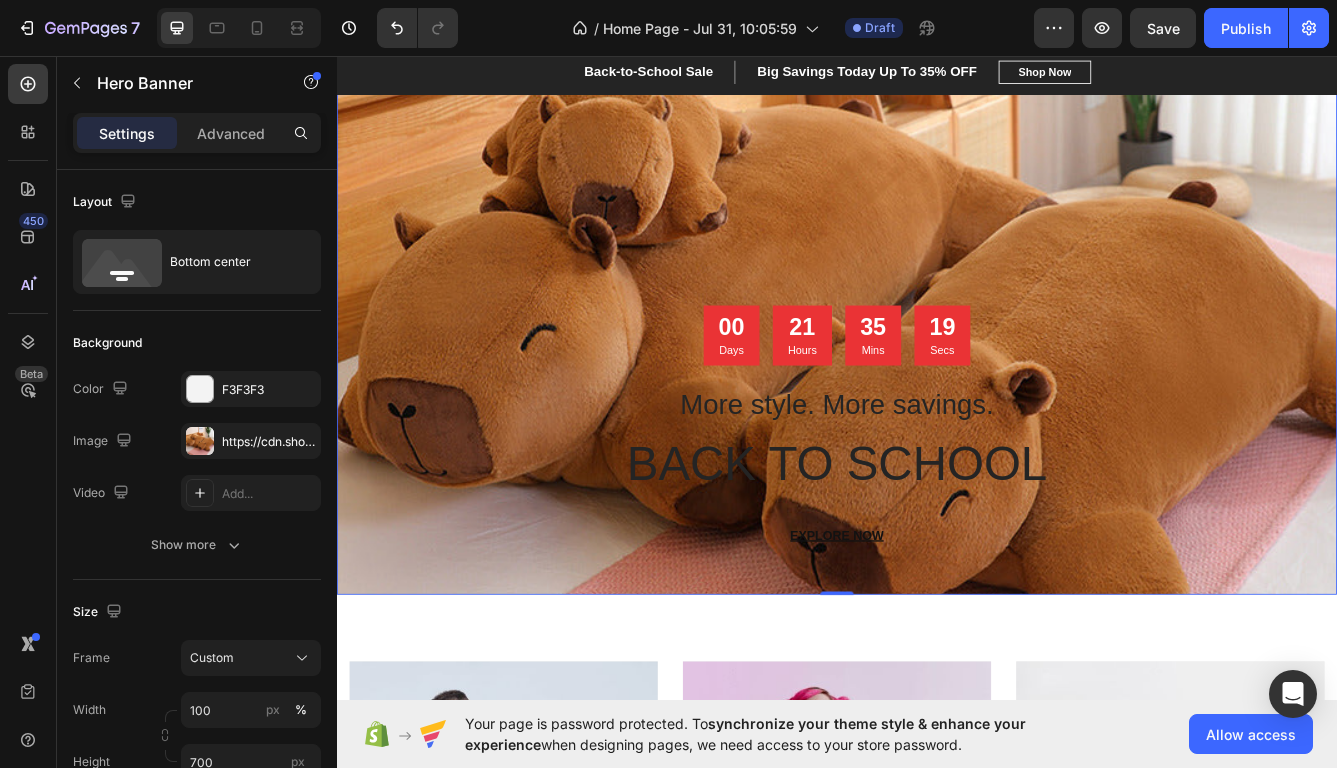 click at bounding box center [937, 353] 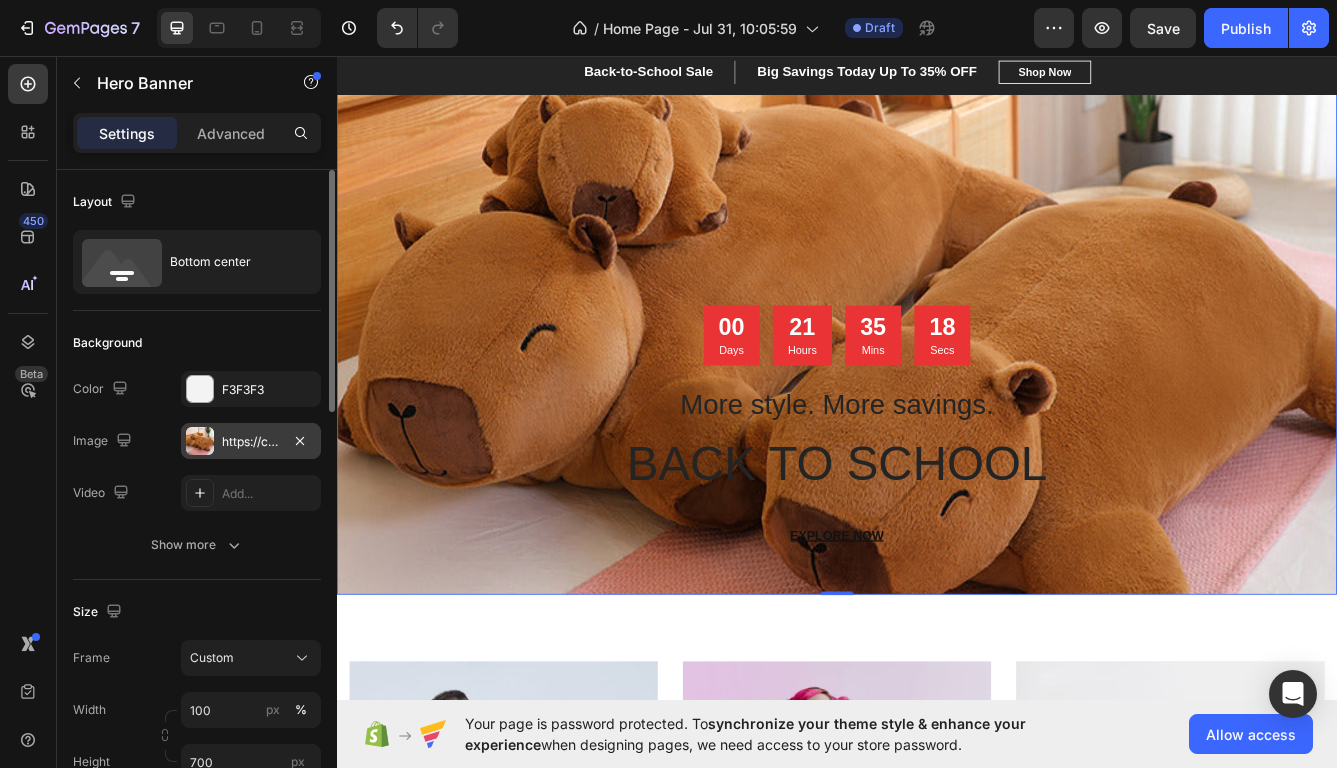 click on "https://cdn.shopify.com/s/files/1/0812/1450/4994/files/gempages_574984439470228592-3090369e-fe86-47d5-9667-650fae690443.jpg" at bounding box center (251, 441) 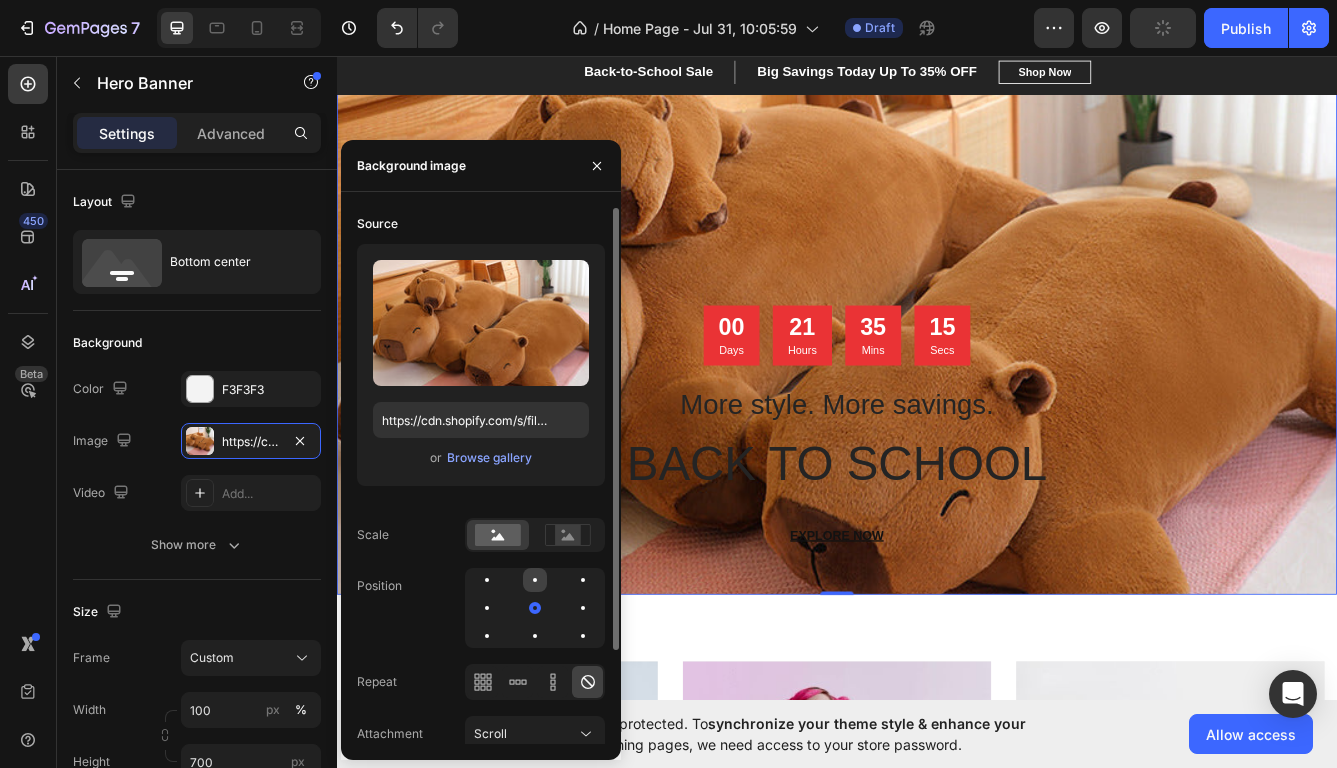 click 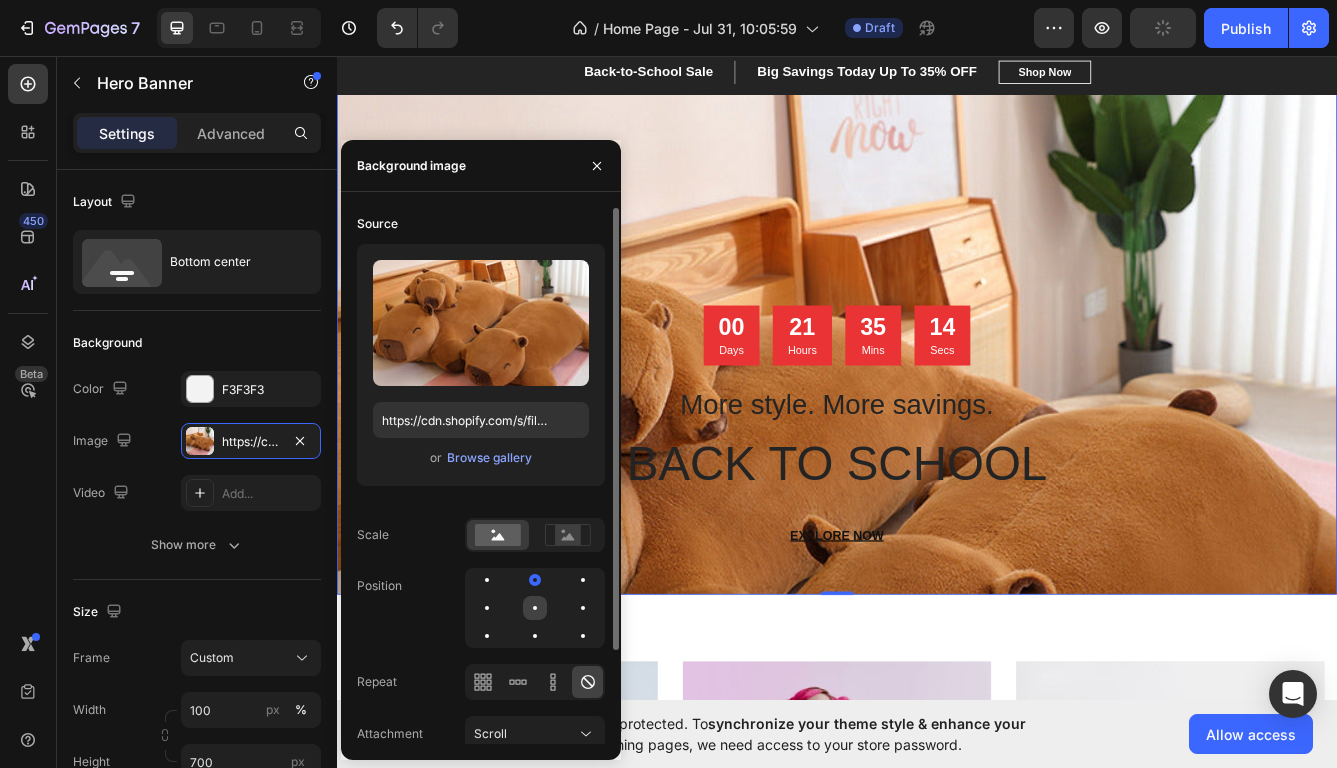 click 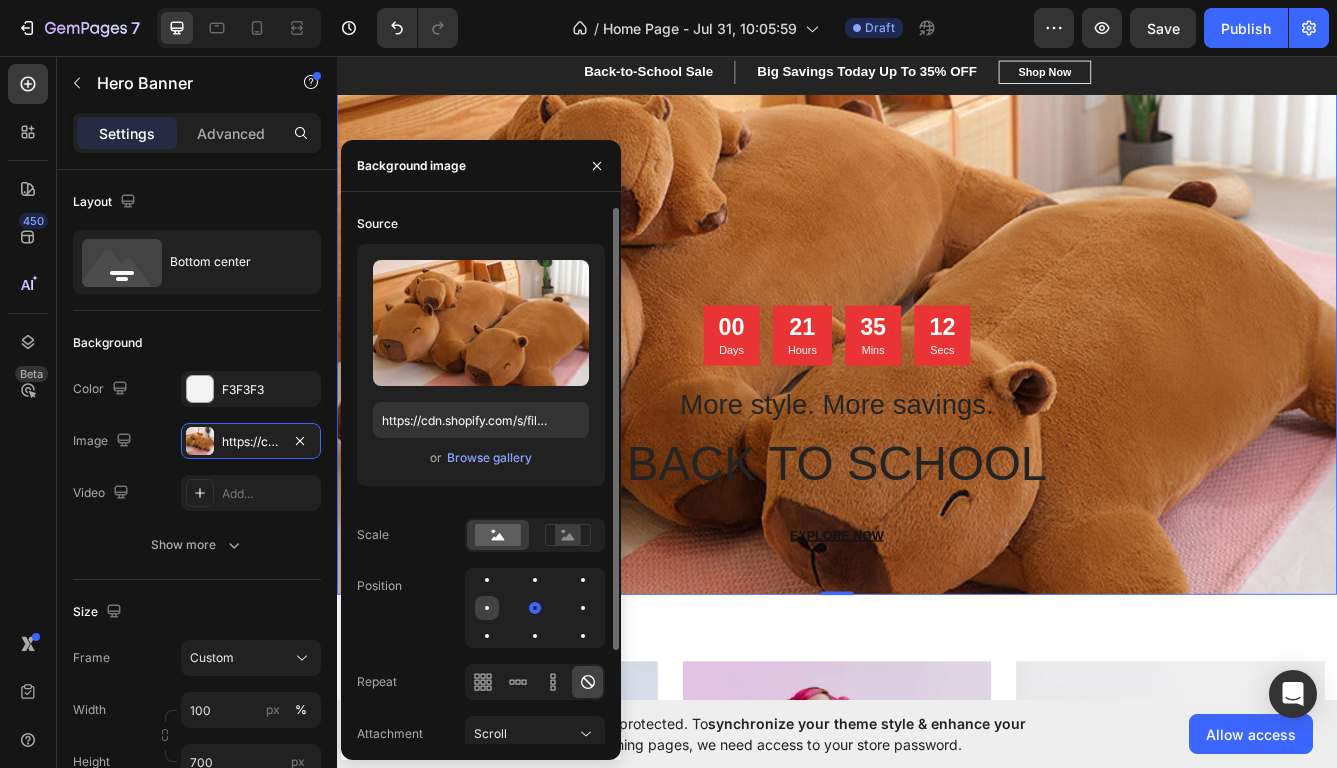 click at bounding box center [487, 608] 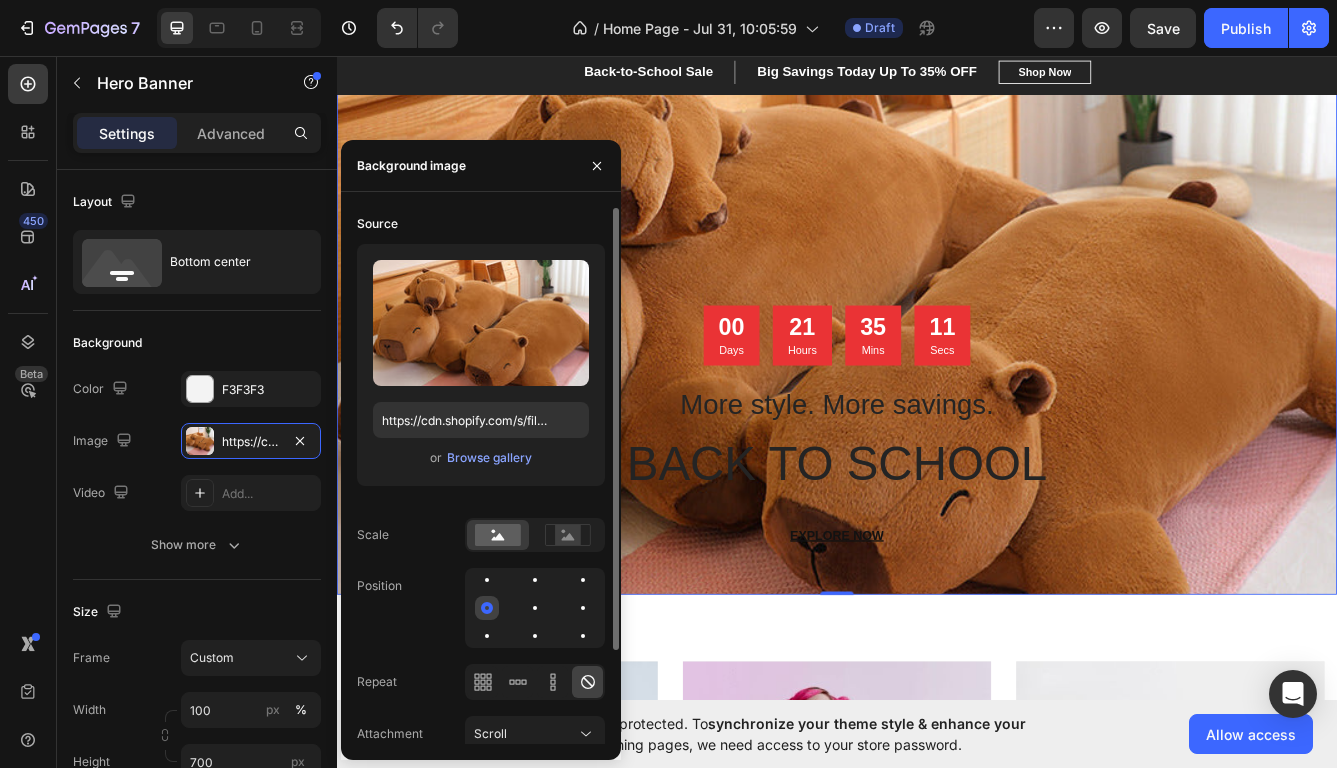 click at bounding box center (487, 608) 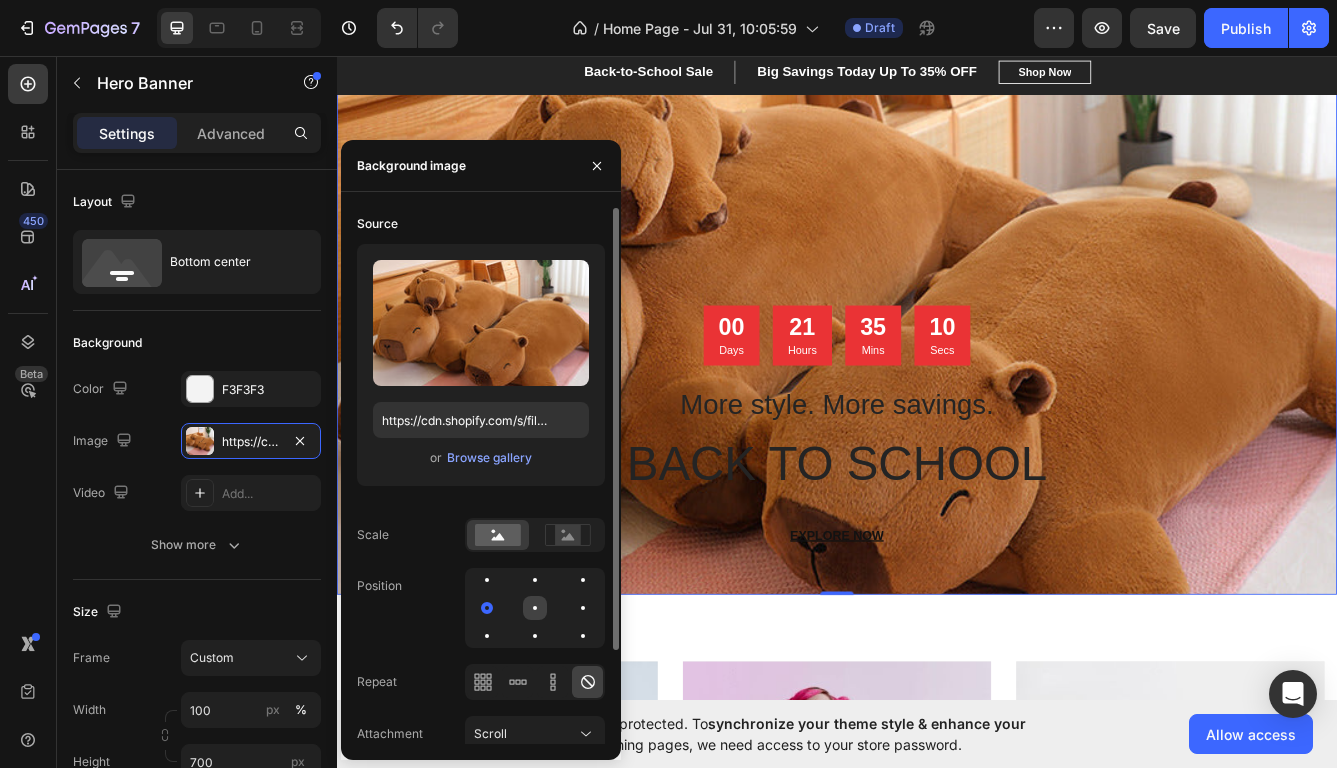 click 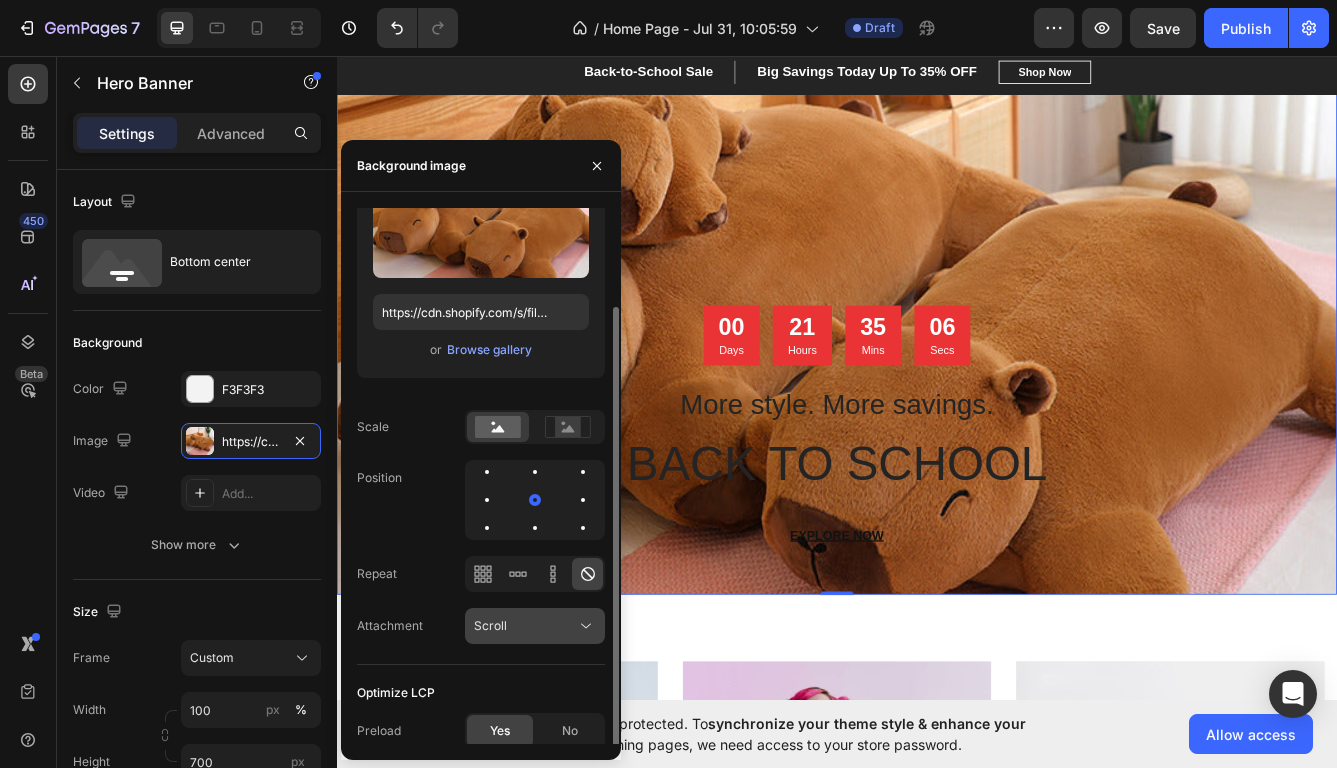 scroll, scrollTop: 113, scrollLeft: 0, axis: vertical 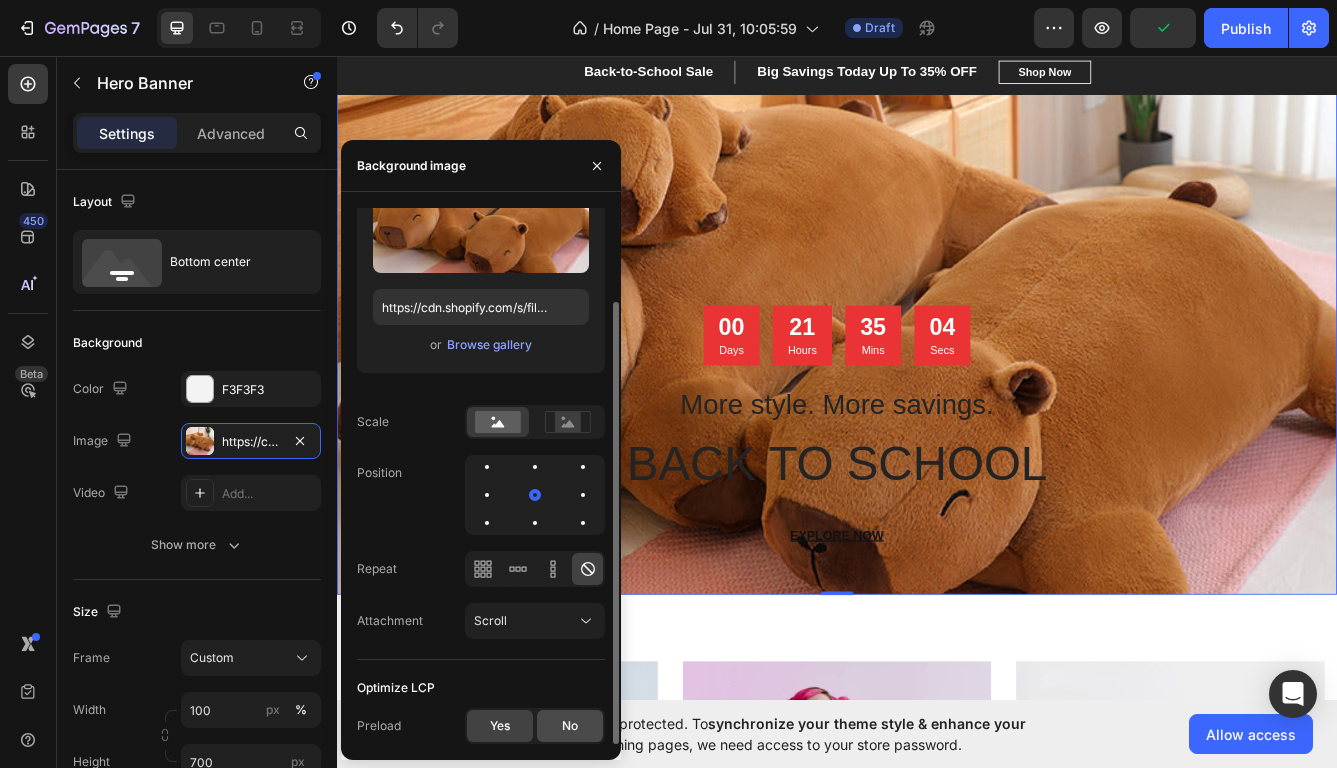 click on "No" 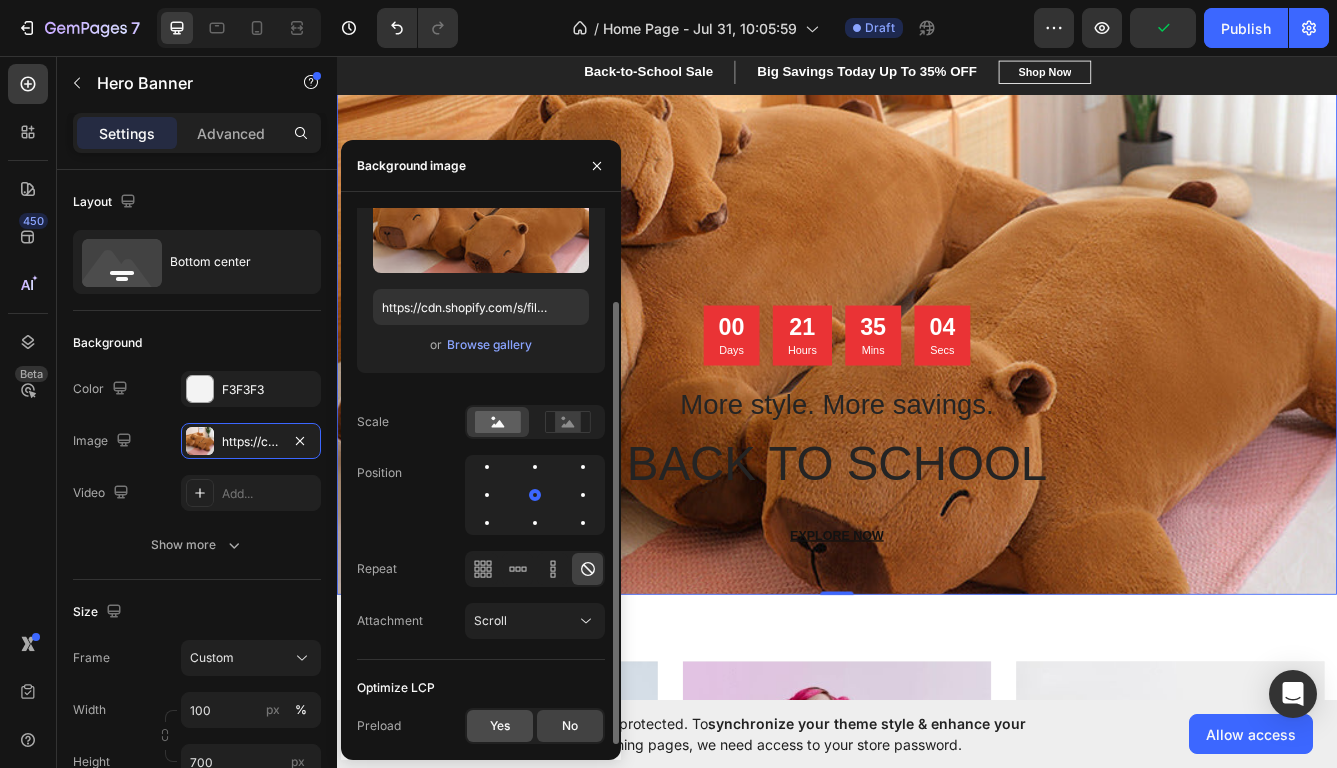 click on "Yes" 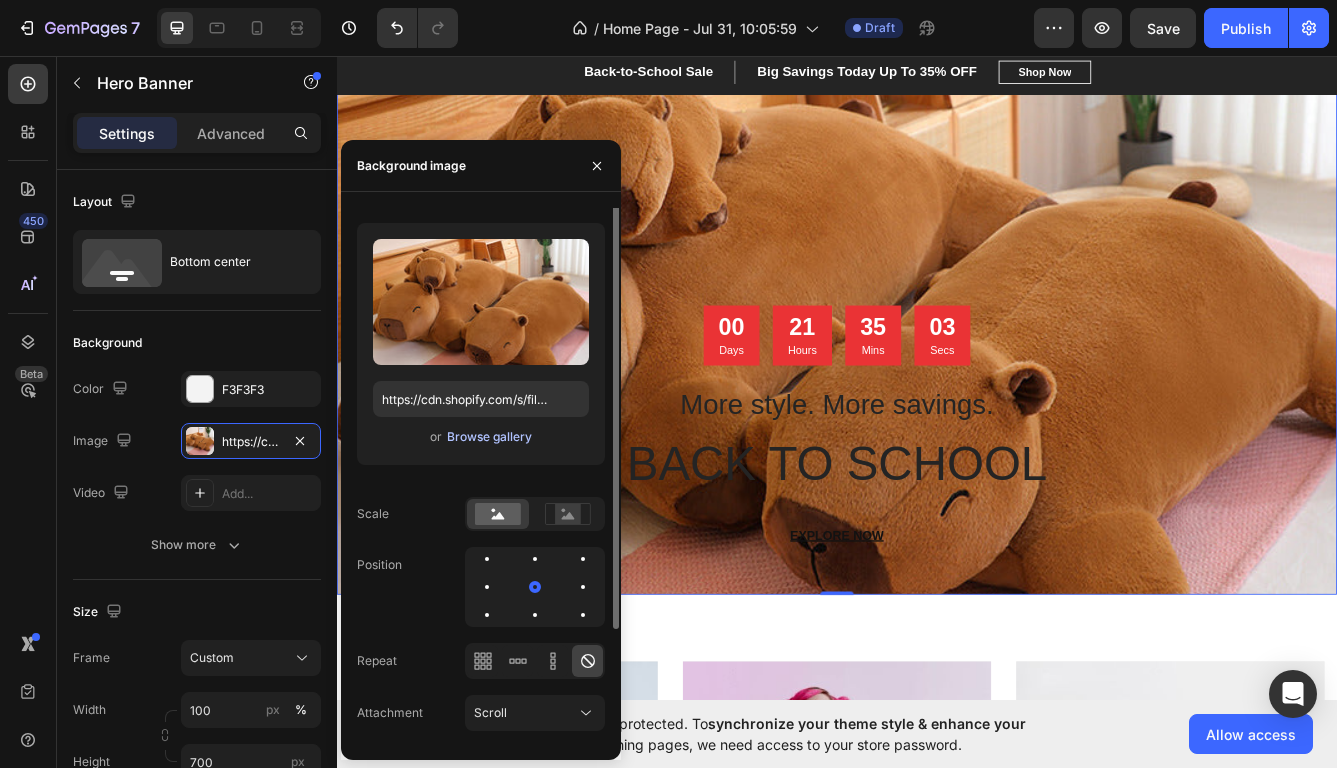 scroll, scrollTop: 0, scrollLeft: 0, axis: both 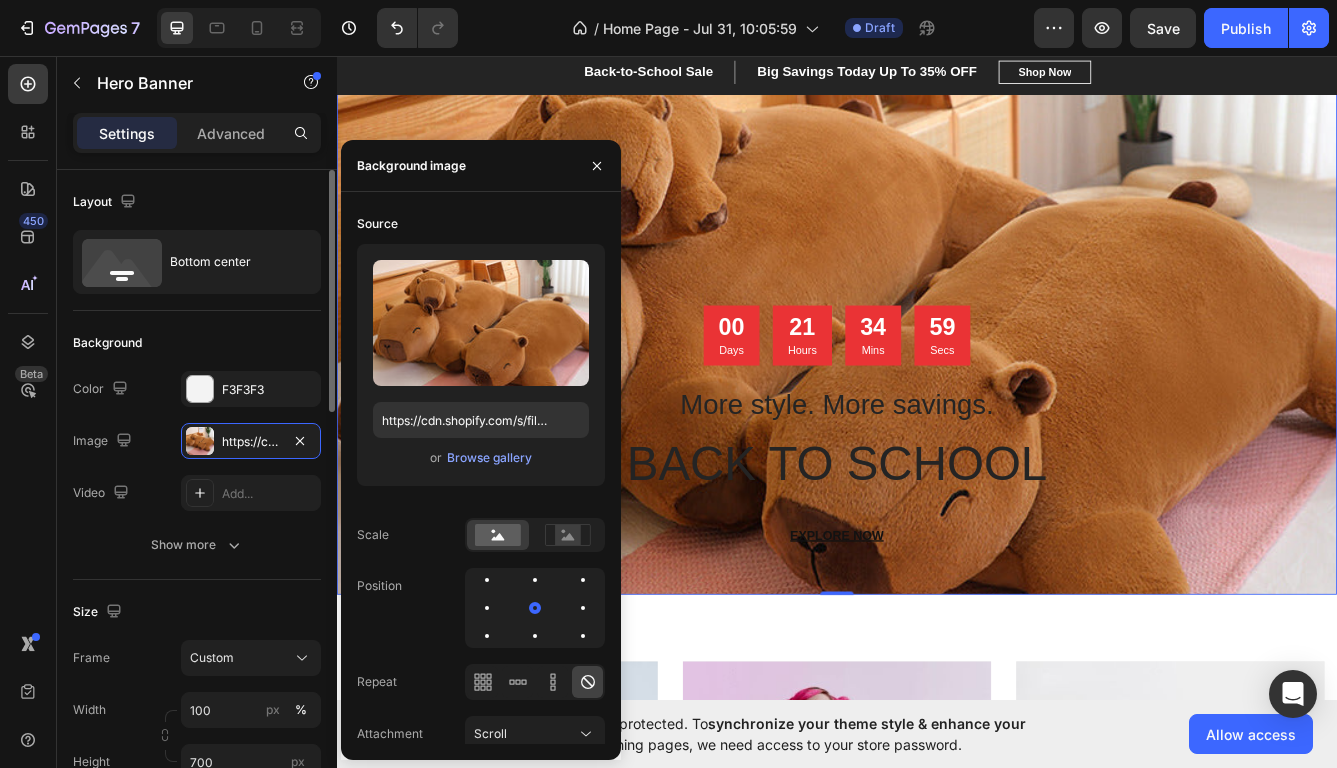 click on "Layout Bottom center" 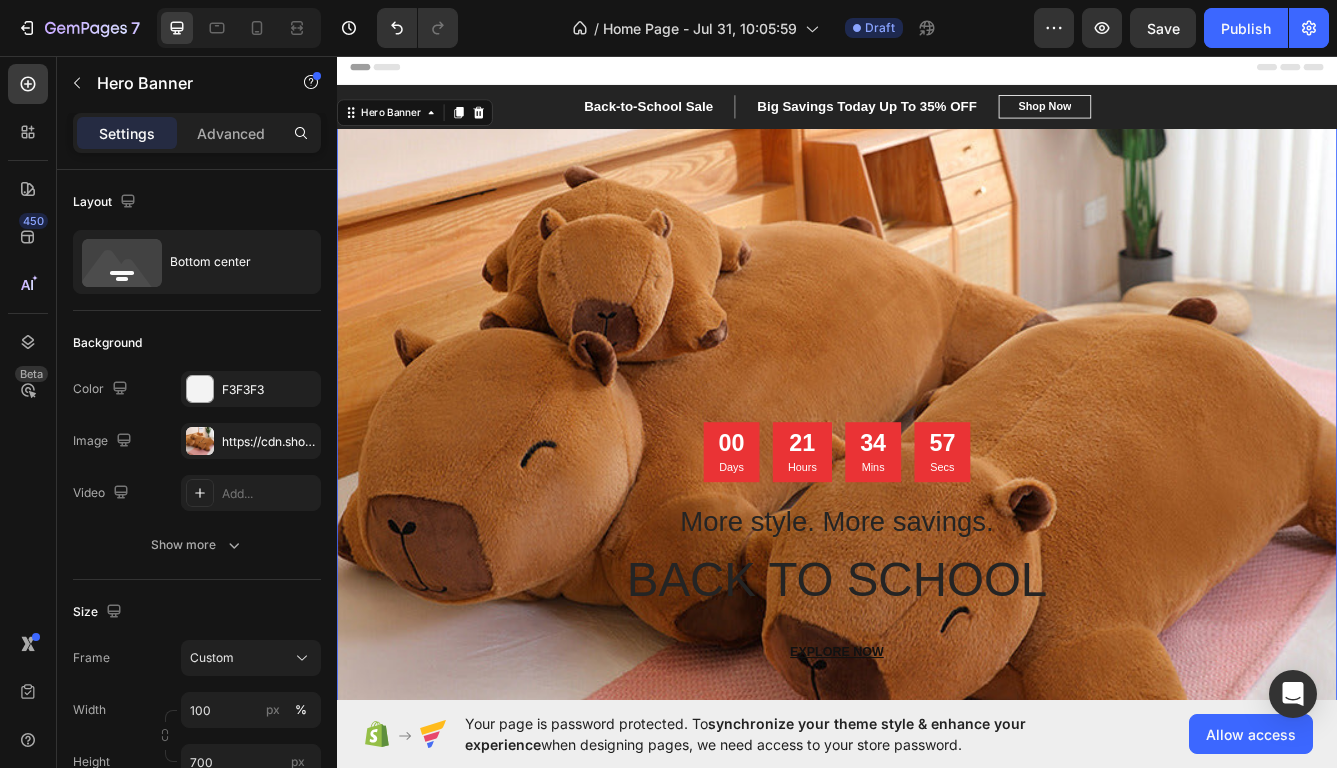 scroll, scrollTop: 116, scrollLeft: 0, axis: vertical 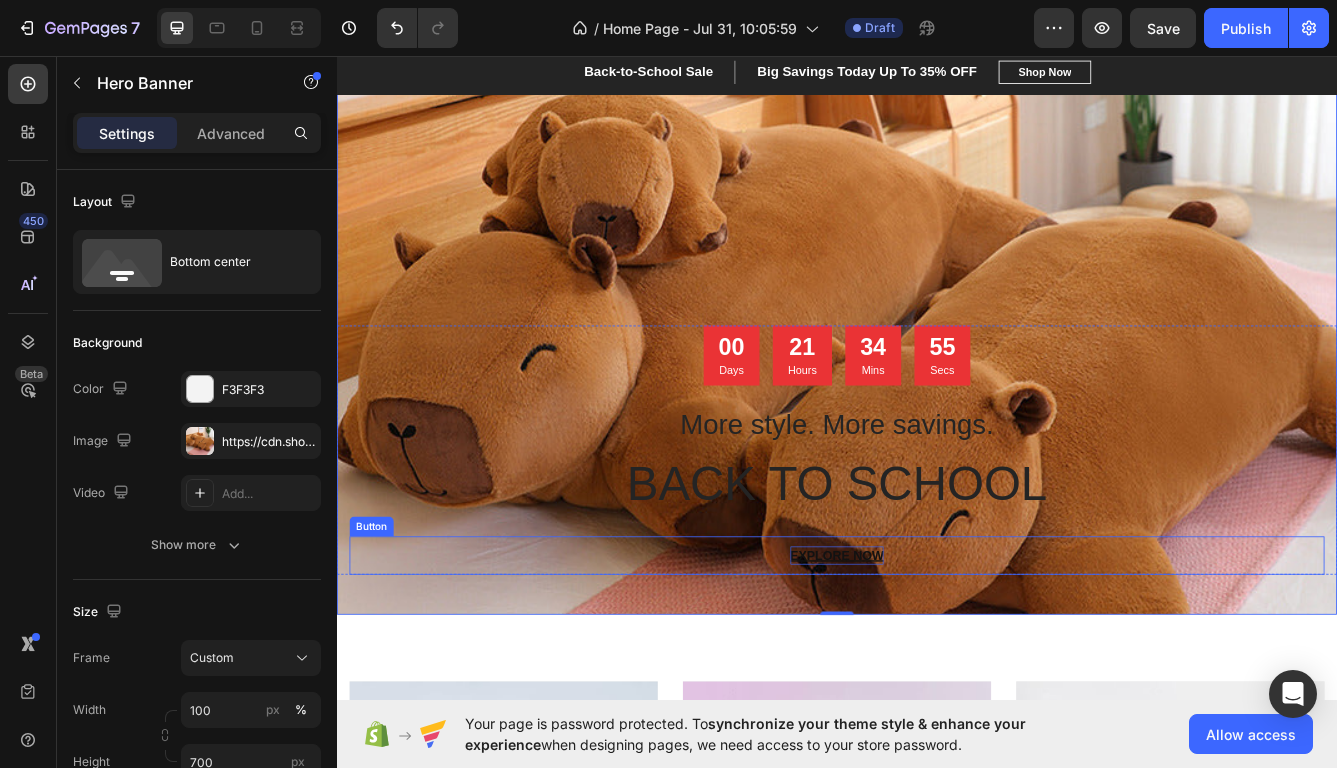 click on "EXPLORE NOW" at bounding box center [937, 656] 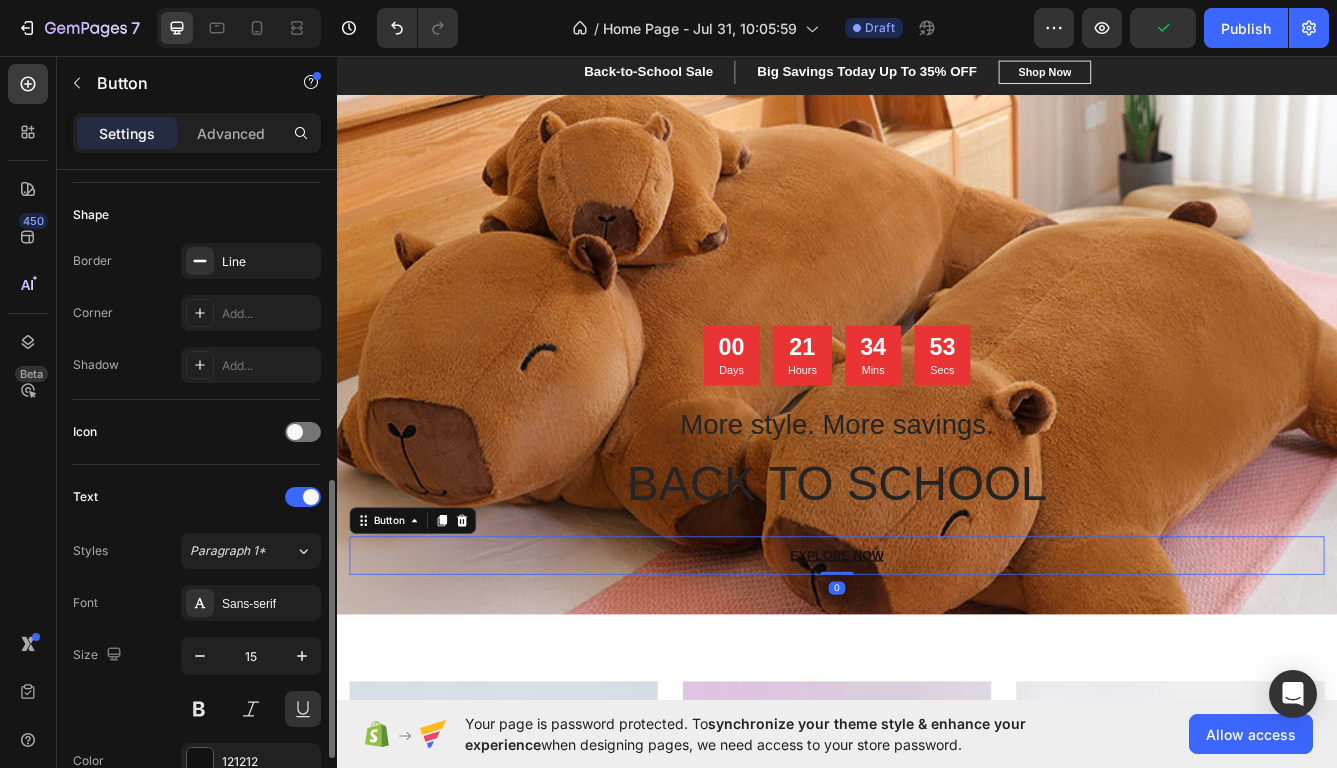 scroll, scrollTop: 532, scrollLeft: 0, axis: vertical 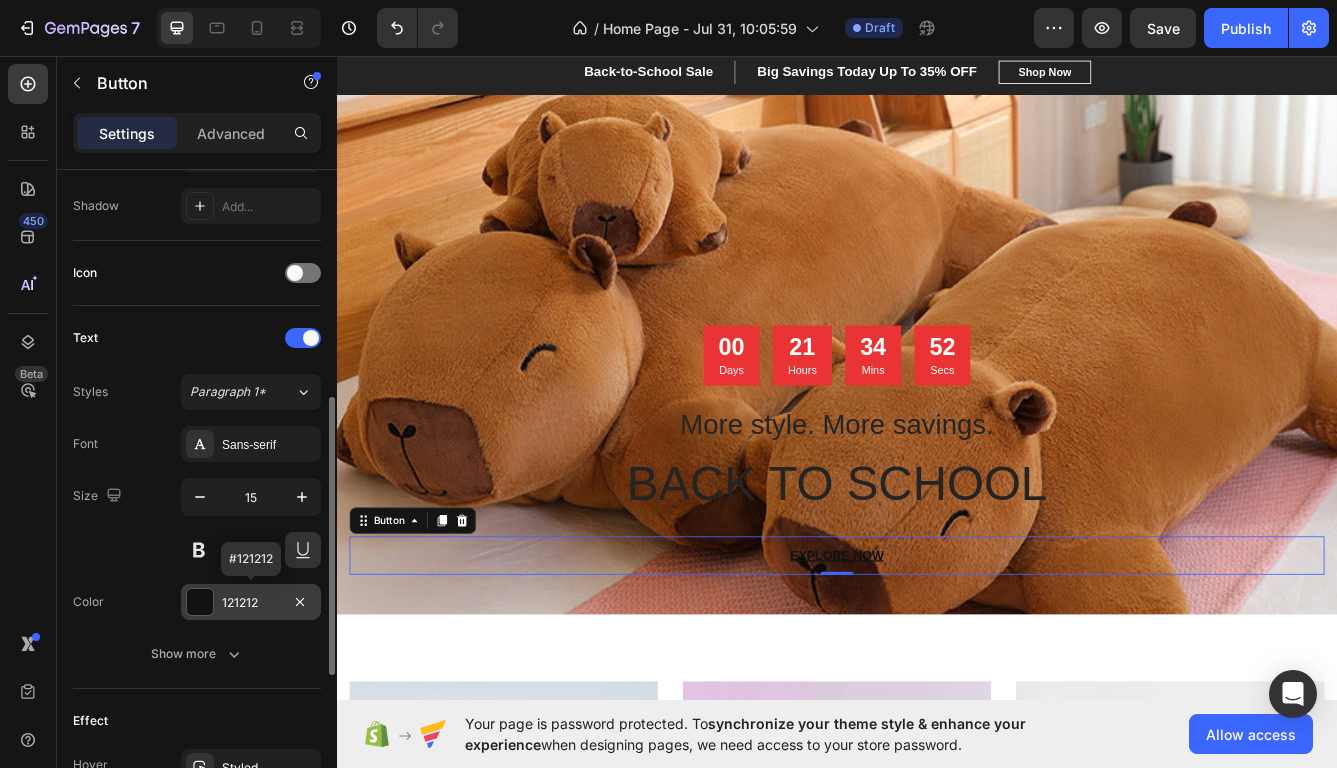 click on "121212" at bounding box center [251, 602] 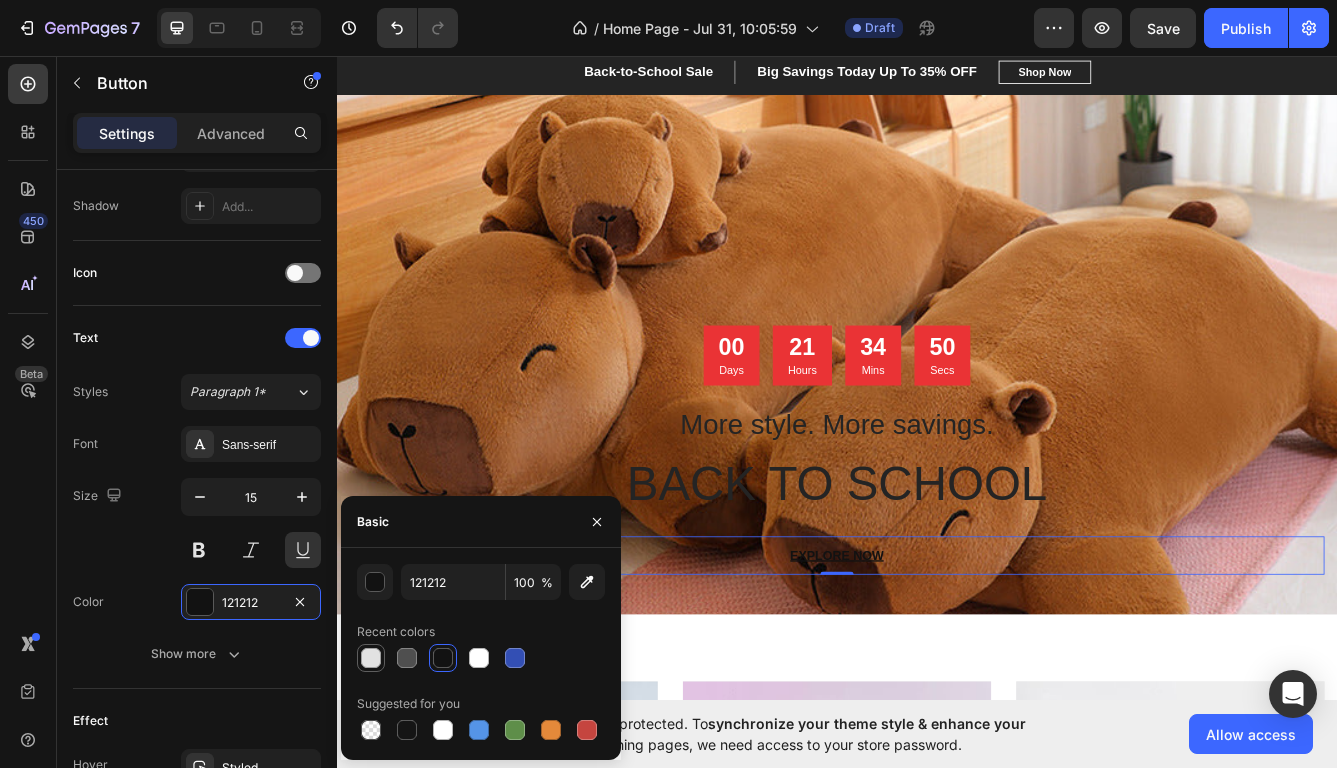 click at bounding box center (371, 658) 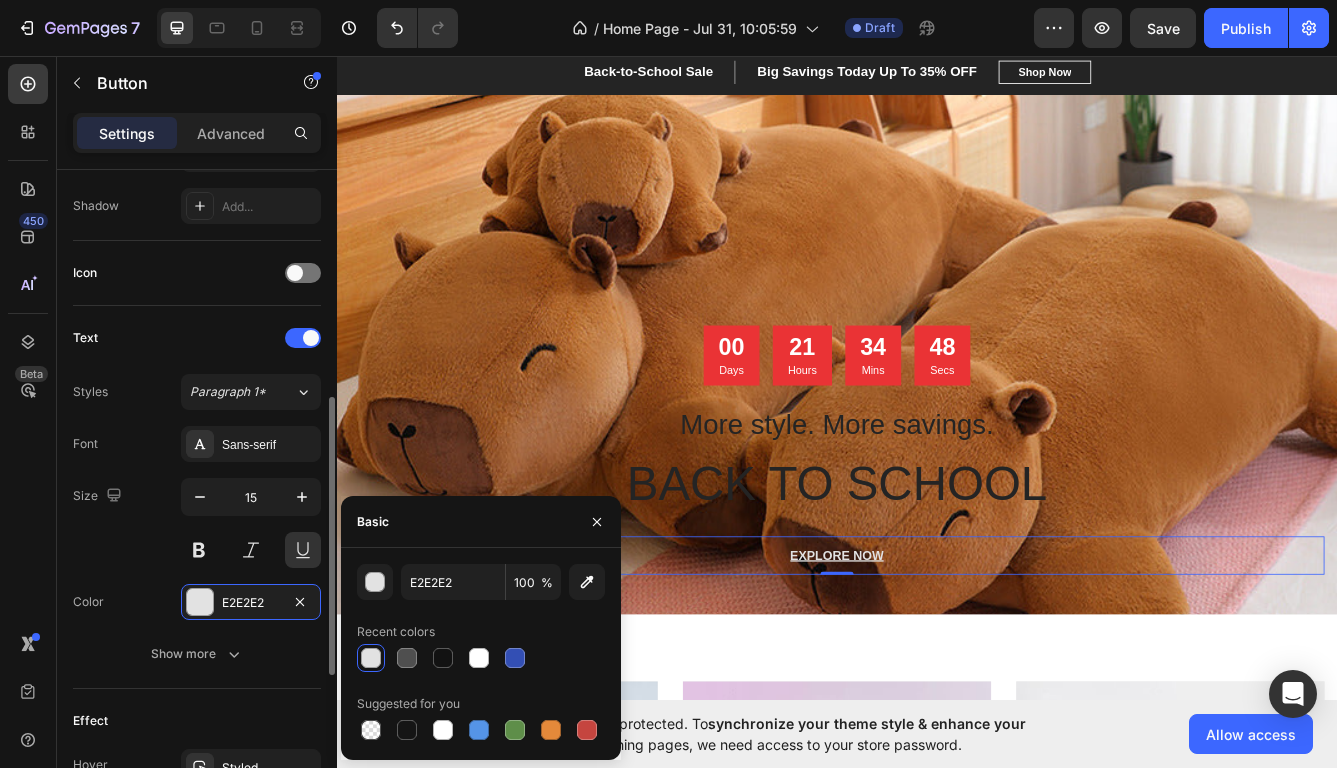 click on "Size 15" at bounding box center (197, 523) 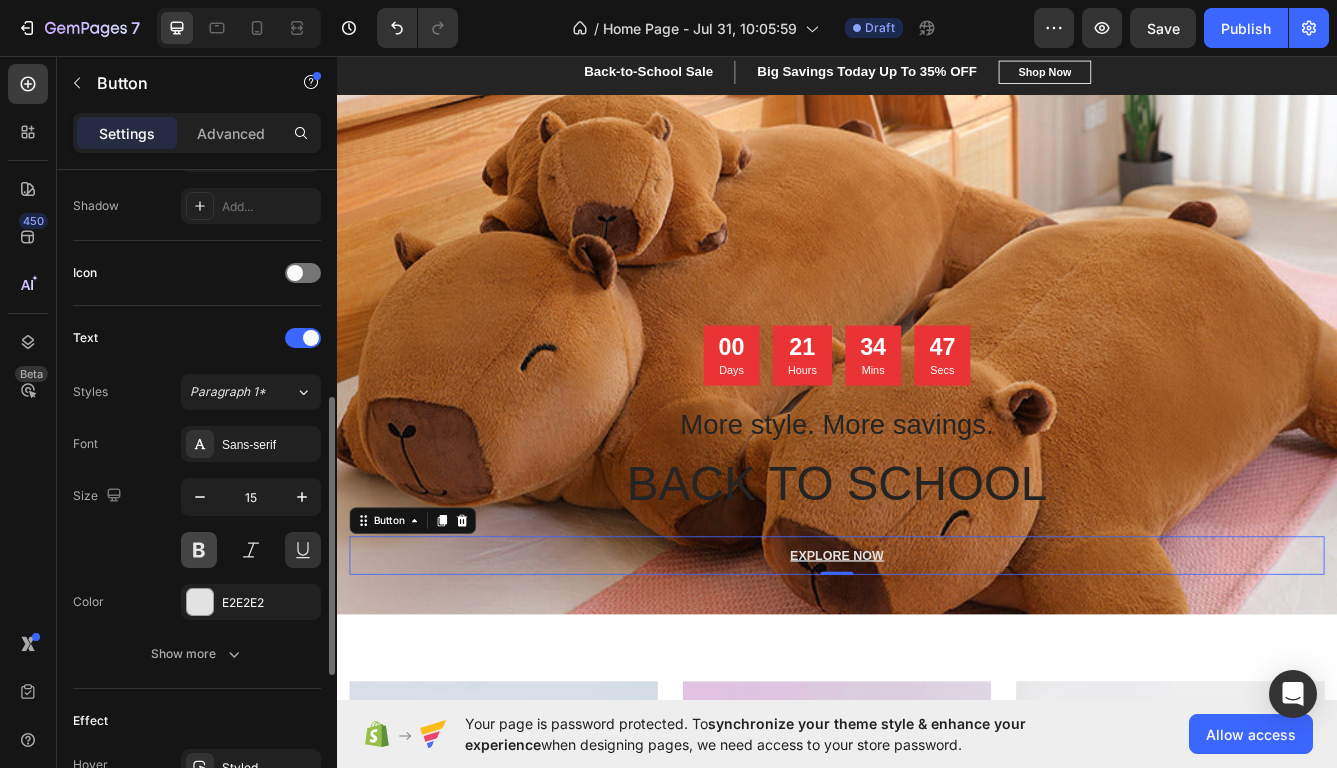 click at bounding box center (199, 550) 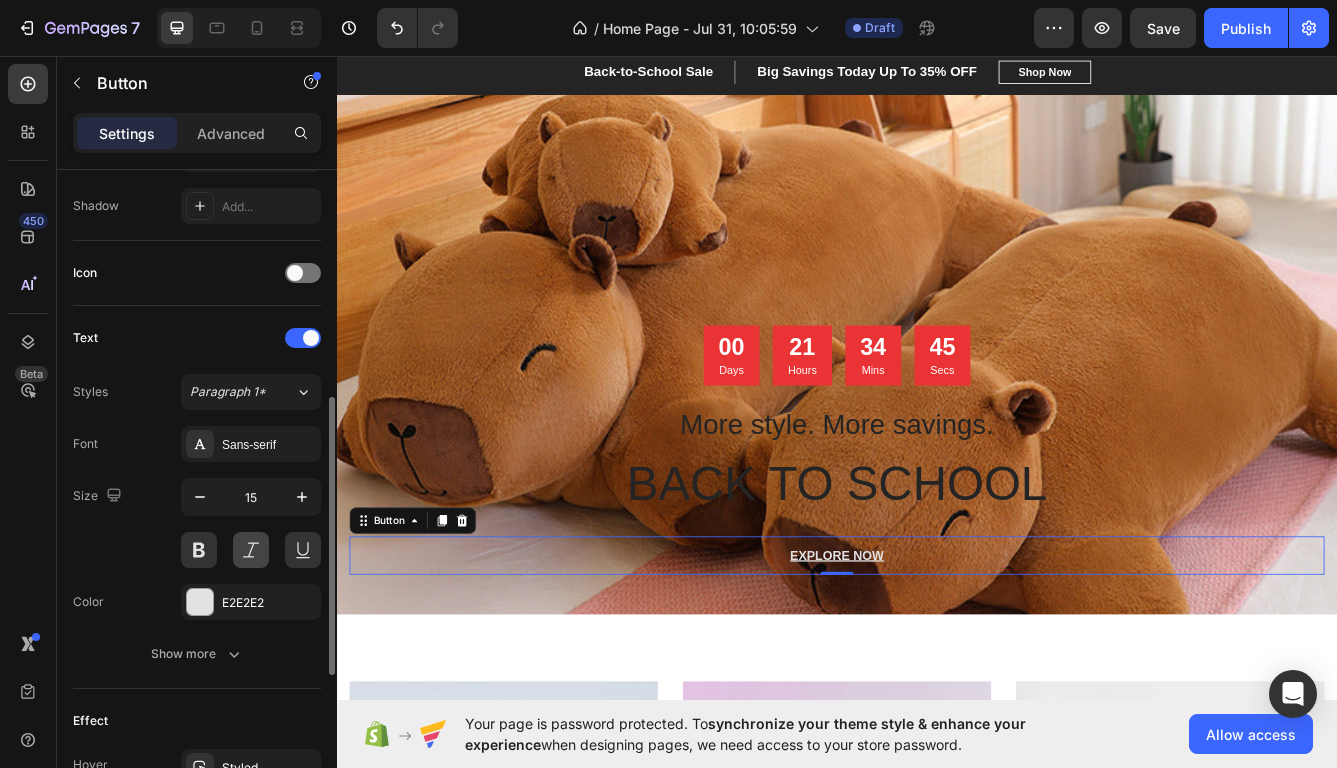 click at bounding box center [251, 550] 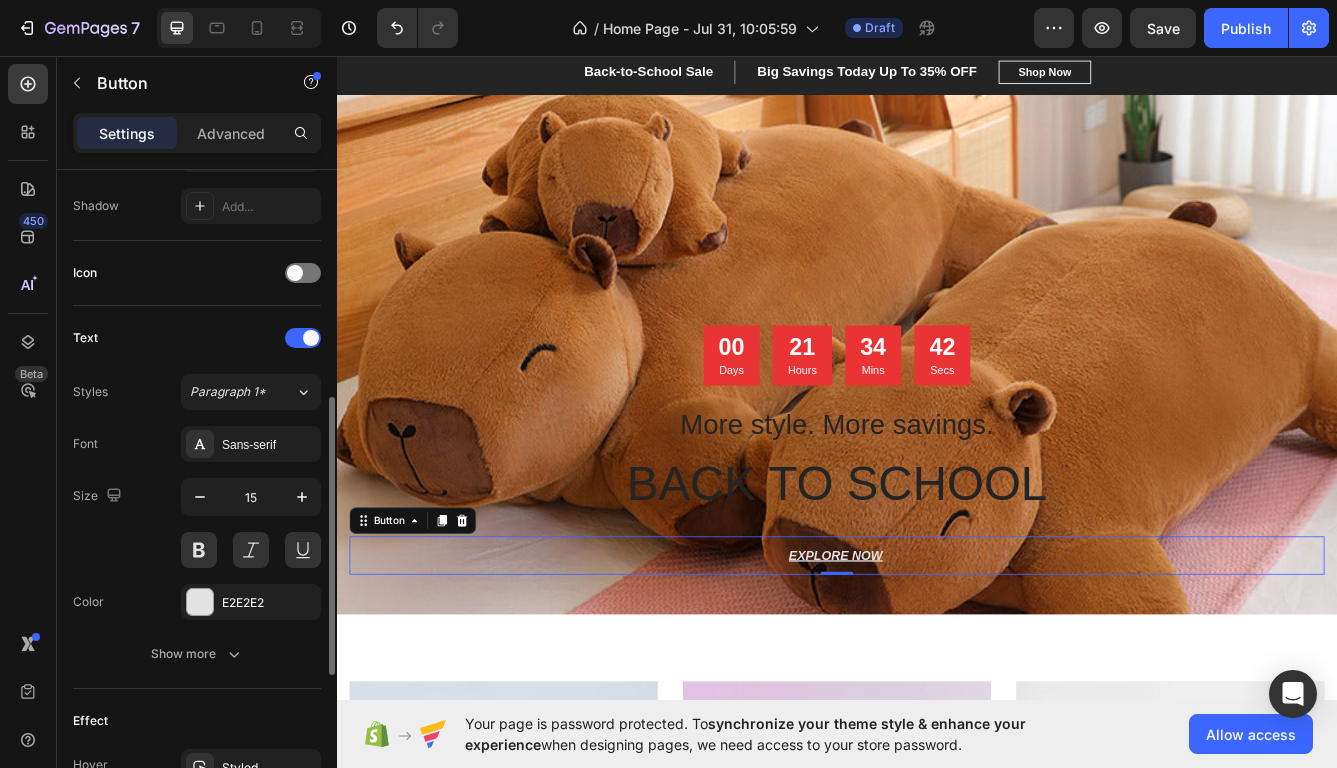 click on "Size 15" at bounding box center (197, 523) 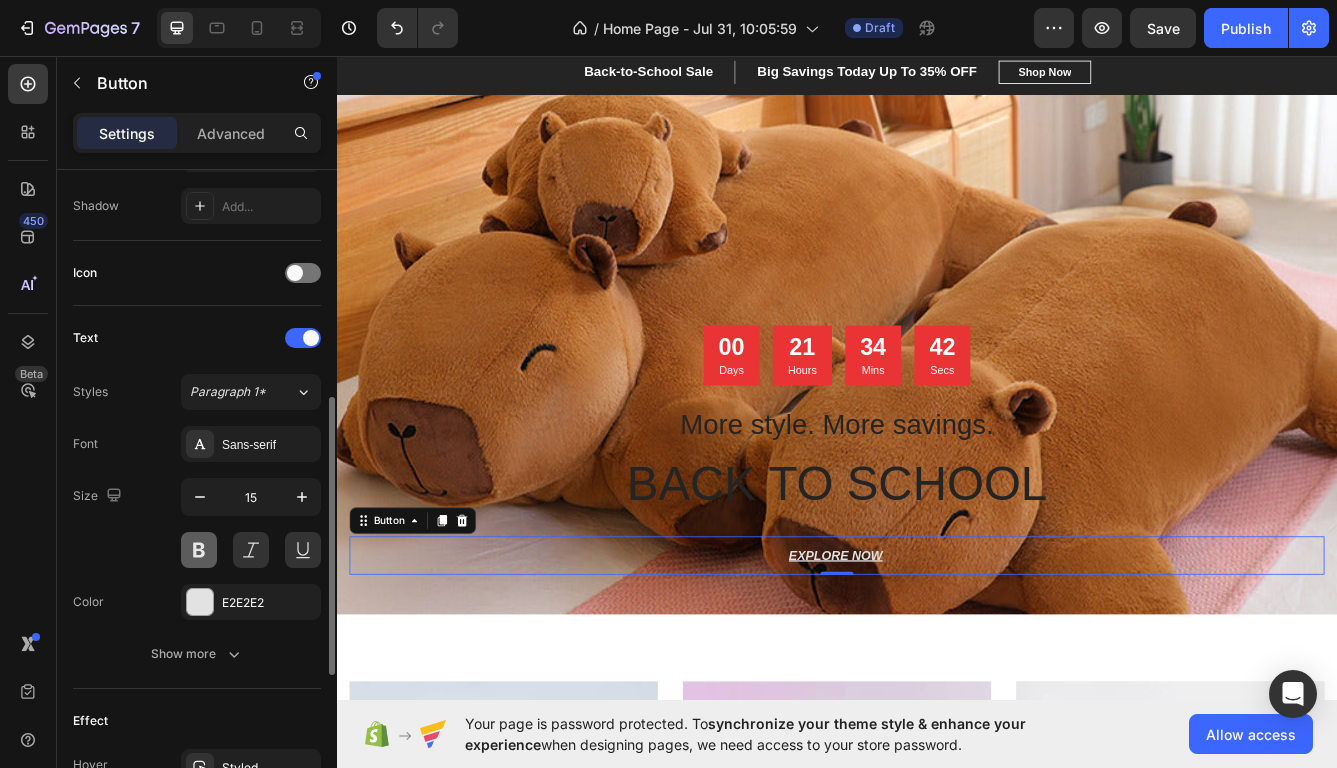 click at bounding box center (199, 550) 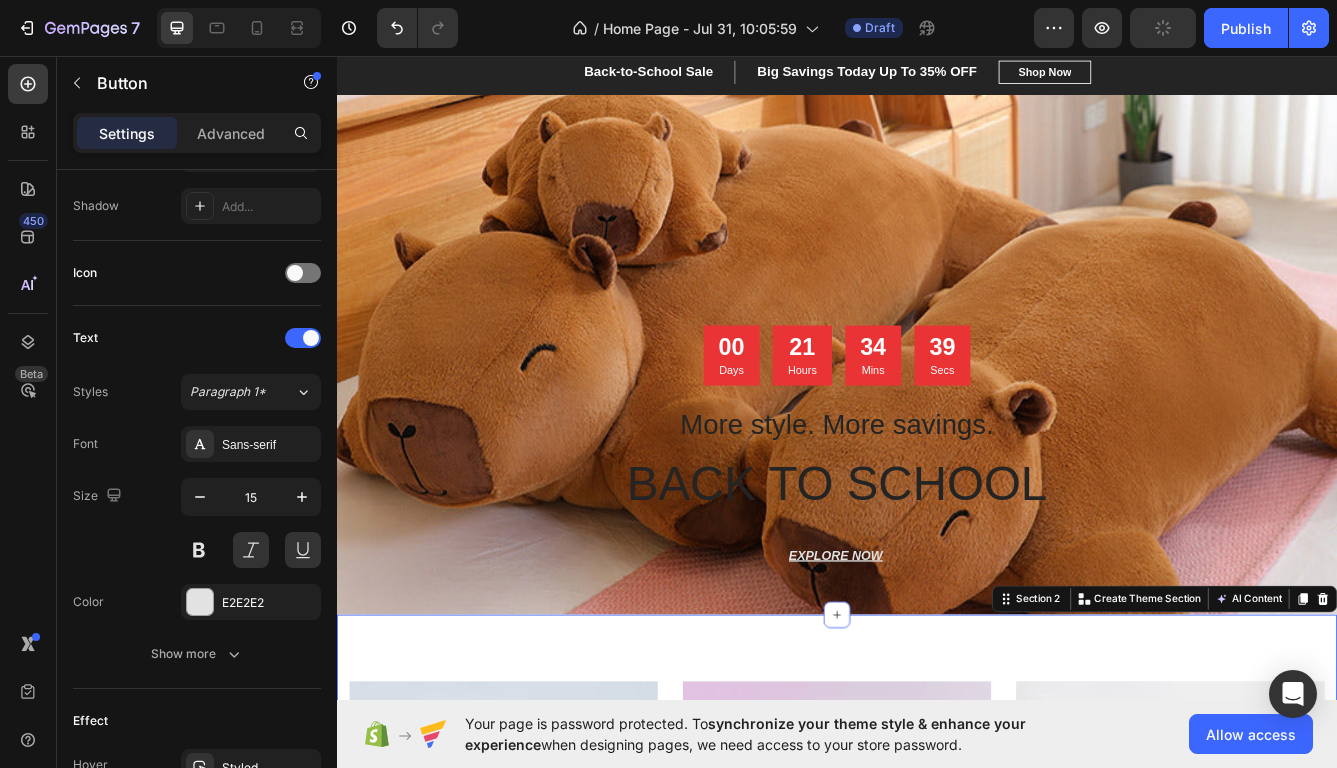 click on "MEN’S Text block Row Row Hero Banner WOMEN’S Text block Row Row Hero Banner KID’S Text block Row Row Hero Banner Row Section 2   You can create reusable sections Create Theme Section AI Content Write with GemAI What would you like to describe here? Tone and Voice Persuasive Product CapyNest Classic Show more Generate" at bounding box center [937, 1038] 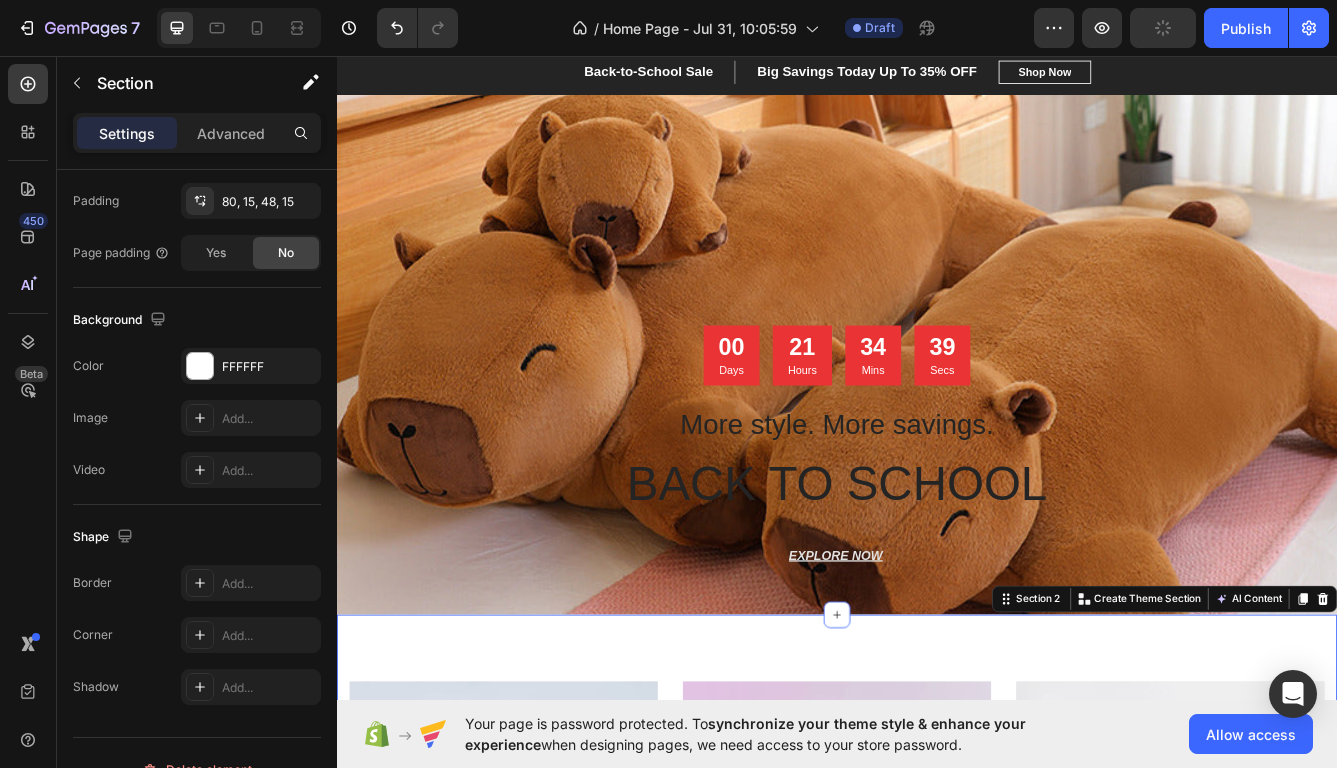 scroll, scrollTop: 0, scrollLeft: 0, axis: both 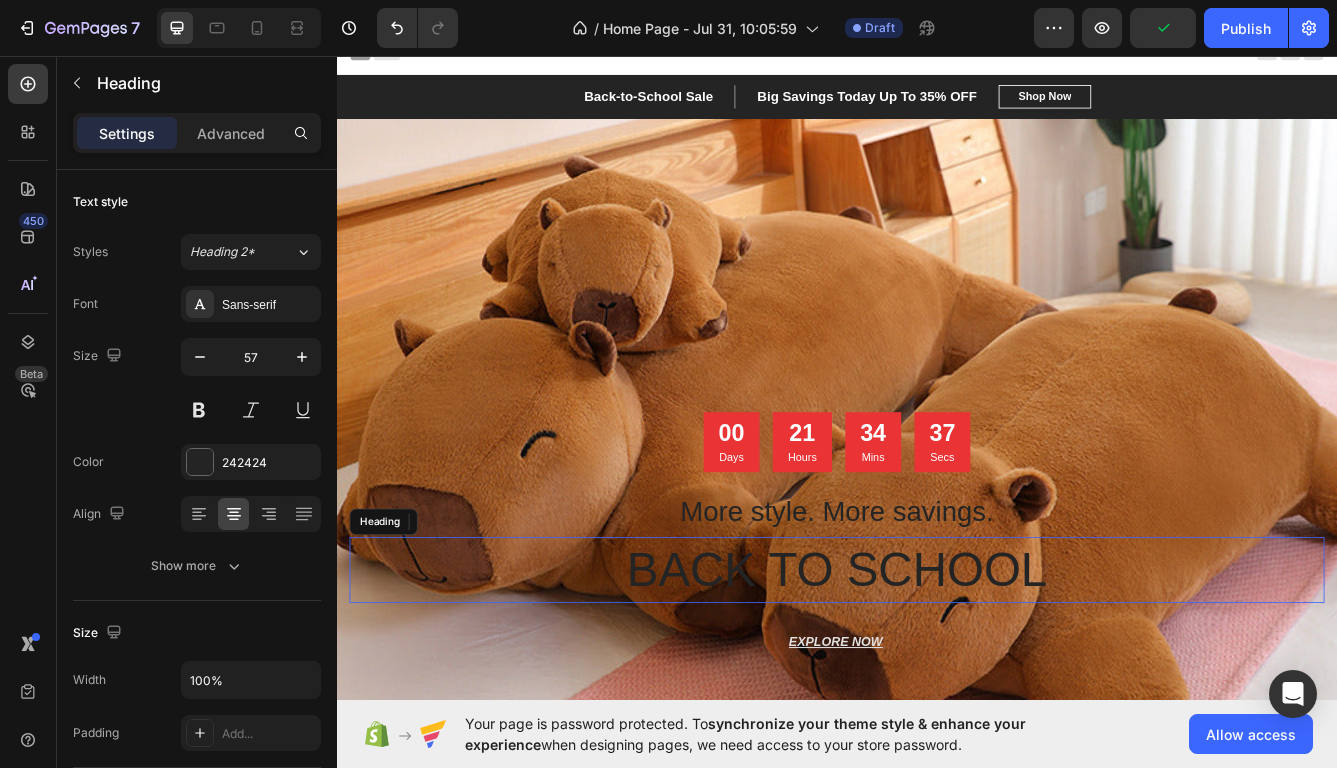 click on "BACK TO SCHOOL" at bounding box center (937, 673) 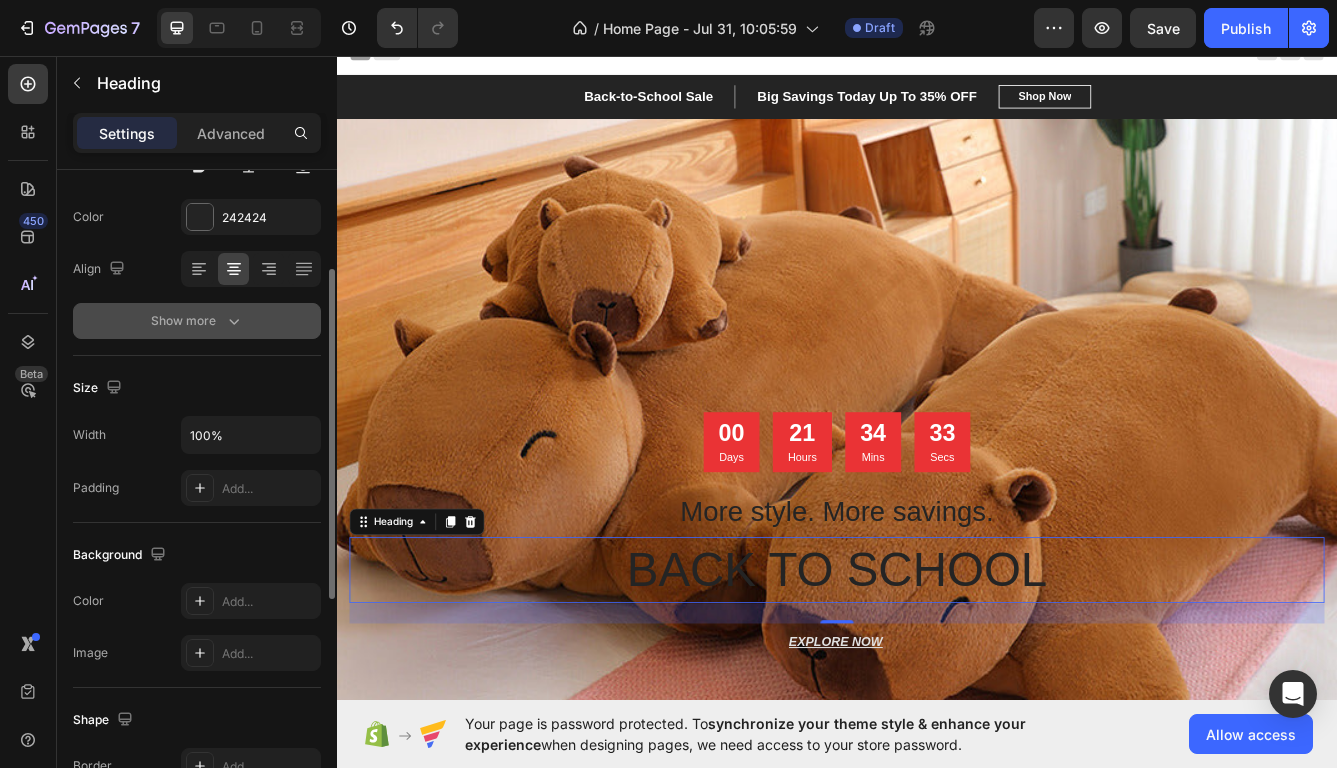 scroll, scrollTop: 97, scrollLeft: 0, axis: vertical 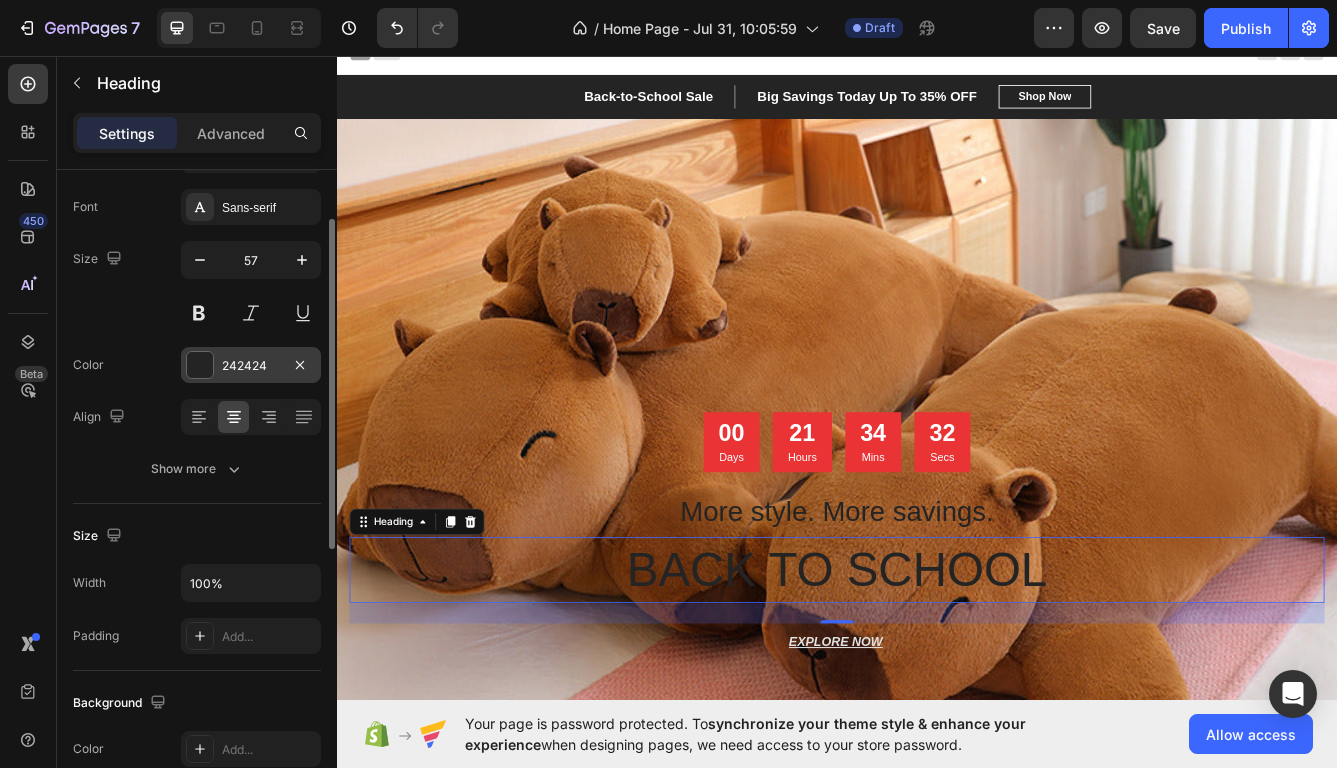 click at bounding box center [200, 365] 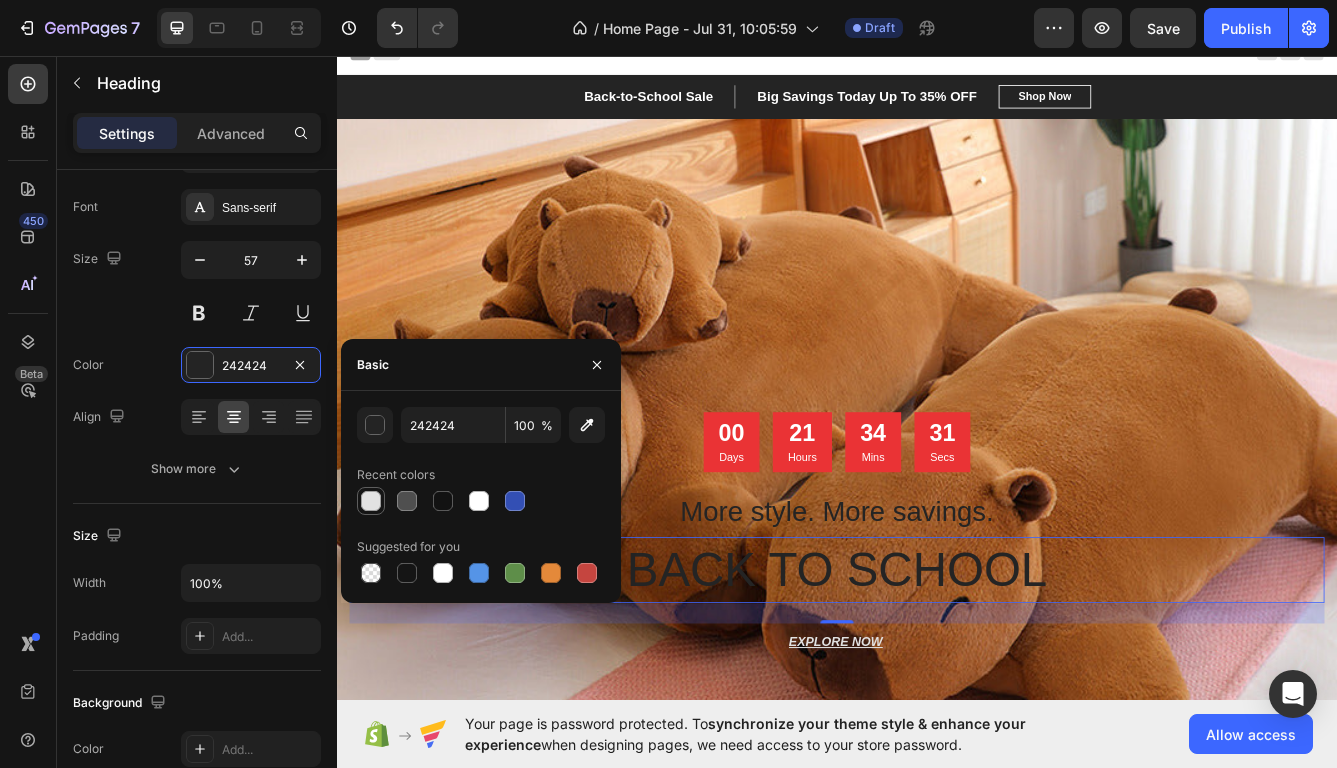 click at bounding box center [371, 501] 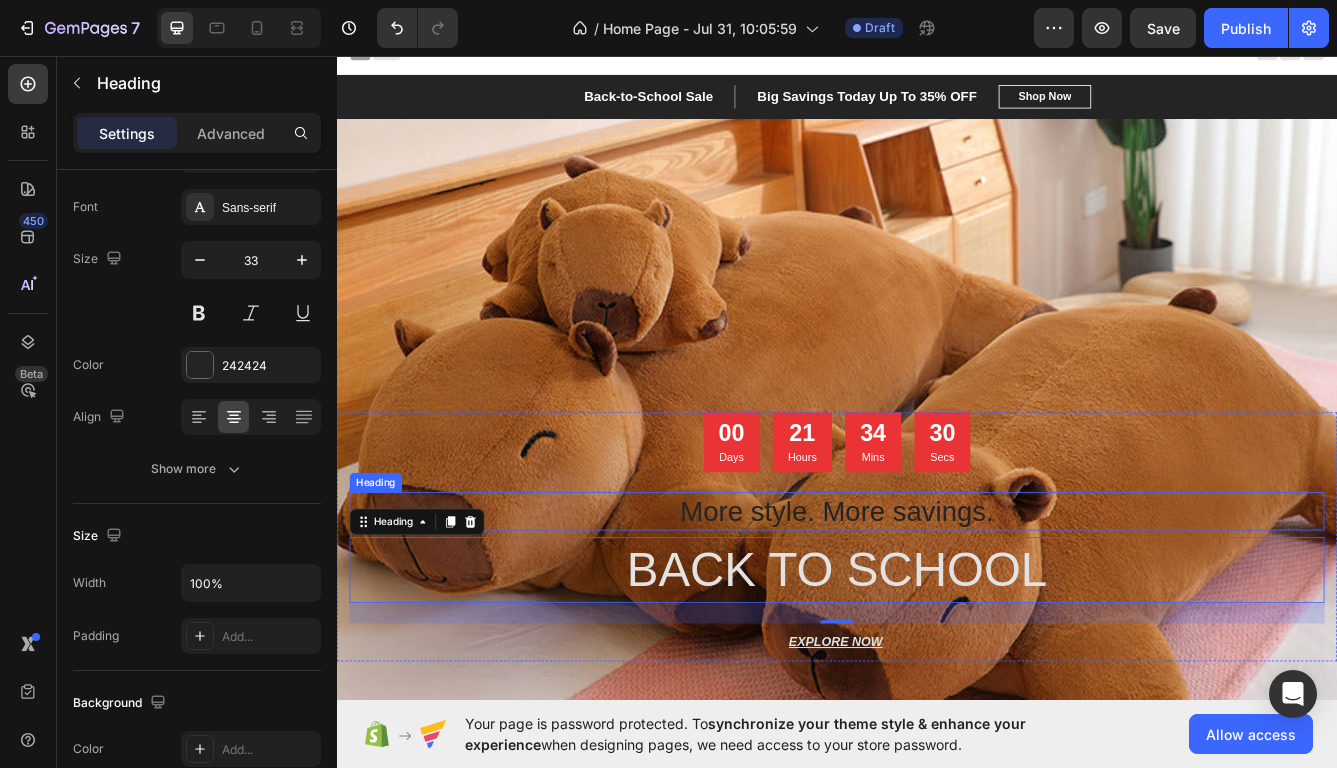 click on "More style. More savings." at bounding box center (937, 603) 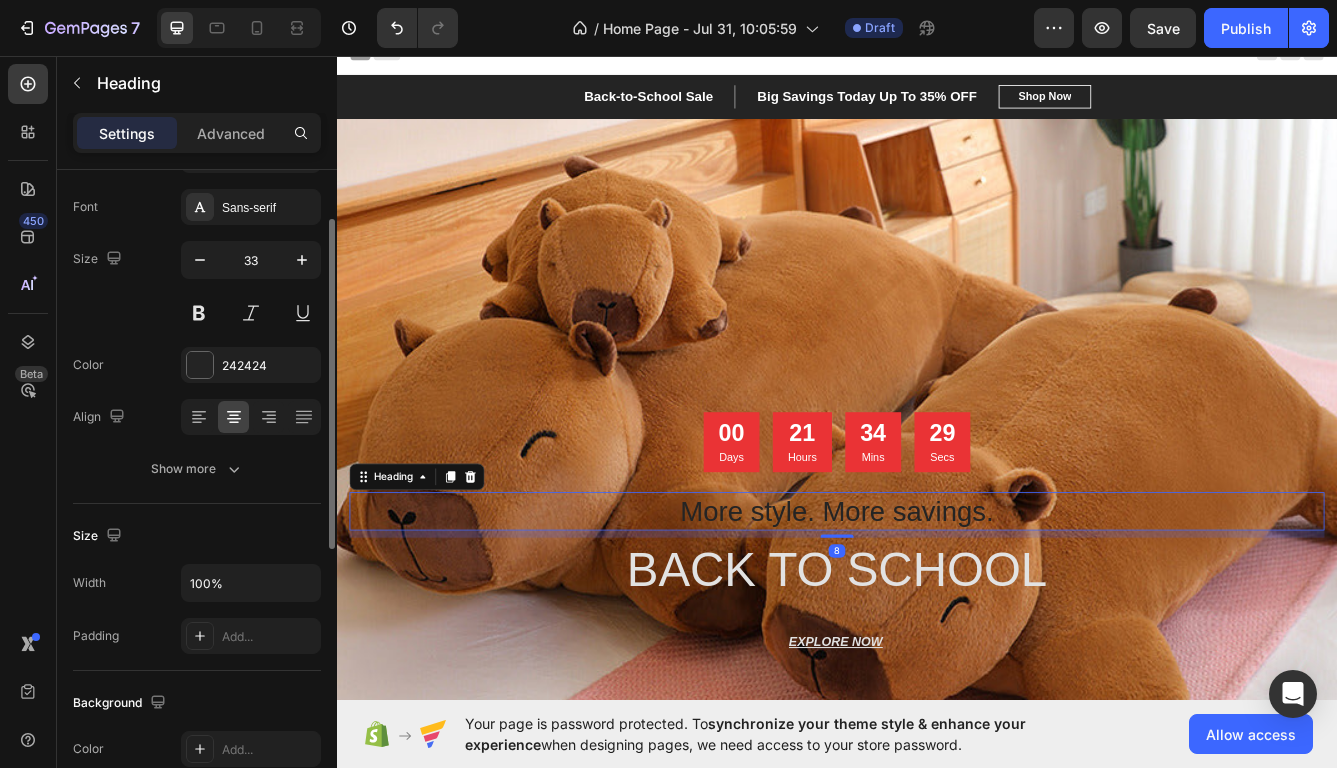 click on "Font Sans-serif Size 33 Color 242424 Align Show more" at bounding box center [197, 338] 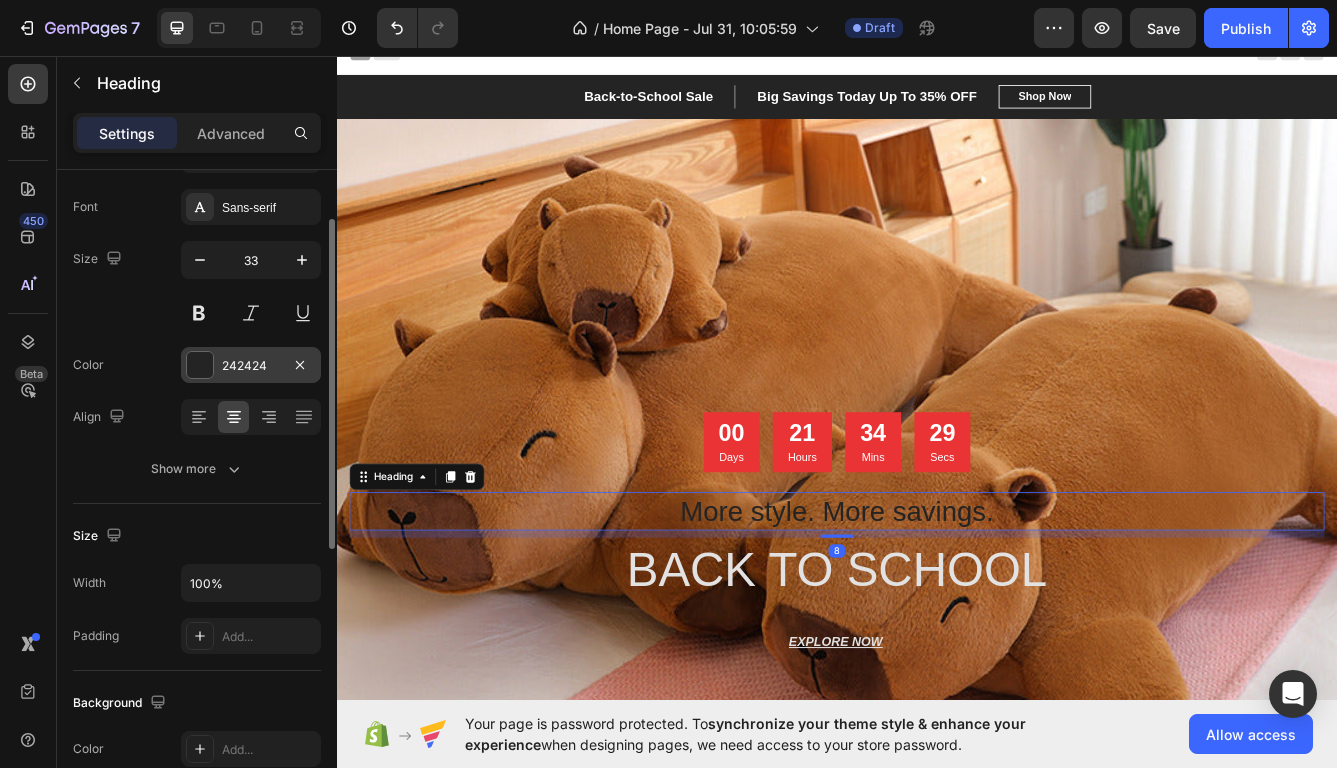 click at bounding box center [200, 365] 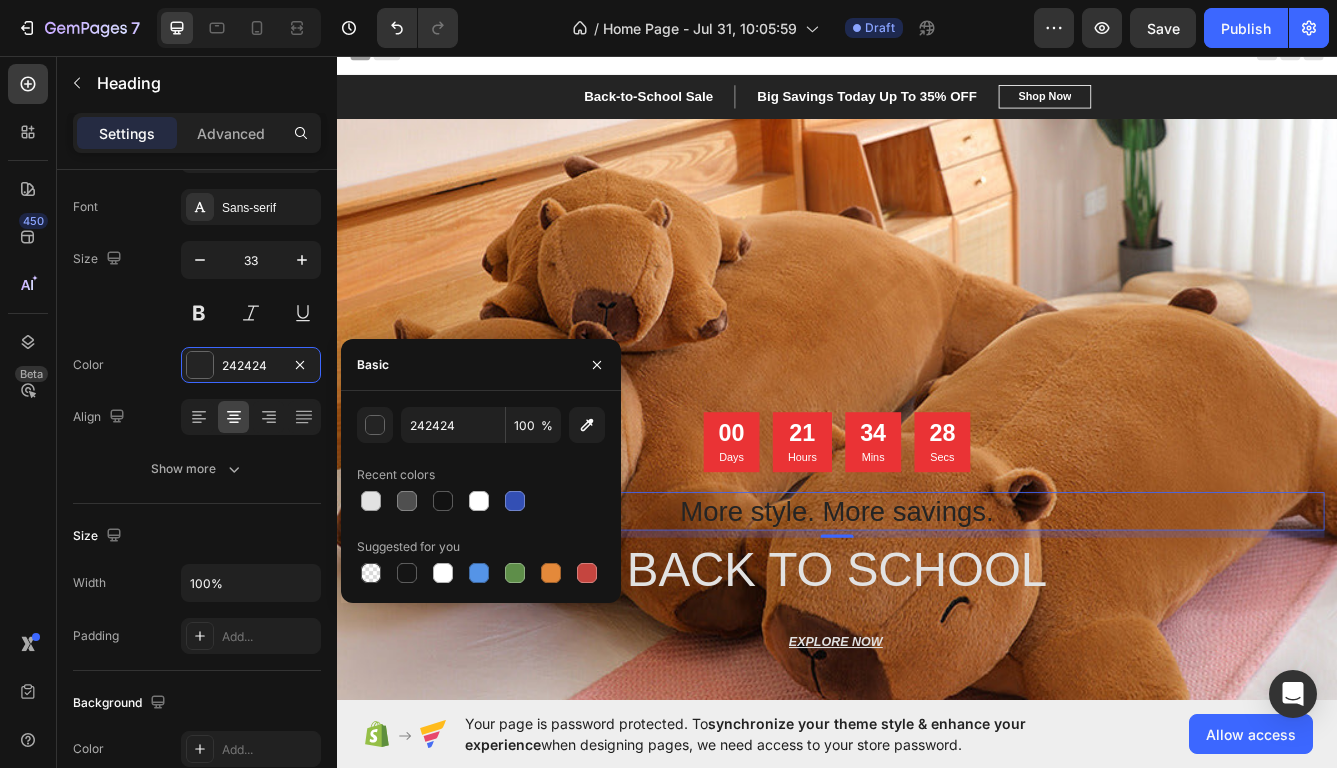 click on "Recent colors" at bounding box center [481, 475] 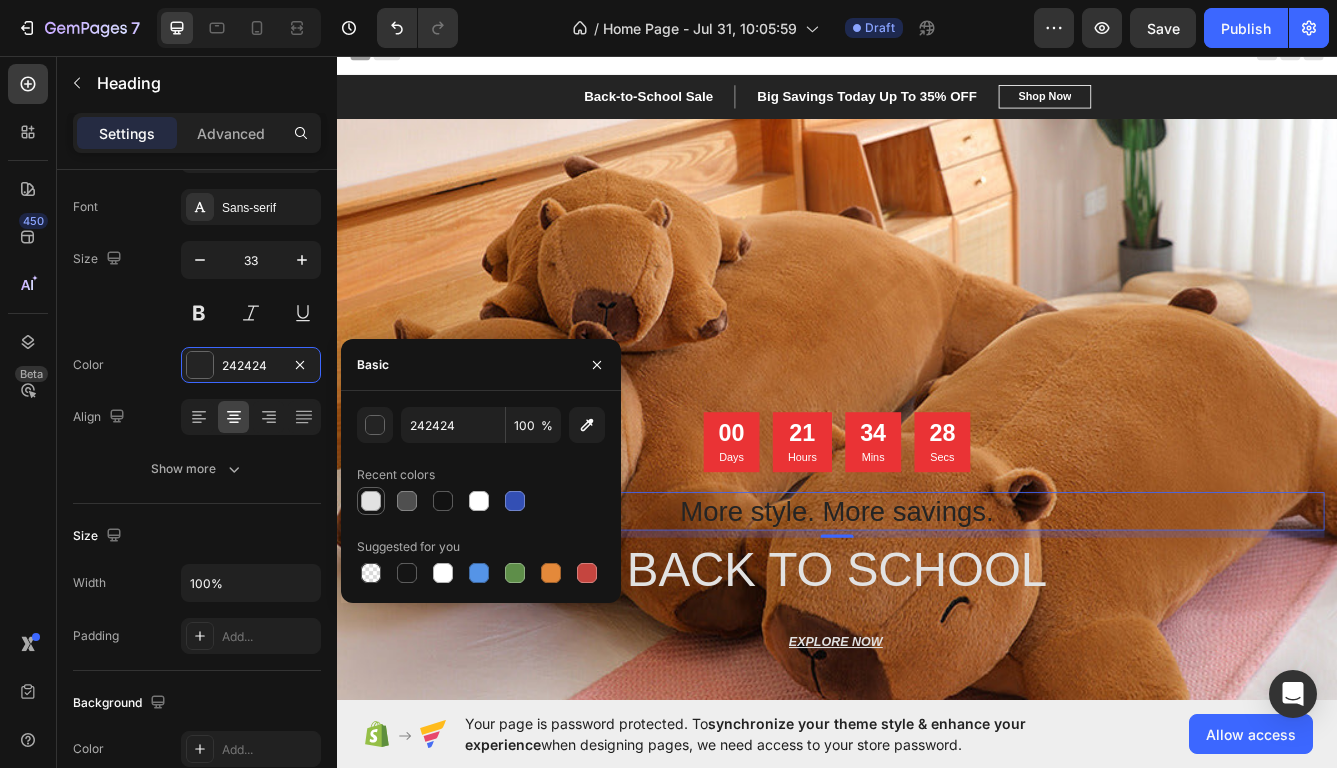click at bounding box center (371, 501) 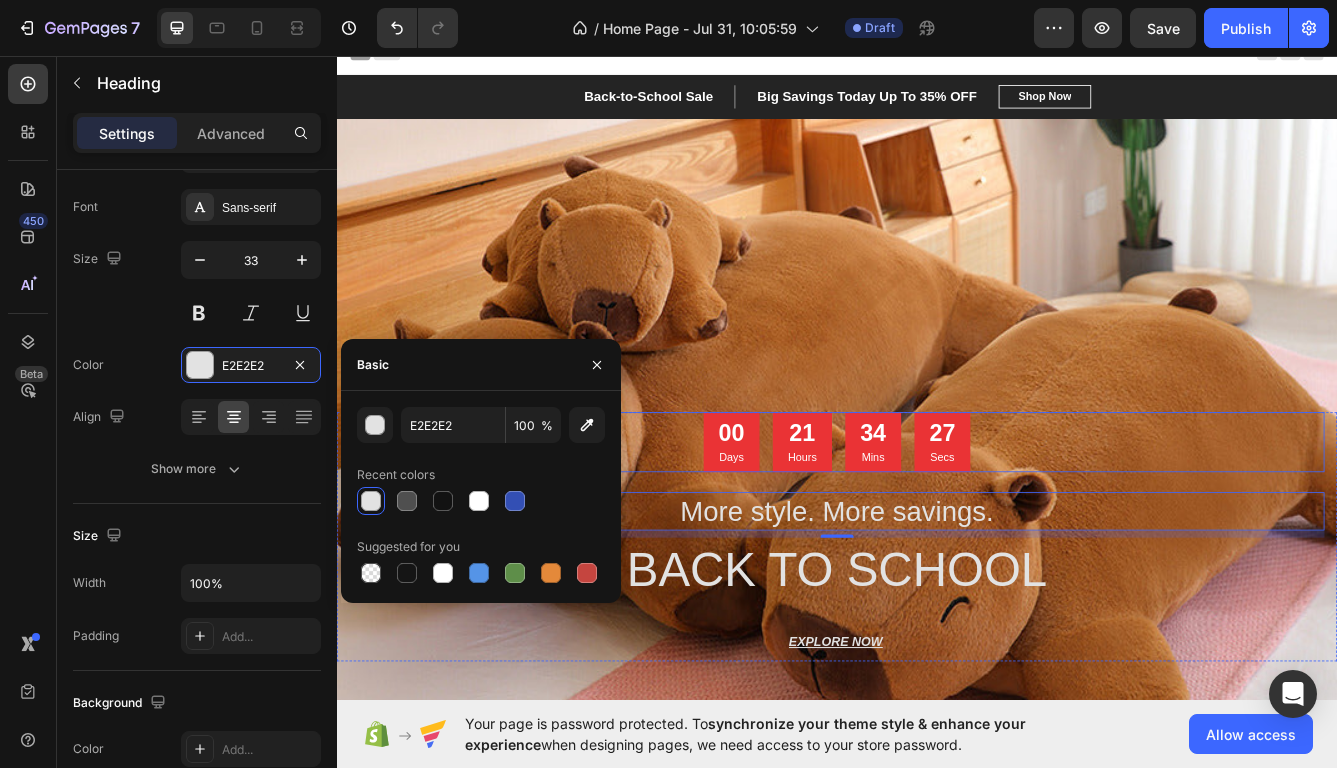 click on "00 Days 21 Hours 34 Mins 27 Secs" at bounding box center (937, 520) 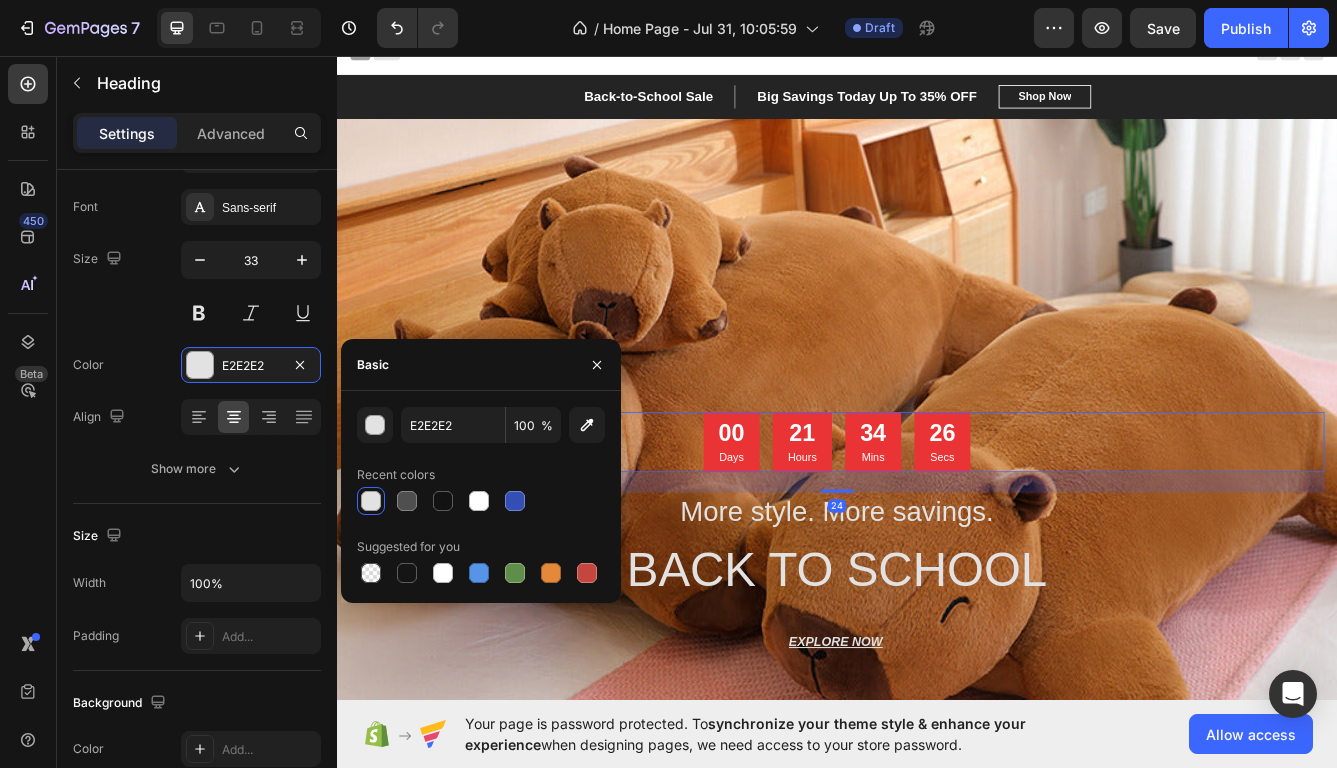 scroll, scrollTop: 0, scrollLeft: 0, axis: both 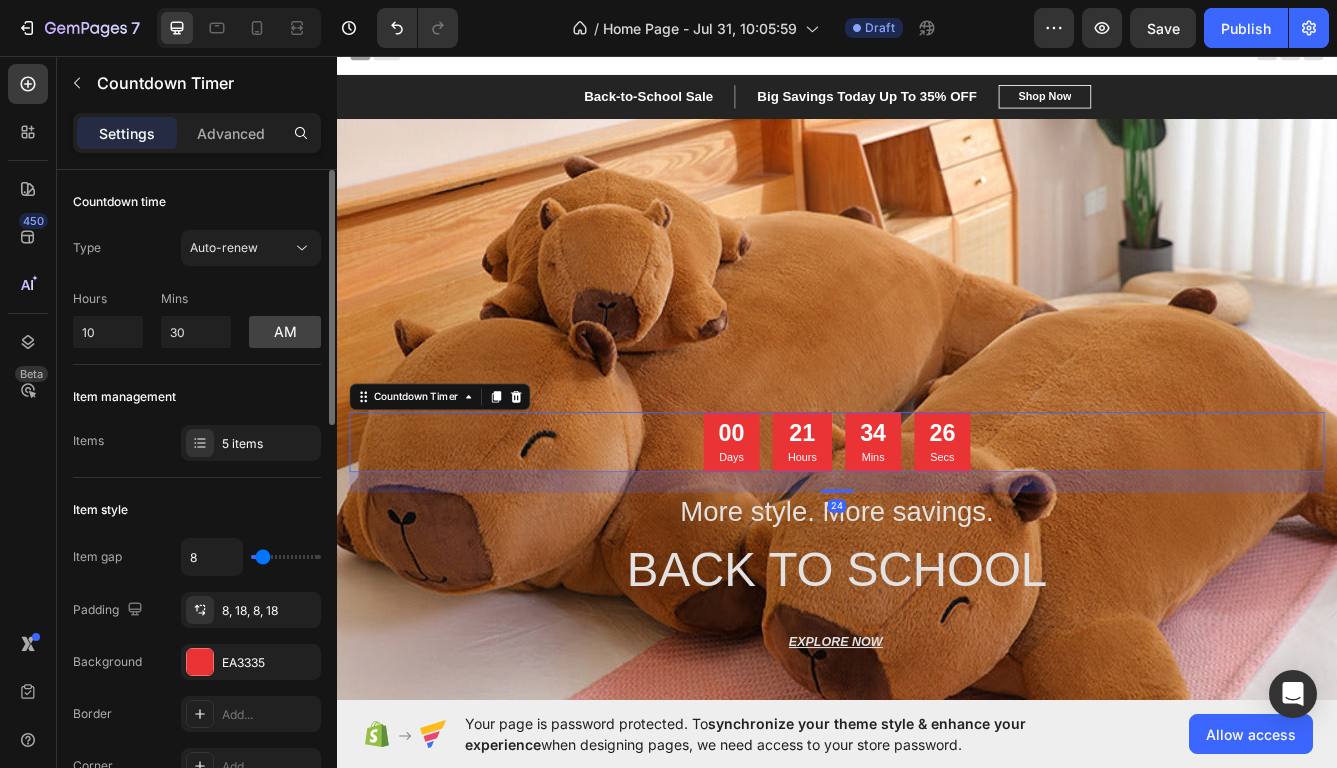 click on "00" at bounding box center (810, 510) 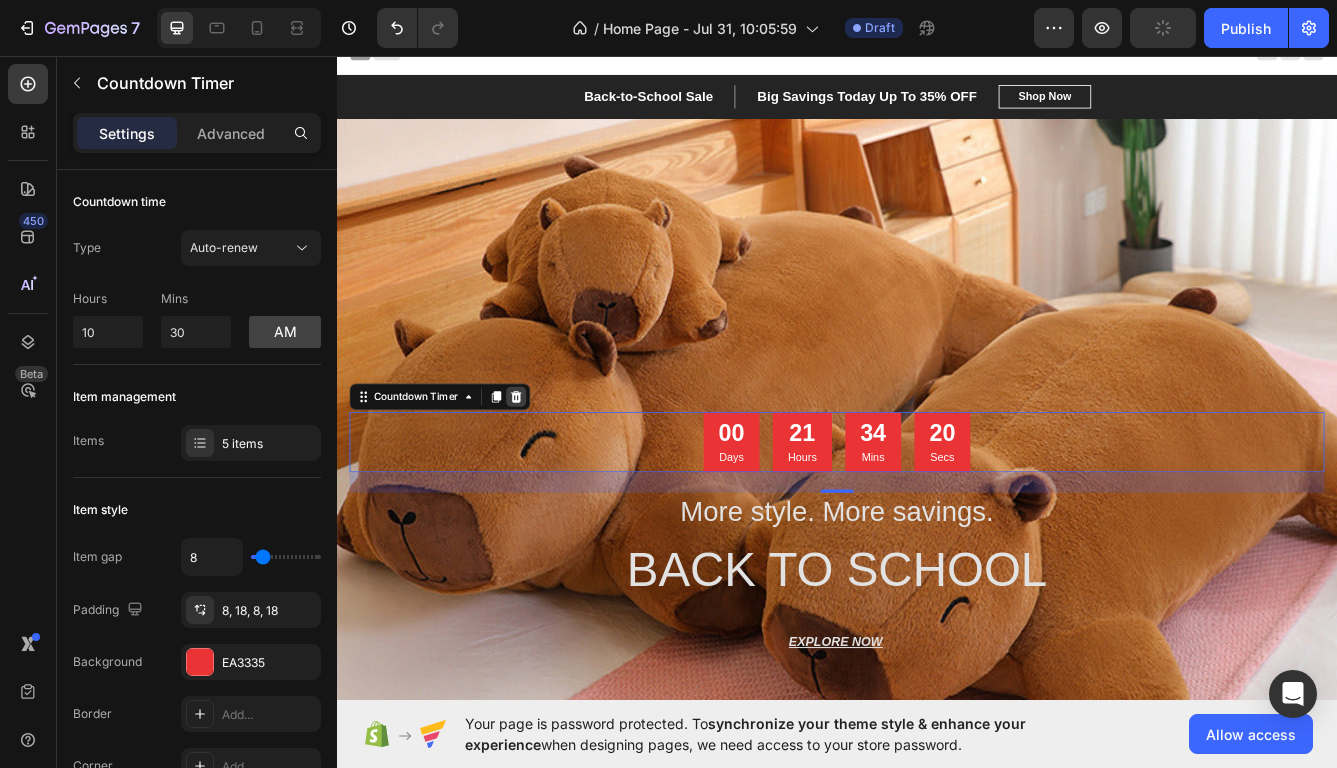click 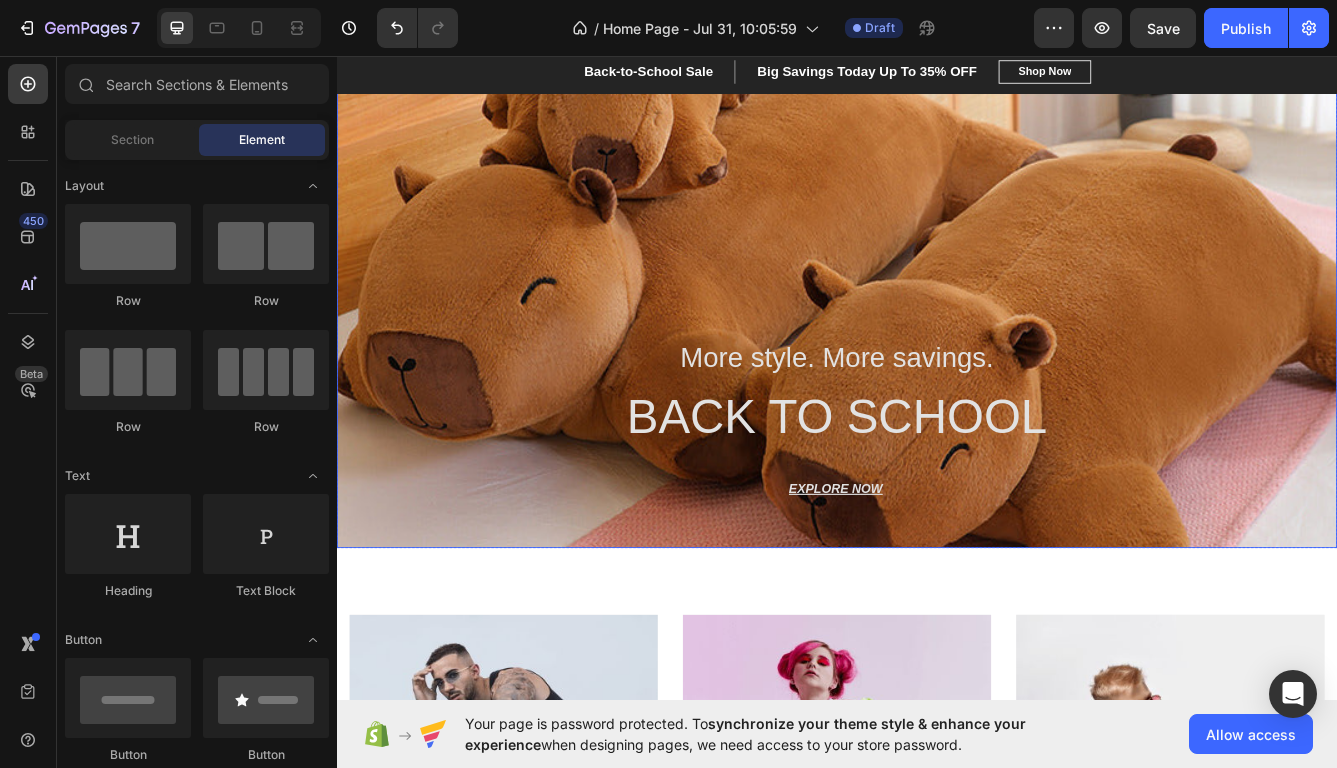 scroll, scrollTop: 0, scrollLeft: 0, axis: both 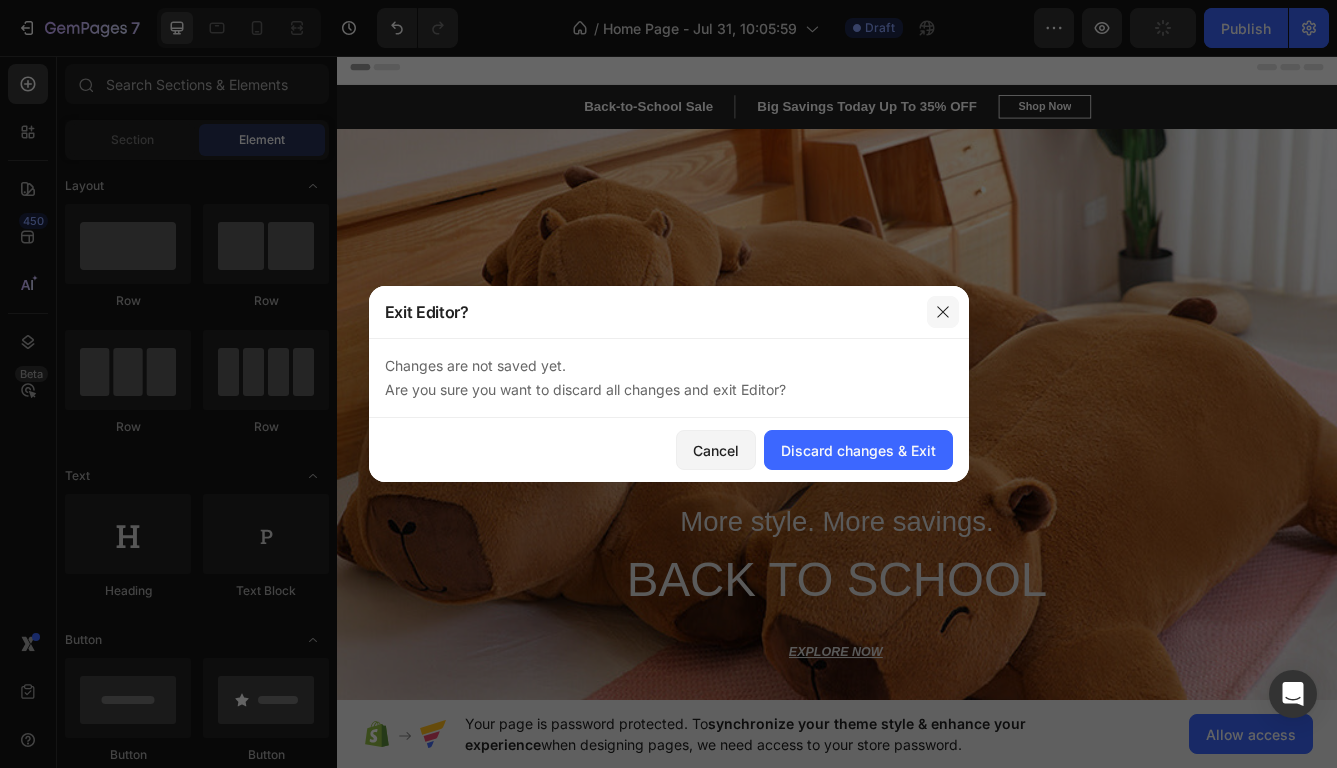 click 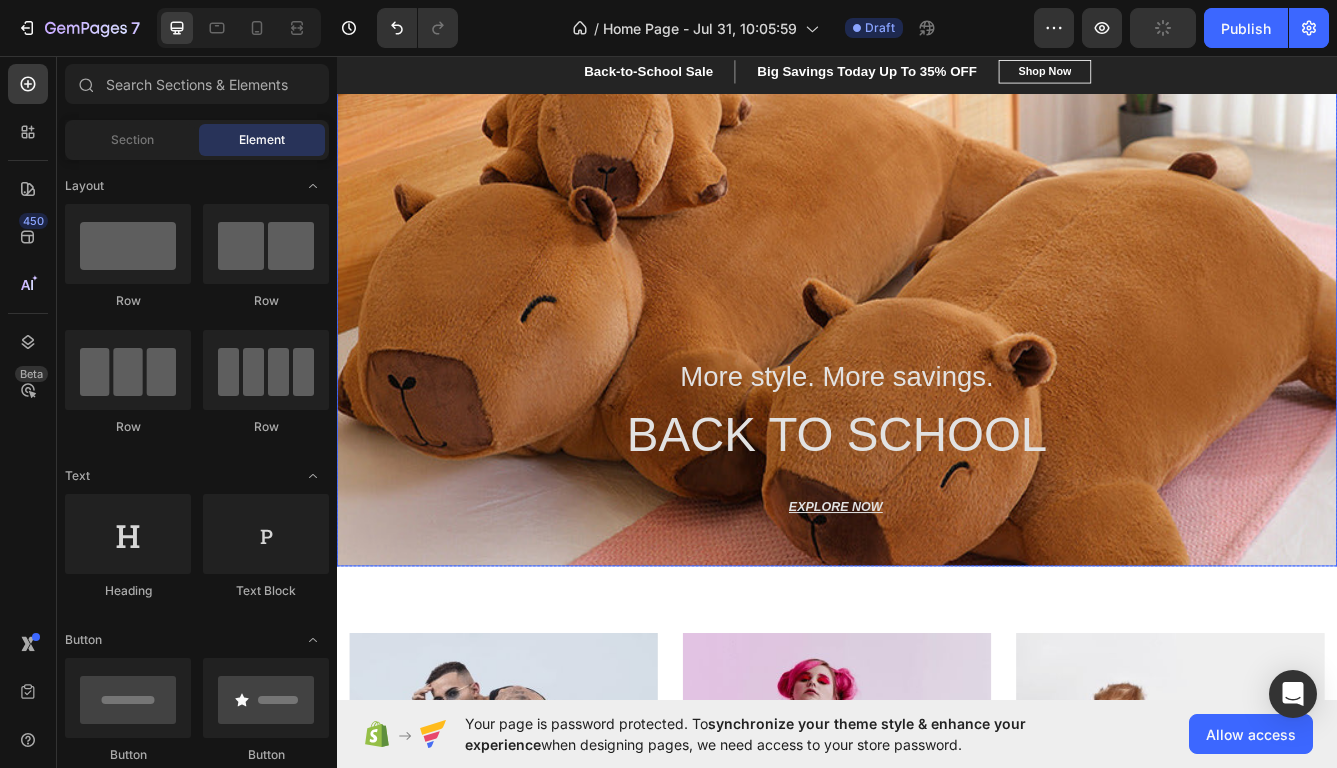 scroll, scrollTop: 209, scrollLeft: 0, axis: vertical 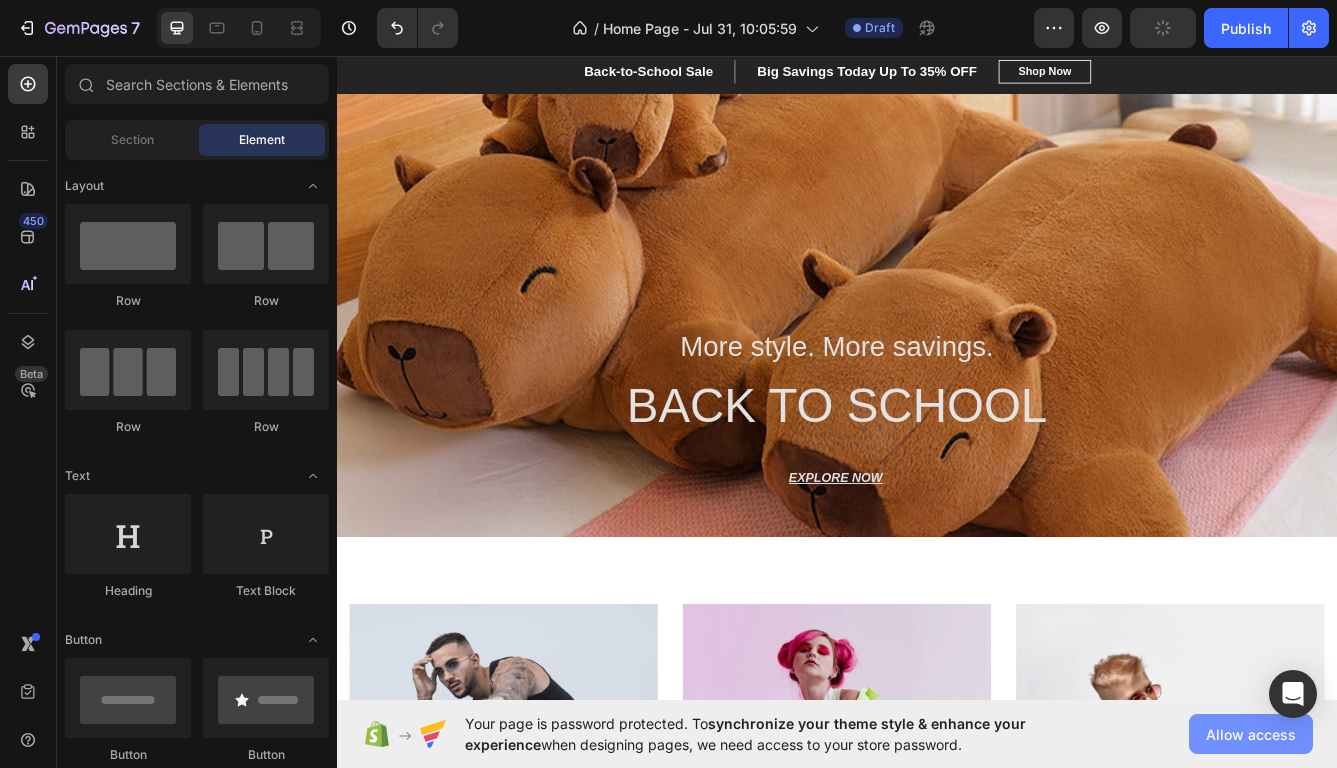 click on "Allow access" at bounding box center (1251, 734) 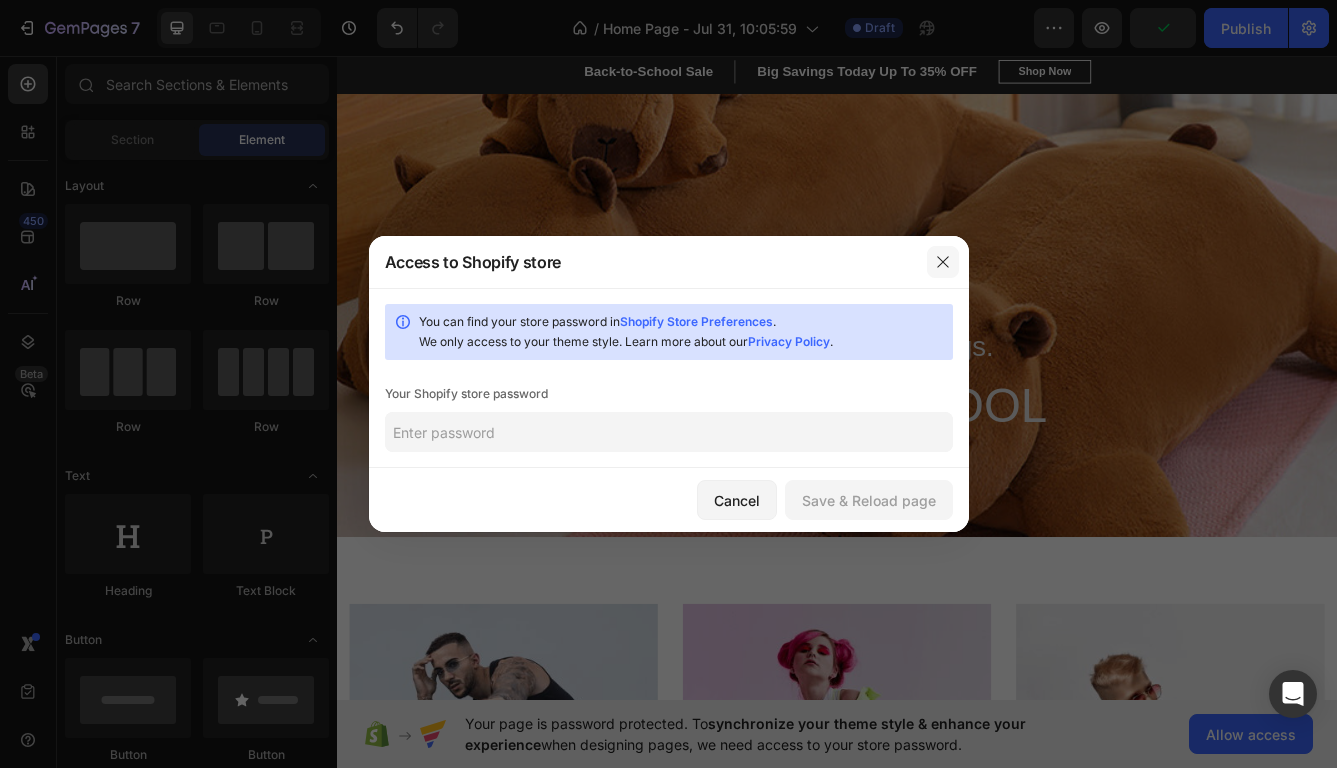 click 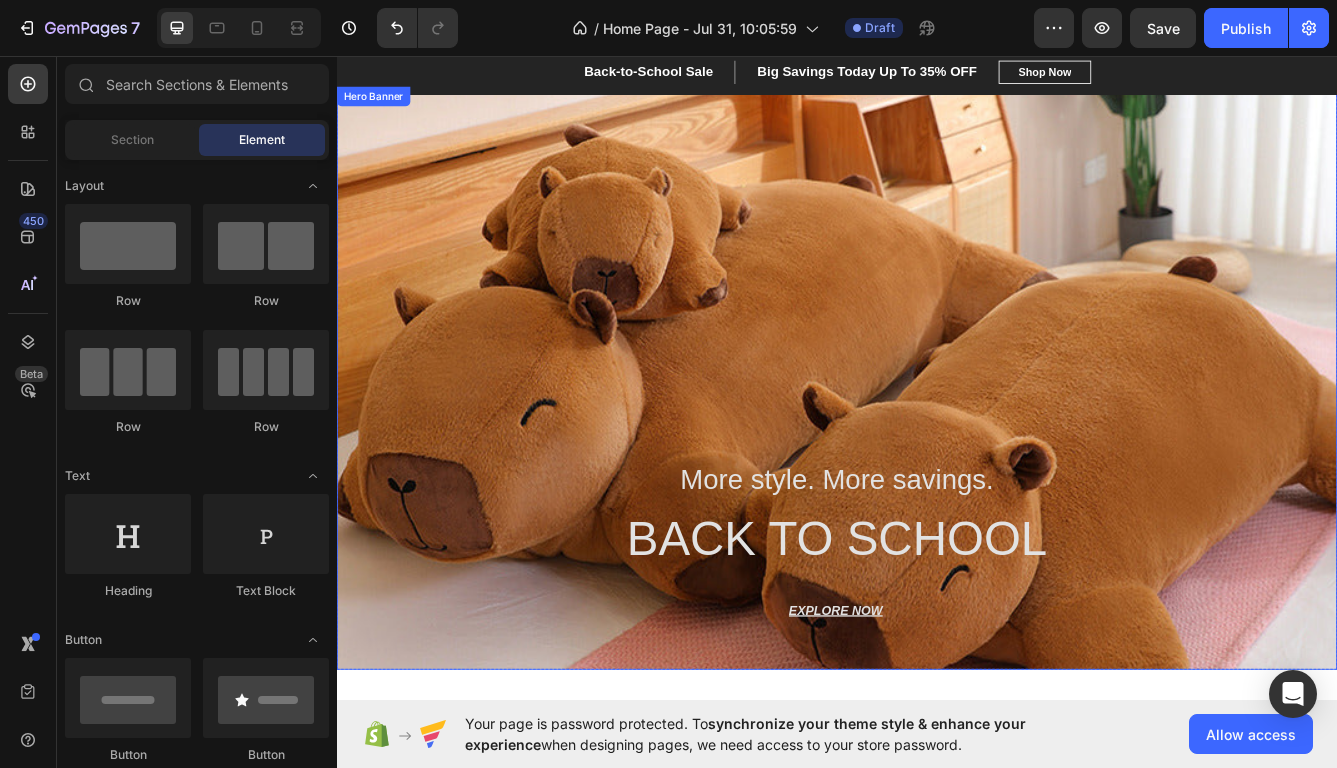 scroll, scrollTop: 0, scrollLeft: 0, axis: both 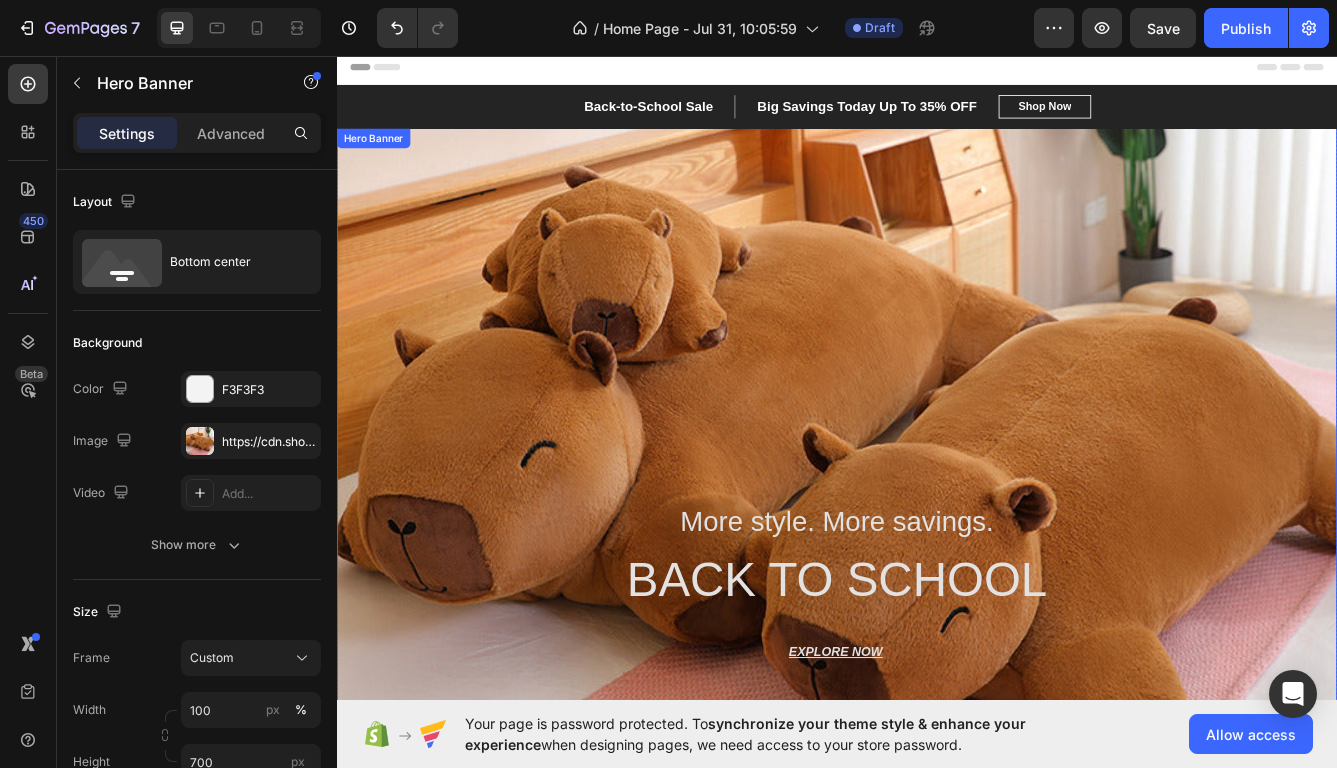 click at bounding box center [937, 493] 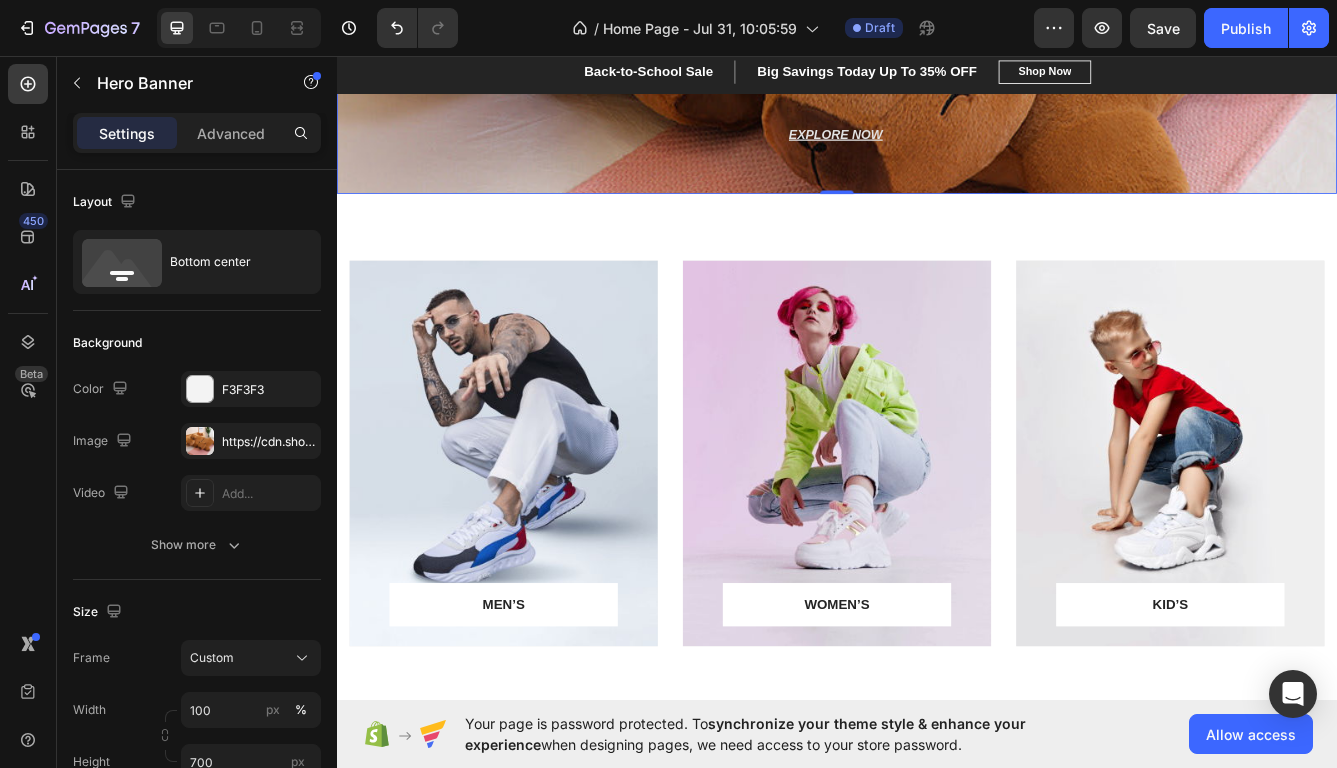 scroll, scrollTop: 366, scrollLeft: 0, axis: vertical 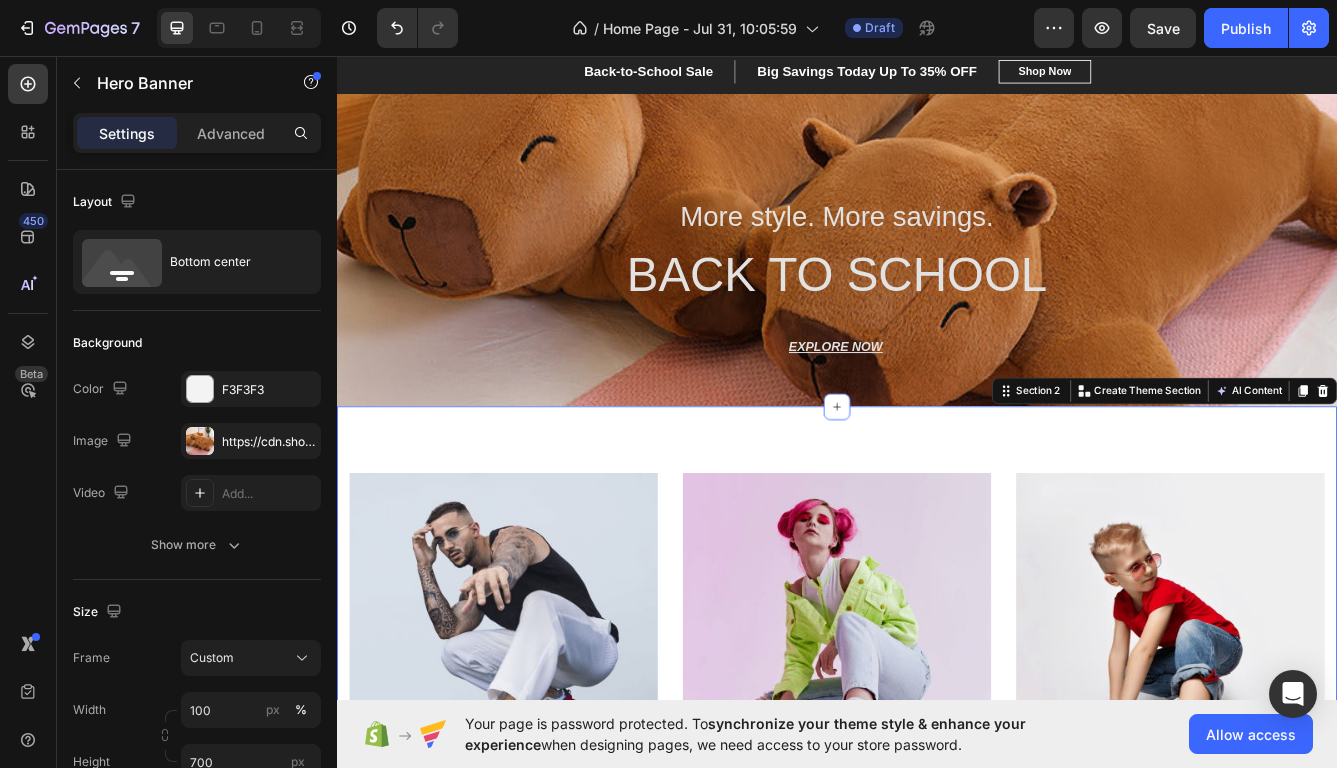 click on "MEN’S Text block Row Row Hero Banner WOMEN’S Text block Row Row Hero Banner KID’S Text block Row Row Hero Banner Row Section 2   You can create reusable sections Create Theme Section AI Content Write with GemAI What would you like to describe here? Tone and Voice Persuasive Product CapyNest Classic Show more Generate" at bounding box center (937, 788) 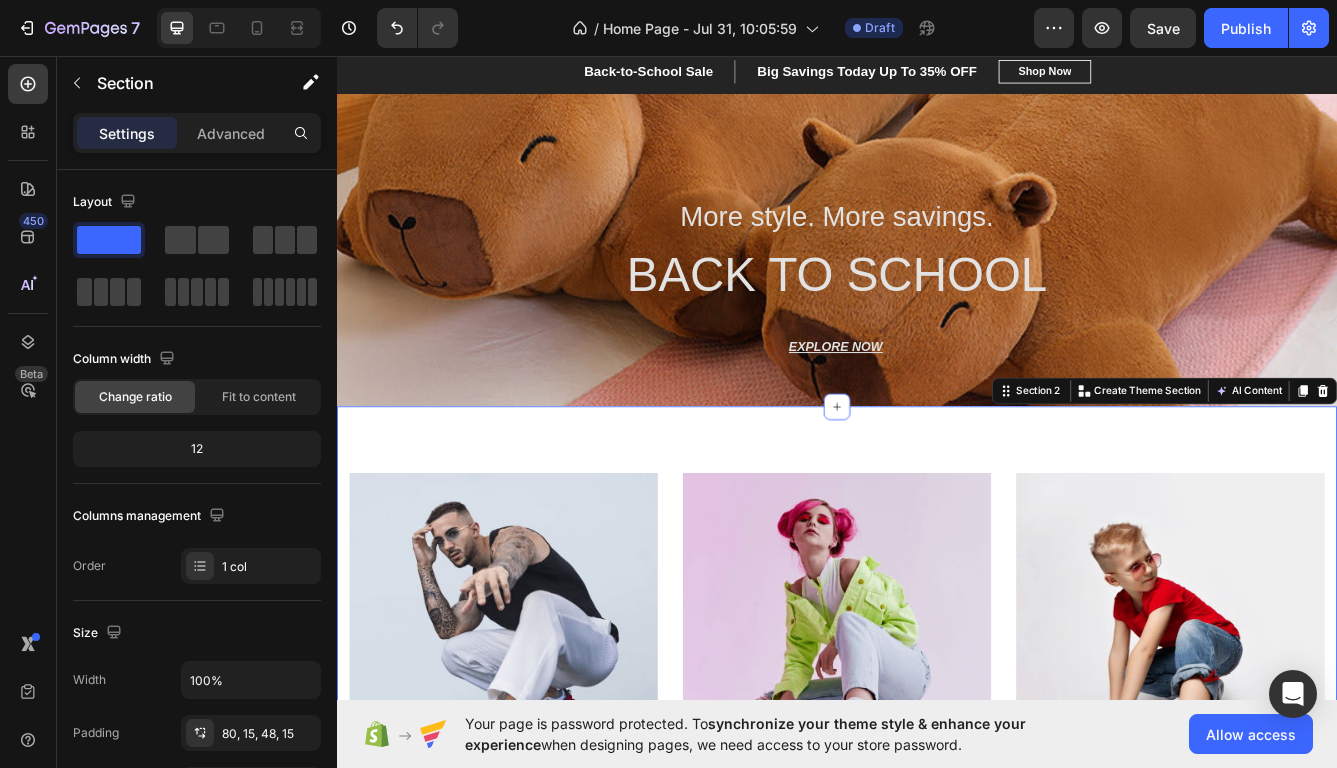 click on "MEN’S Text block Row Row Hero Banner WOMEN’S Text block Row Row Hero Banner KID’S Text block Row Row Hero Banner Row Section 2   You can create reusable sections Create Theme Section AI Content Write with GemAI What would you like to describe here? Tone and Voice Persuasive Product CapyNest Classic Show more Generate" at bounding box center [937, 788] 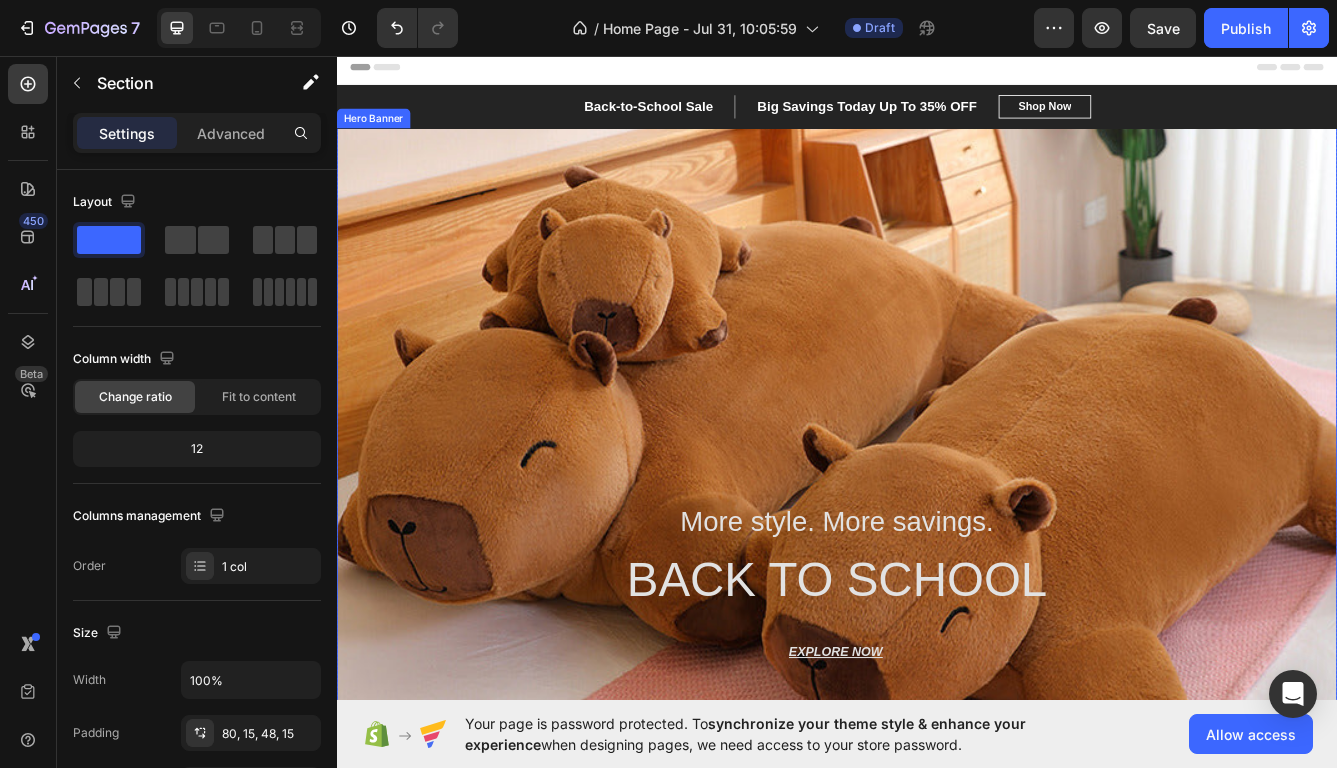scroll, scrollTop: 89, scrollLeft: 0, axis: vertical 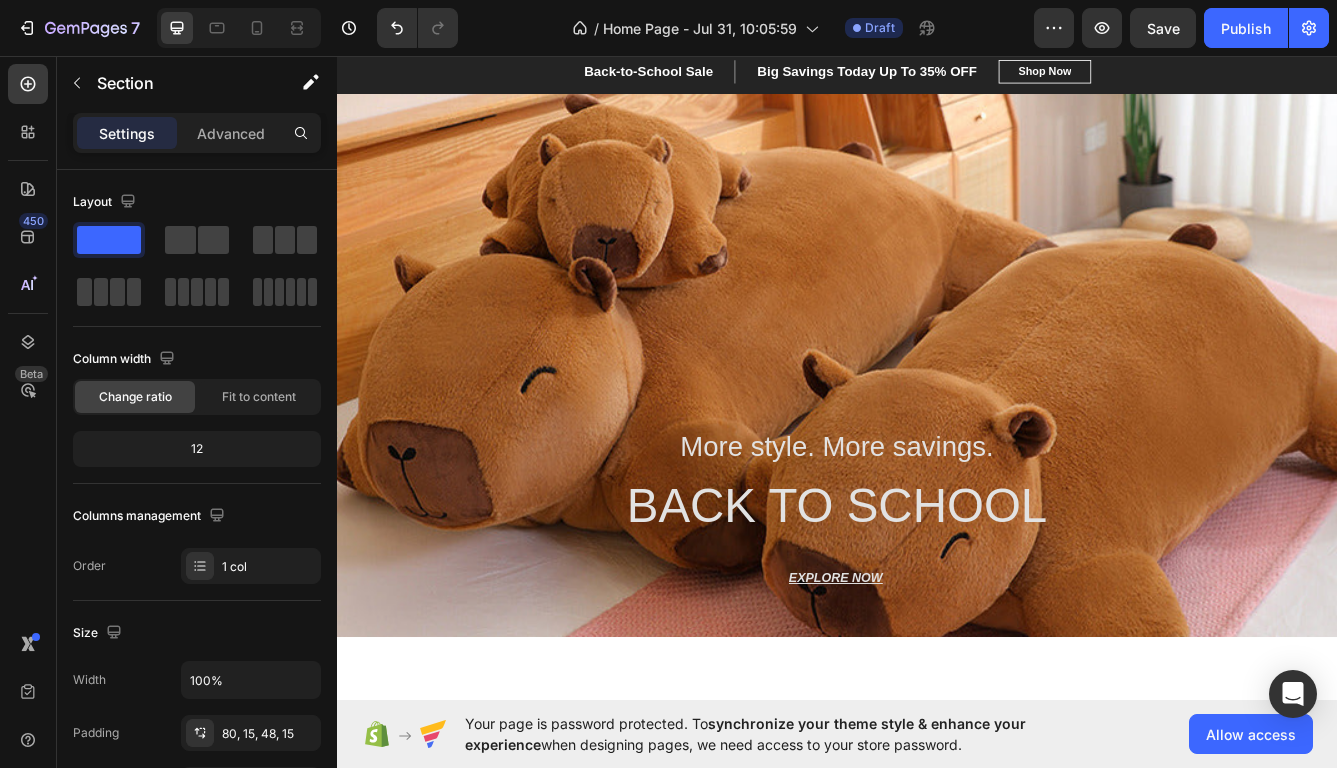 click at bounding box center (937, 404) 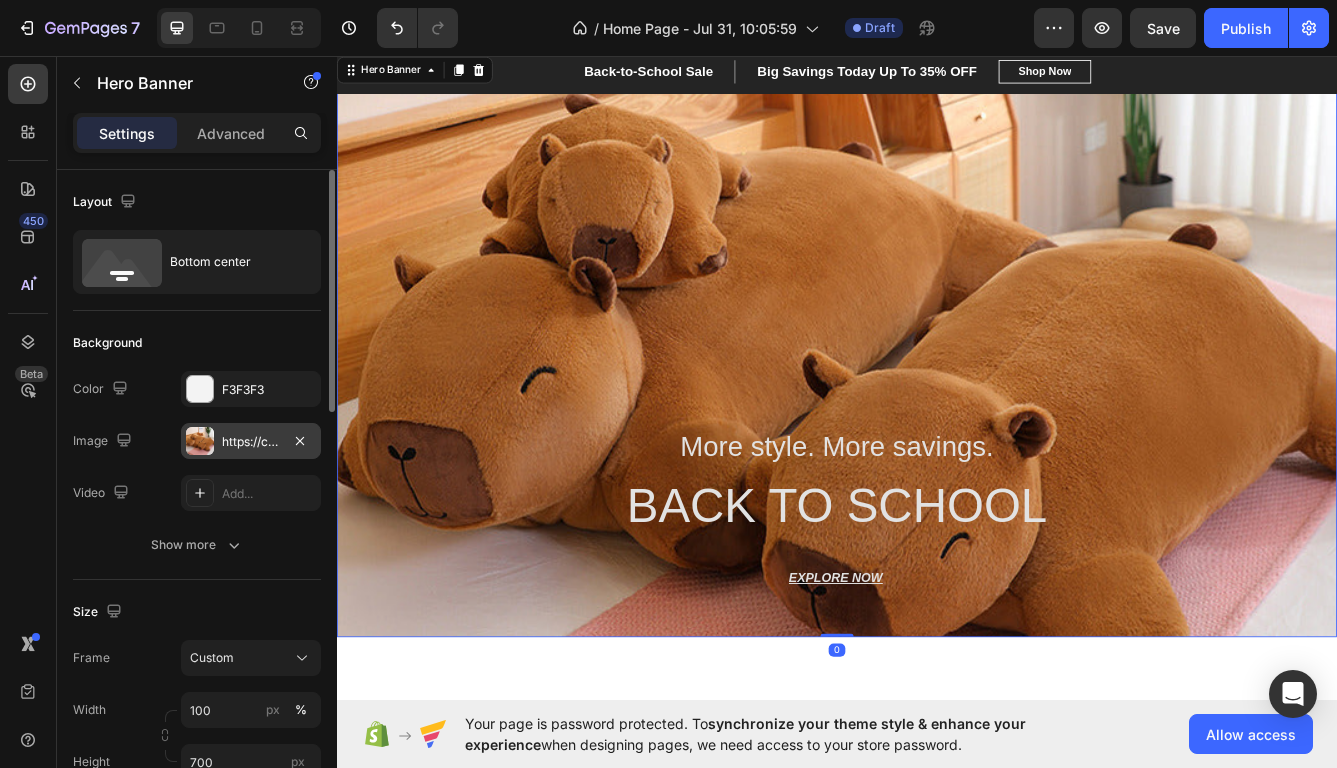 click on "https://cdn.shopify.com/s/files/1/0812/1450/4994/files/gempages_574984439470228592-3090369e-fe86-47d5-9667-650fae690443.jpg" at bounding box center [251, 441] 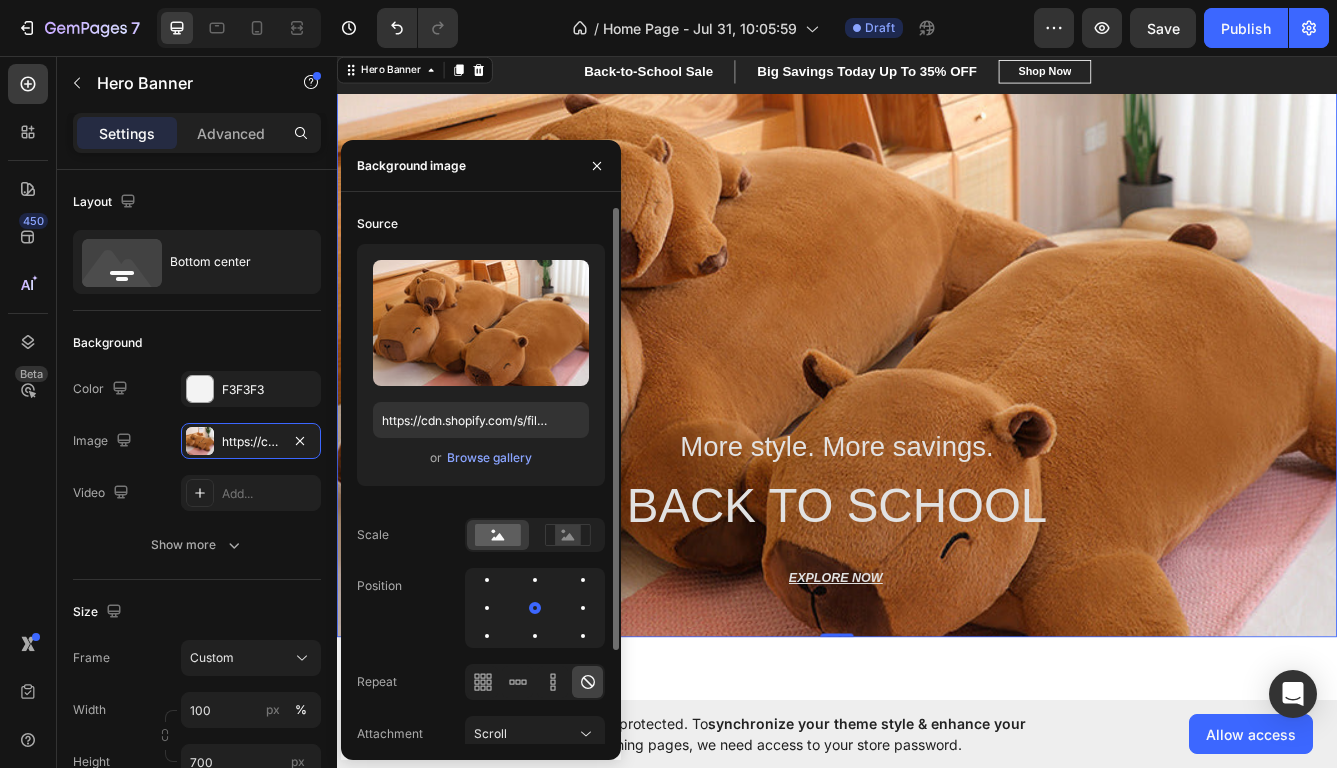 click on "Upload Image https://cdn.shopify.com/s/files/1/0812/1450/4994/files/gempages_574984439470228592-3090369e-fe86-47d5-9667-650fae690443.jpg or  Browse gallery" at bounding box center (481, 365) 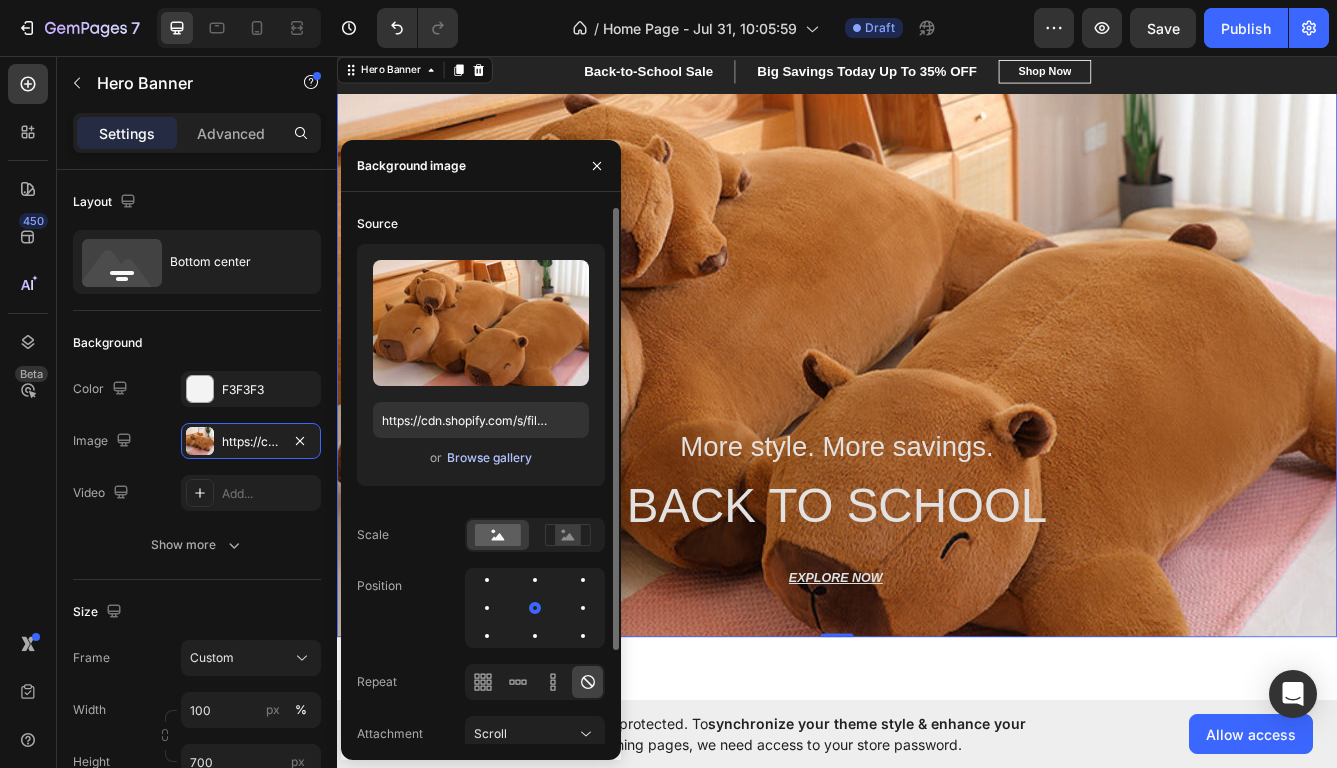 click on "Browse gallery" at bounding box center [489, 458] 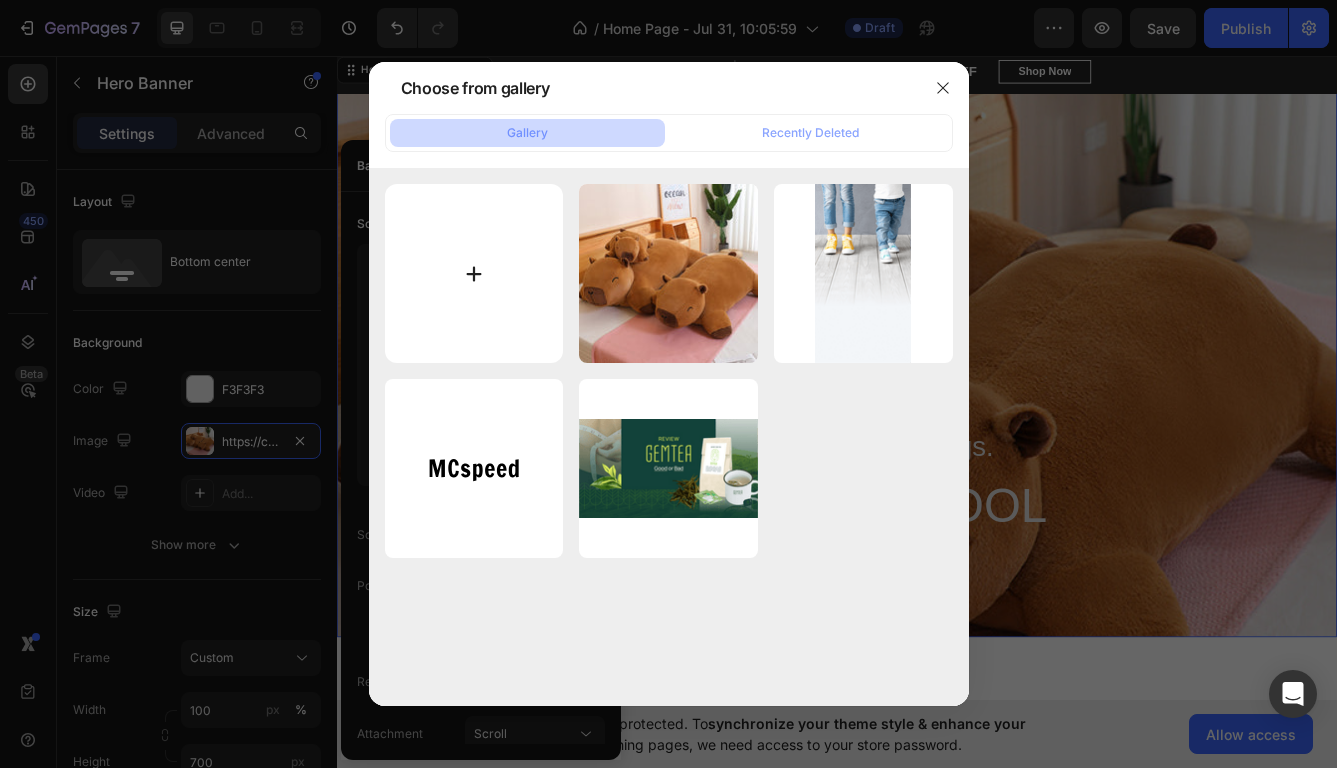 click at bounding box center [474, 273] 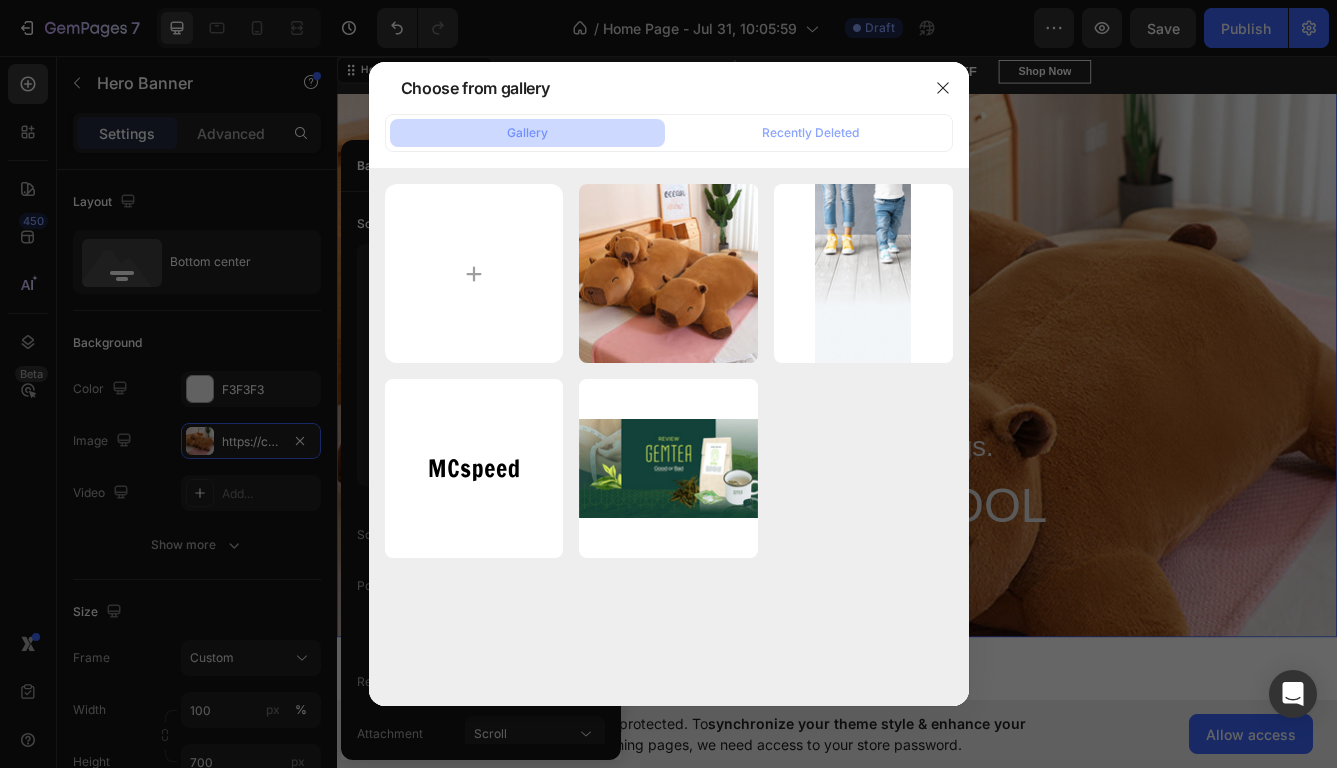 type on "C:\fakepath\O1CN011L8e6z1GDLqGPIFrE_!!2215190700588-0-cib.jpg" 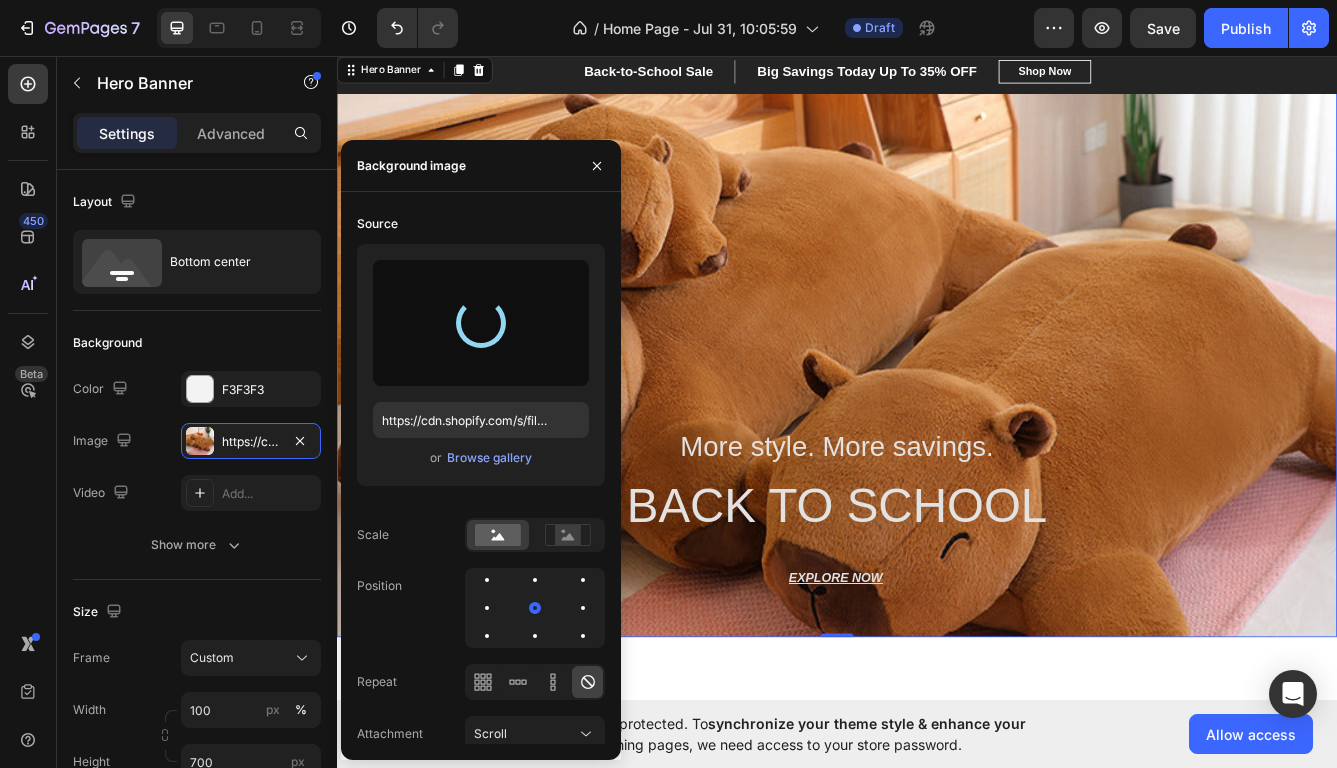 type on "https://cdn.shopify.com/s/files/1/0812/1450/4994/files/gempages_574984439470228592-53d3541d-a444-40a0-ac5b-e93462b4e1dc.jpg" 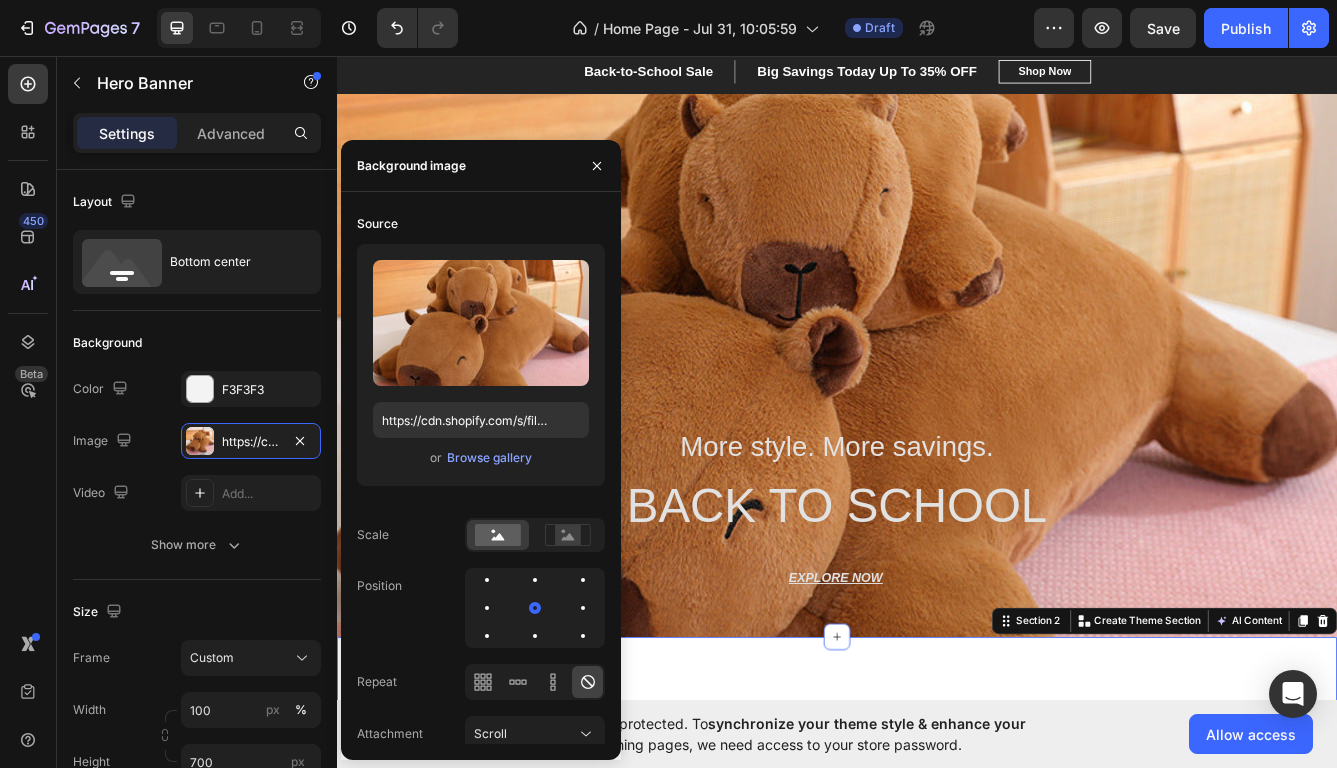 click on "MEN’S Text block Row Row Hero Banner WOMEN’S Text block Row Row Hero Banner KID’S Text block Row Row Hero Banner Row Section 2   You can create reusable sections Create Theme Section AI Content Write with GemAI What would you like to describe here? Tone and Voice Persuasive Product CapyNest Classic Show more Generate" at bounding box center (937, 1065) 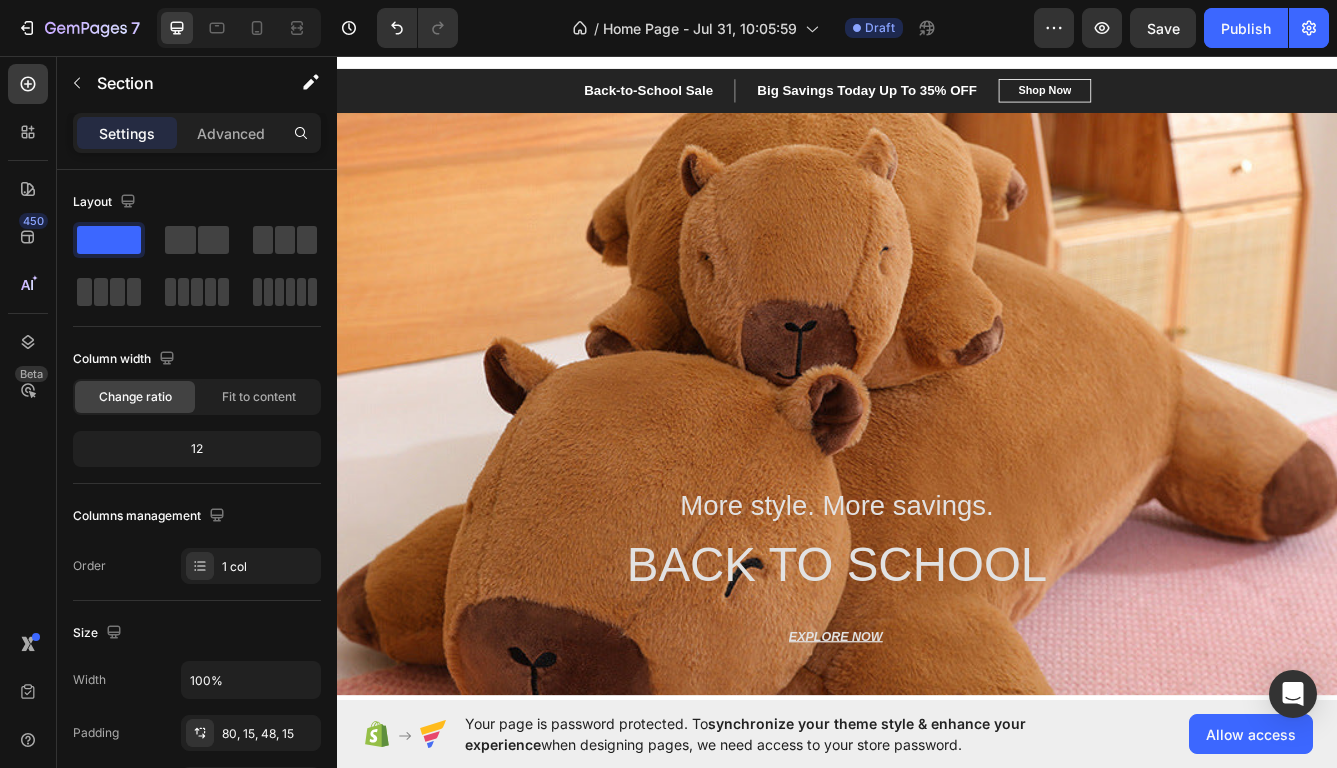 scroll, scrollTop: 2, scrollLeft: 0, axis: vertical 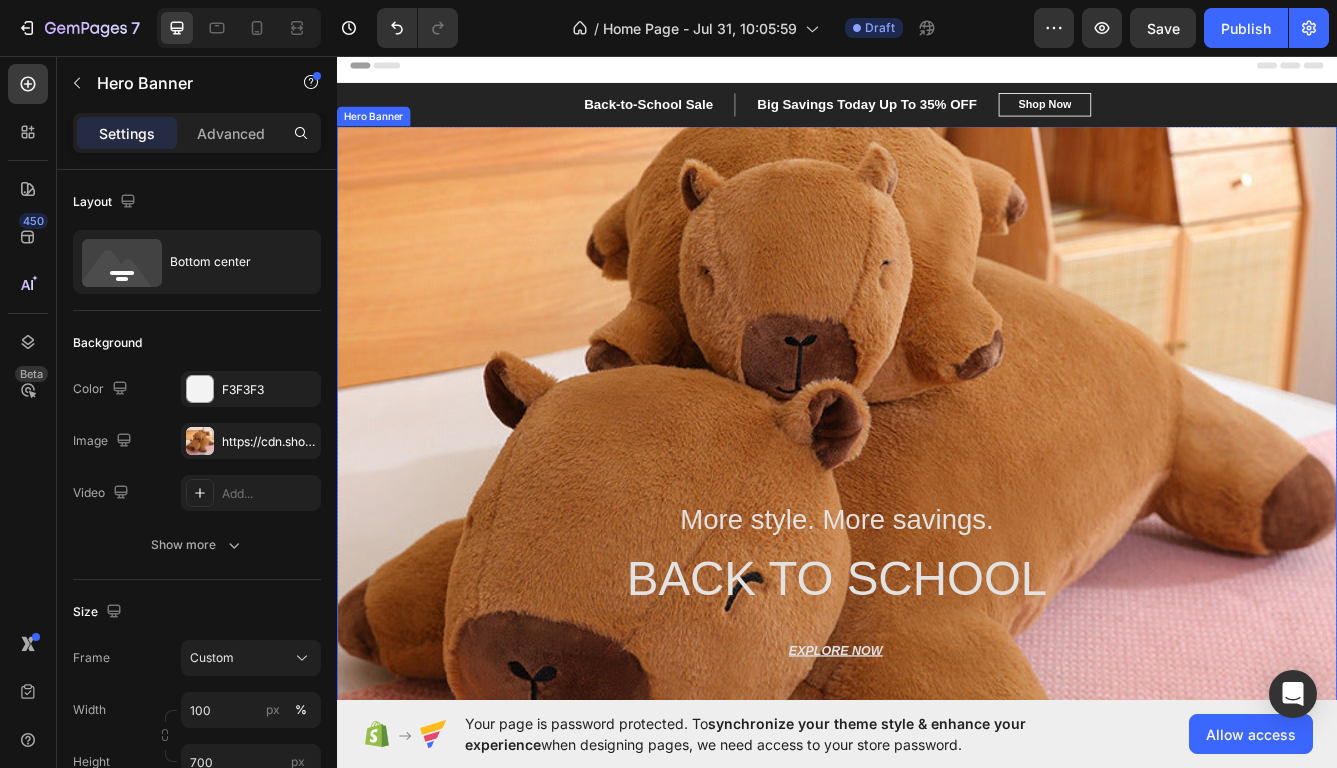 click at bounding box center (937, 491) 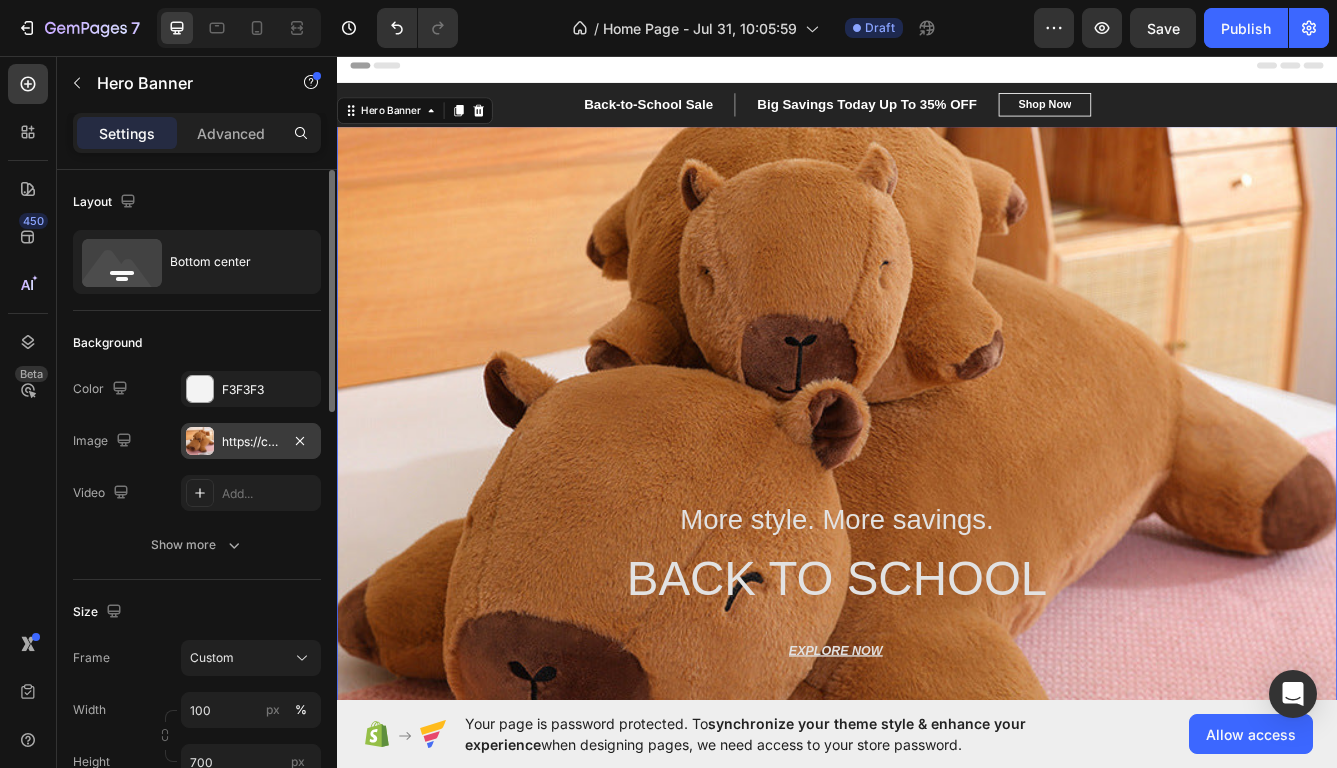 click on "https://cdn.shopify.com/s/files/1/0812/1450/4994/files/gempages_574984439470228592-53d3541d-a444-40a0-ac5b-e93462b4e1dc.jpg" at bounding box center (251, 442) 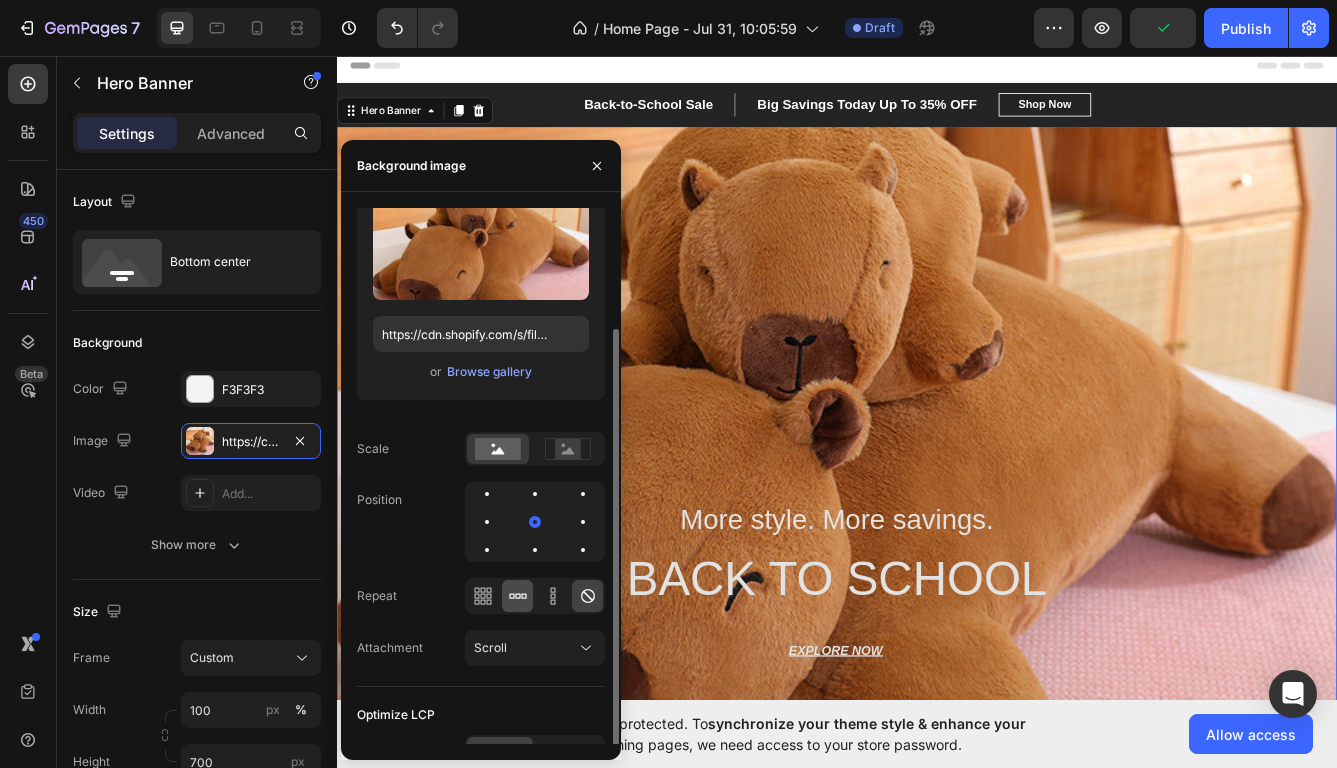 scroll, scrollTop: 113, scrollLeft: 0, axis: vertical 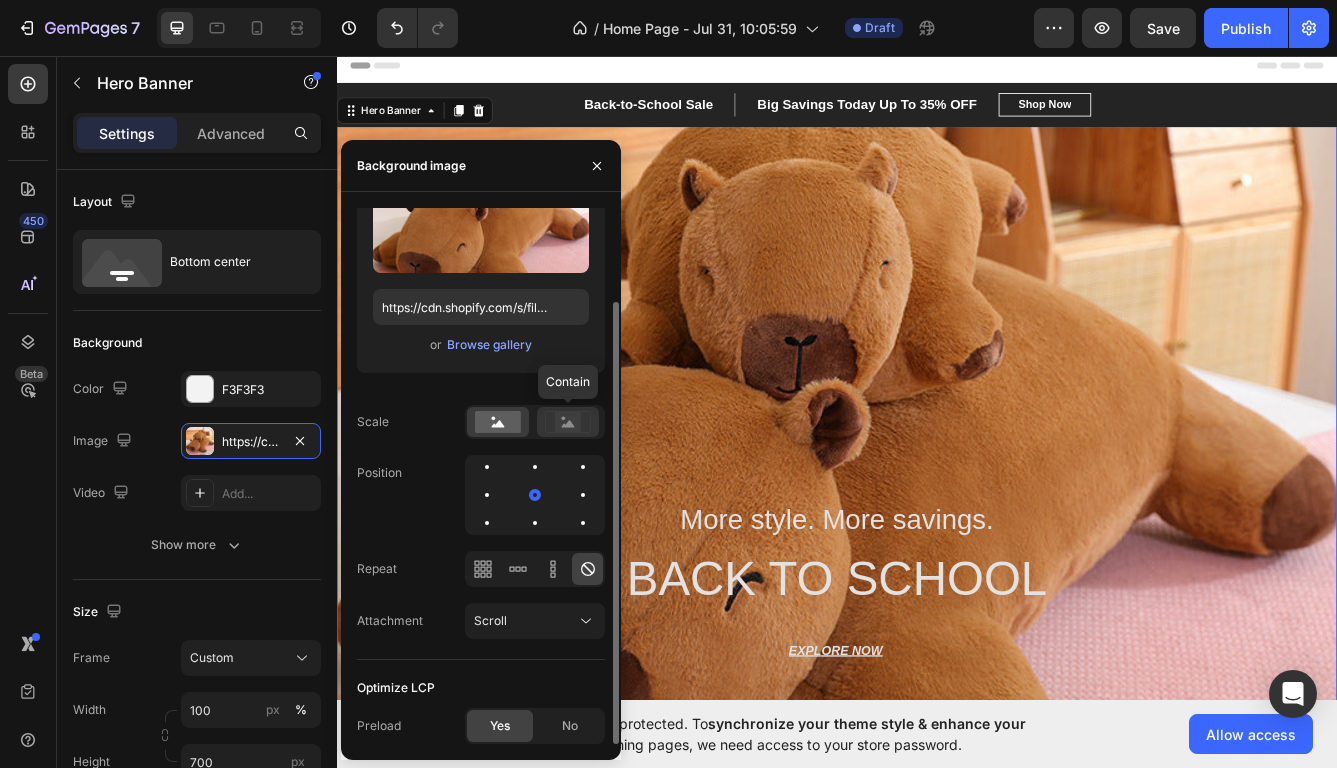 click 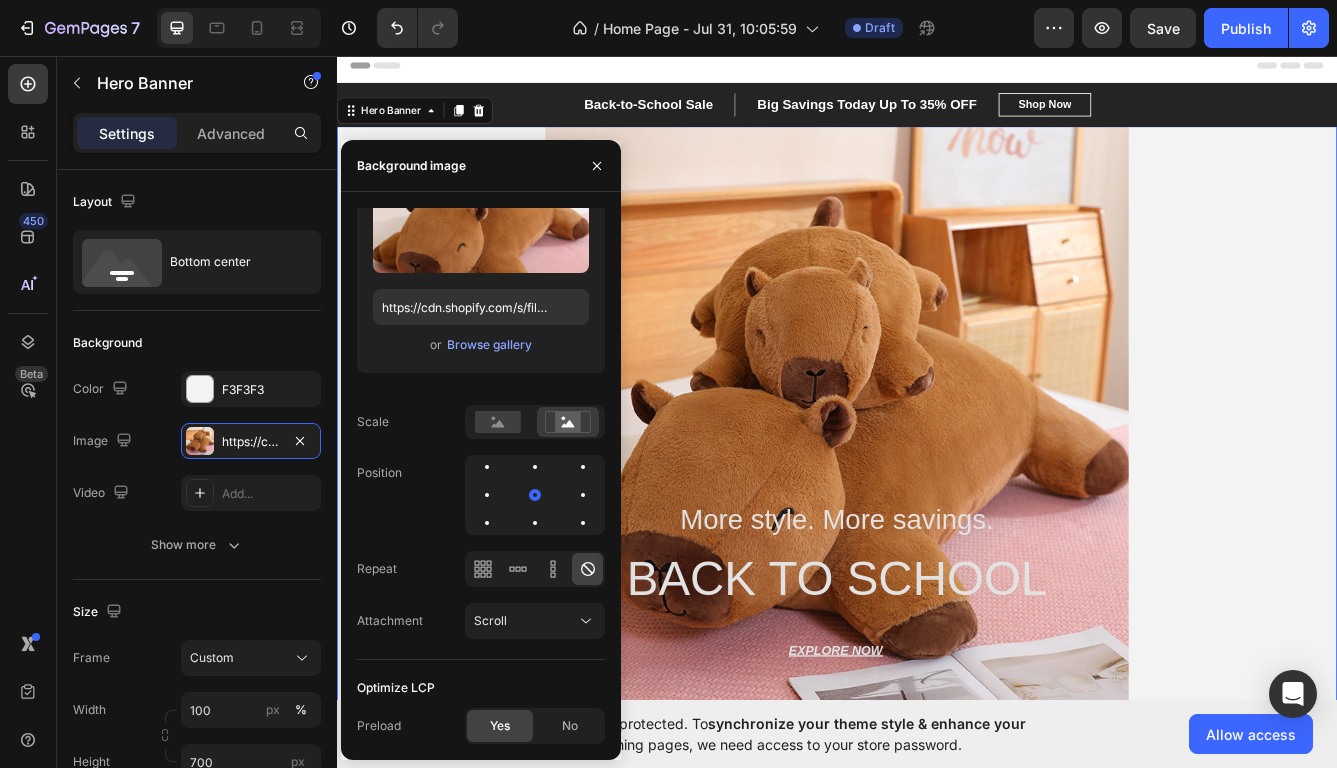 click at bounding box center [937, 491] 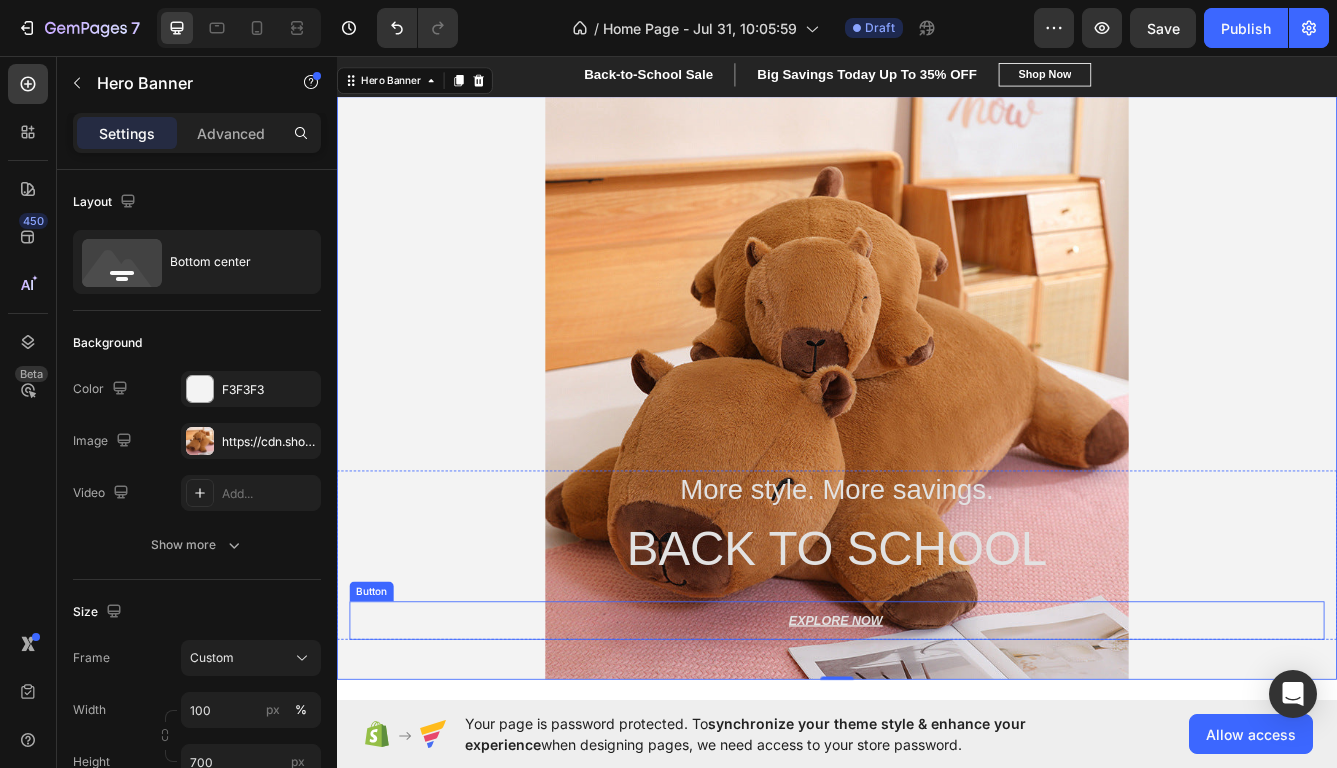 scroll, scrollTop: 13, scrollLeft: 0, axis: vertical 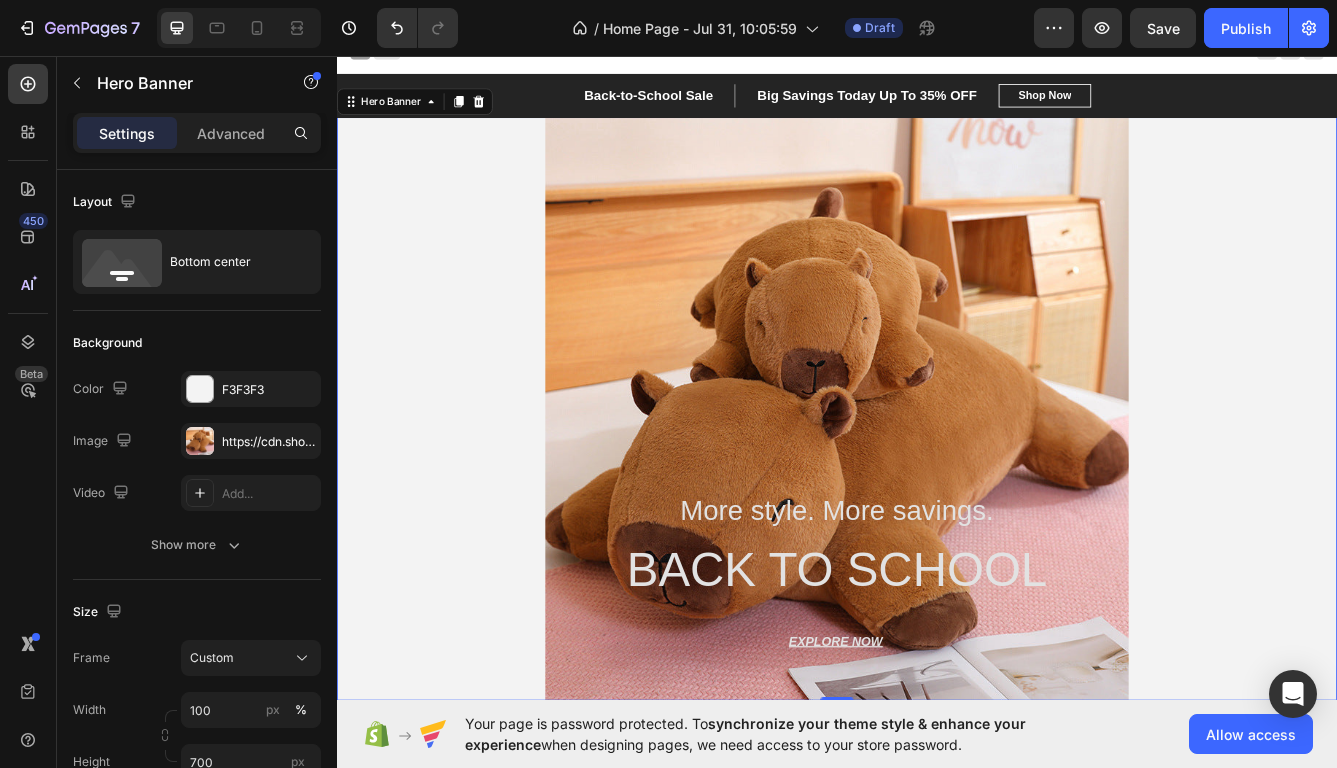 click at bounding box center (937, 480) 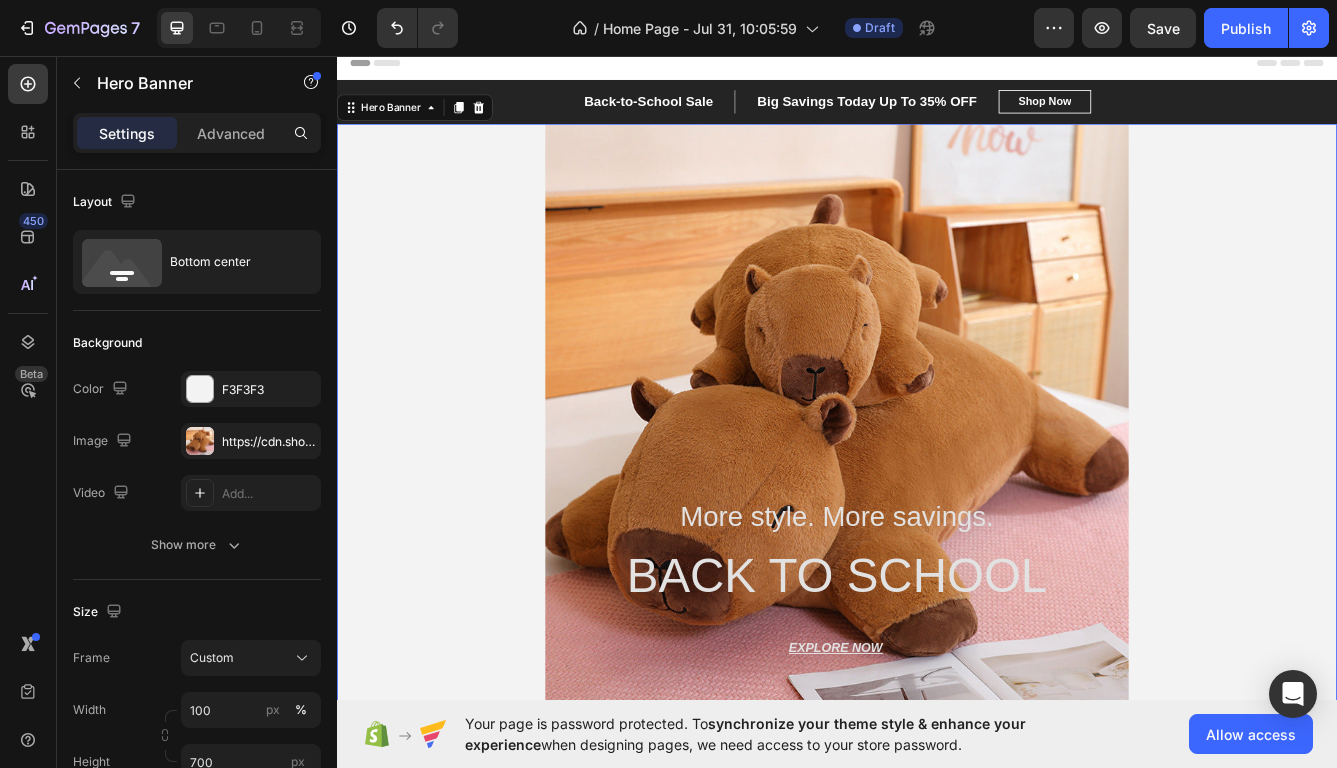 scroll, scrollTop: 0, scrollLeft: 0, axis: both 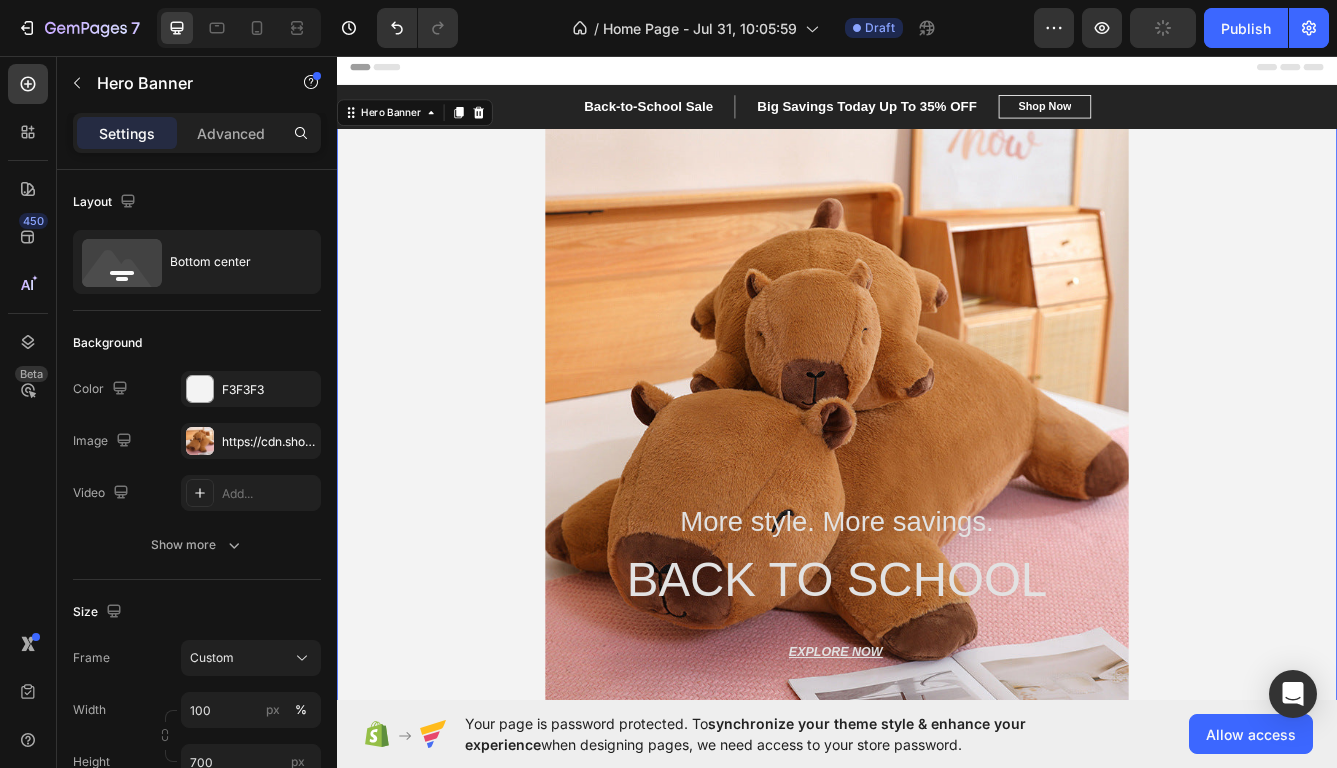 click at bounding box center (937, 493) 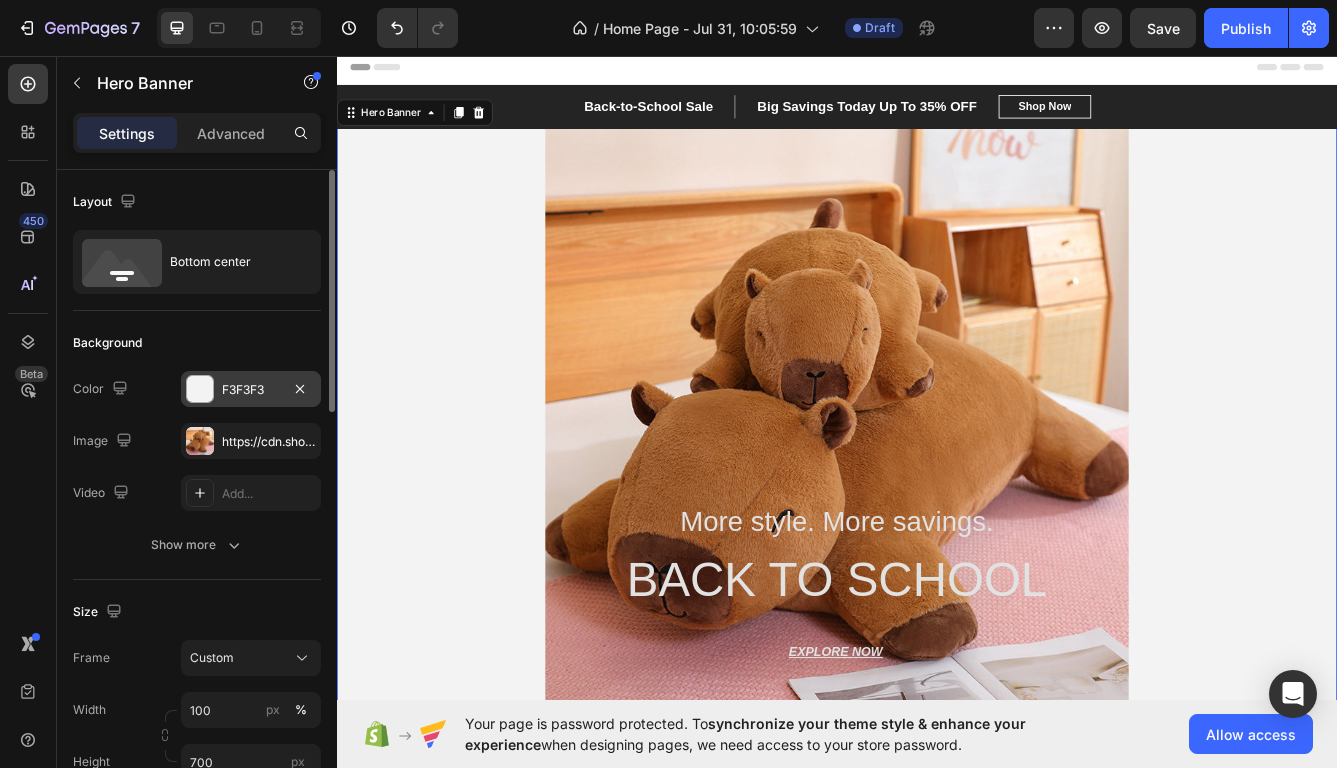 click on "F3F3F3" at bounding box center (251, 390) 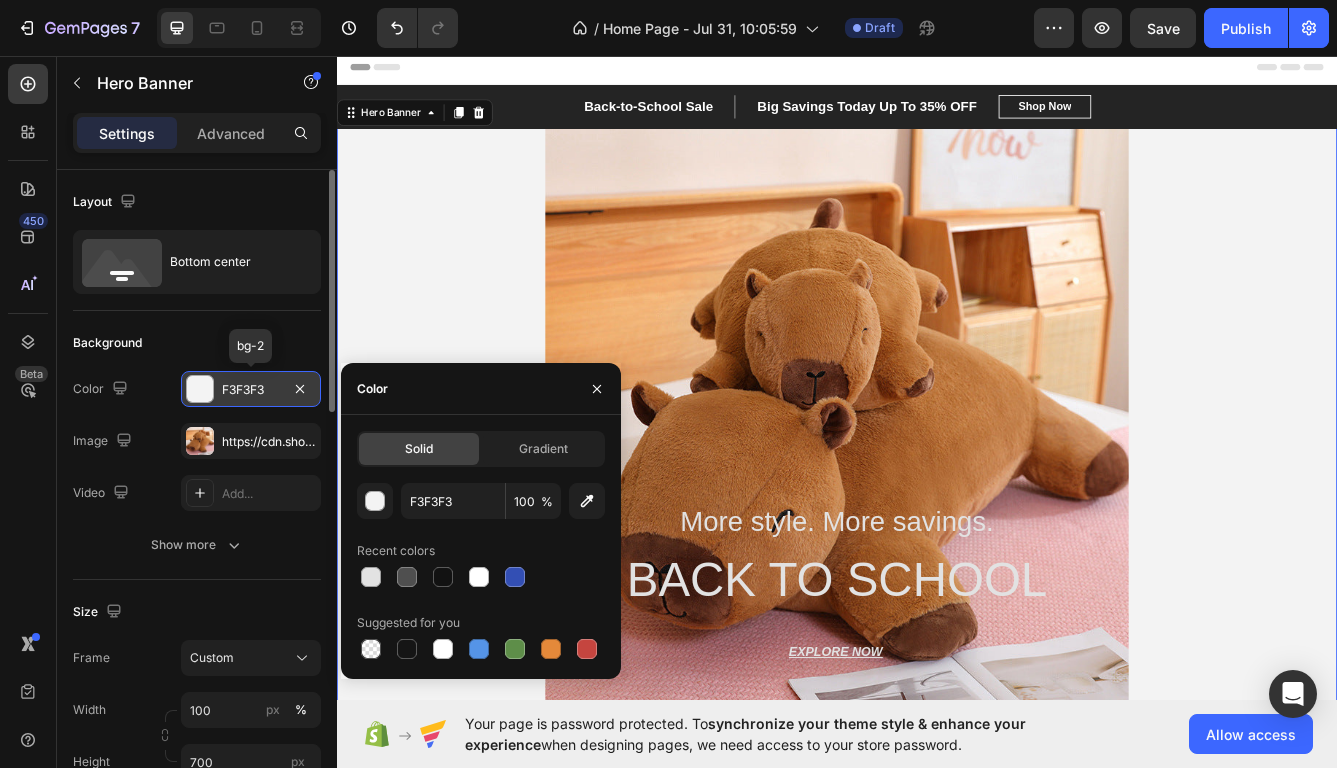 click on "F3F3F3" at bounding box center (251, 390) 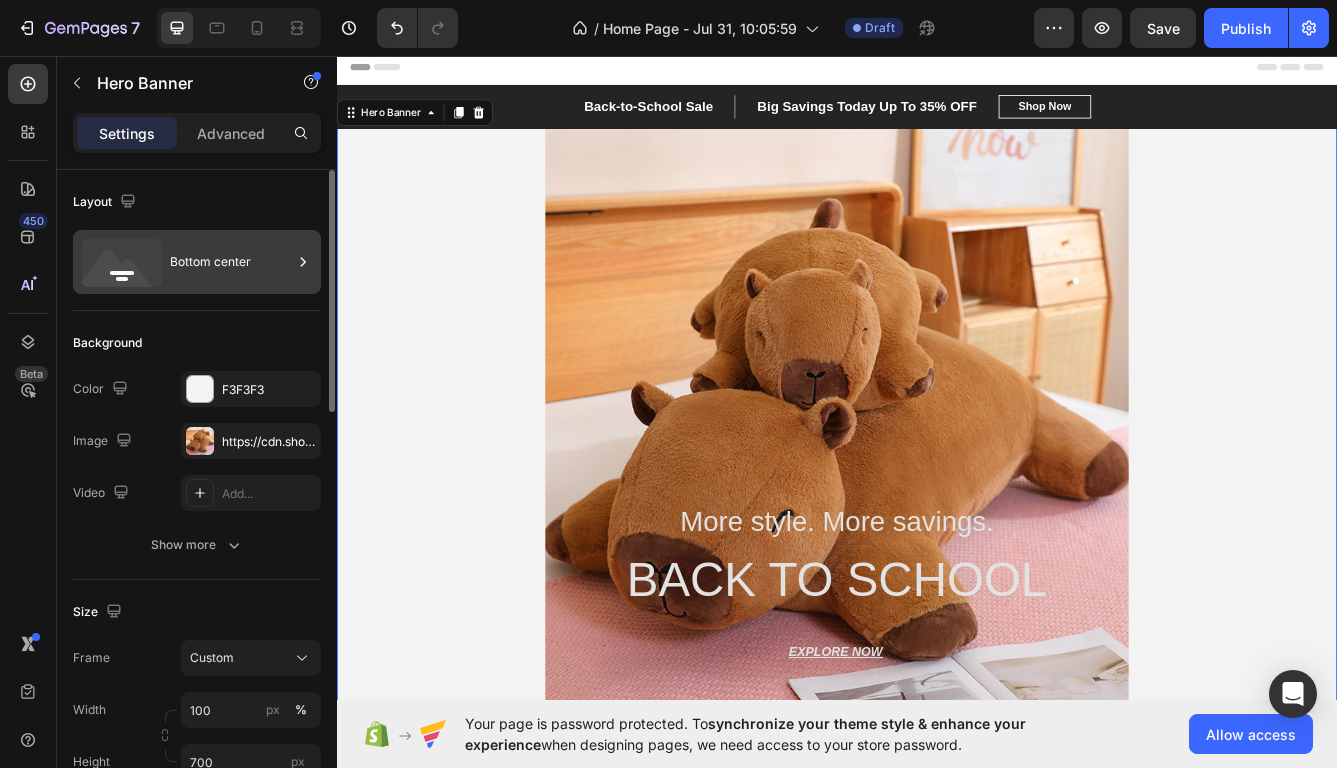 click on "Bottom center" at bounding box center (231, 262) 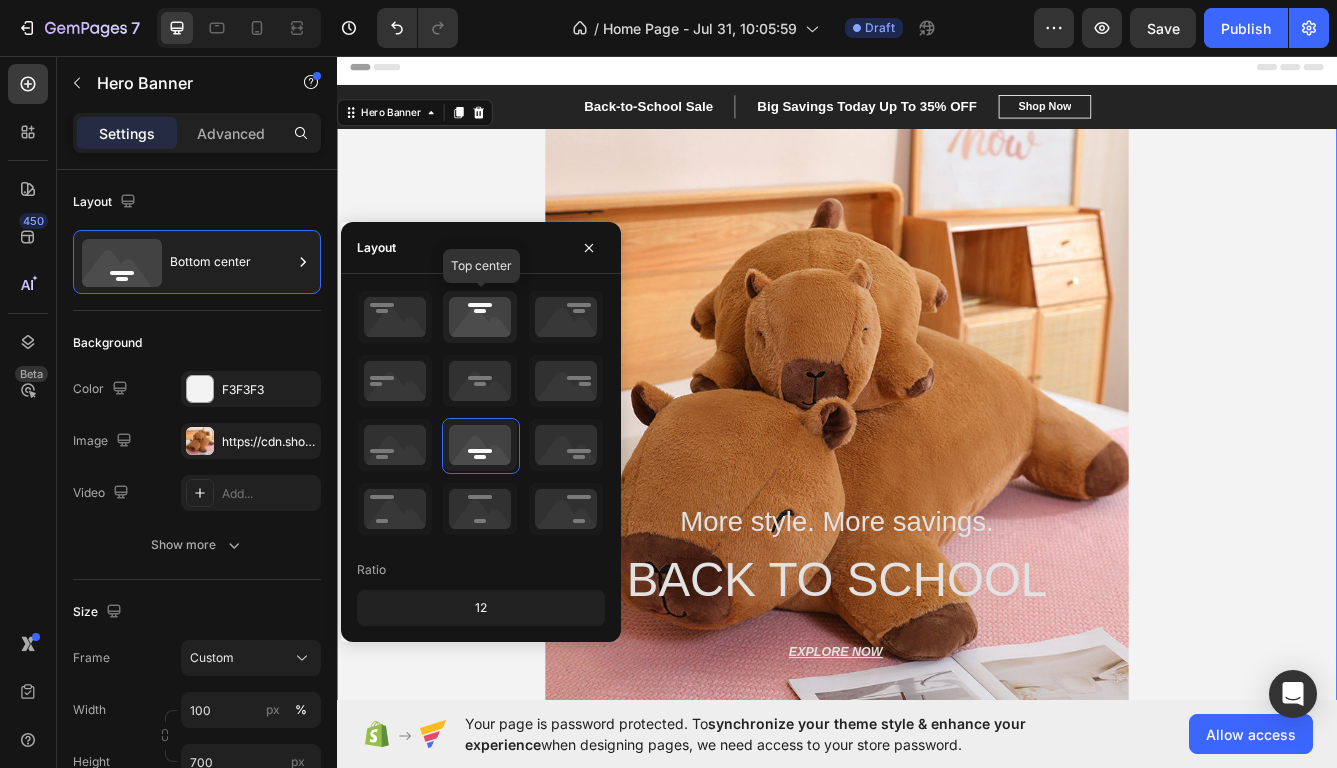 click 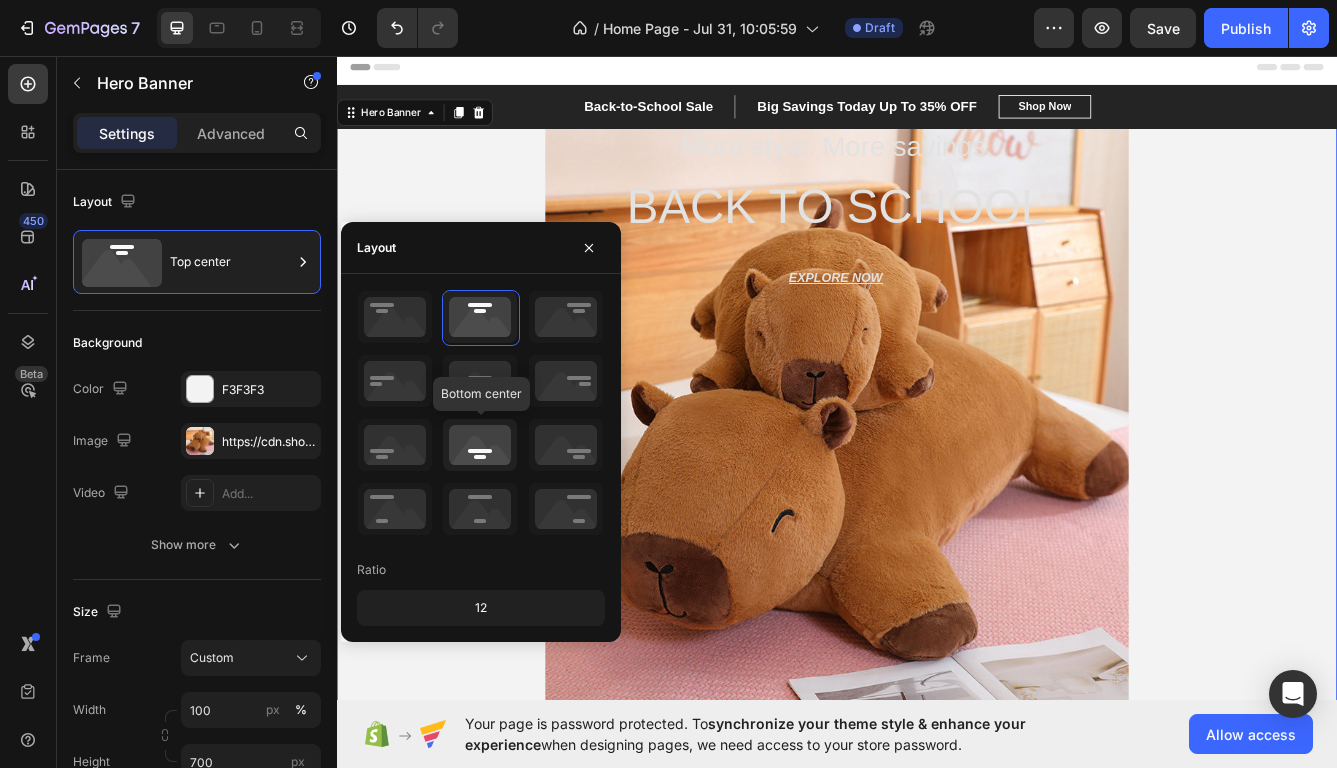 click 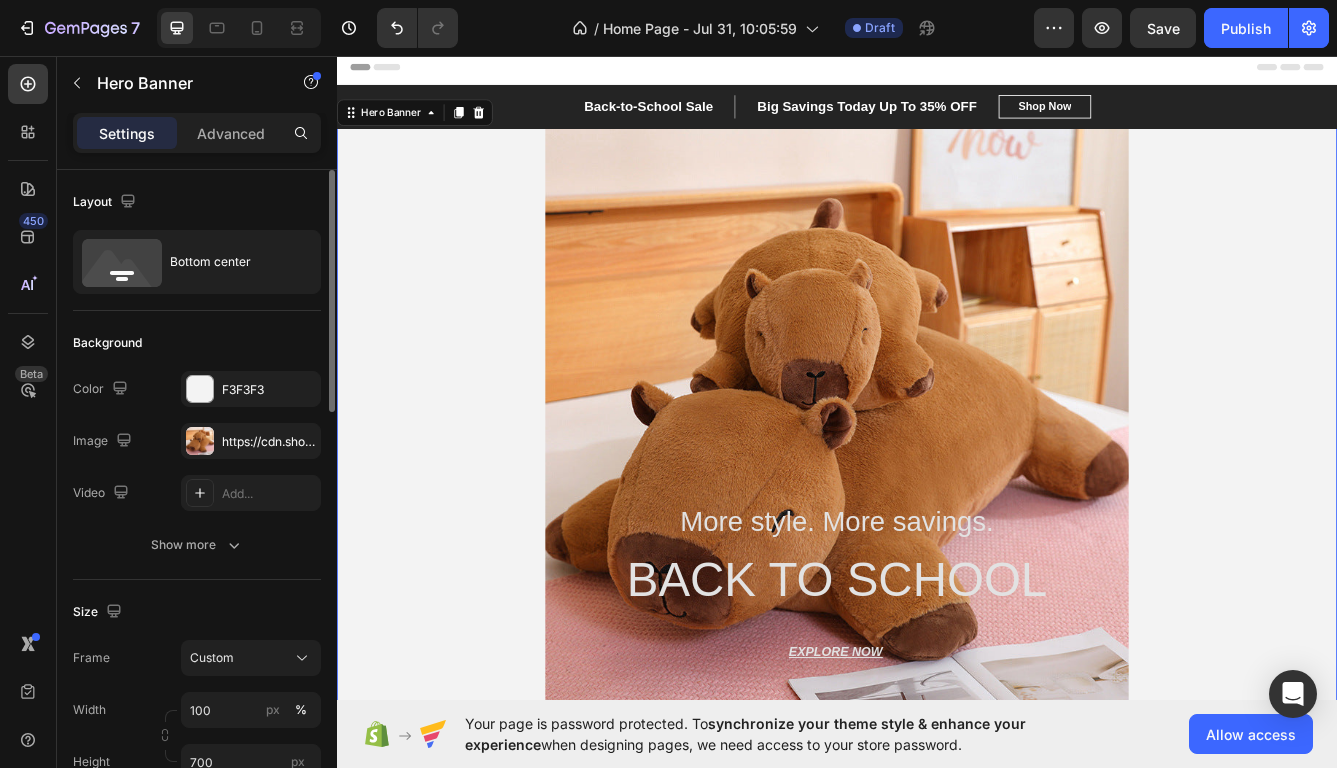 click on "Background The changes might be hidden by the image and the video. Color F3F3F3 Image https://cdn.shopify.com/s/files/1/0812/1450/4994/files/gempages_574984439470228592-53d3541d-a444-40a0-ac5b-e93462b4e1dc.jpg Video Add... Show more" 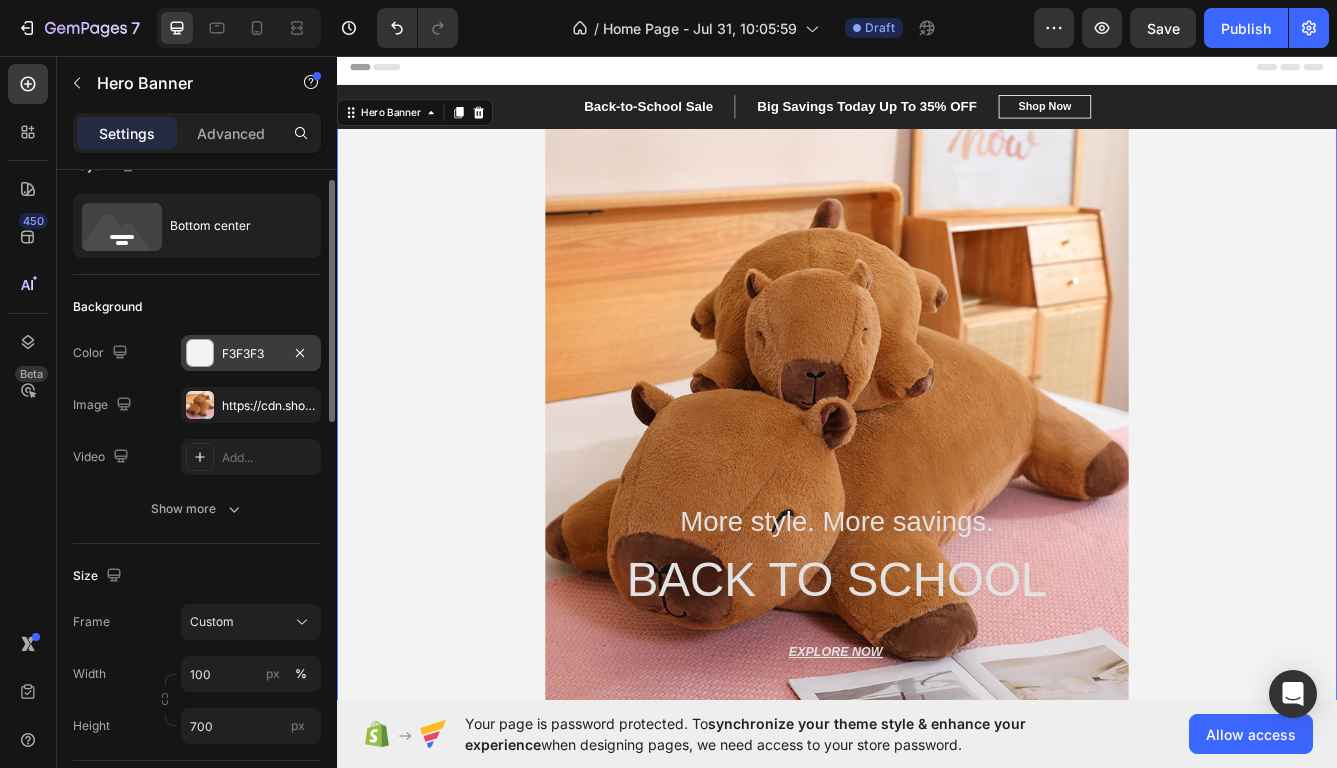 scroll, scrollTop: 43, scrollLeft: 0, axis: vertical 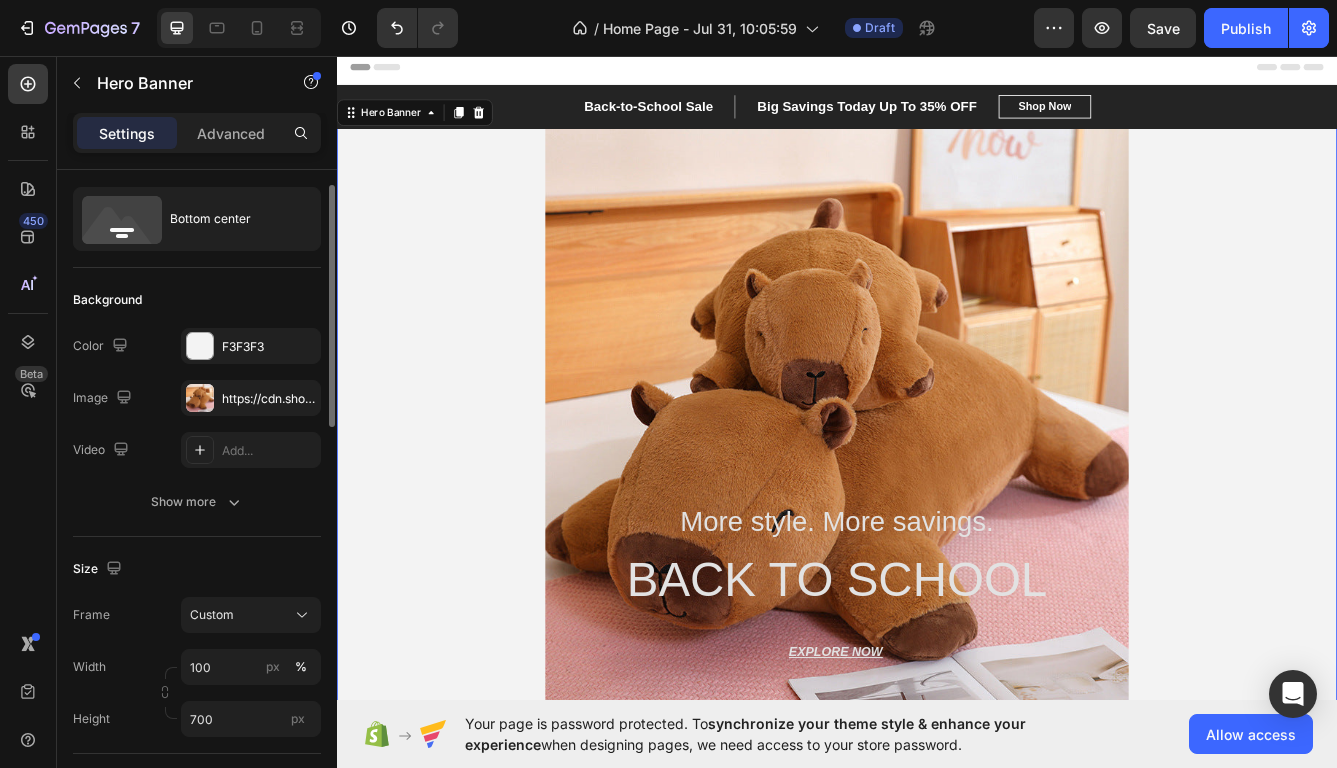 click on "The changes might be hidden by the image and the video. Color F3F3F3 Image https://cdn.shopify.com/s/files/1/0812/1450/4994/files/gempages_574984439470228592-53d3541d-a444-40a0-ac5b-e93462b4e1dc.jpg Video Add... Show more" at bounding box center [197, 424] 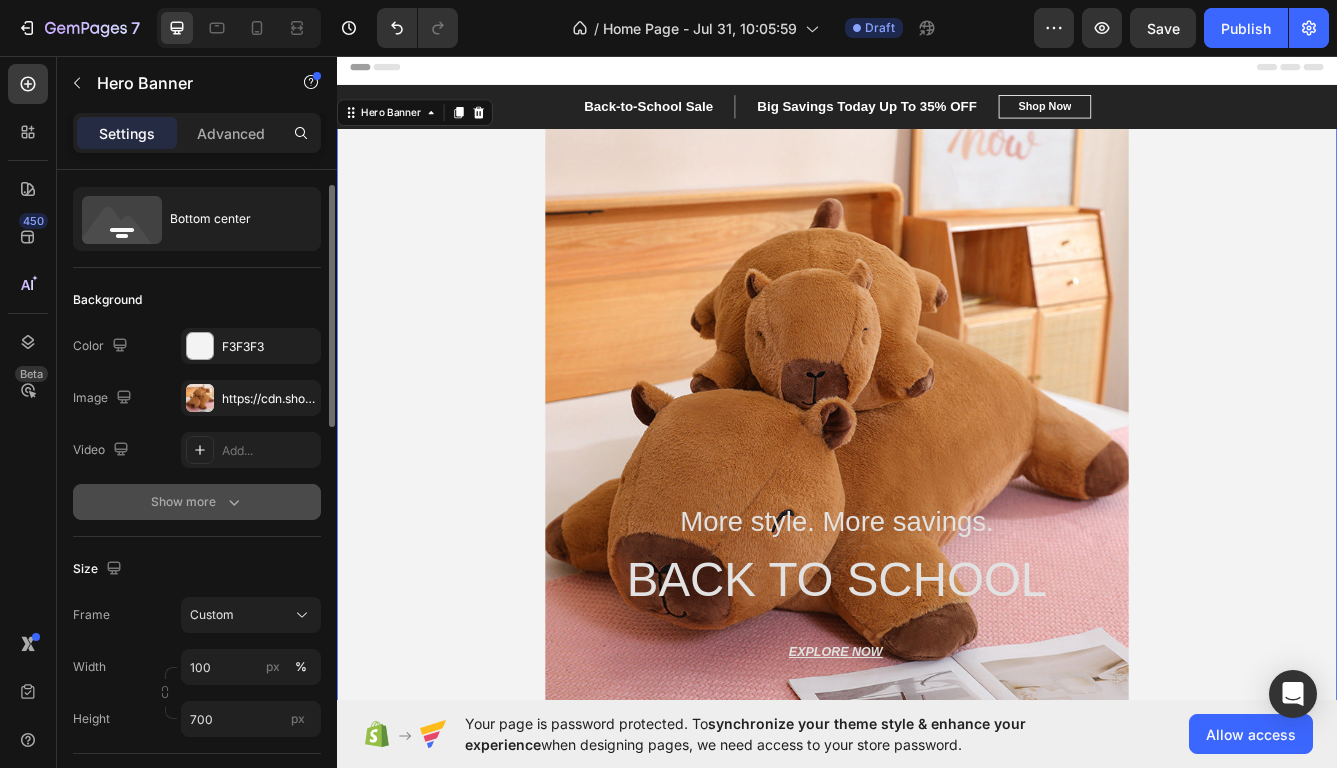click 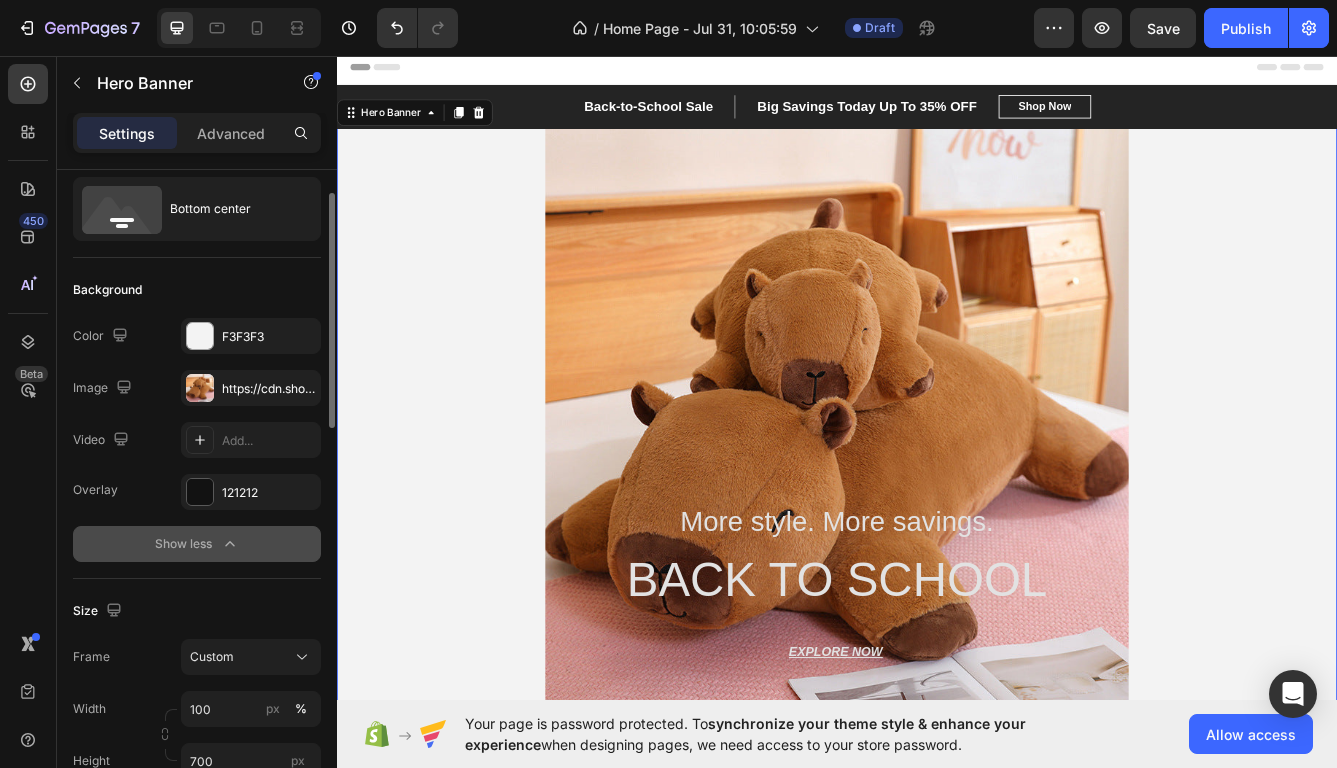 scroll, scrollTop: 57, scrollLeft: 0, axis: vertical 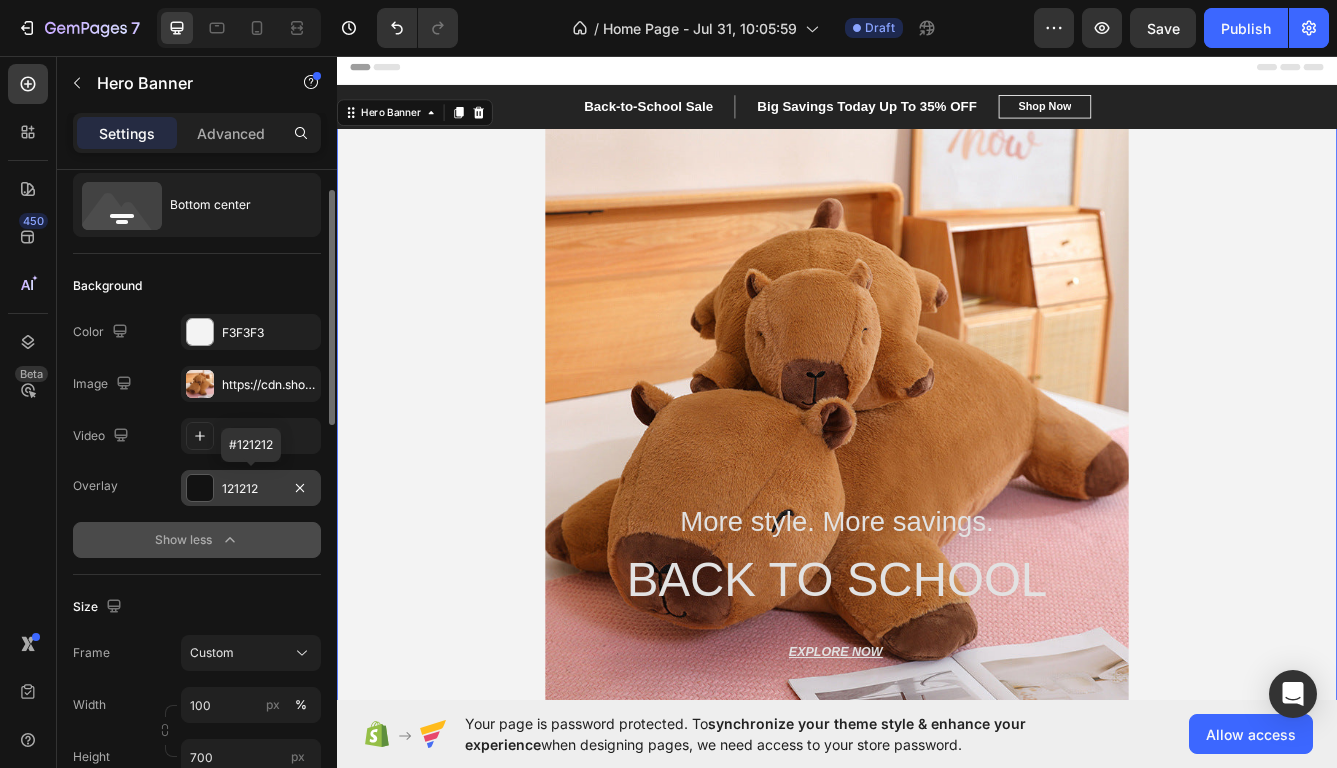 click on "121212" at bounding box center [251, 489] 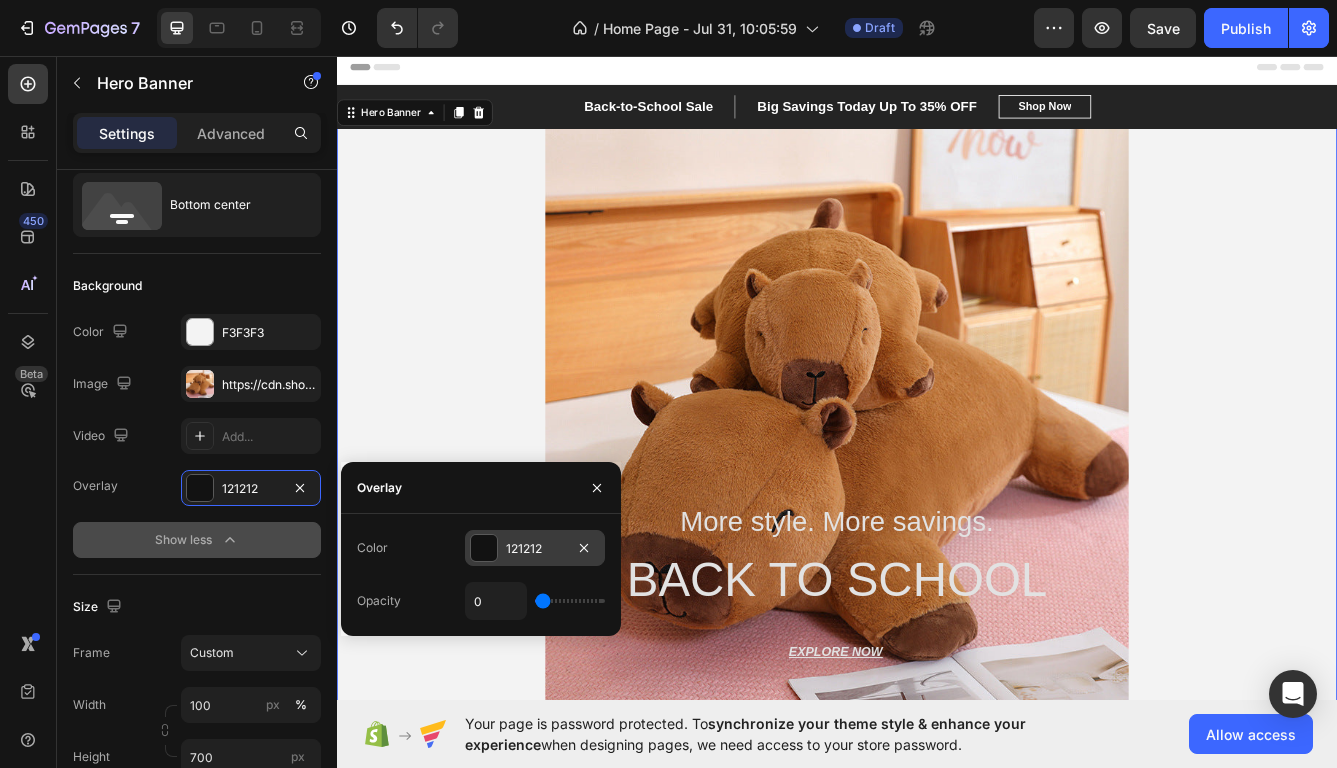 click on "121212" at bounding box center [535, 548] 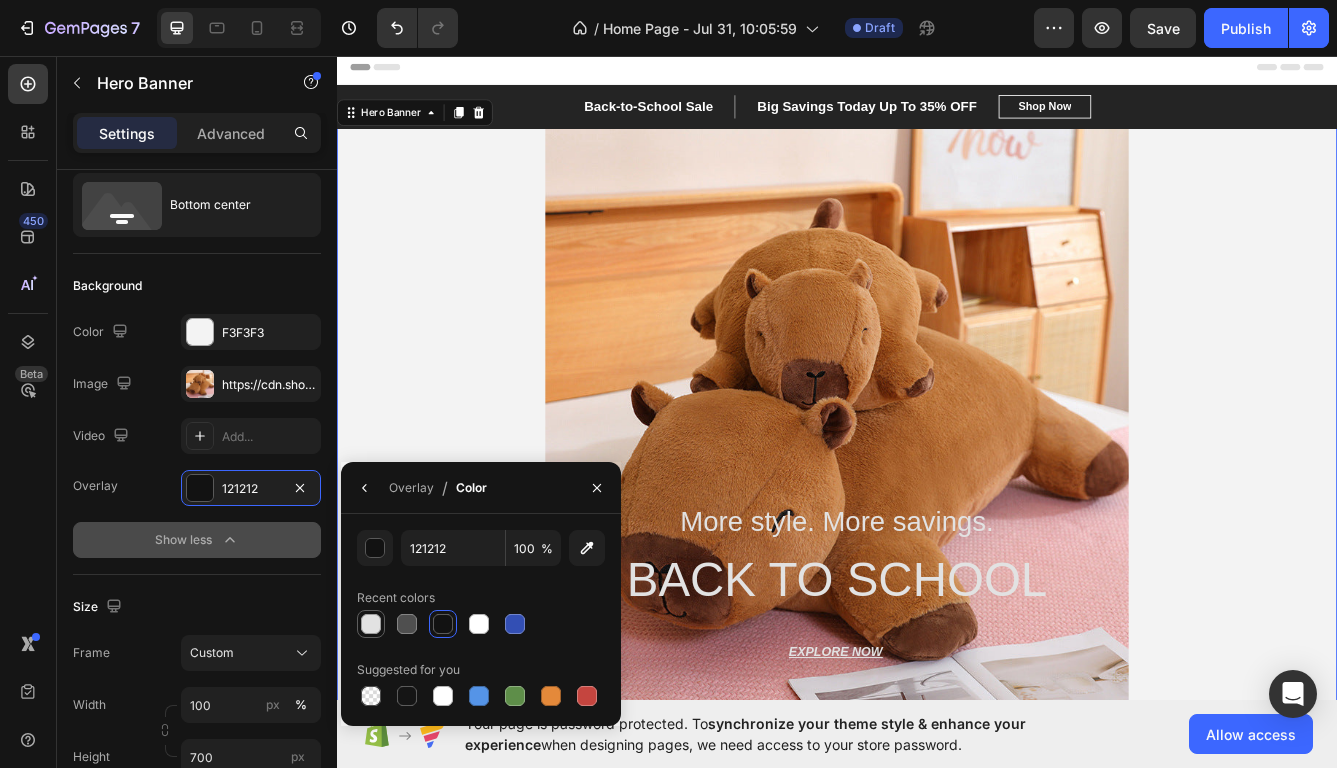 click at bounding box center (371, 624) 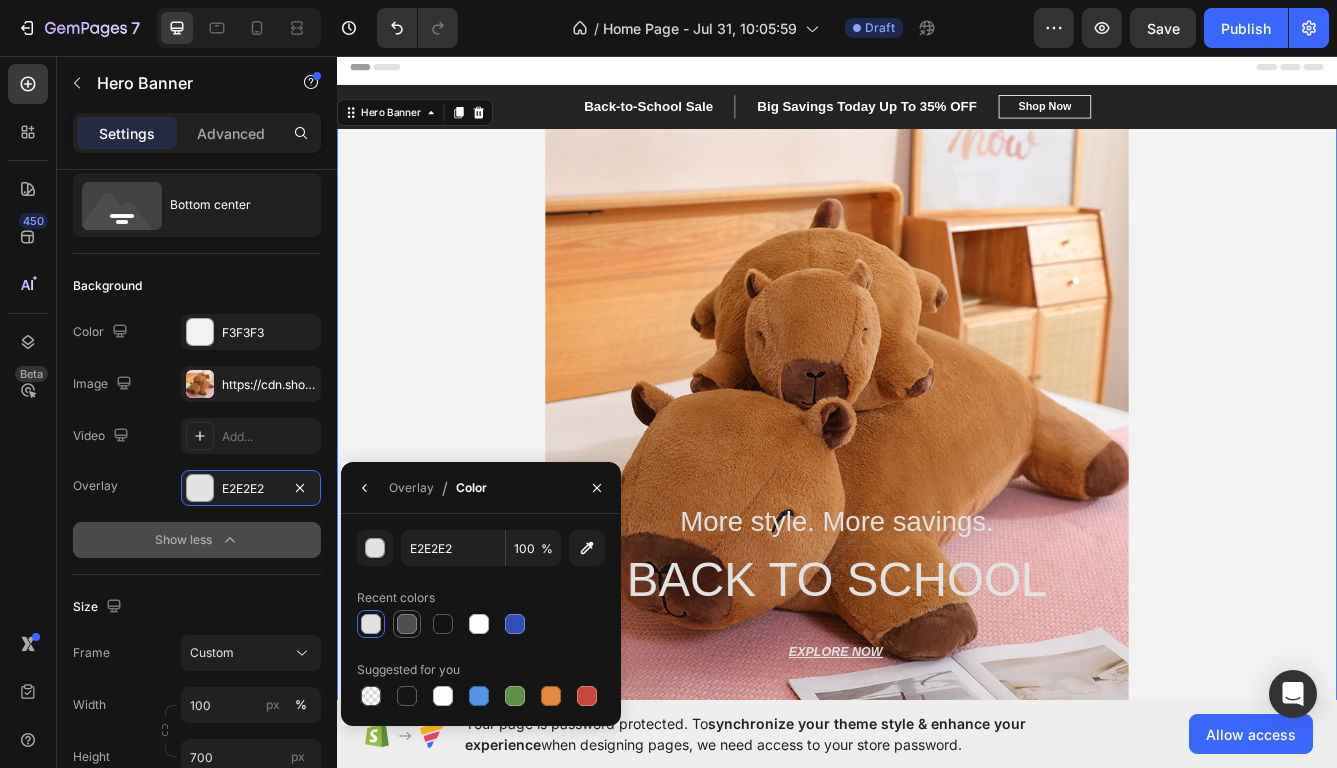 click at bounding box center [407, 624] 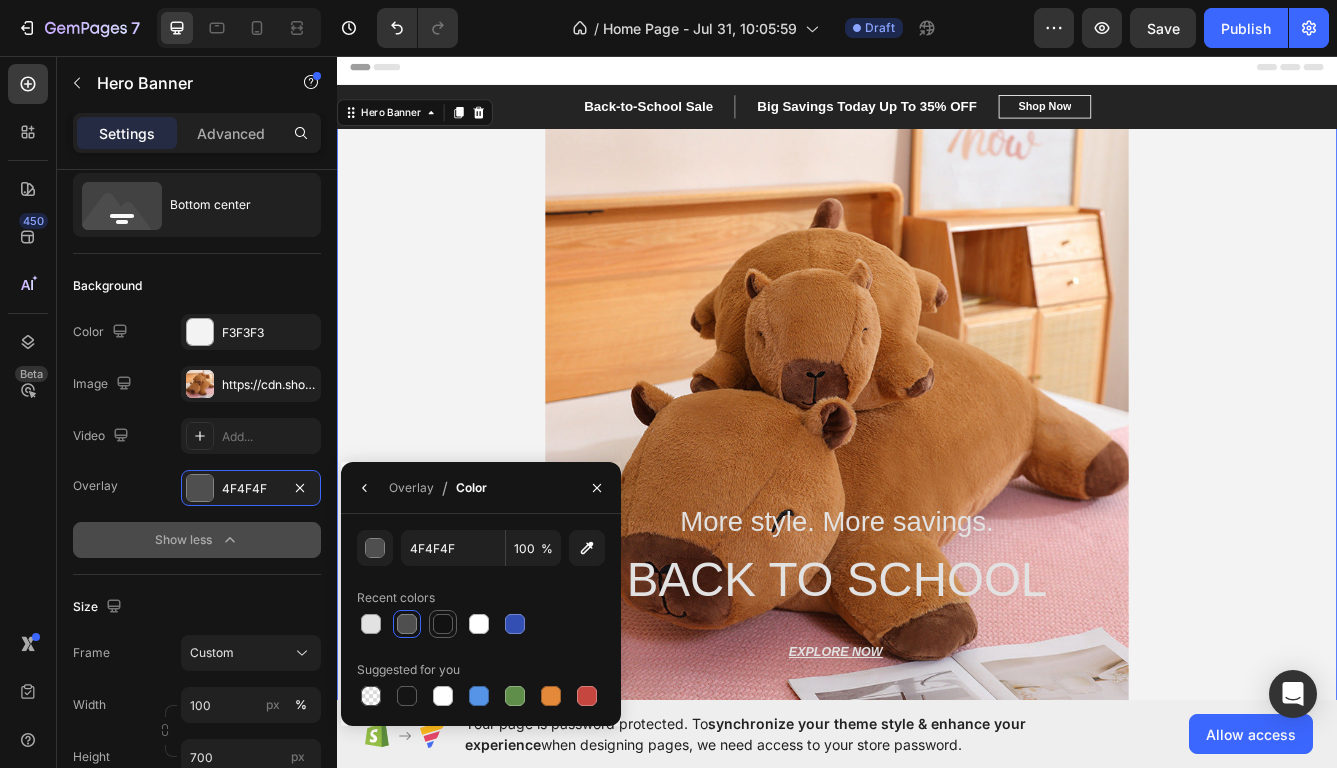 click at bounding box center [443, 624] 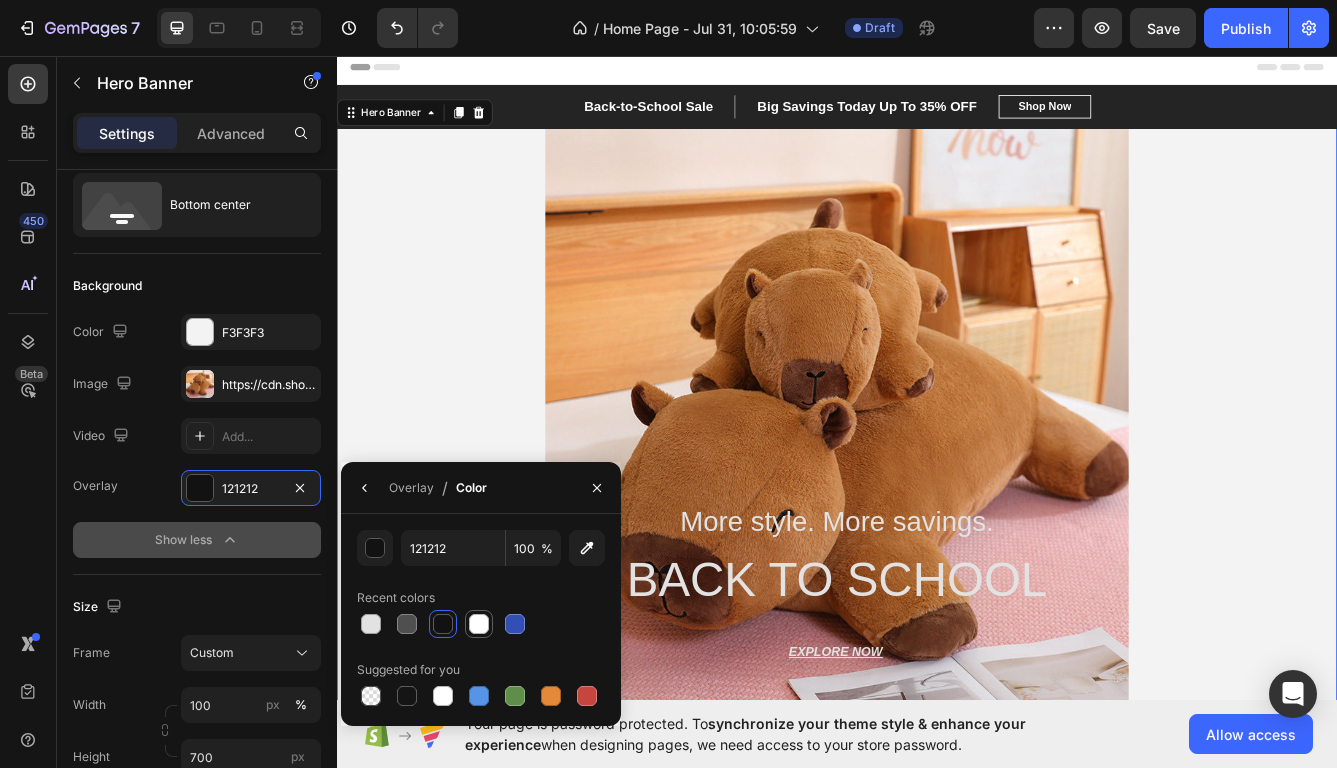 click at bounding box center [479, 624] 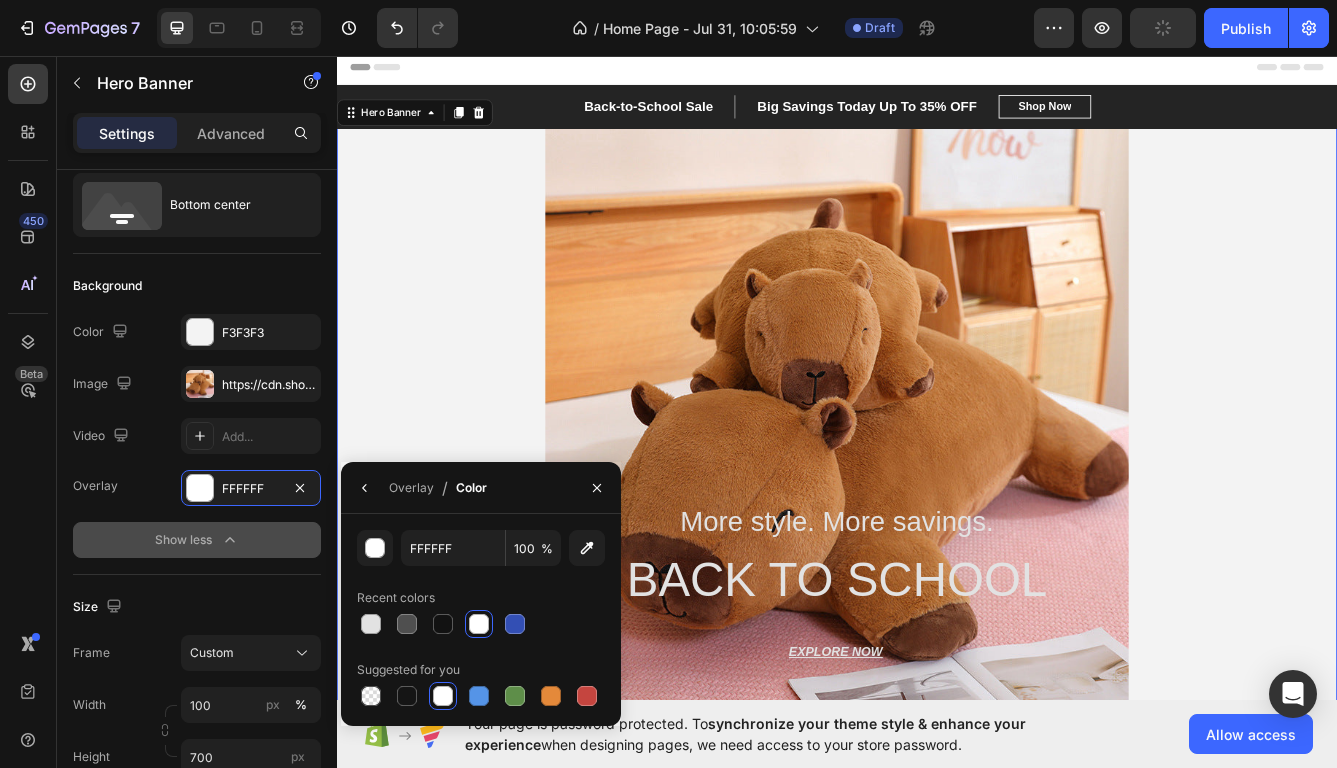 click 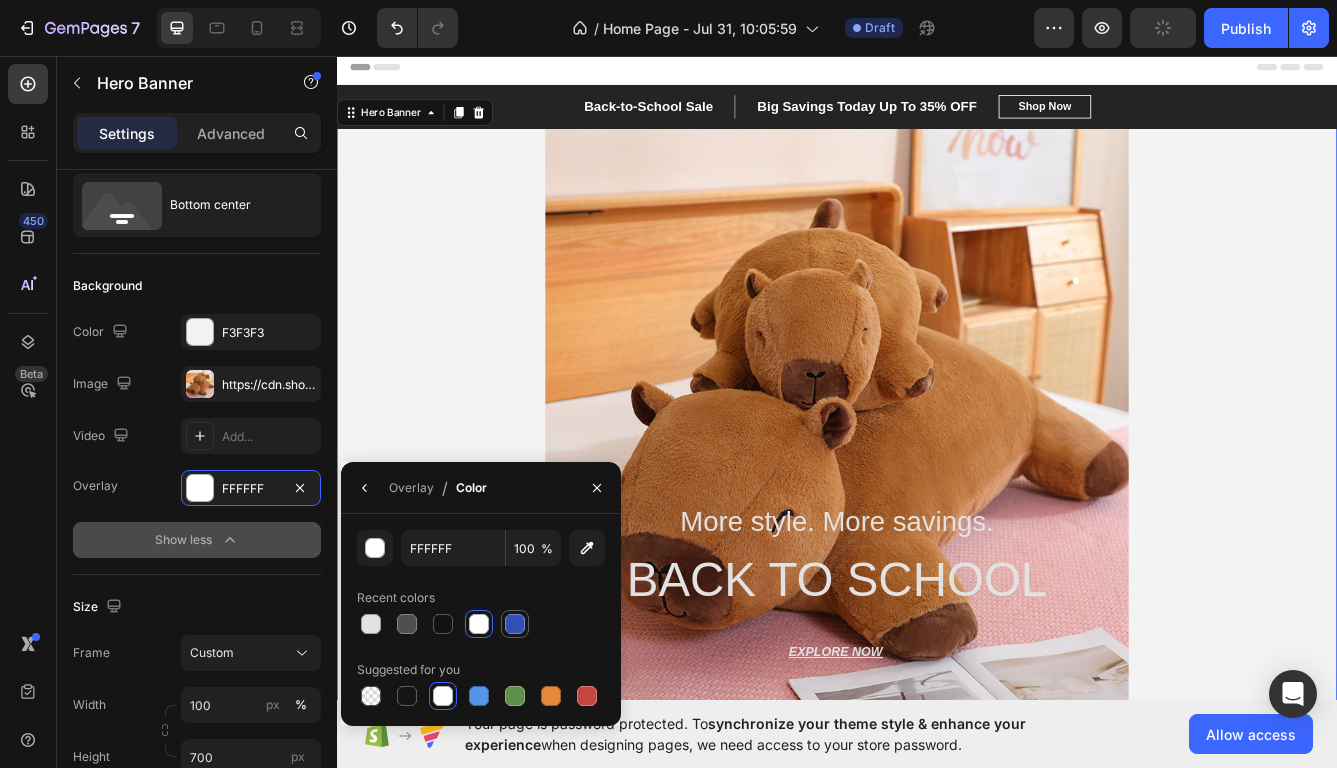 click at bounding box center (515, 624) 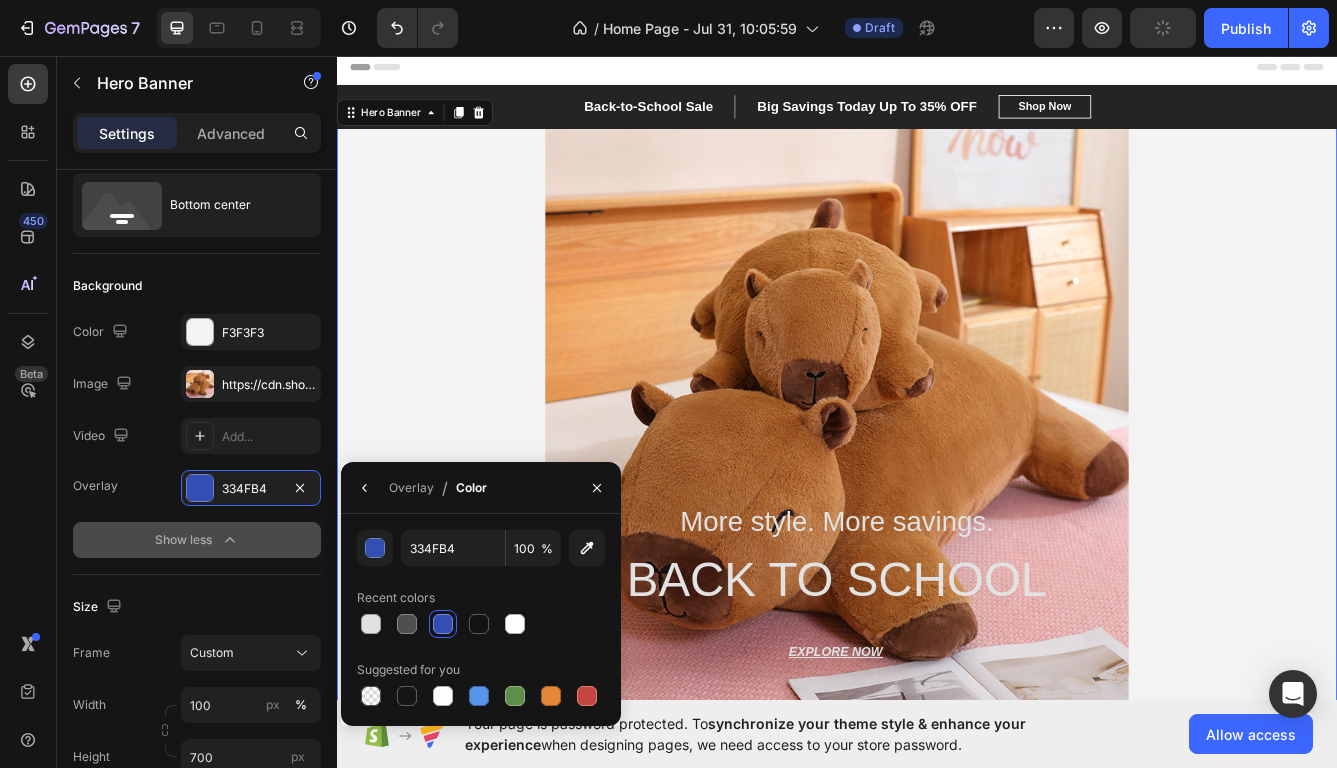 click 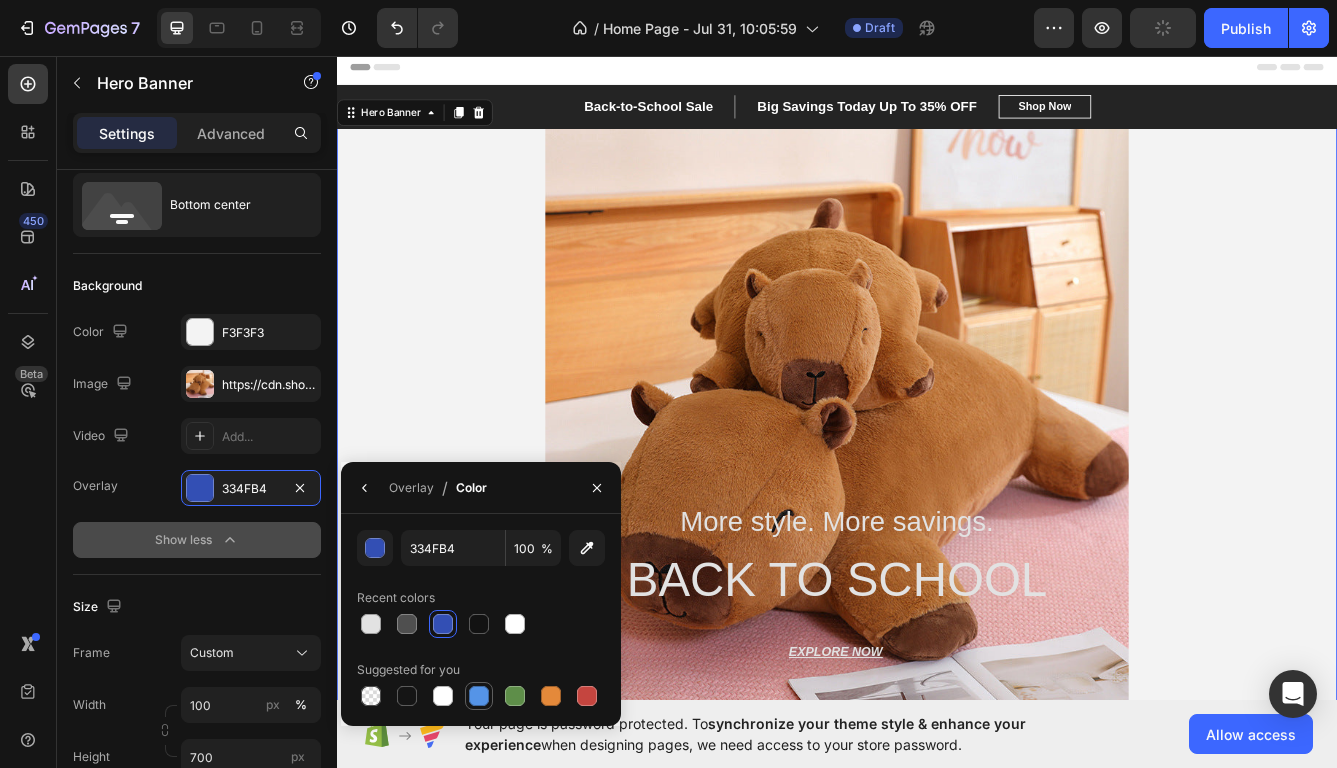 click at bounding box center (479, 696) 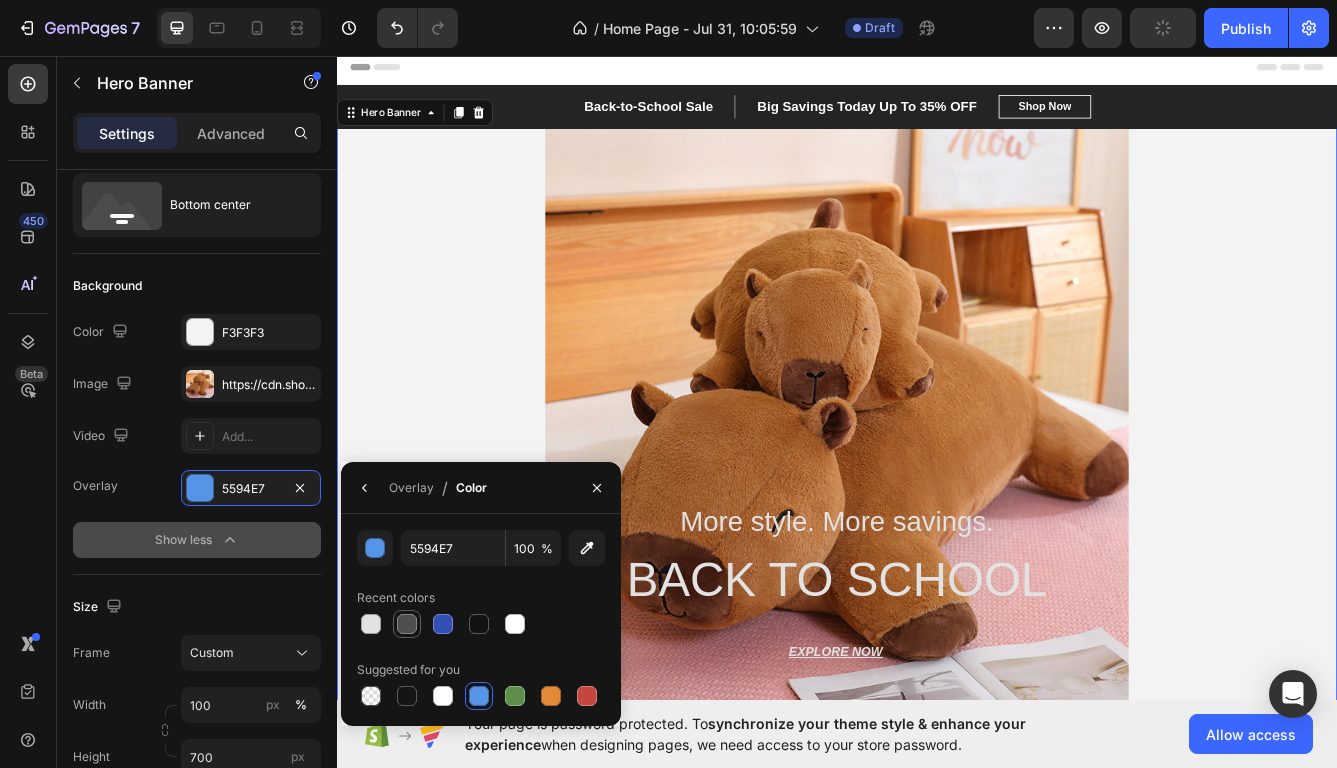 click at bounding box center [407, 624] 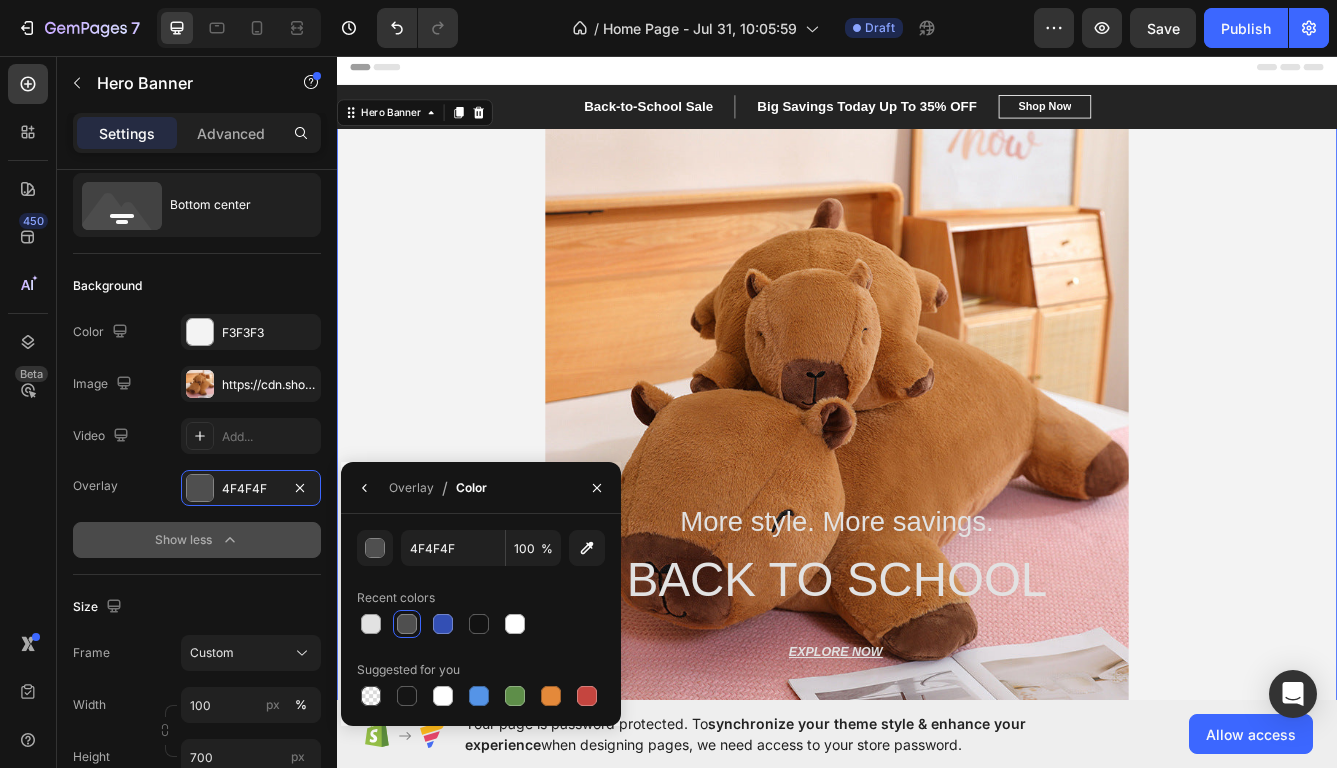 click at bounding box center (597, 487) 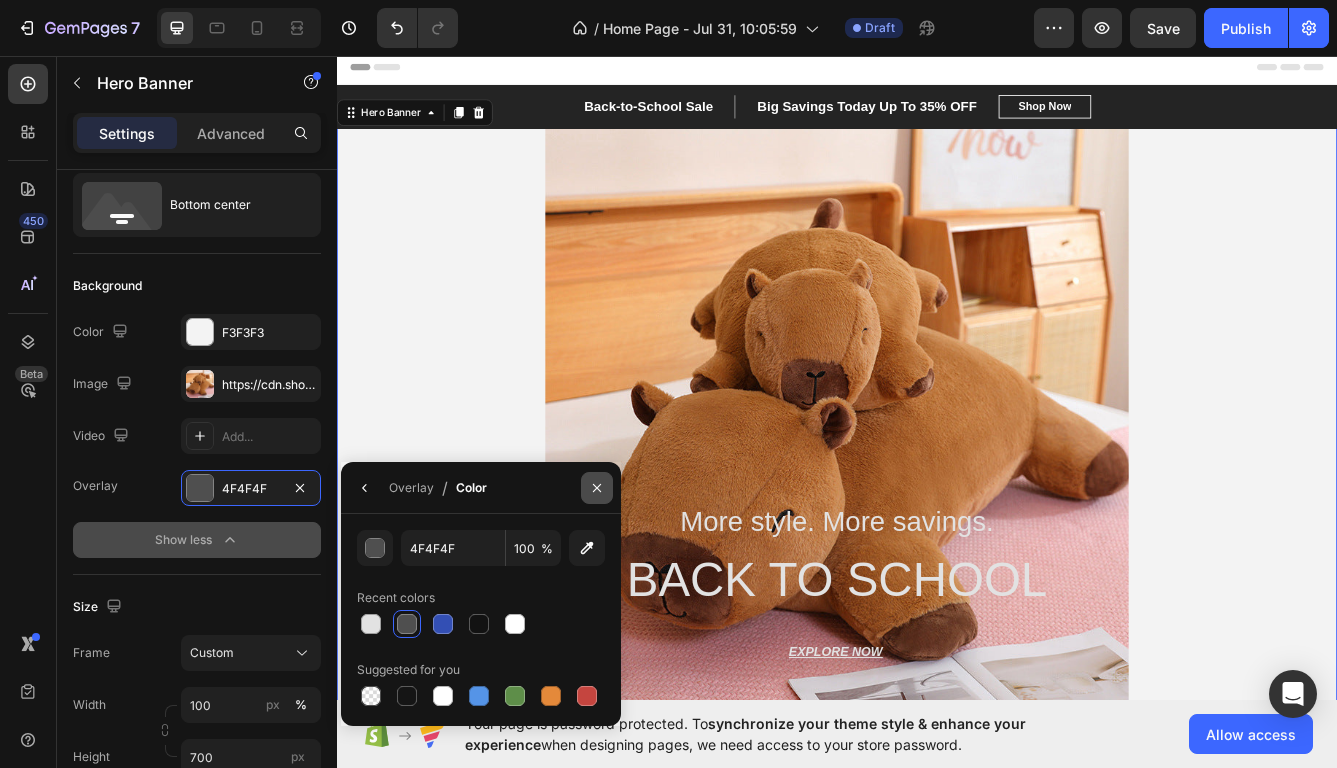click 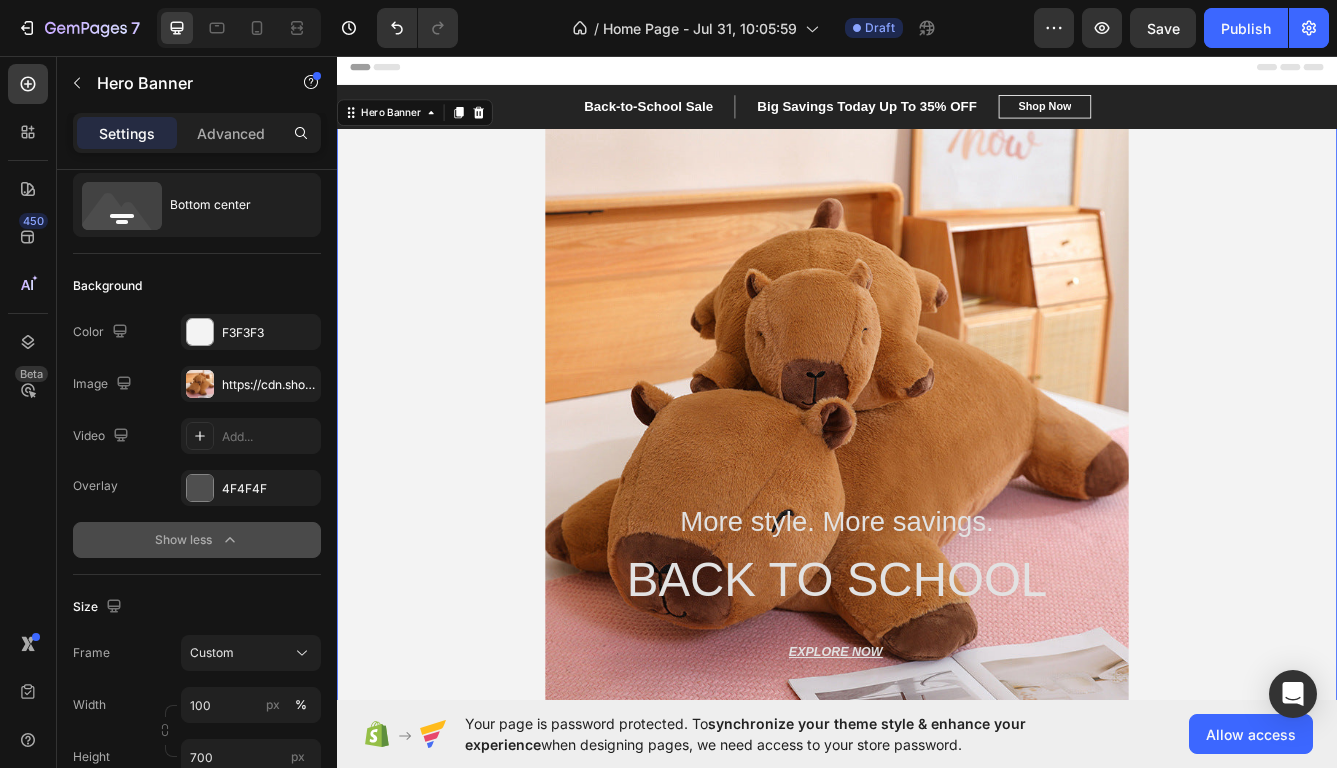 click at bounding box center (937, 493) 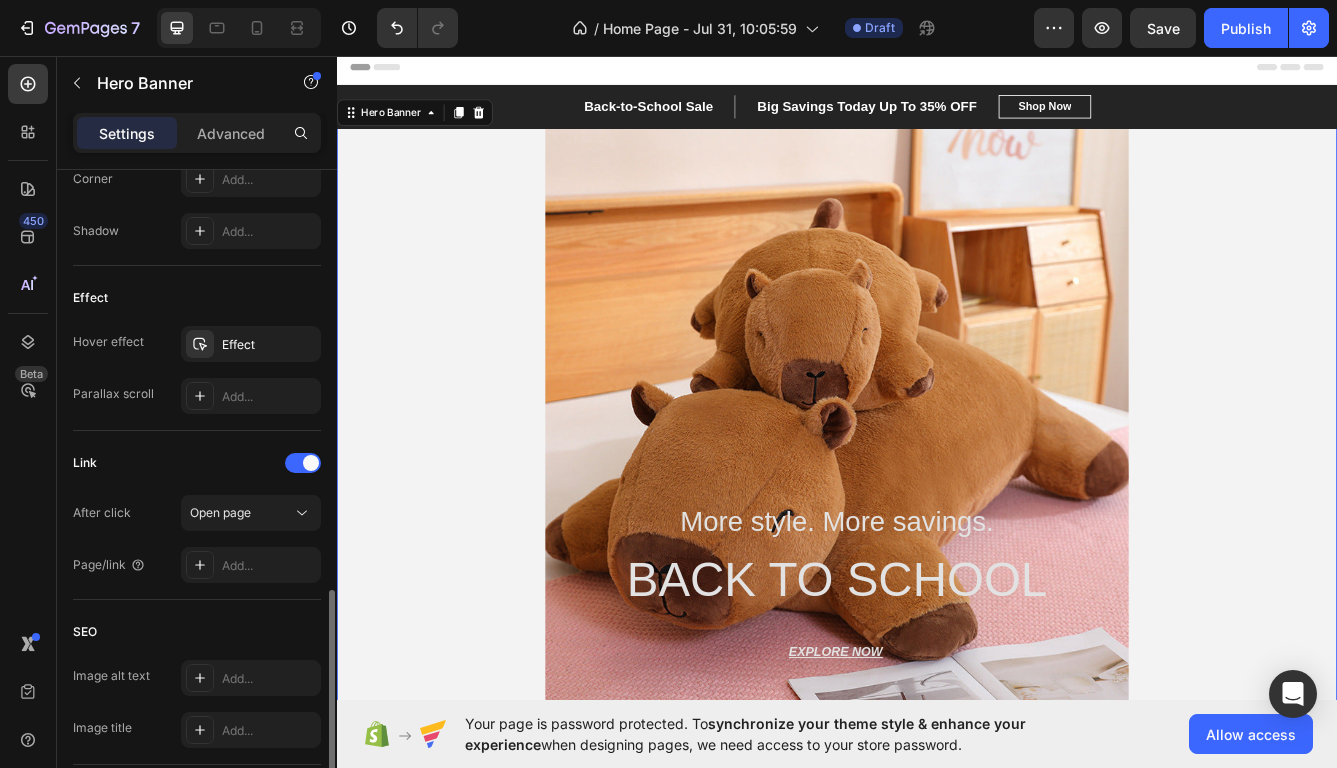 scroll, scrollTop: 1164, scrollLeft: 0, axis: vertical 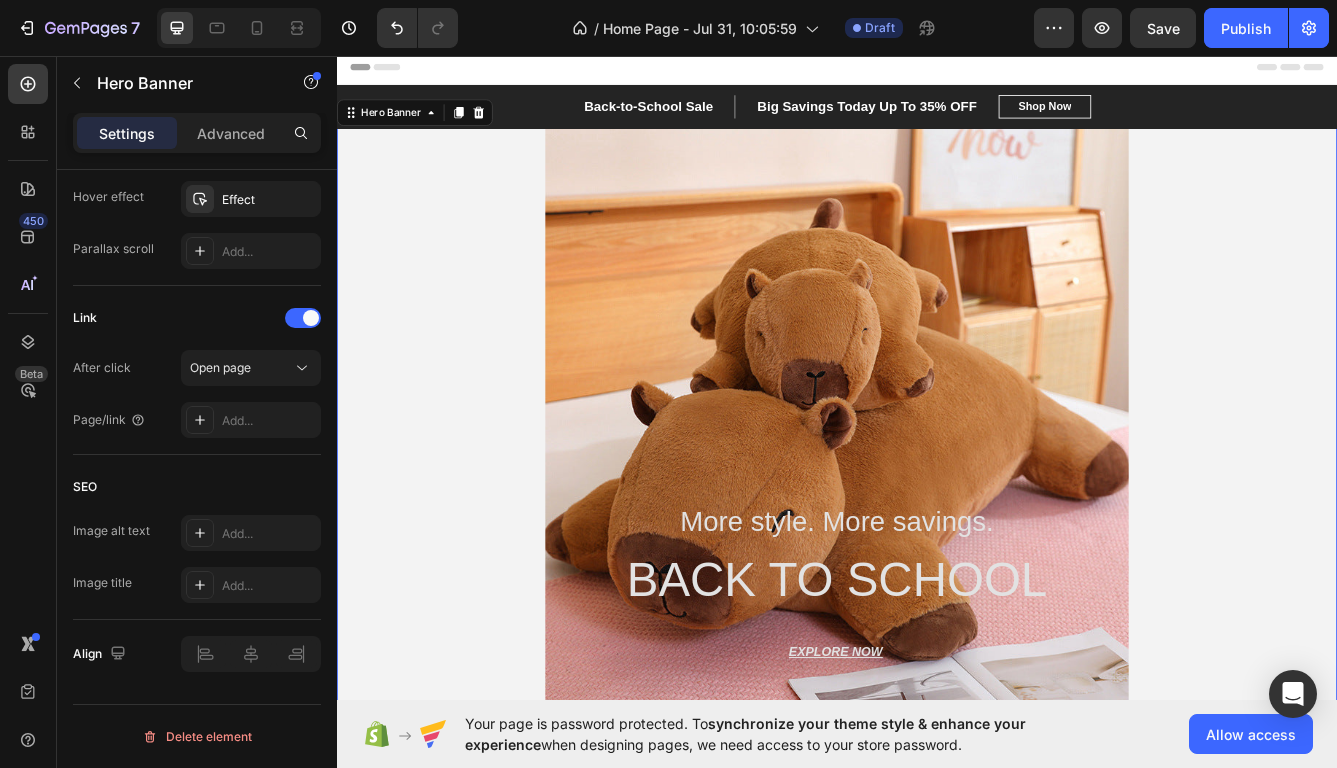 click at bounding box center (937, 493) 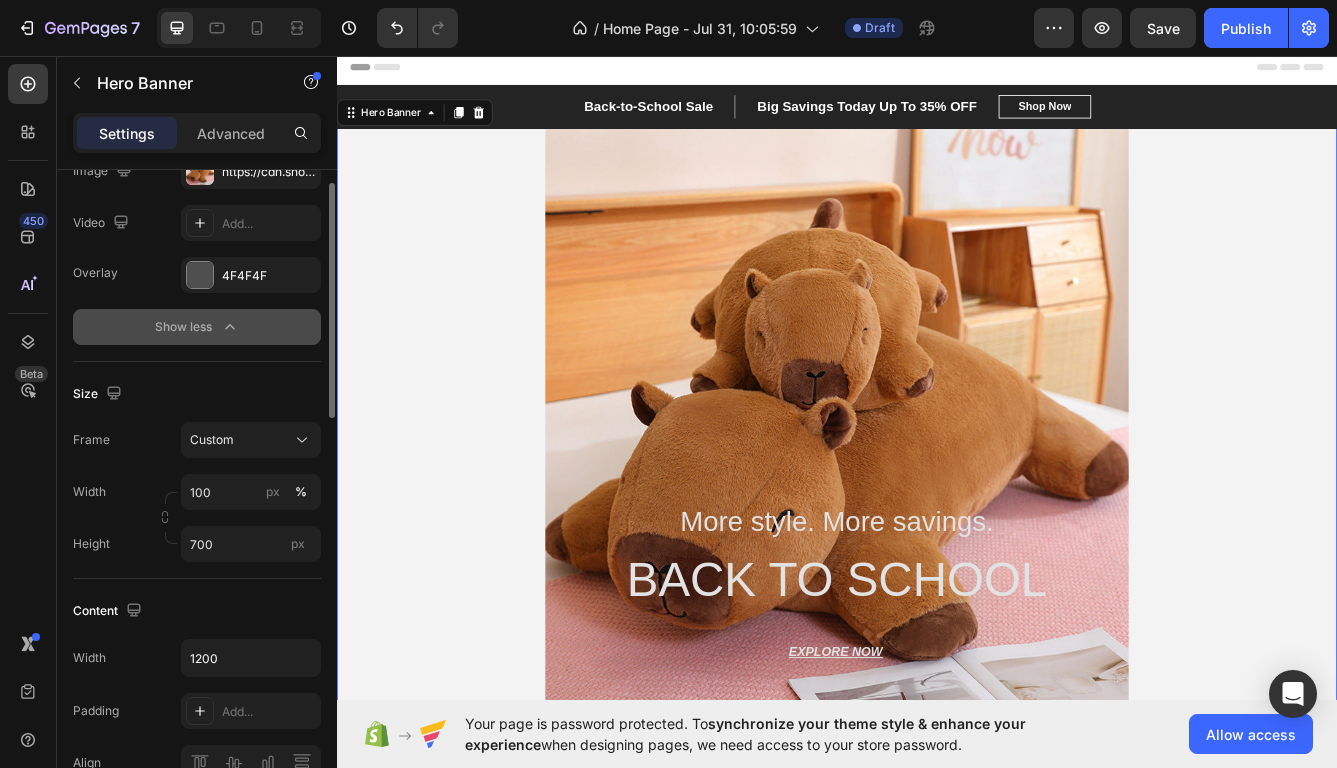 scroll, scrollTop: 208, scrollLeft: 0, axis: vertical 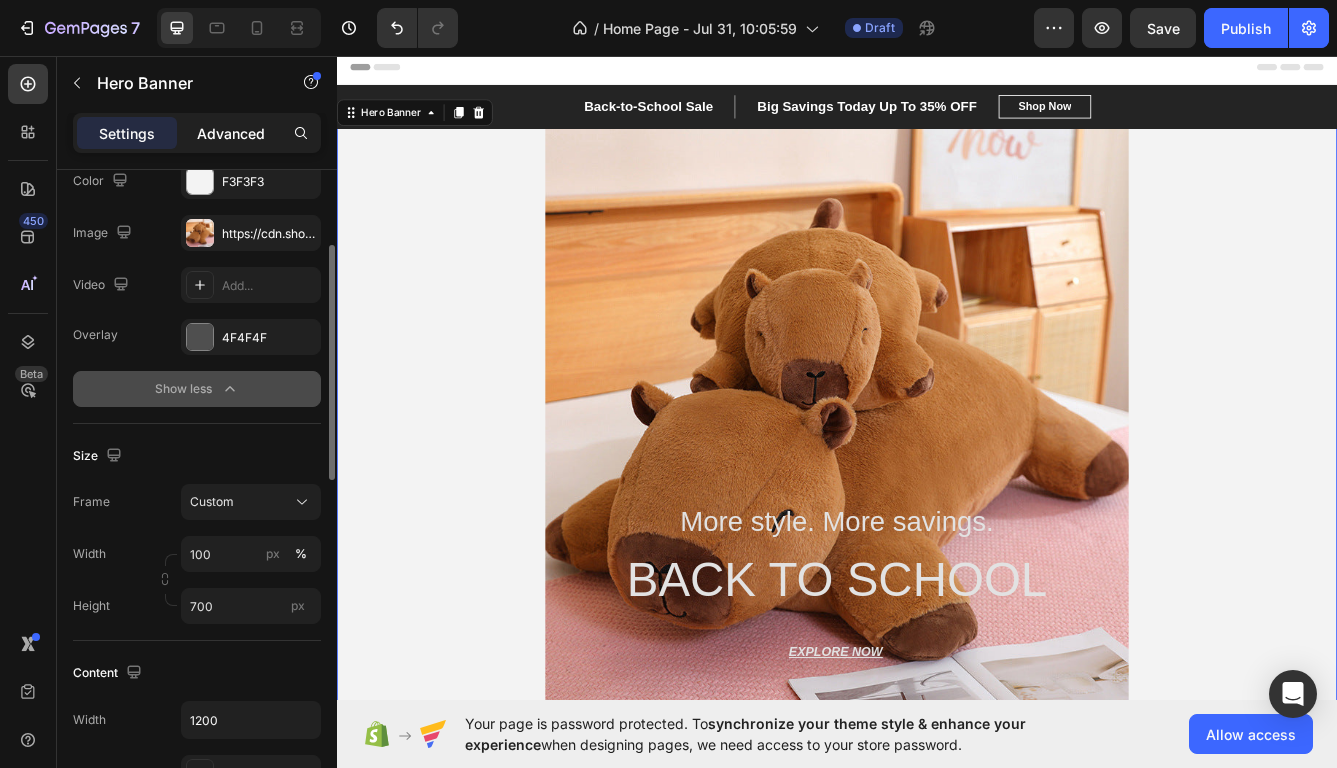 click on "Advanced" at bounding box center [231, 133] 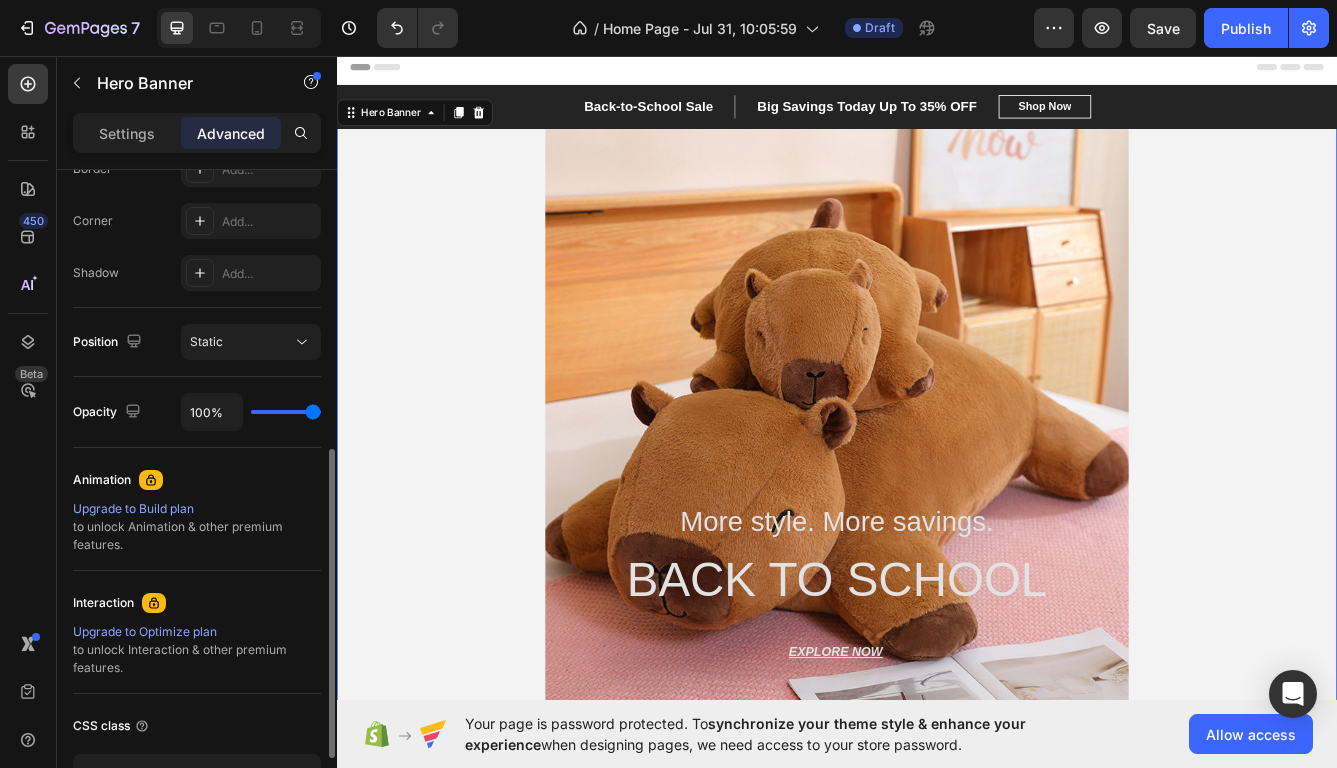 scroll, scrollTop: 733, scrollLeft: 0, axis: vertical 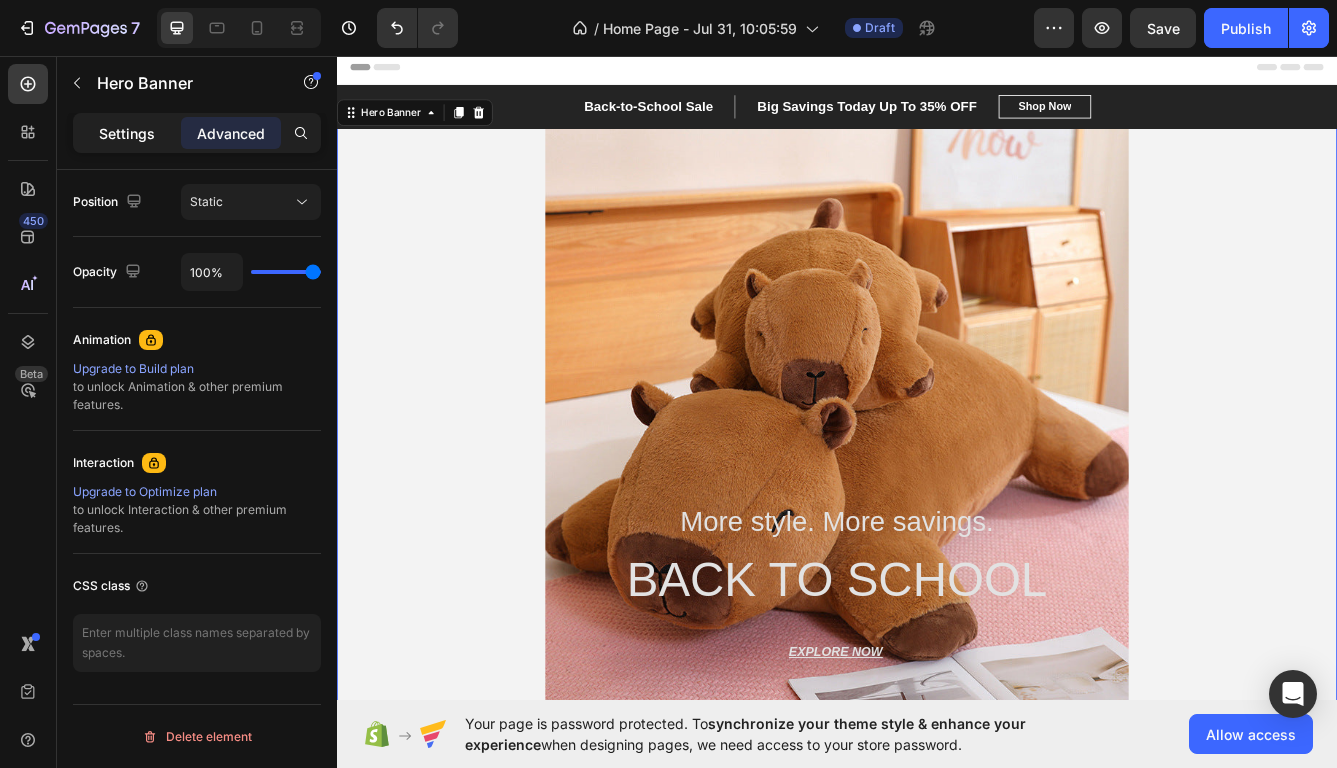 click on "Settings" at bounding box center [127, 133] 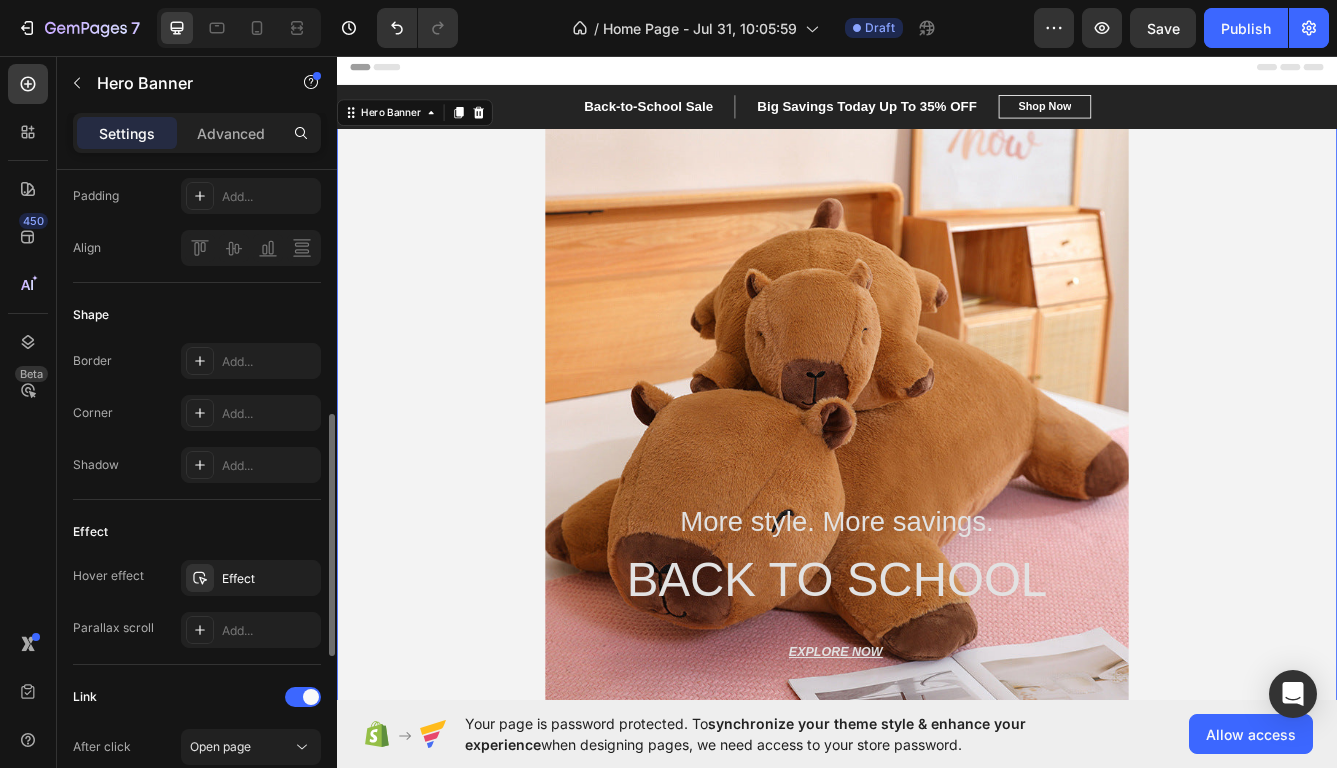 scroll, scrollTop: 0, scrollLeft: 0, axis: both 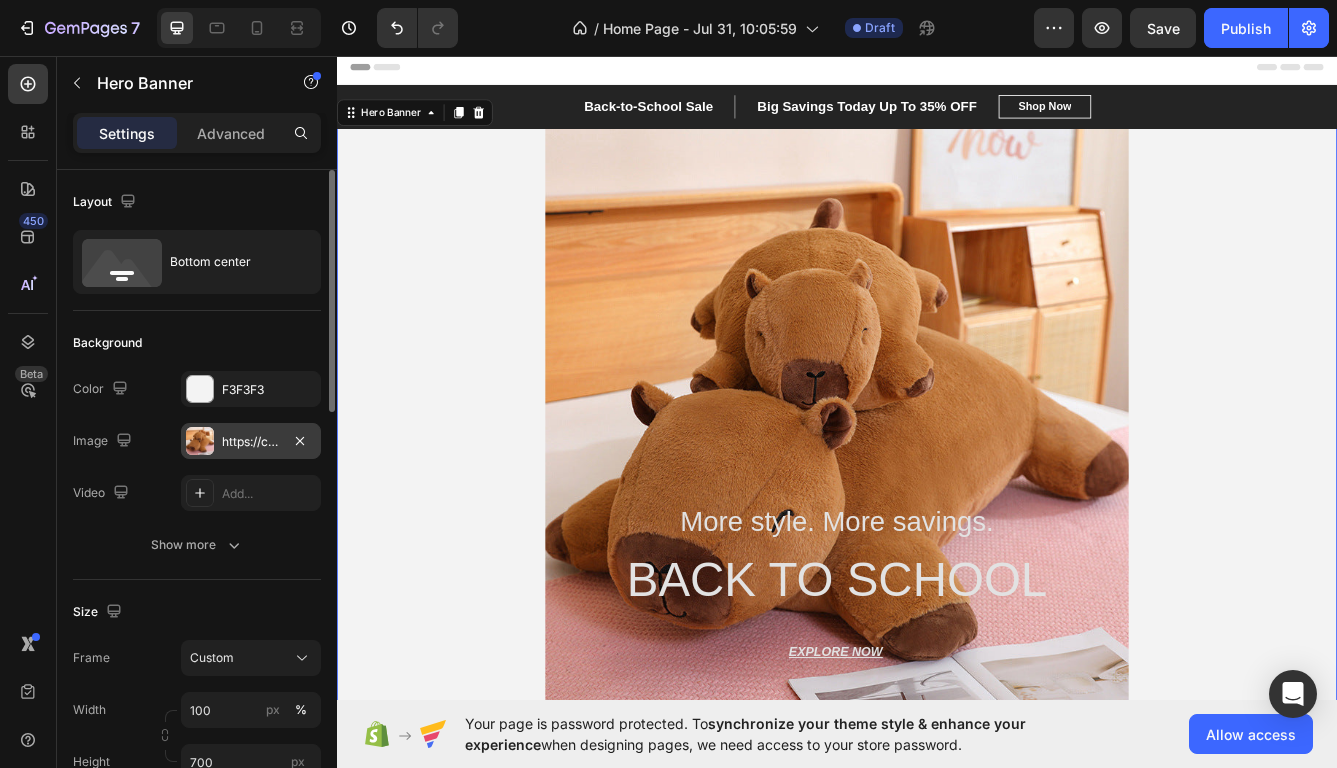 click on "https://cdn.shopify.com/s/files/1/0812/1450/4994/files/gempages_574984439470228592-53d3541d-a444-40a0-ac5b-e93462b4e1dc.jpg" at bounding box center [251, 441] 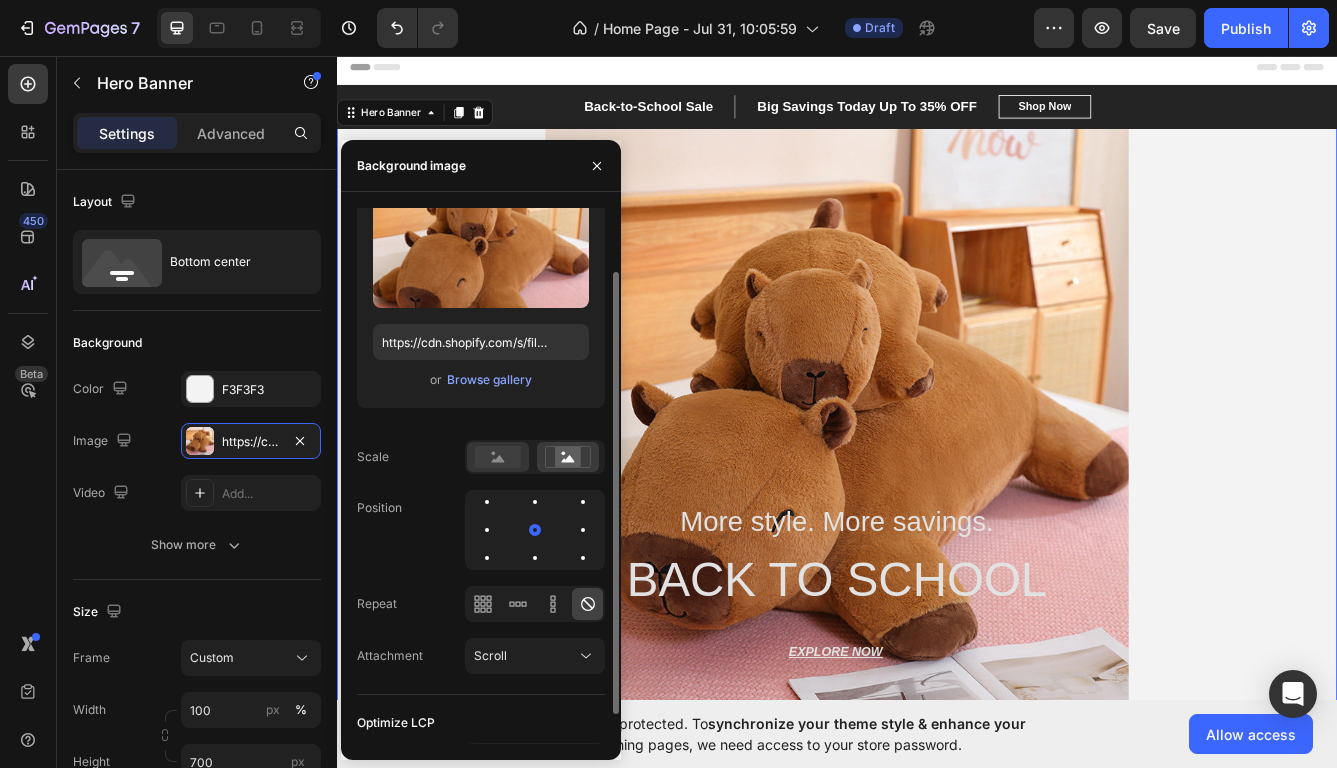 scroll, scrollTop: 113, scrollLeft: 0, axis: vertical 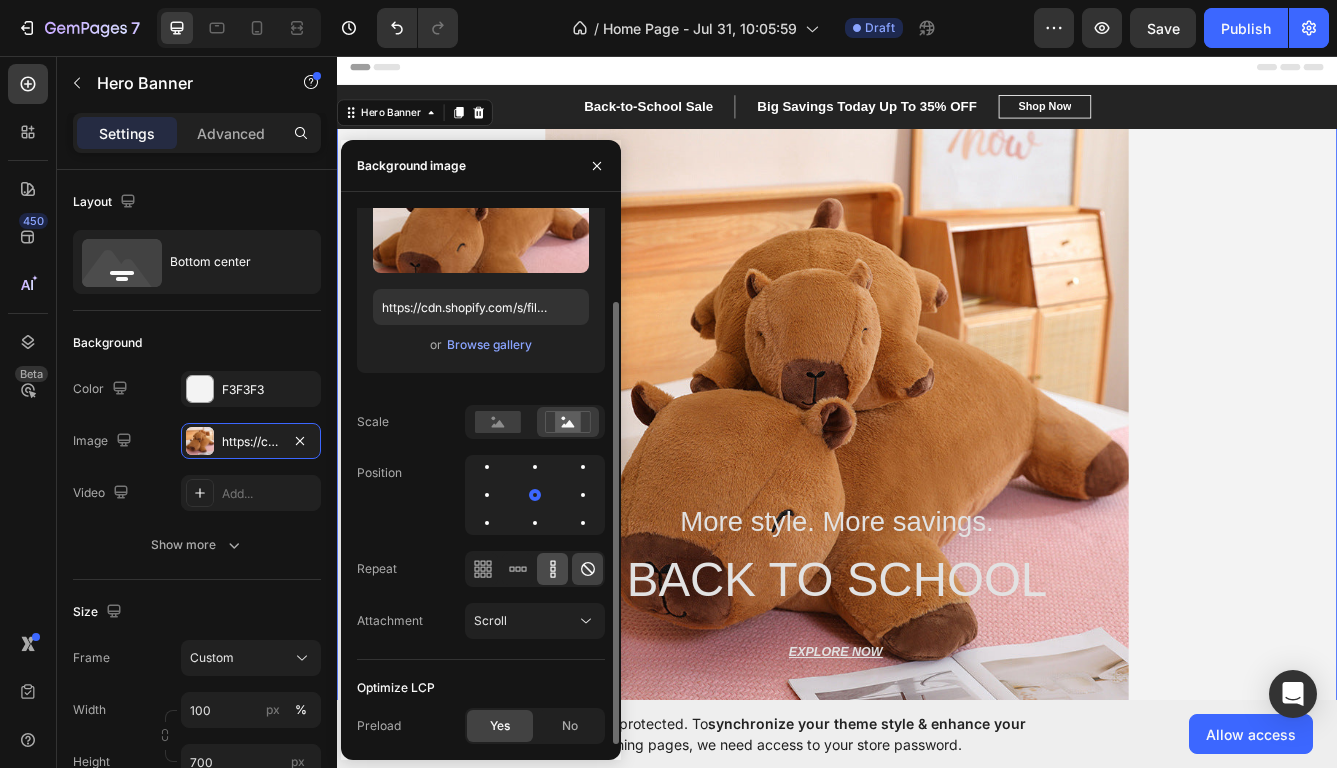 click 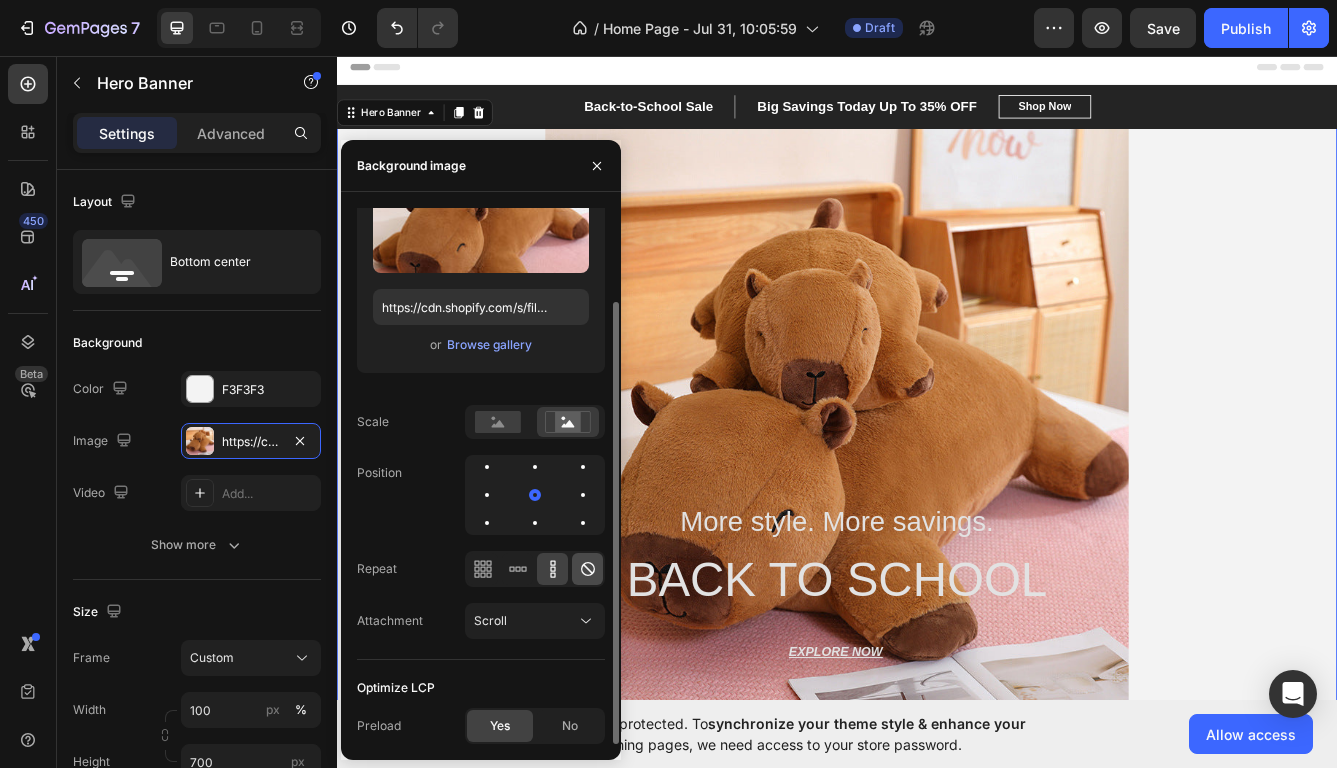 click 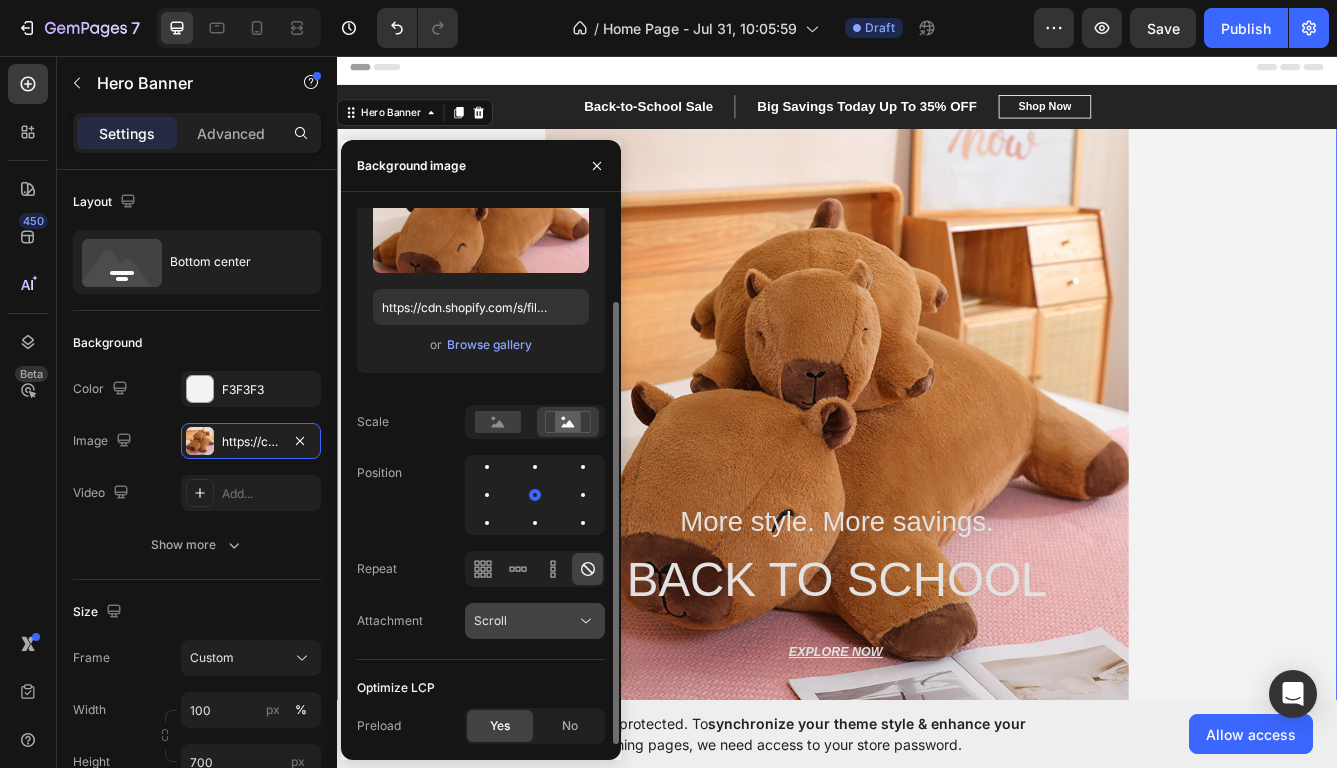 click on "Scroll" 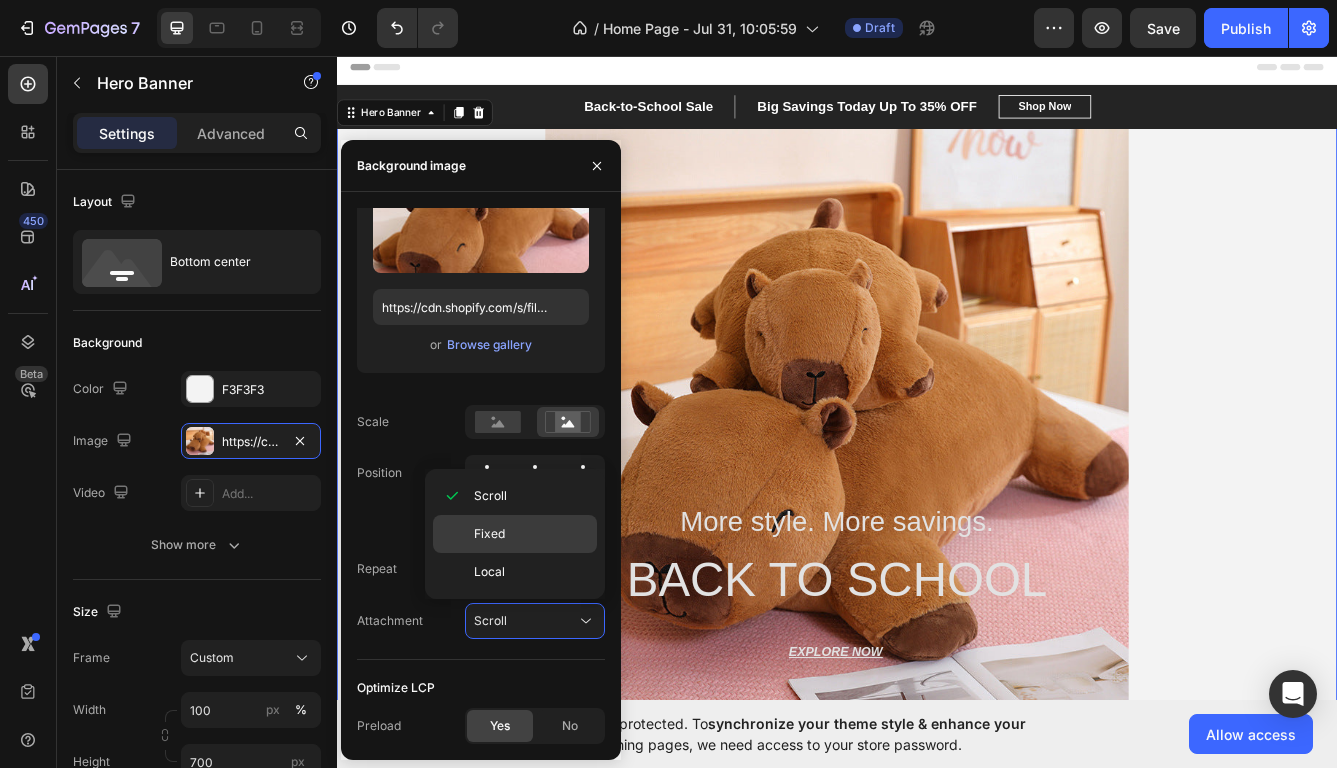 click on "Fixed" at bounding box center [531, 534] 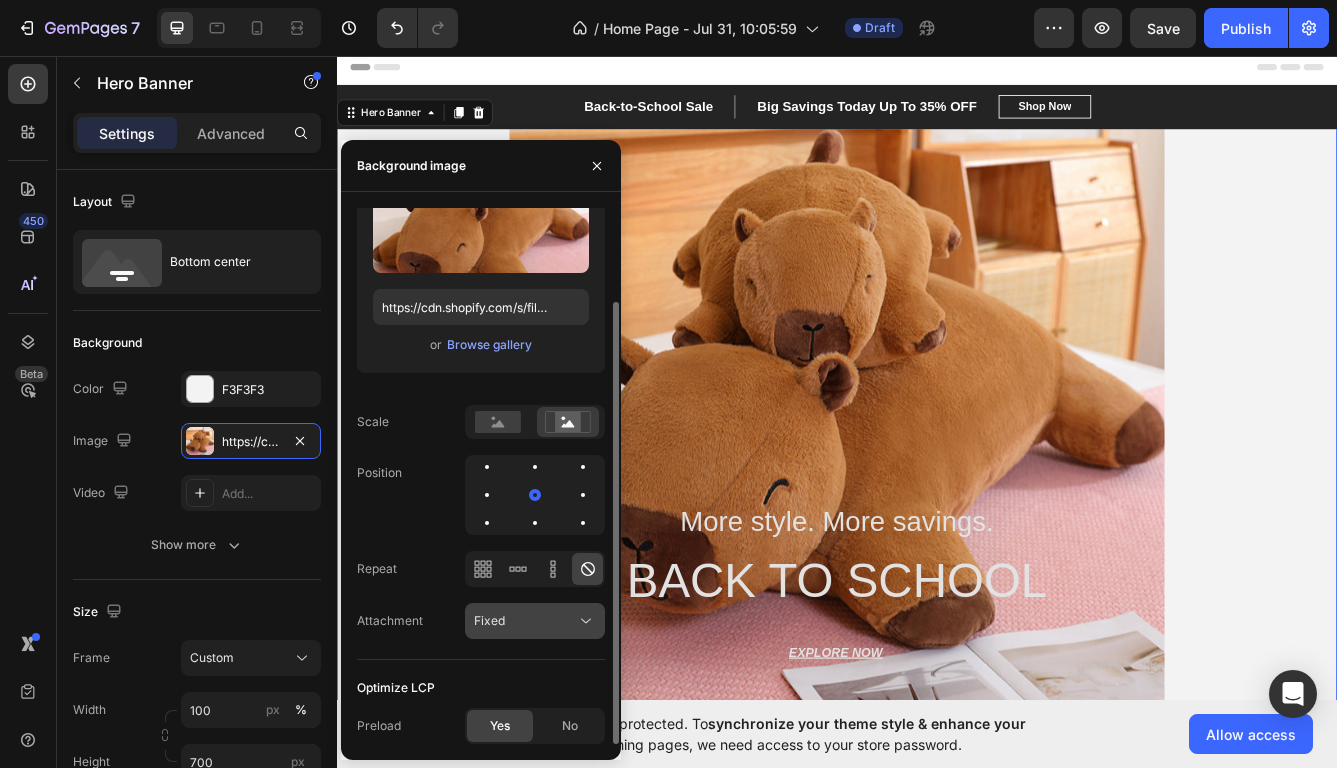 click on "Fixed" at bounding box center (525, 621) 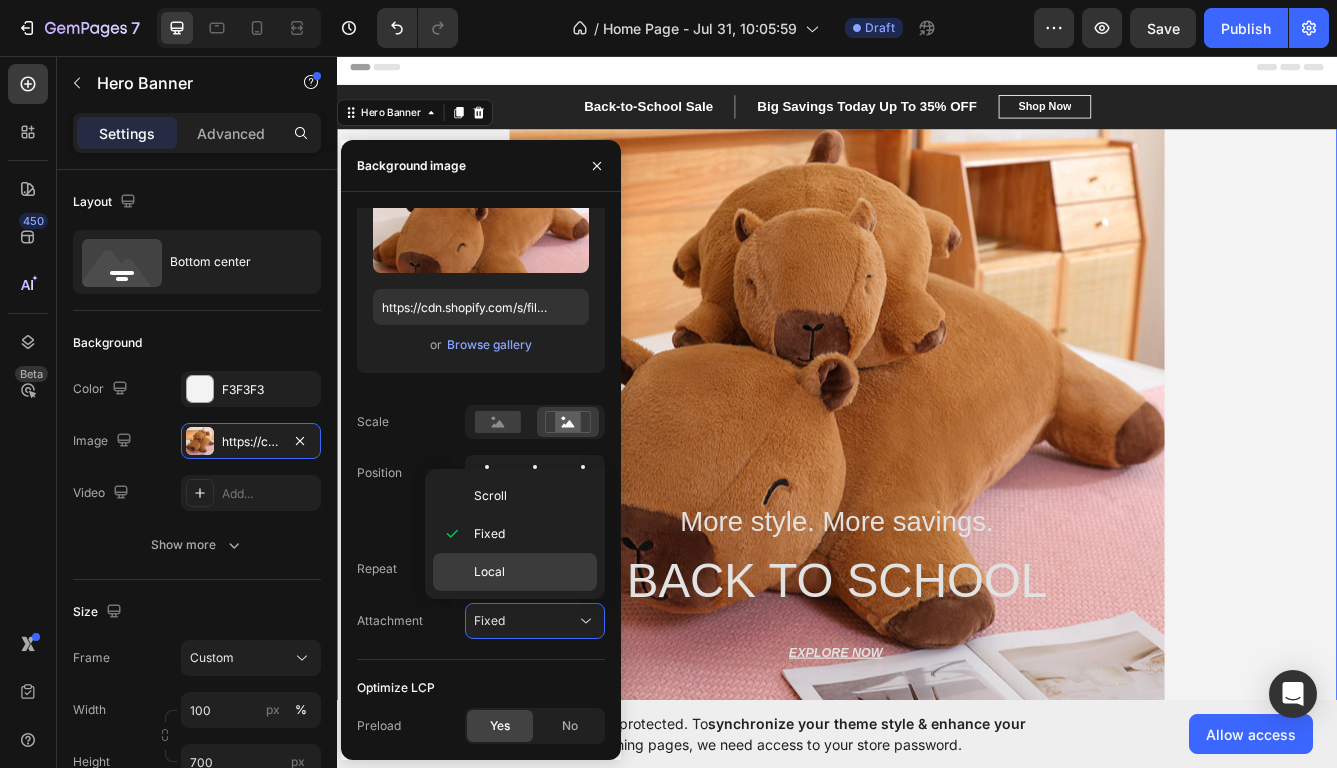 click on "Local" at bounding box center [531, 572] 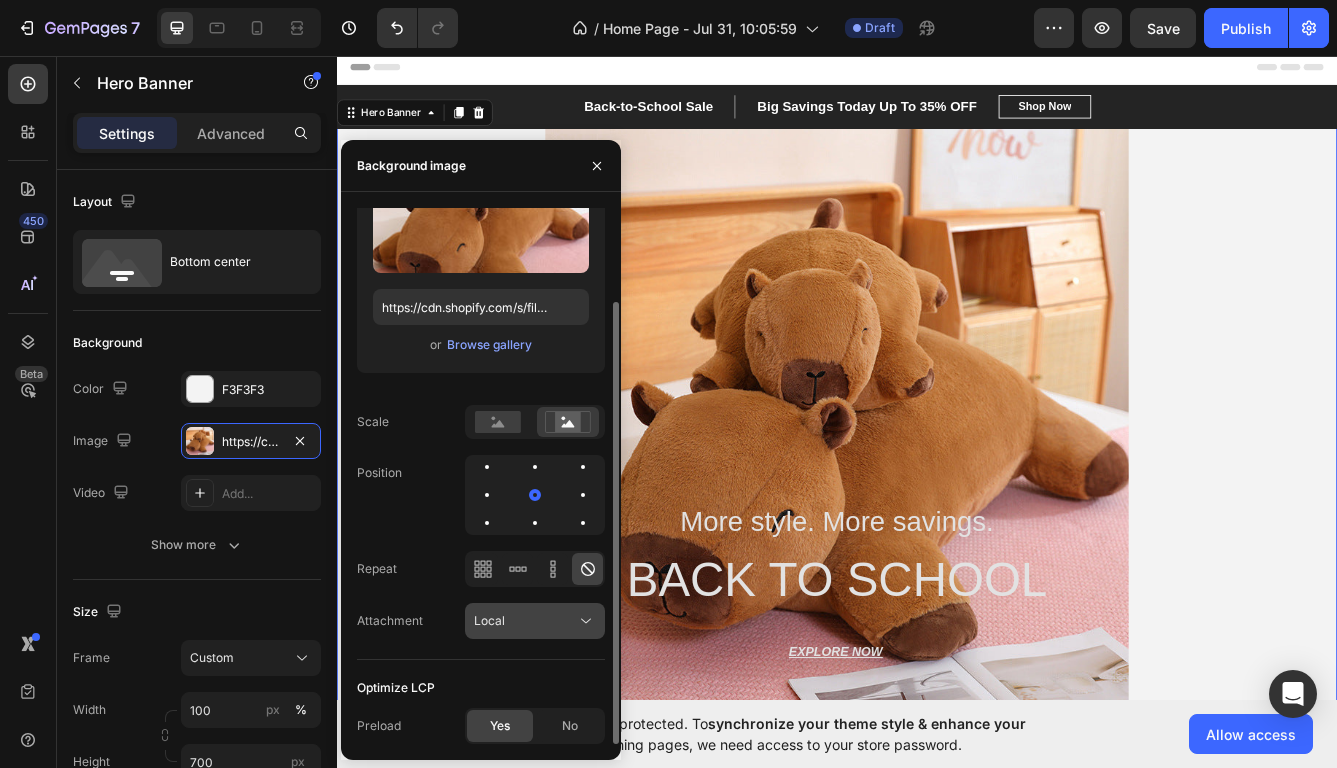 click on "Local" at bounding box center (525, 621) 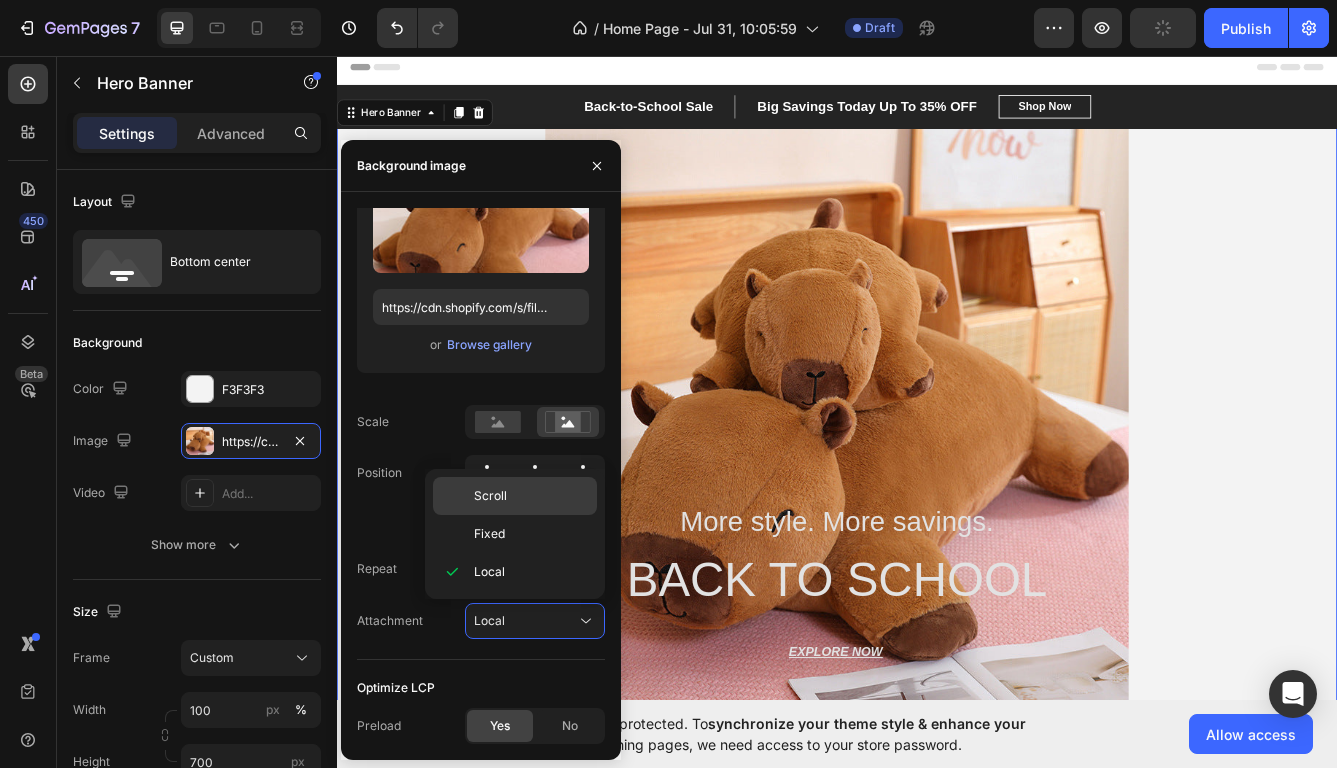 click on "Scroll" at bounding box center (531, 496) 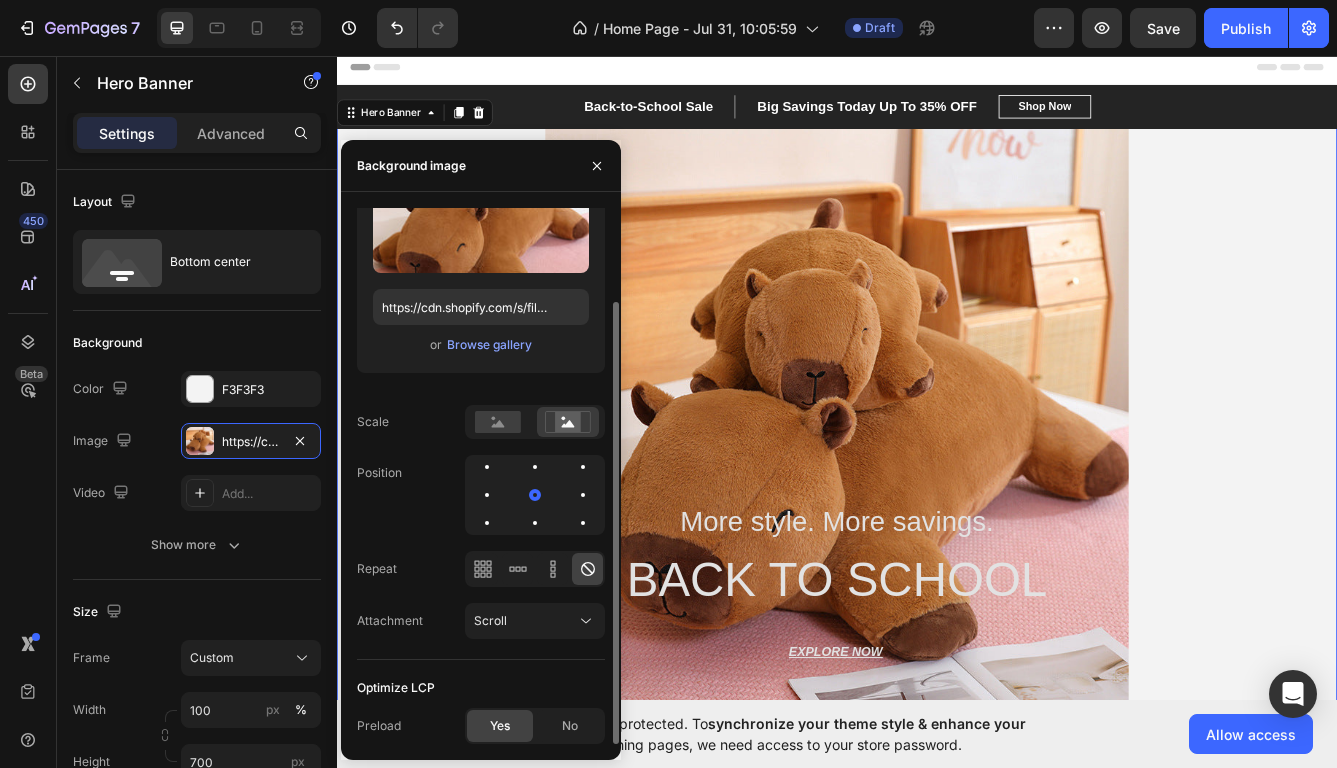 scroll, scrollTop: 0, scrollLeft: 0, axis: both 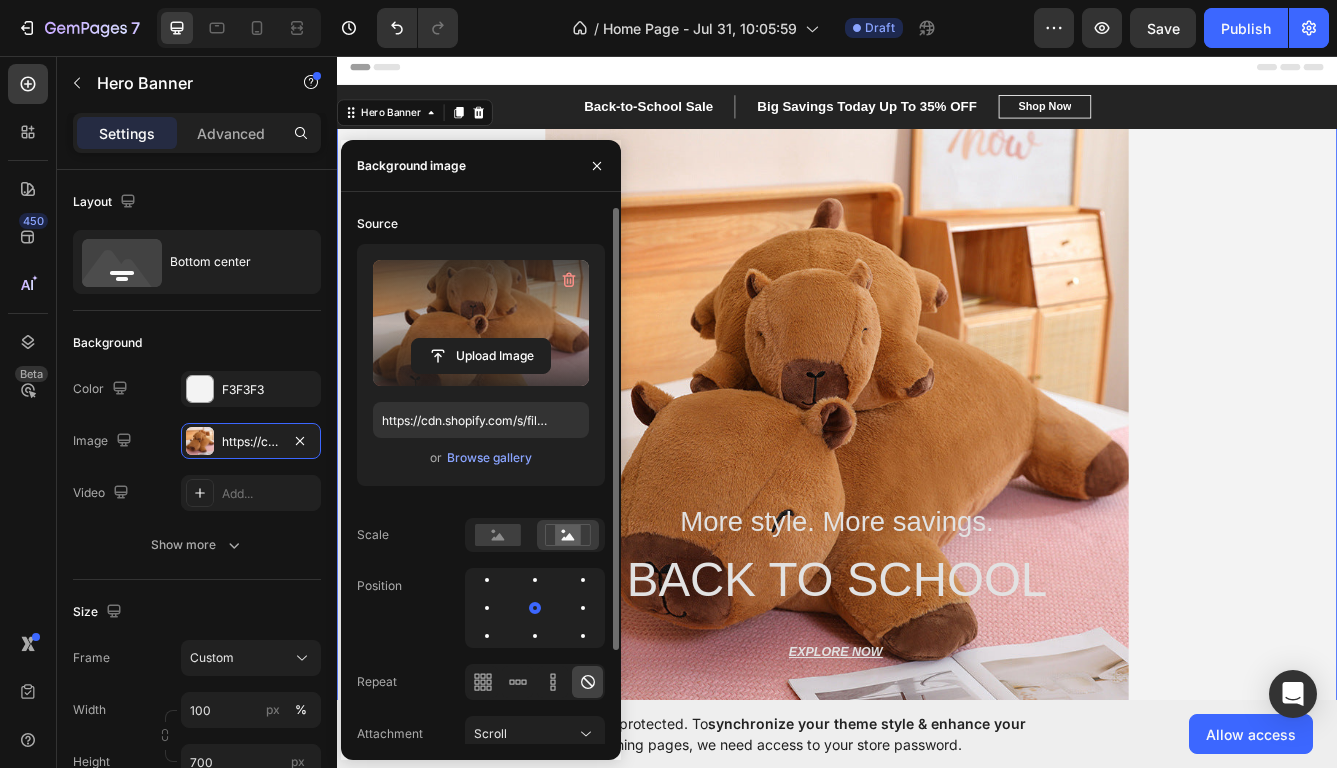 click at bounding box center (481, 323) 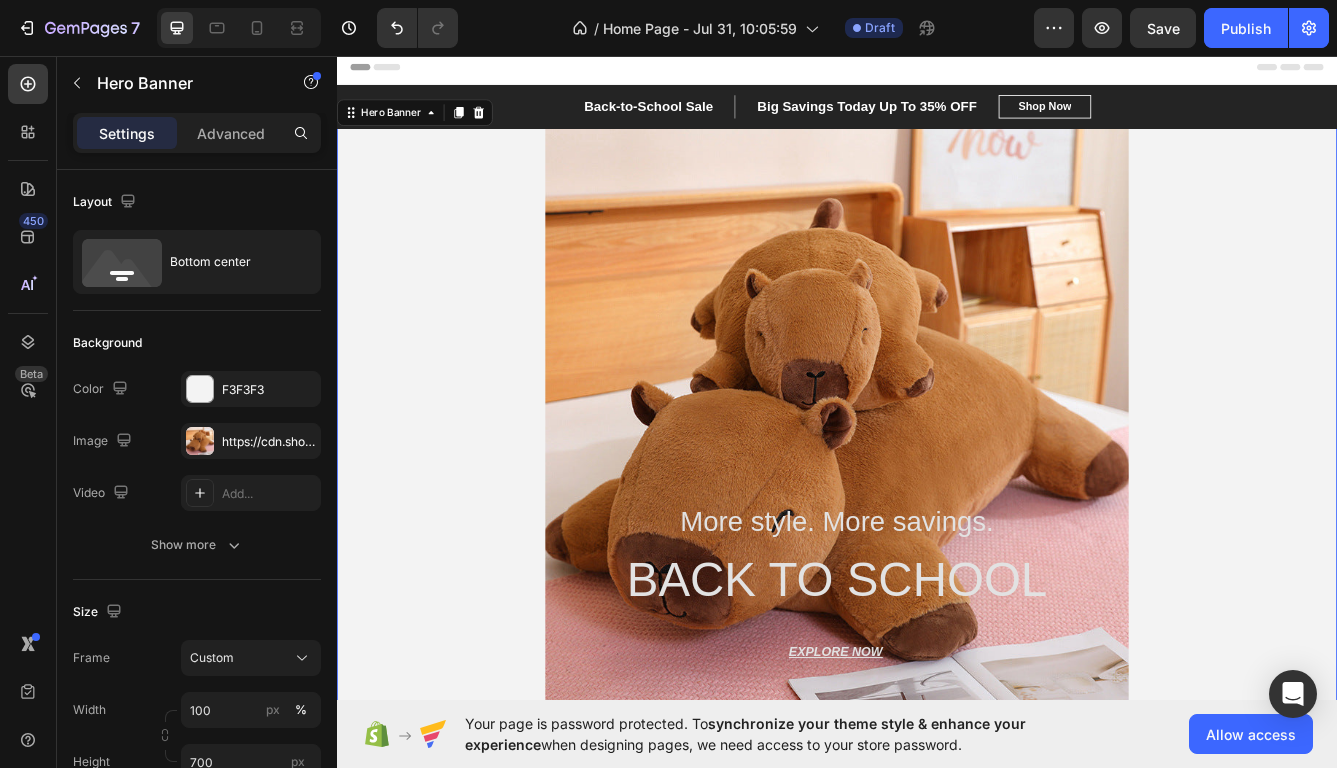 click at bounding box center [937, 493] 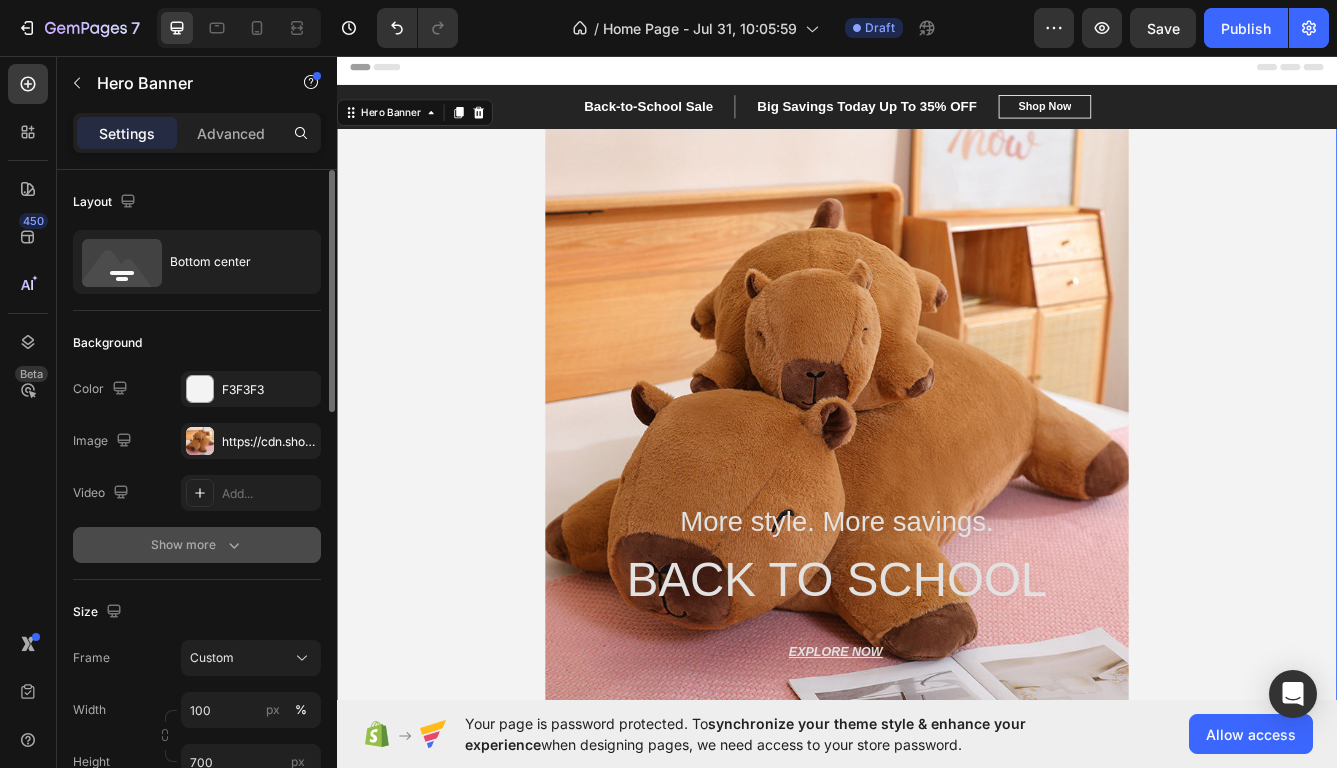 click on "Show more" at bounding box center (197, 545) 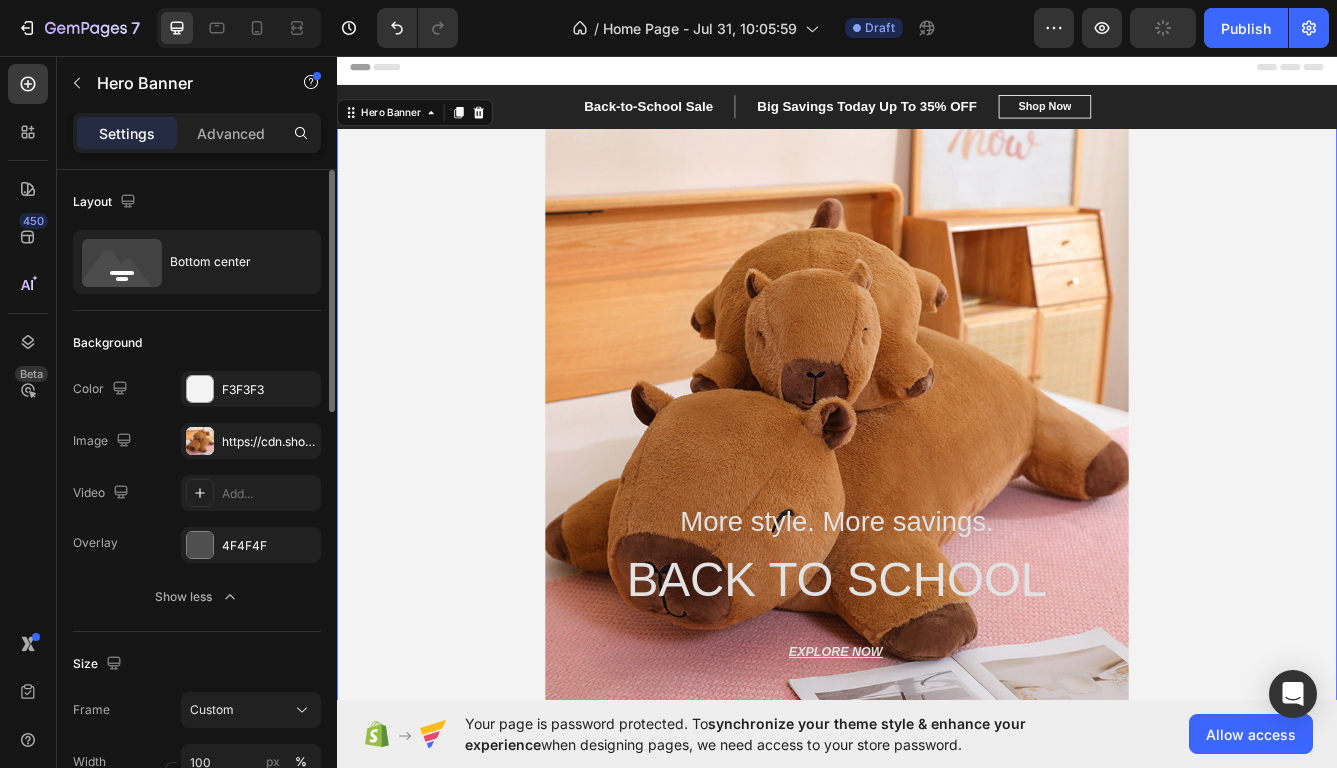 click on "Image" at bounding box center [104, 441] 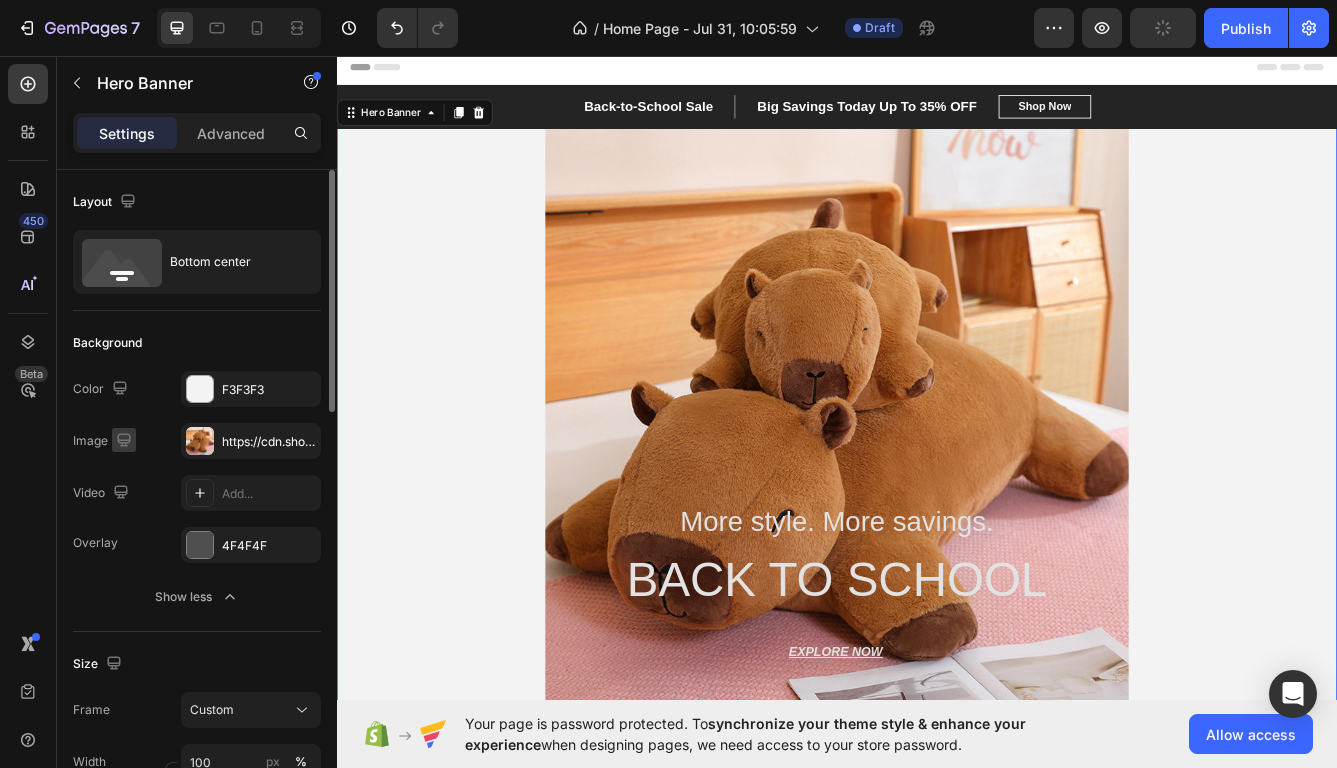click 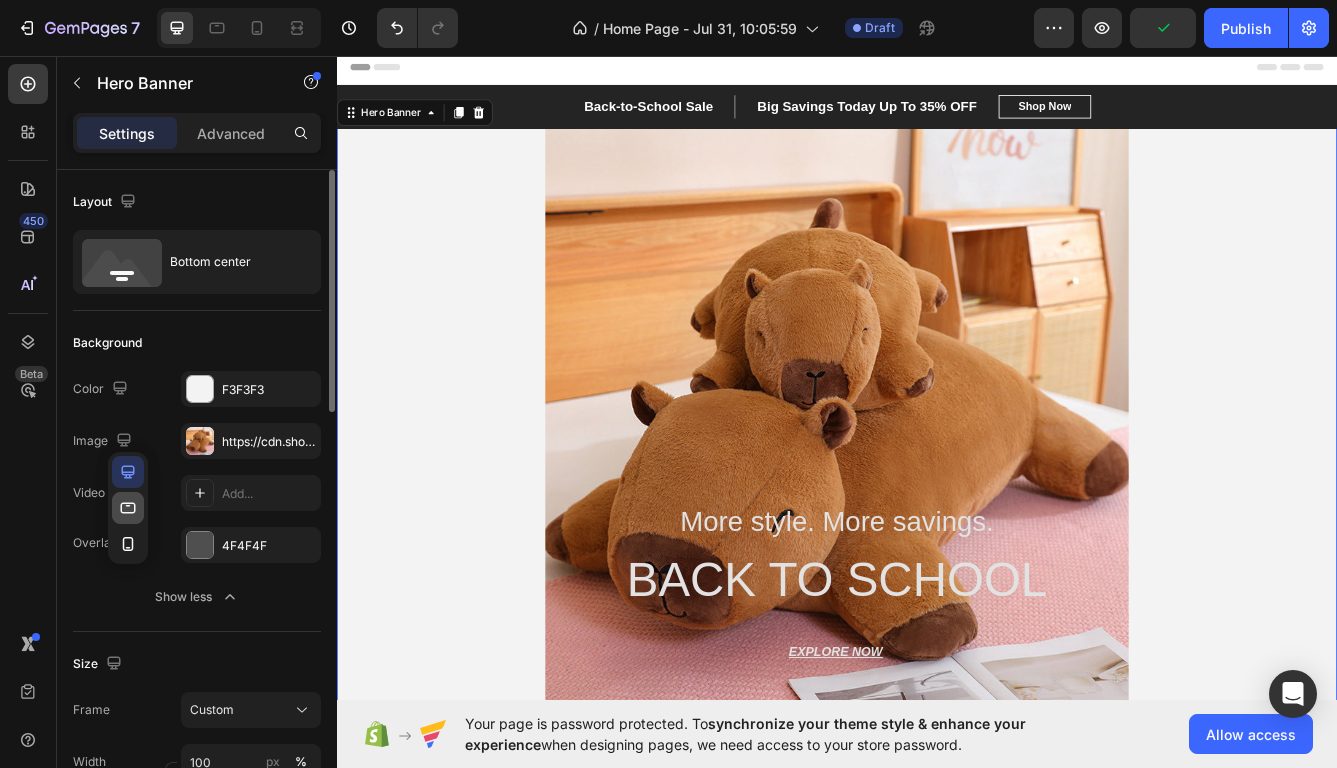 click 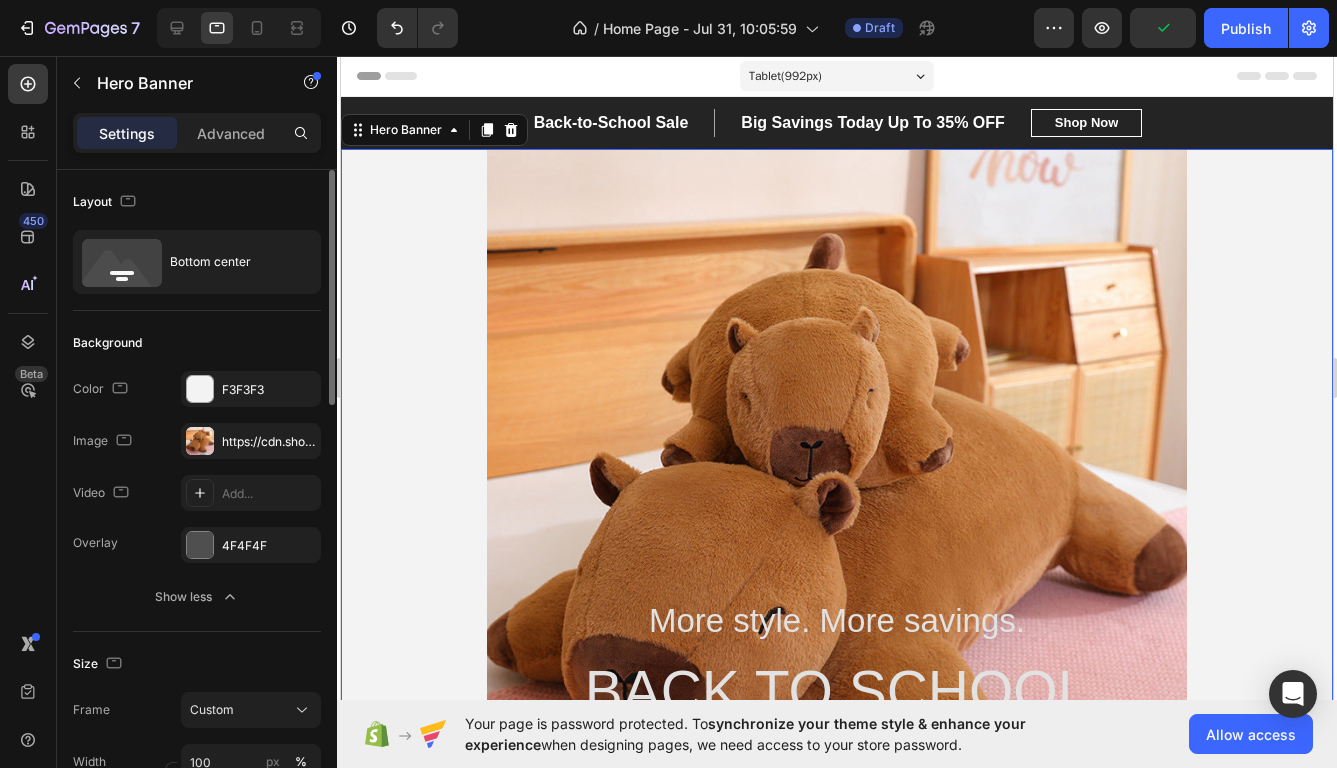 scroll, scrollTop: 23, scrollLeft: 0, axis: vertical 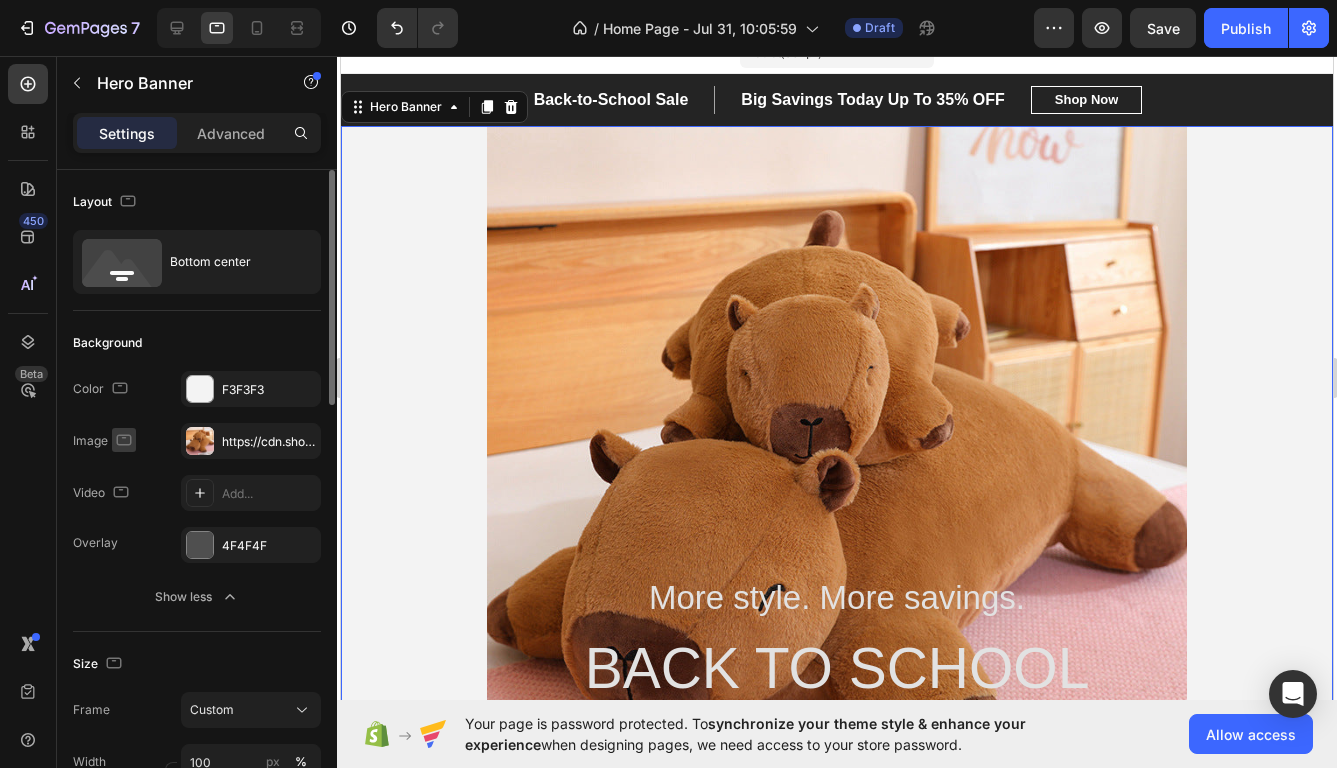 click at bounding box center [124, 440] 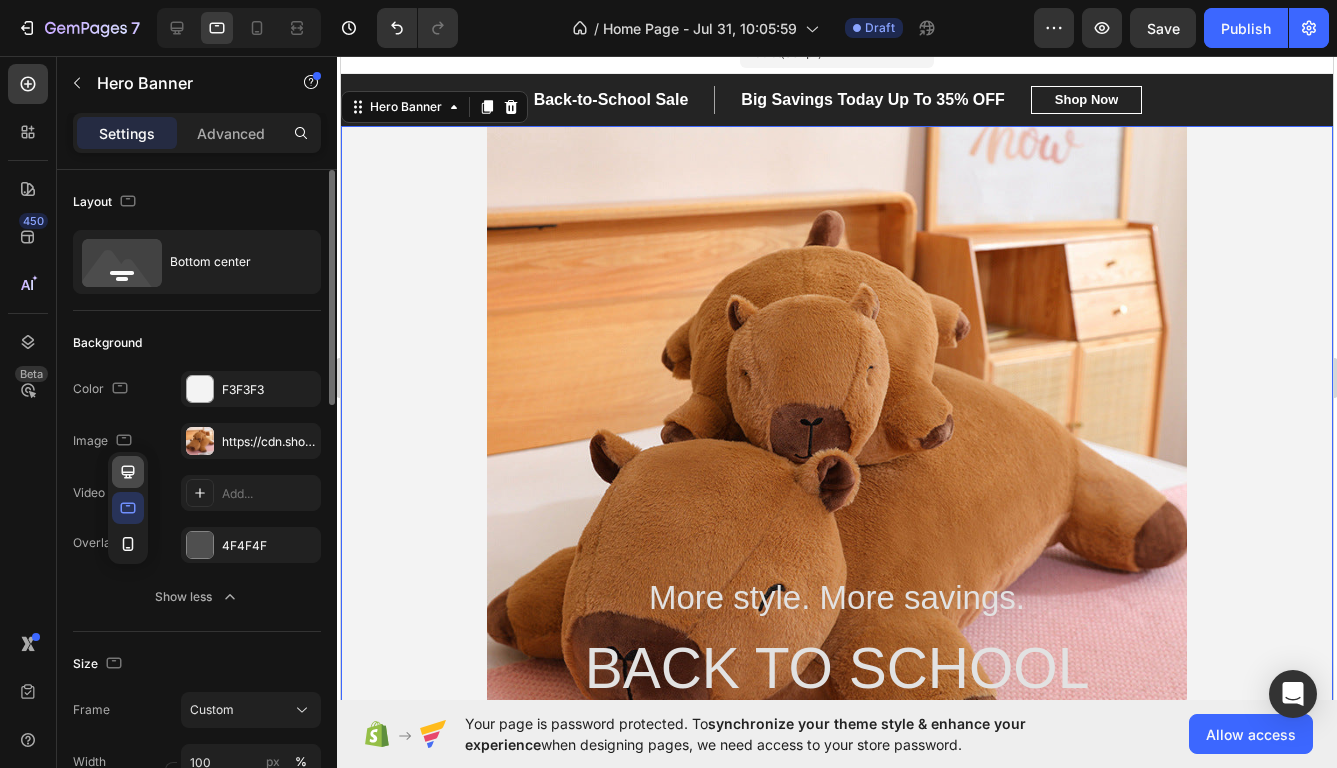 click 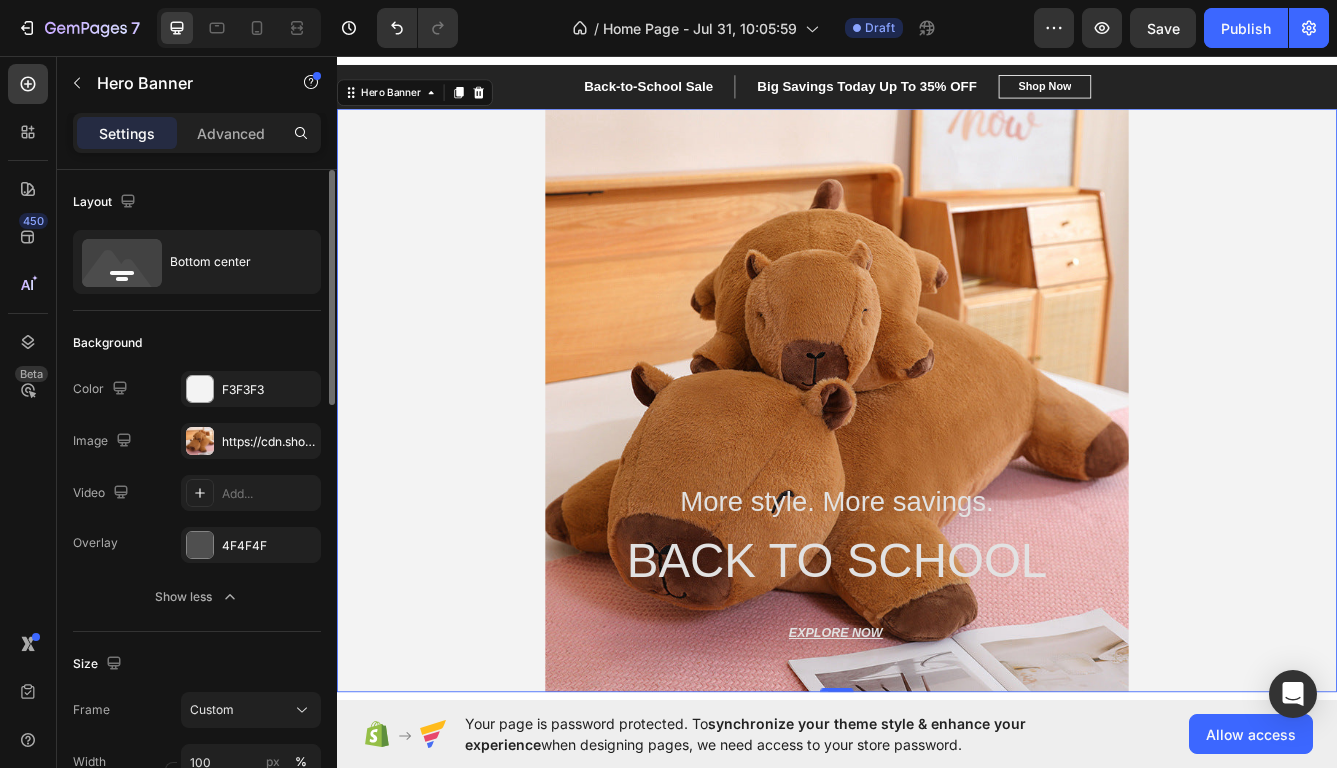 scroll, scrollTop: 0, scrollLeft: 0, axis: both 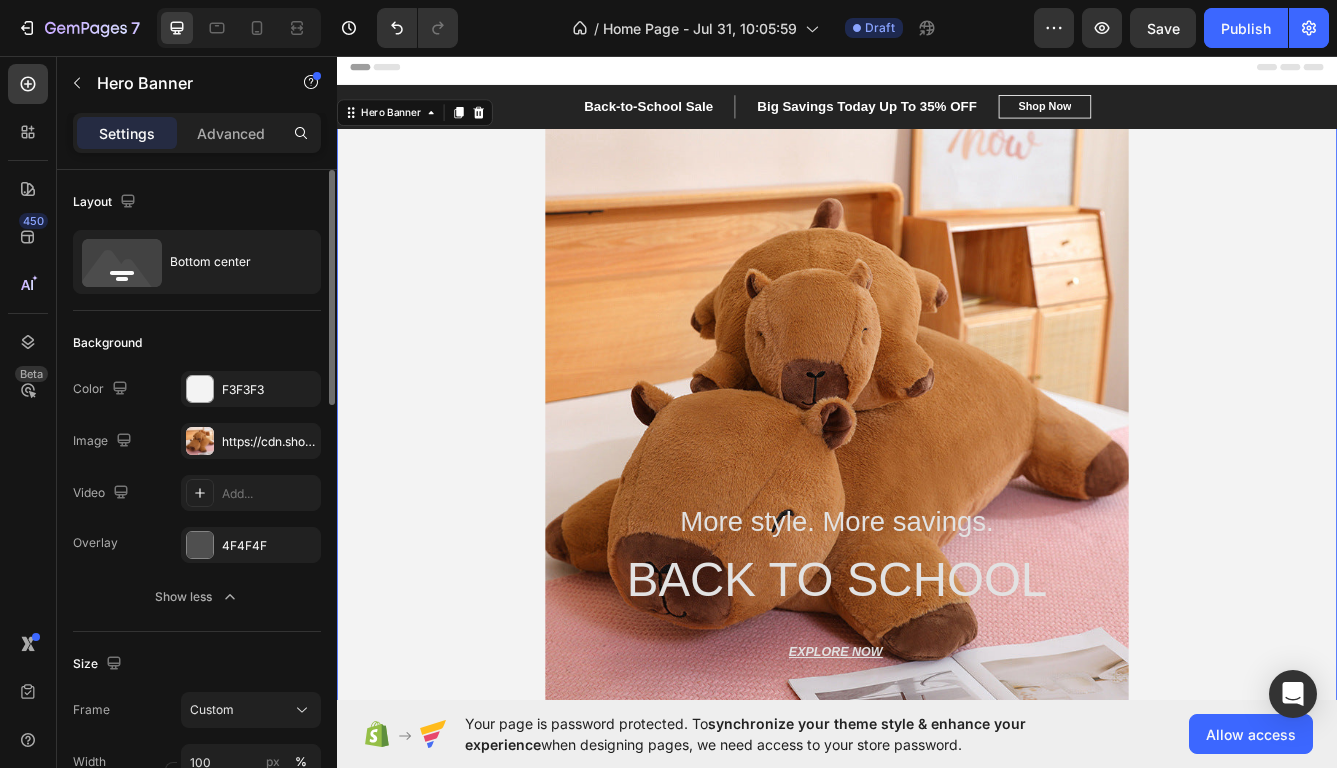 click on "The changes might be hidden by the image and the video. Color F3F3F3 Image https://cdn.shopify.com/s/files/1/0812/1450/4994/files/gempages_574984439470228592-53d3541d-a444-40a0-ac5b-e93462b4e1dc.jpg Video Add... Overlay 4F4F4F Show less" at bounding box center (197, 493) 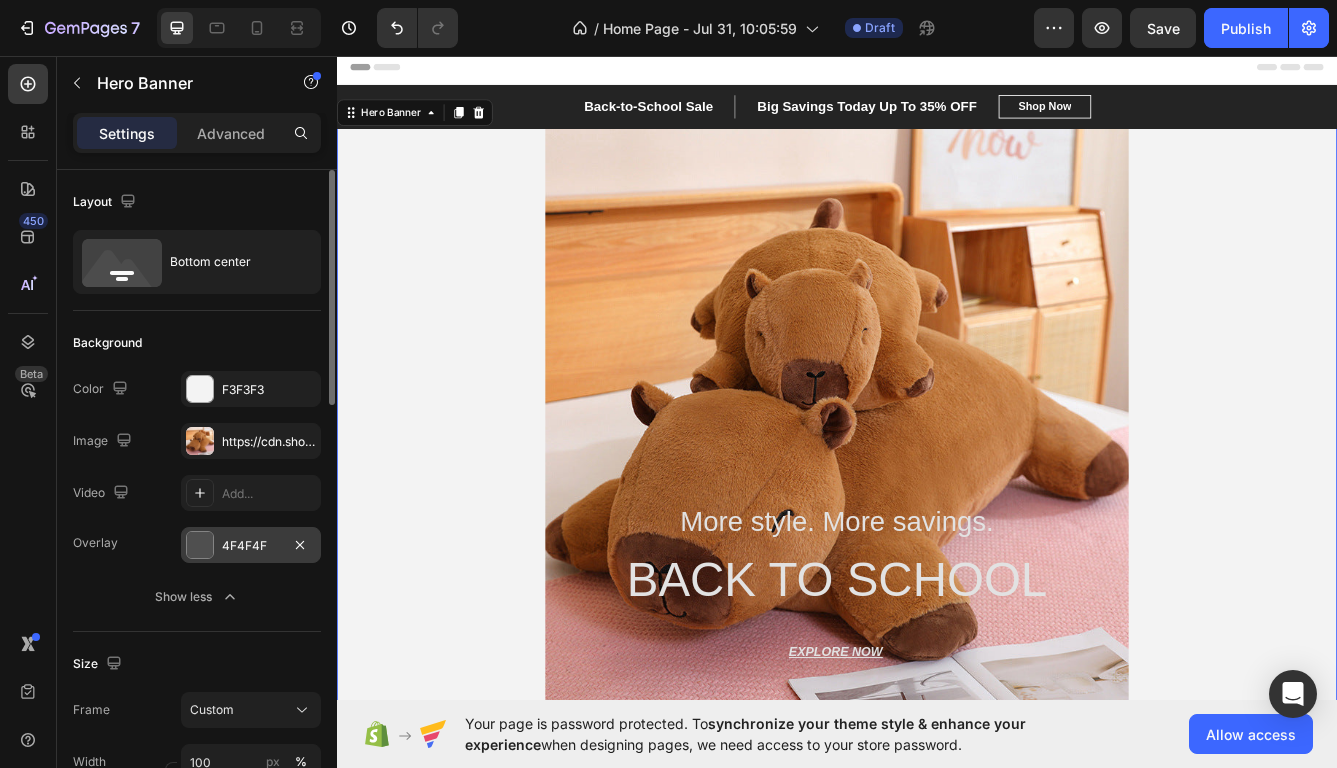 click on "4F4F4F" at bounding box center [251, 546] 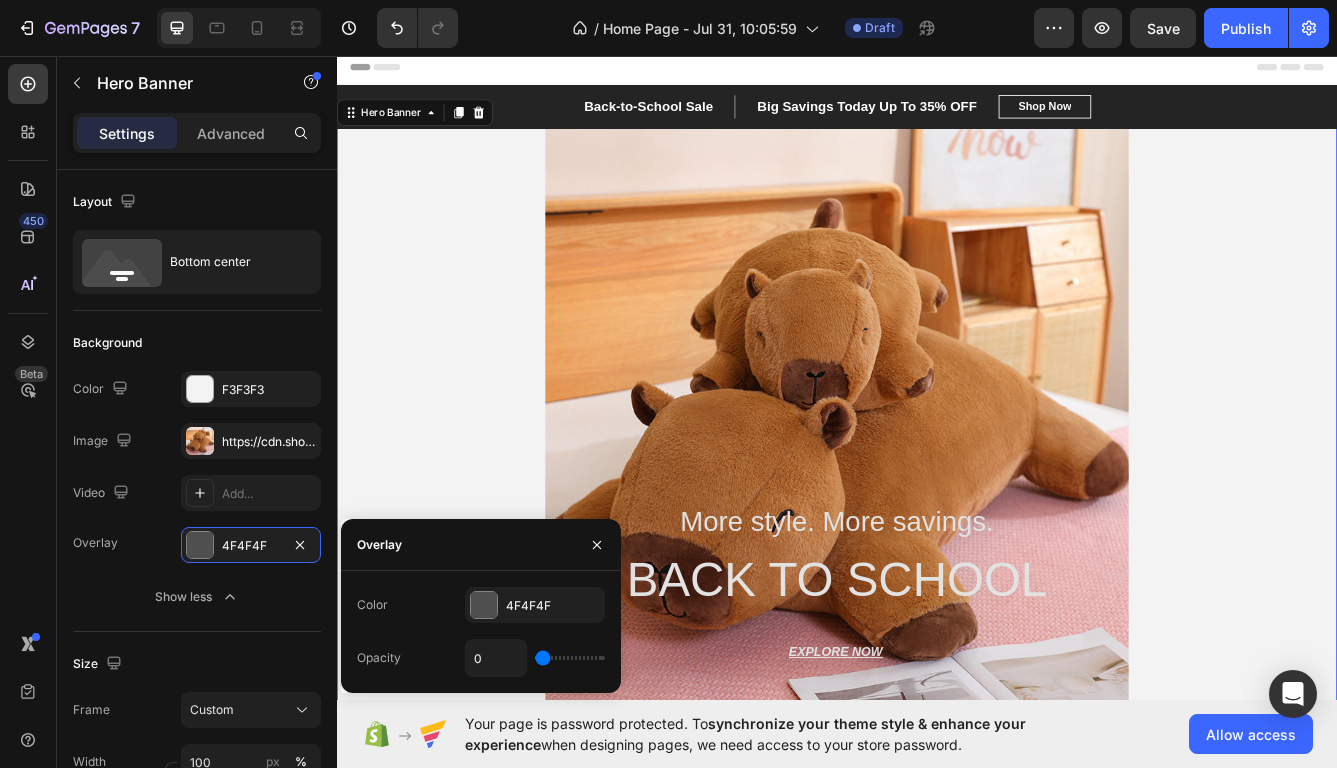 type on "13" 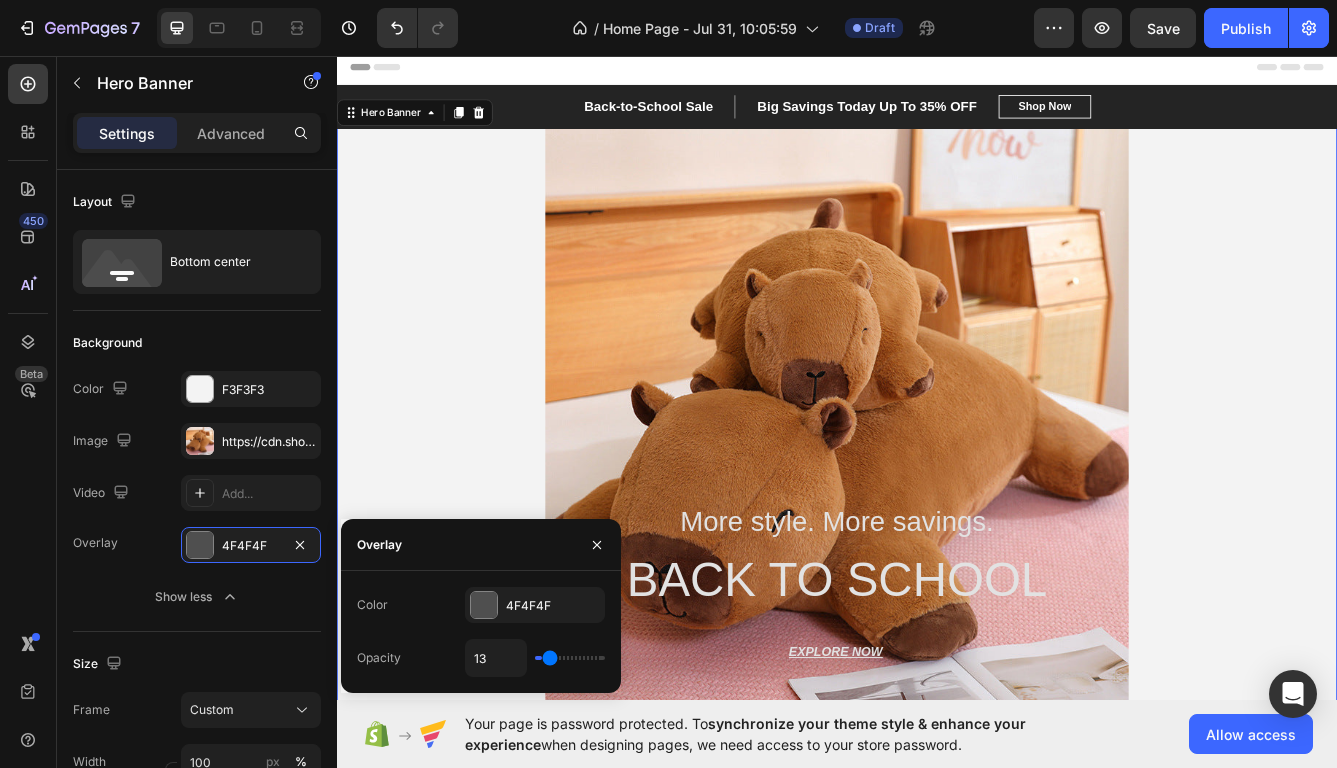type on "14" 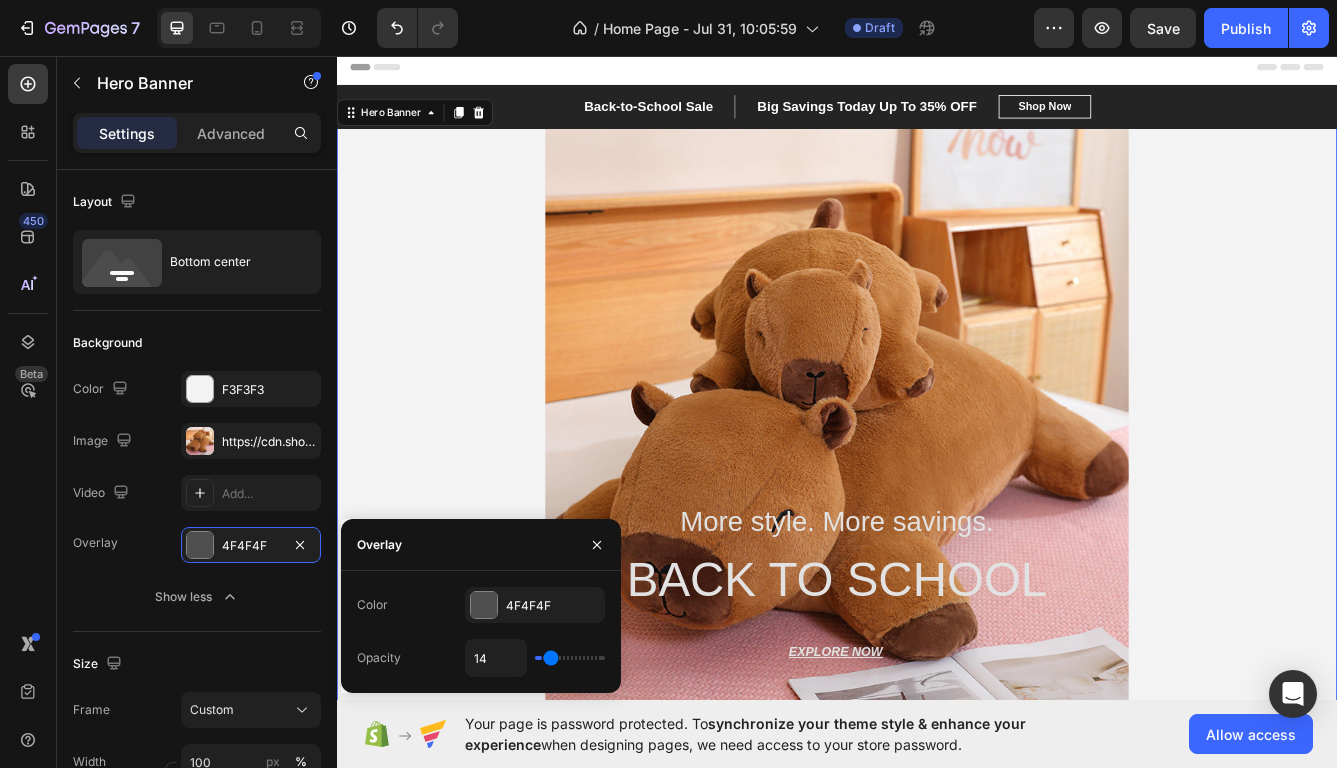 type on "16" 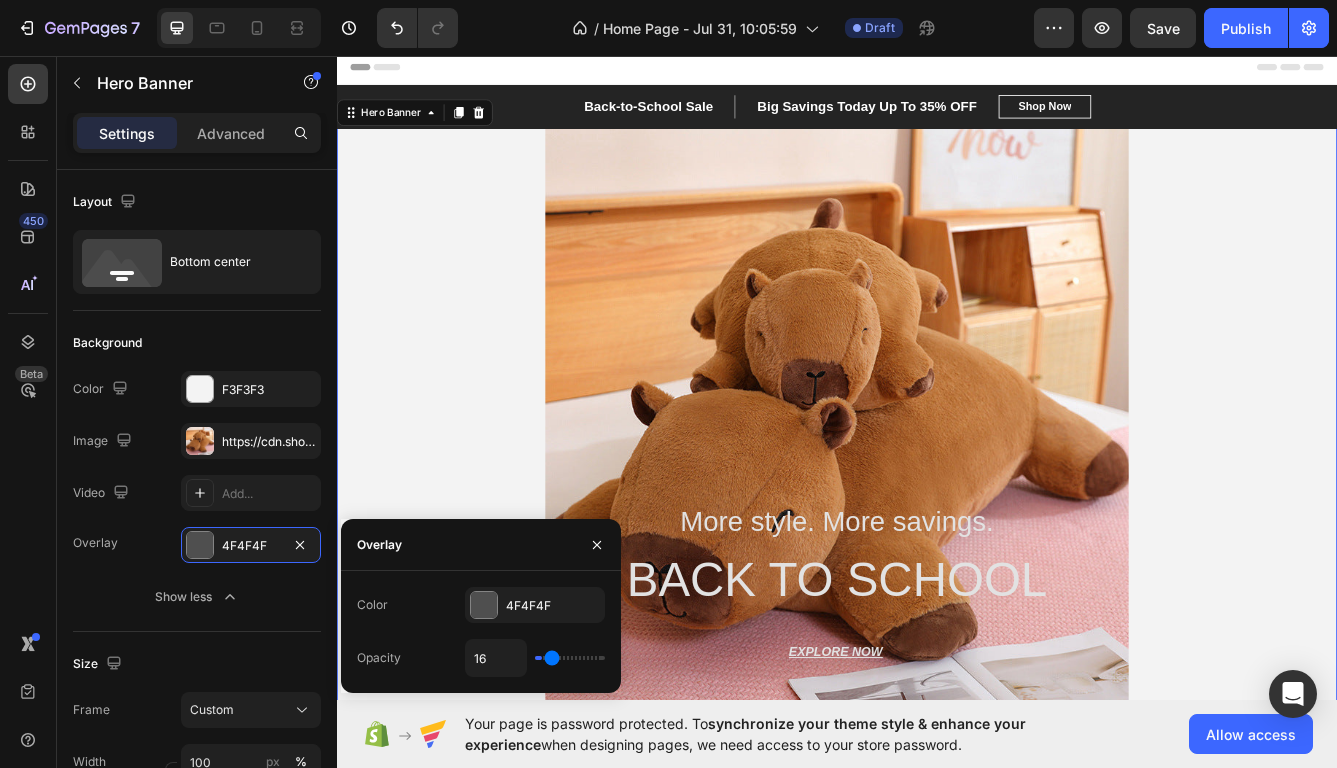 type on "19" 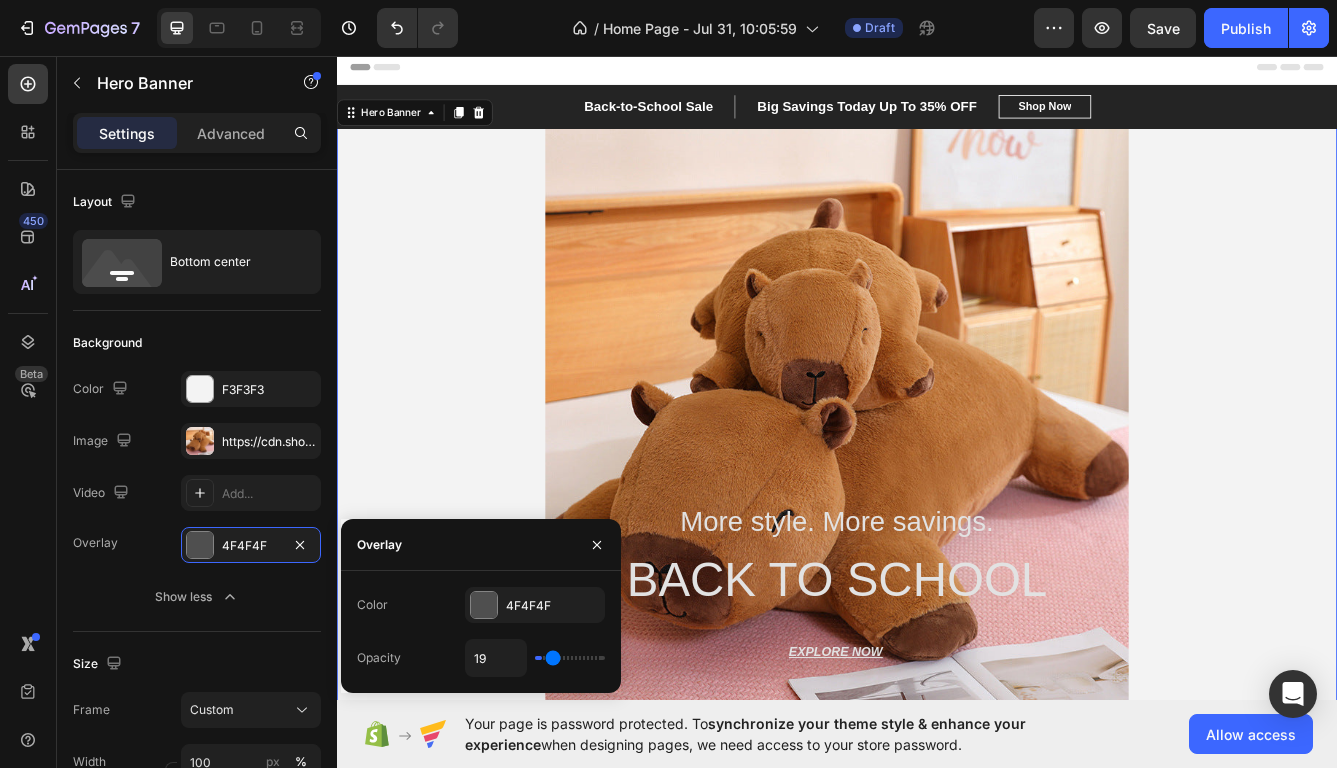 type on "23" 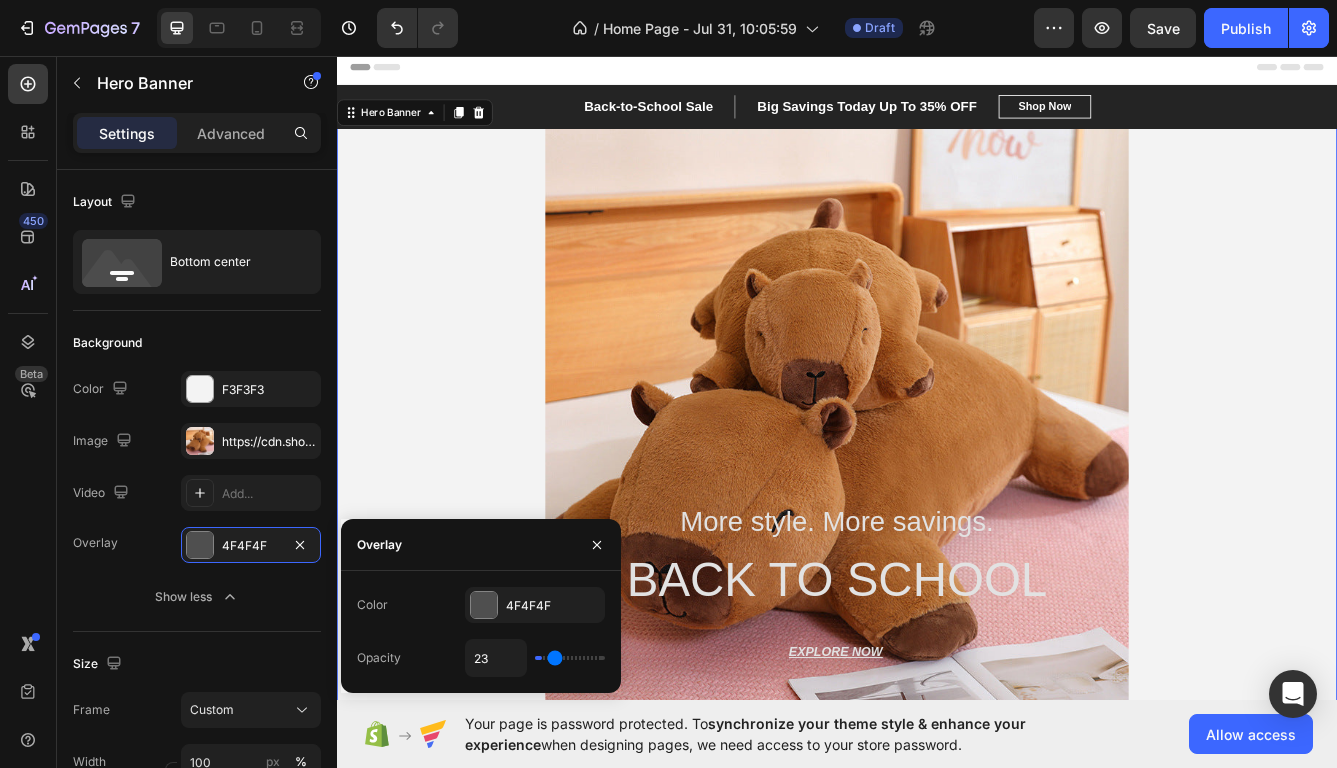 type on "27" 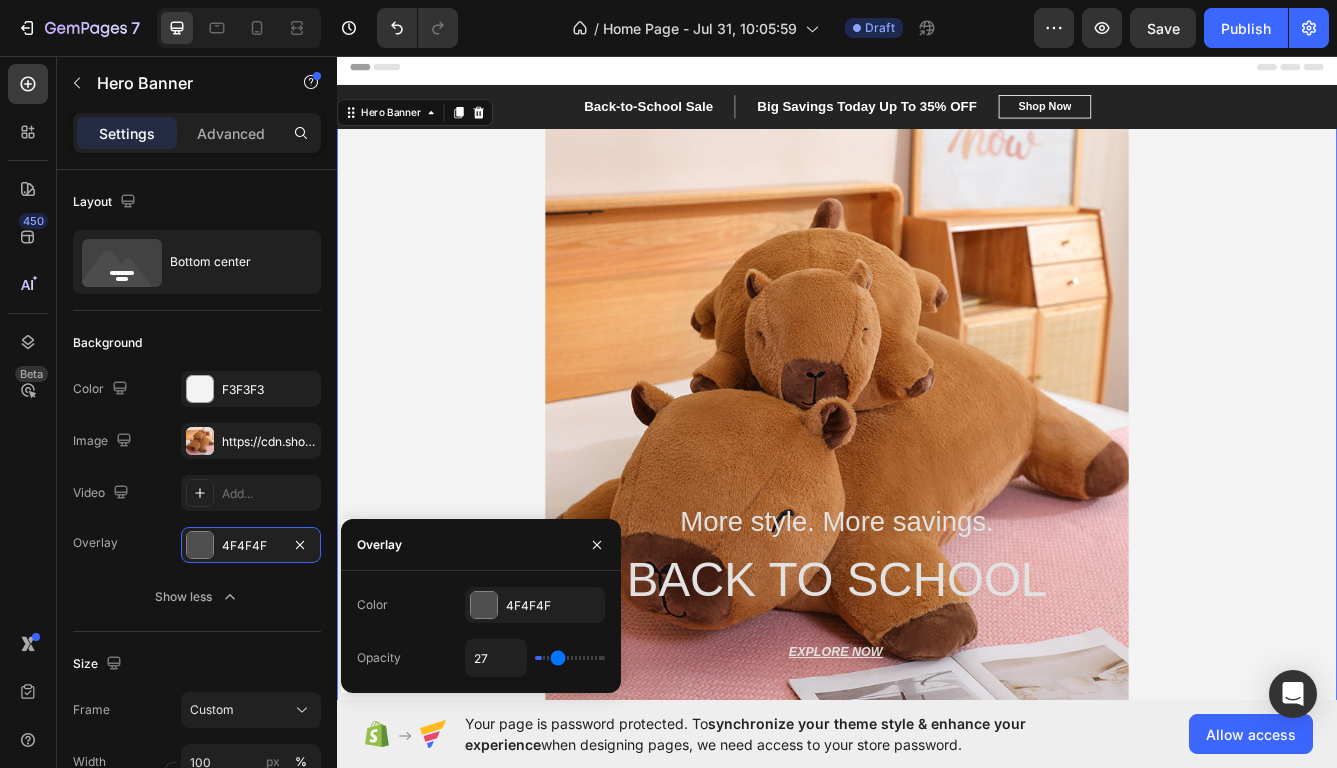 type on "34" 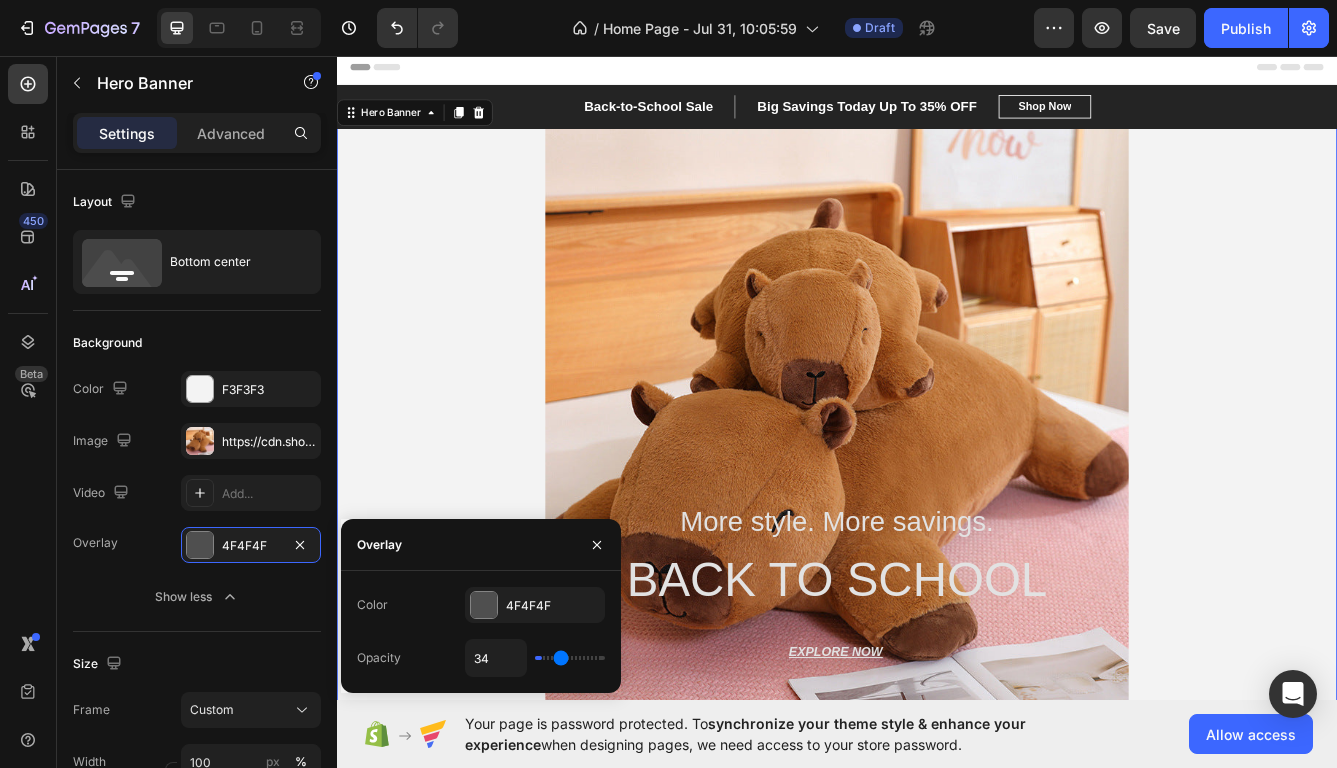 type on "42" 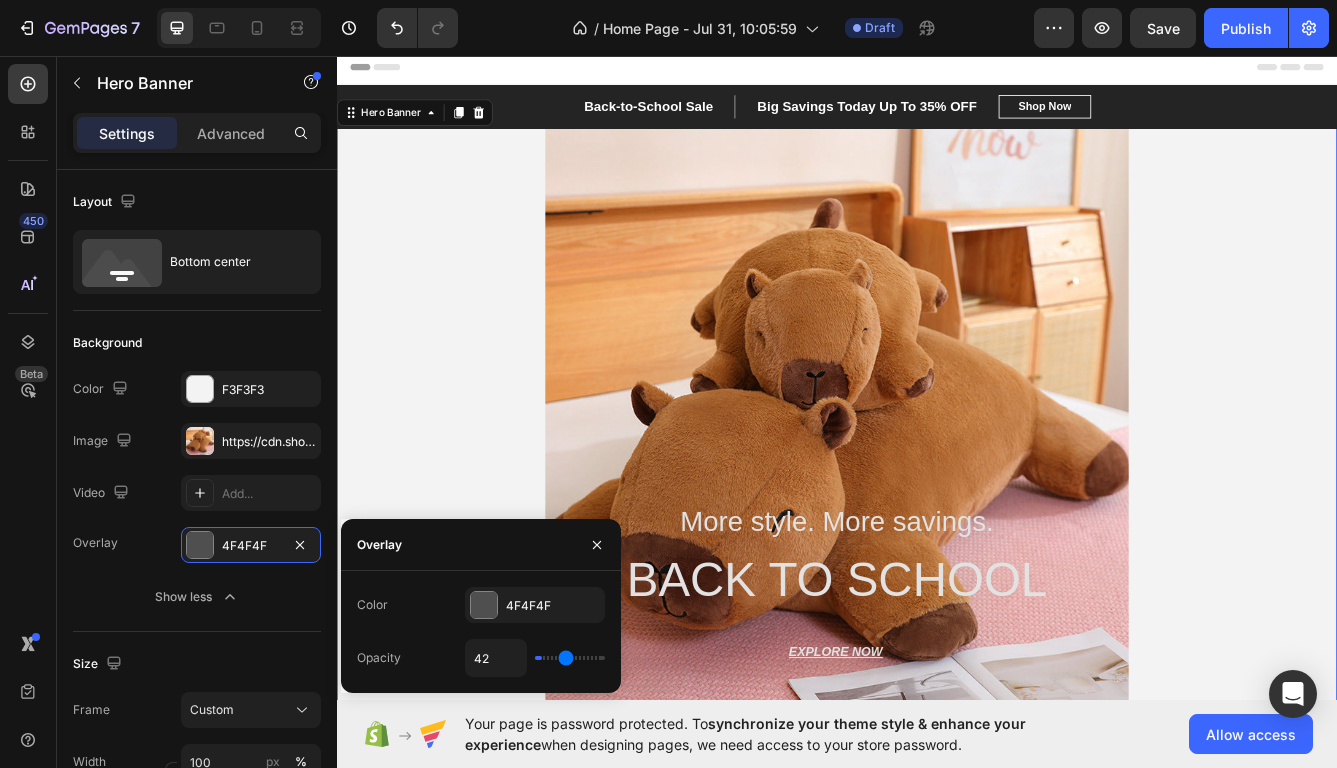 type on "45" 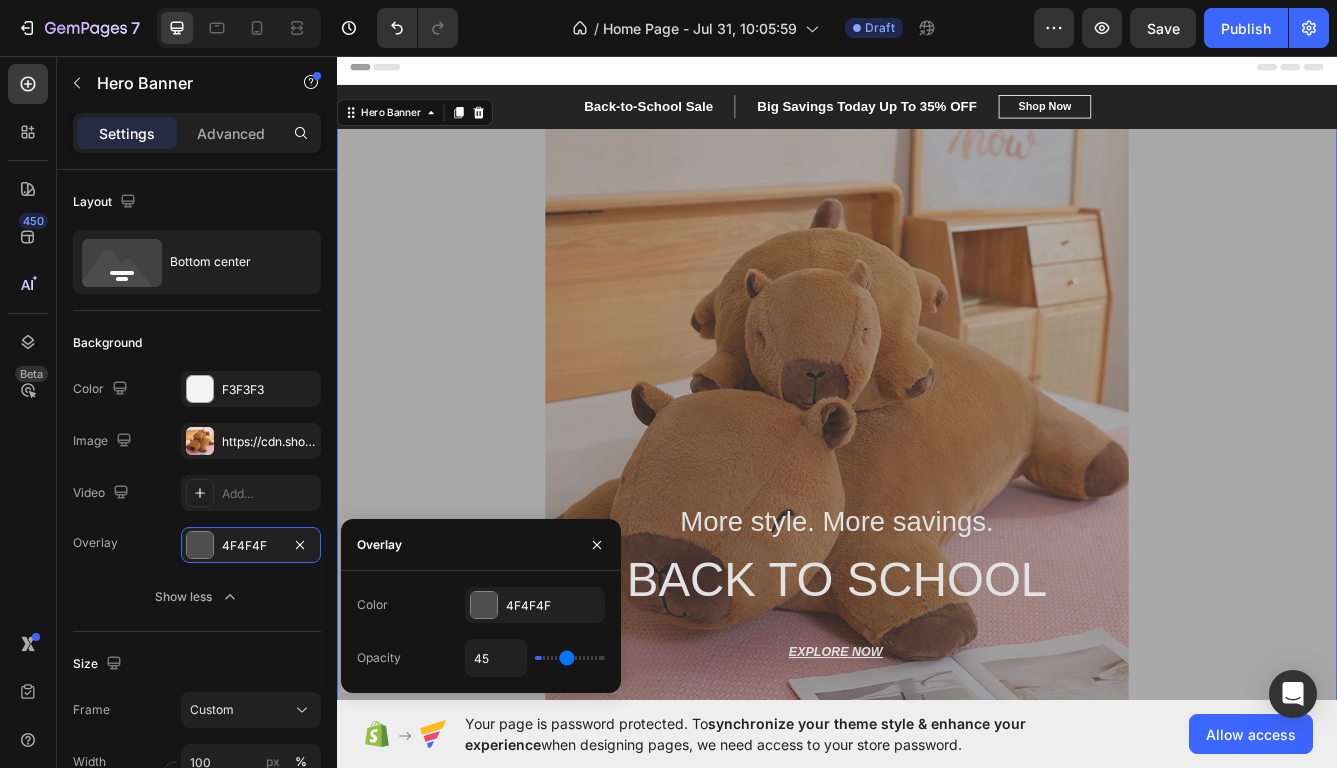 type on "50" 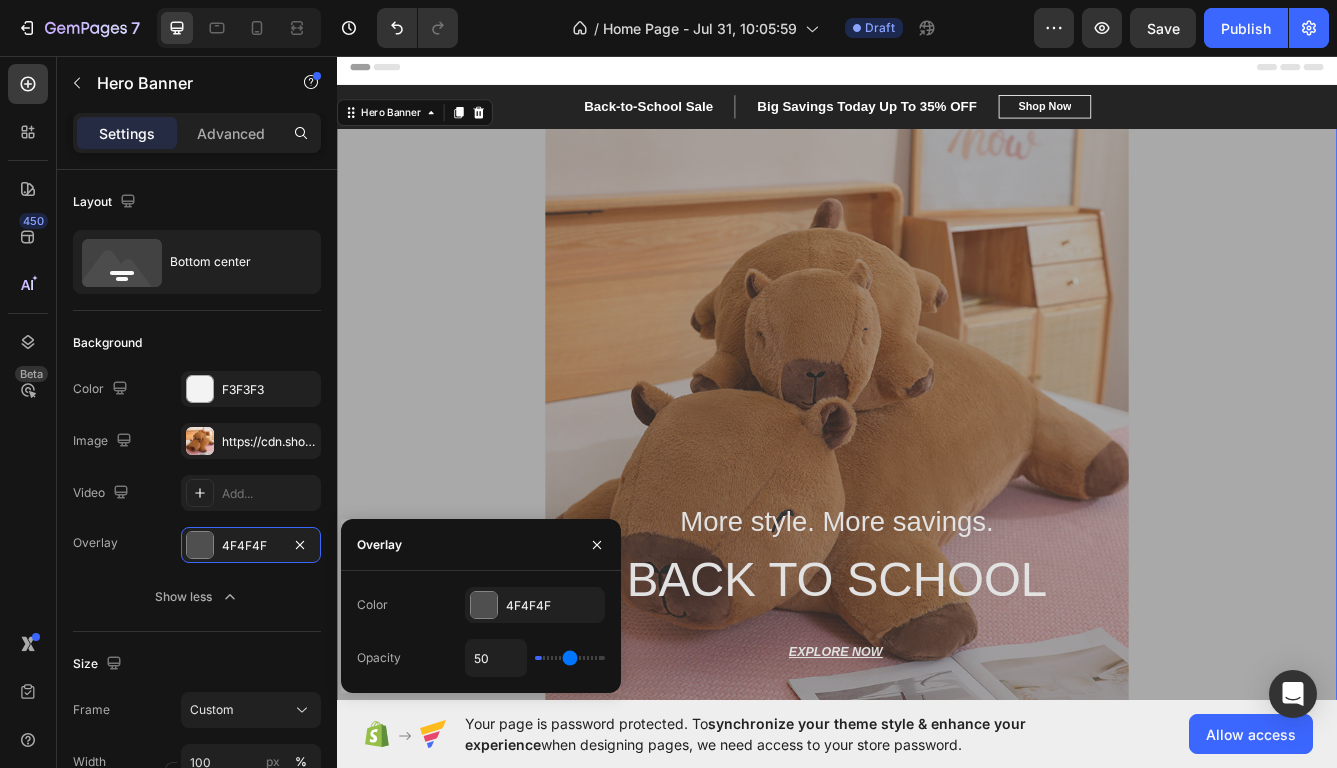 type on "55" 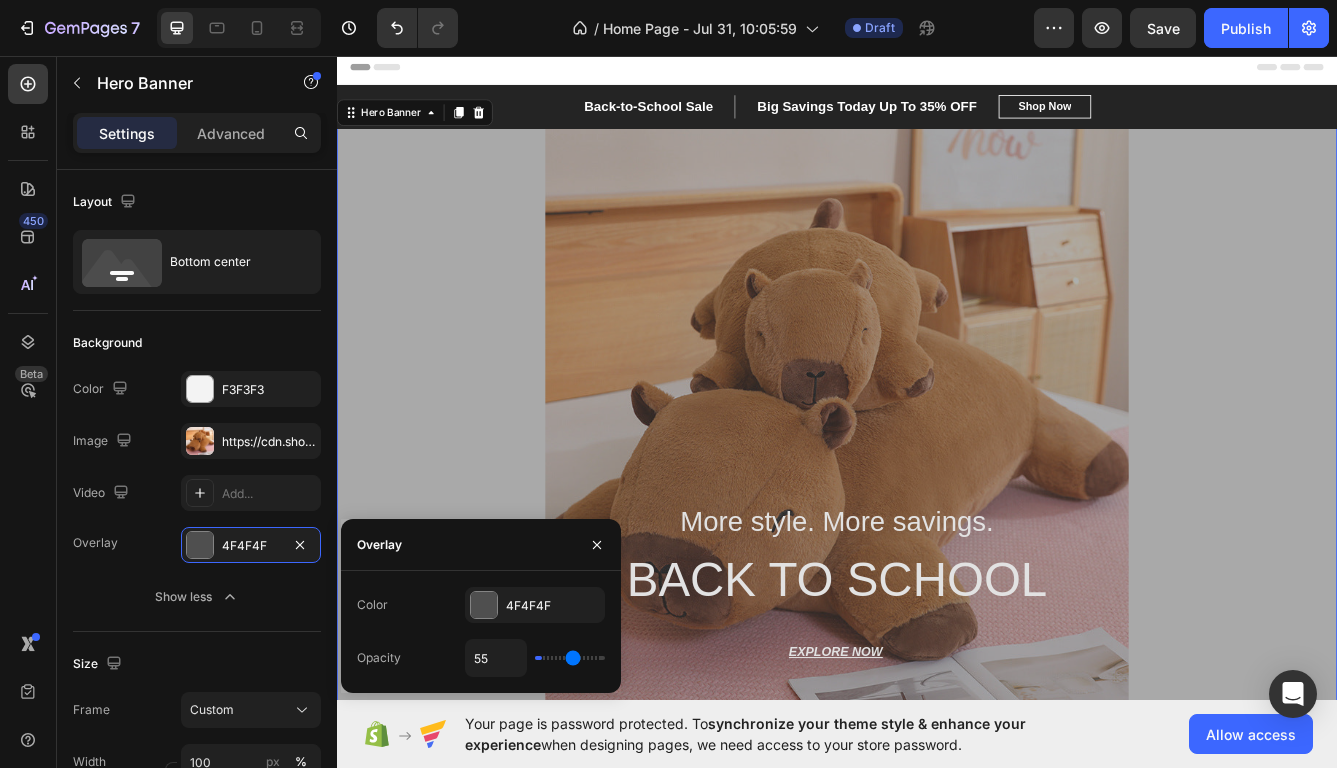 type on "58" 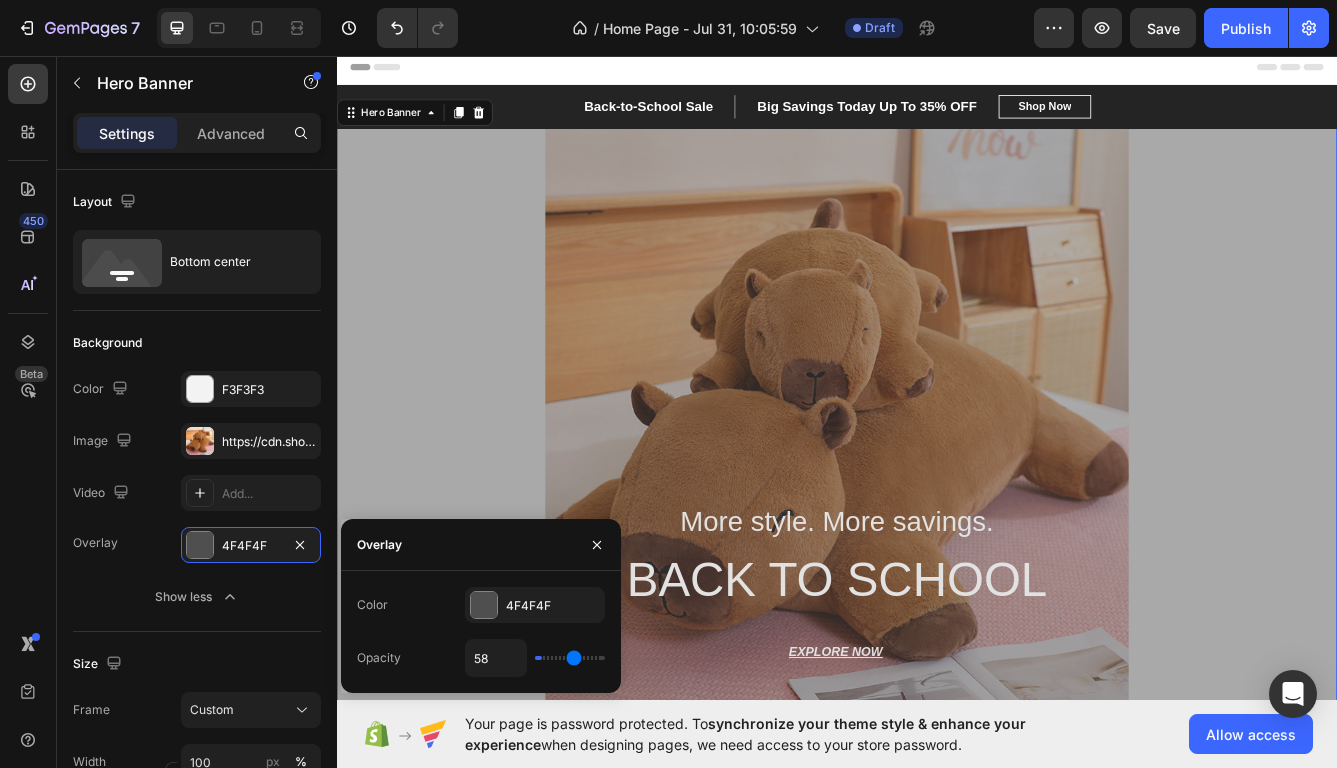 type on "62" 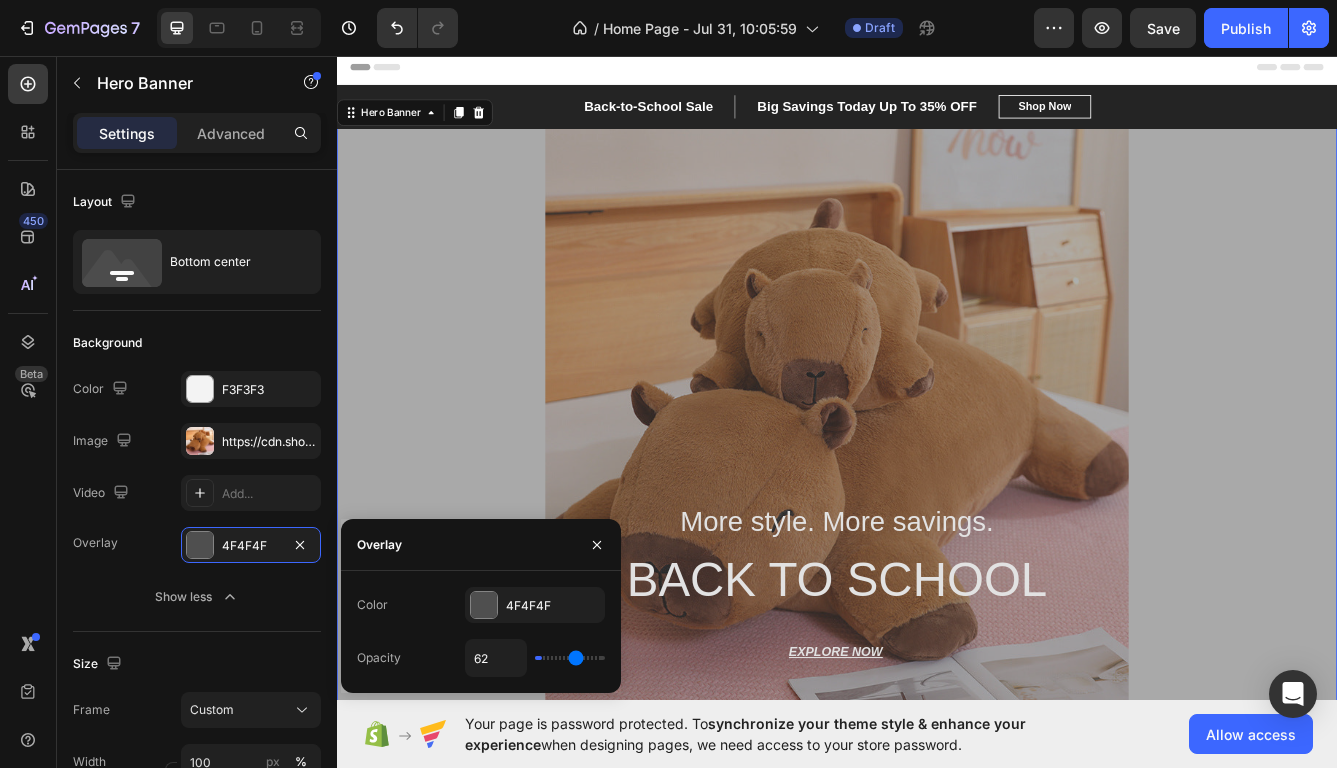 type on "63" 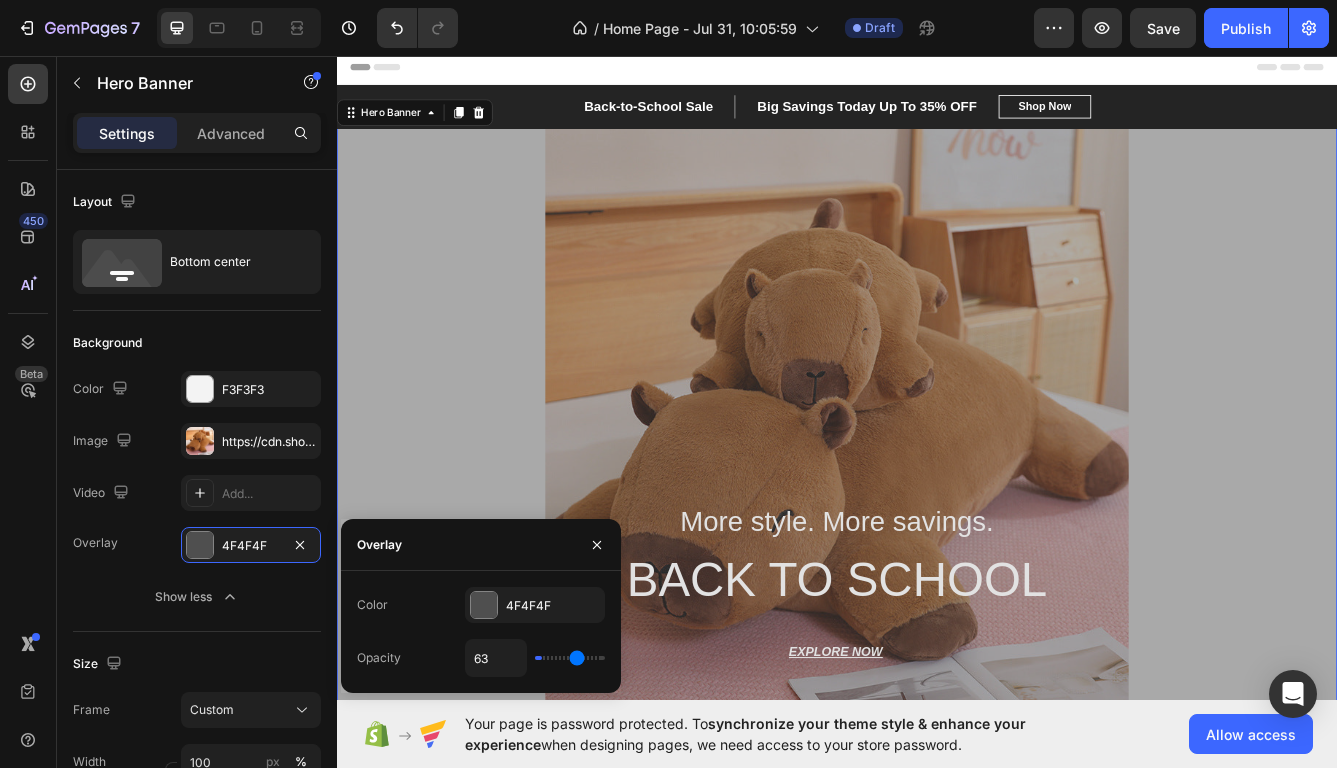 type on "64" 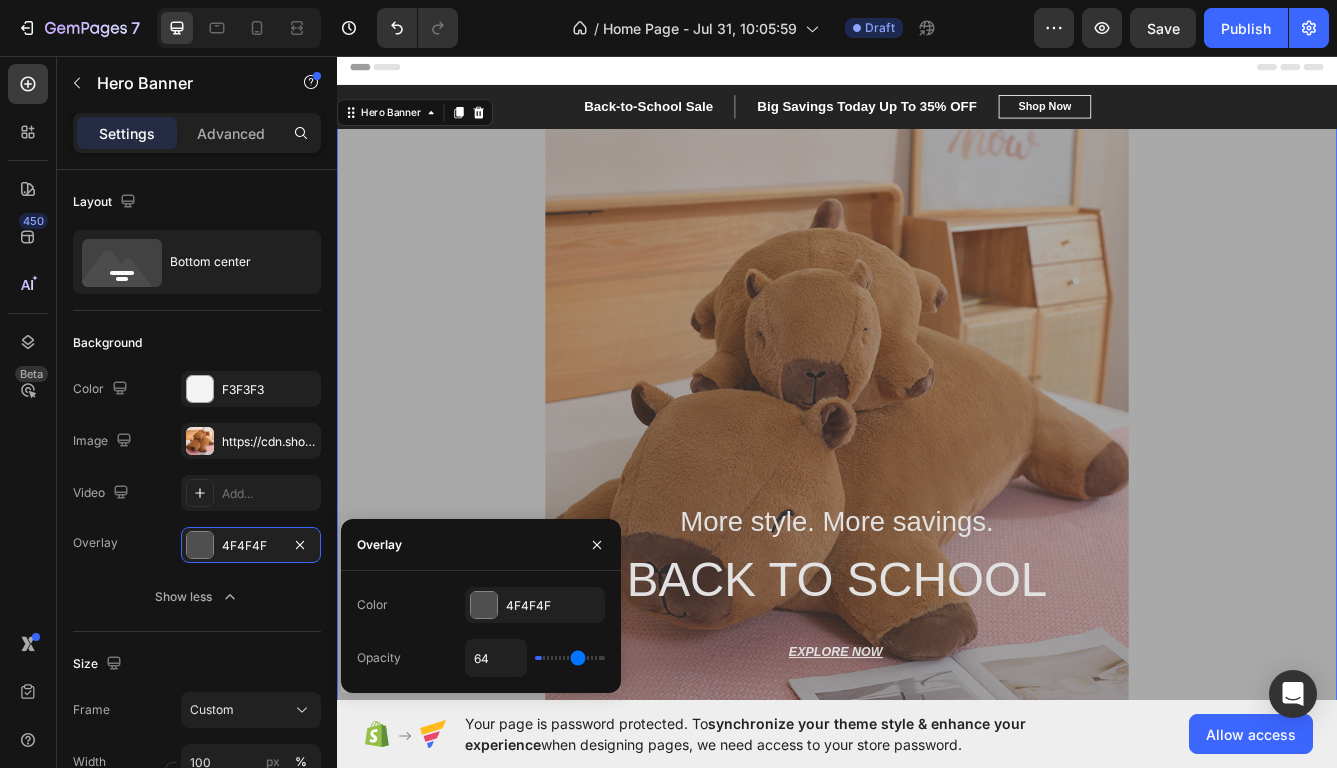 type on "65" 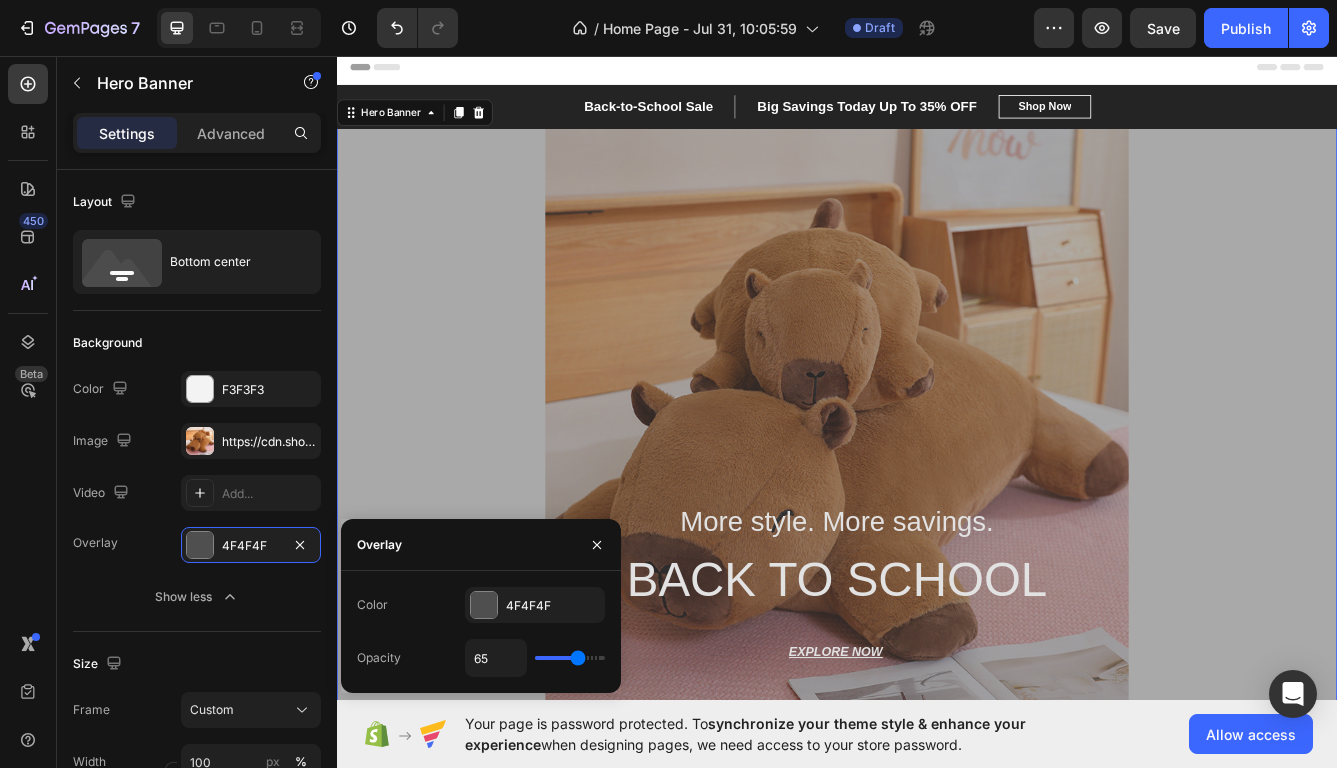type on "66" 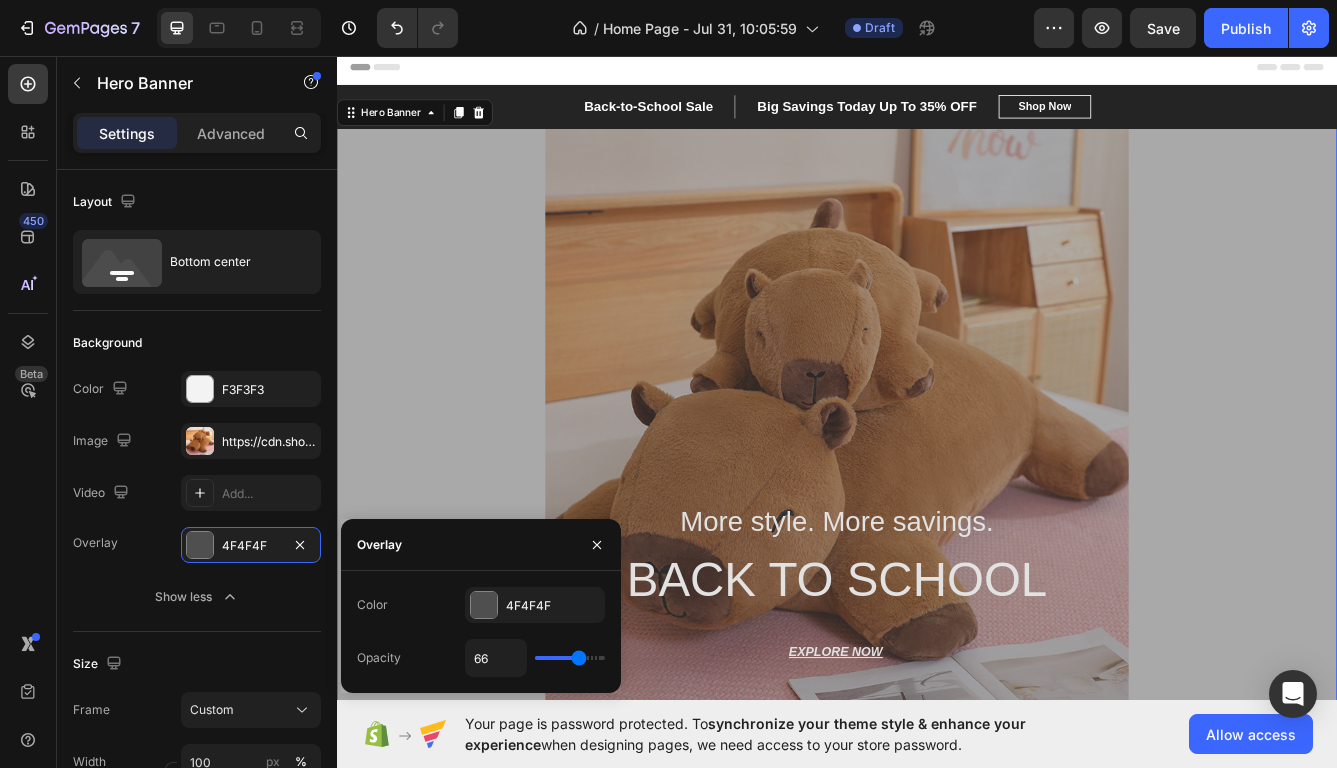 type on "67" 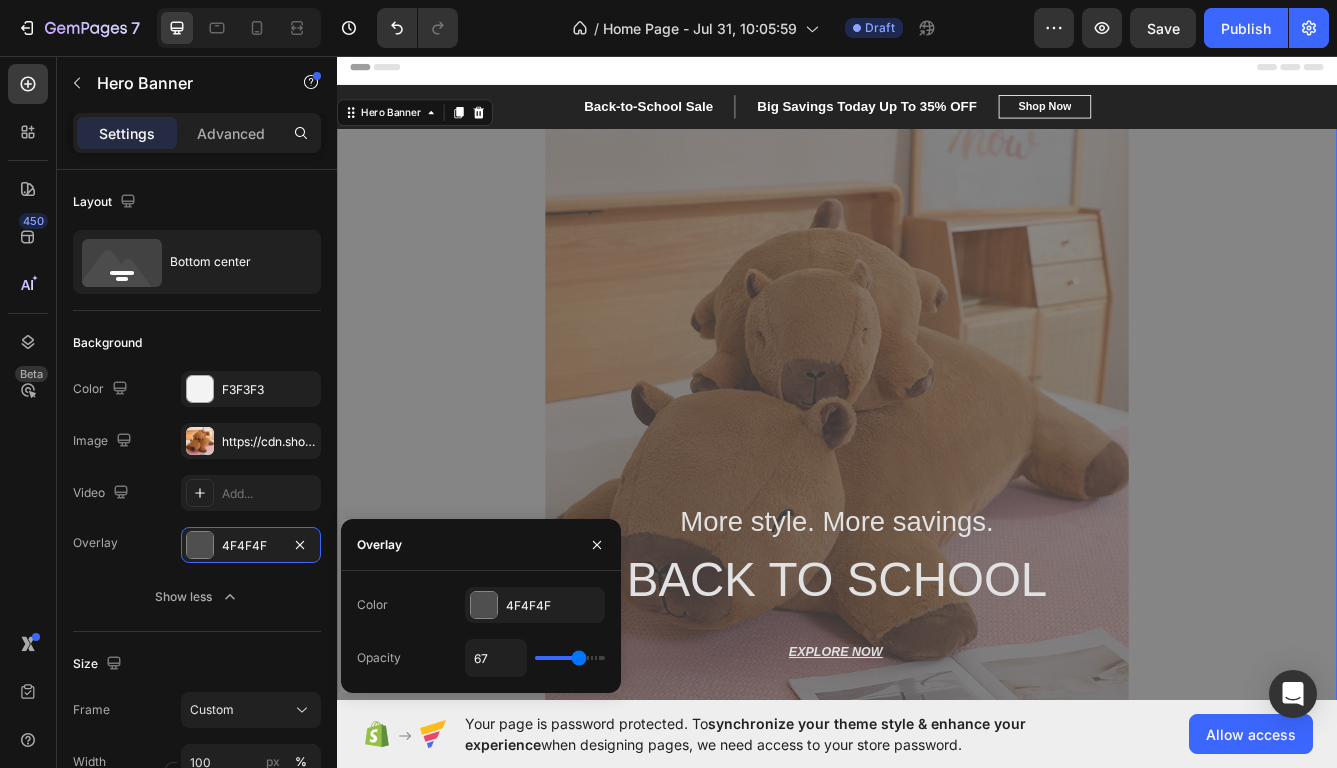 type on "66" 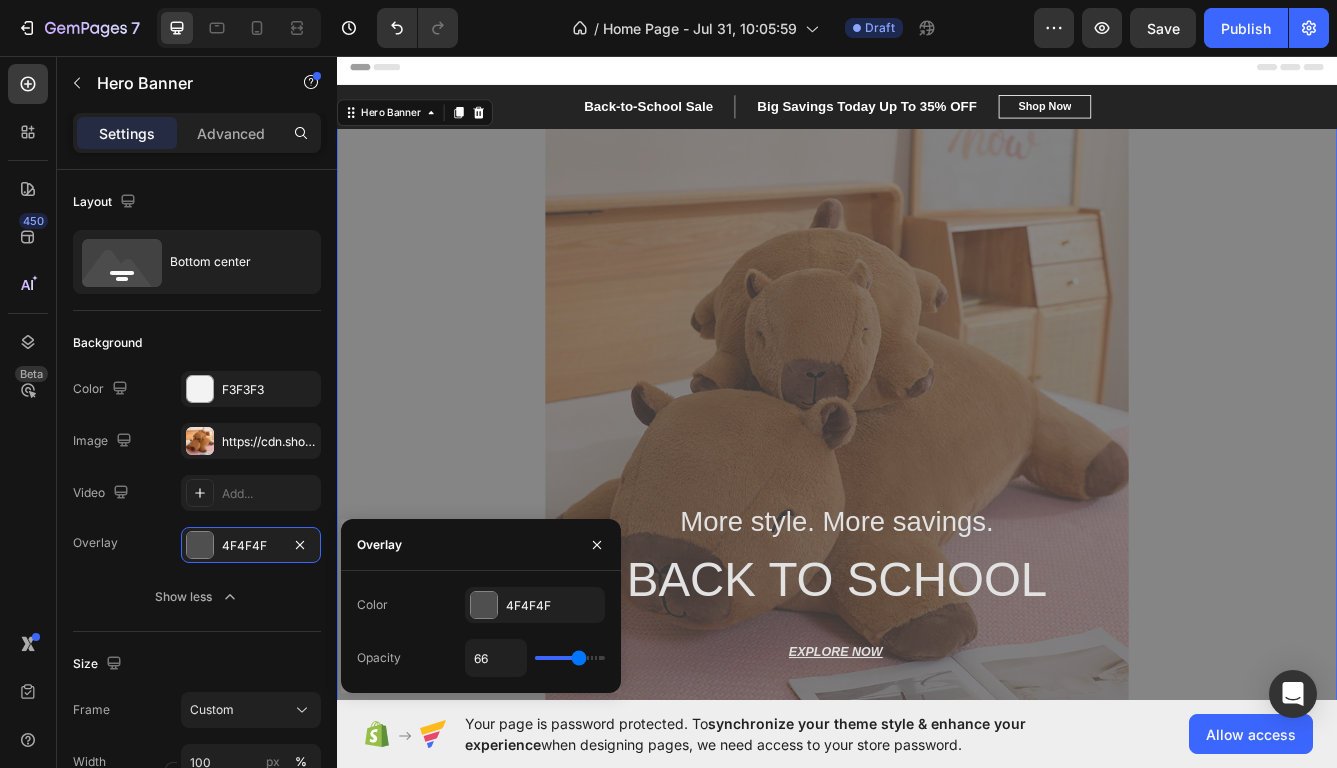 type on "65" 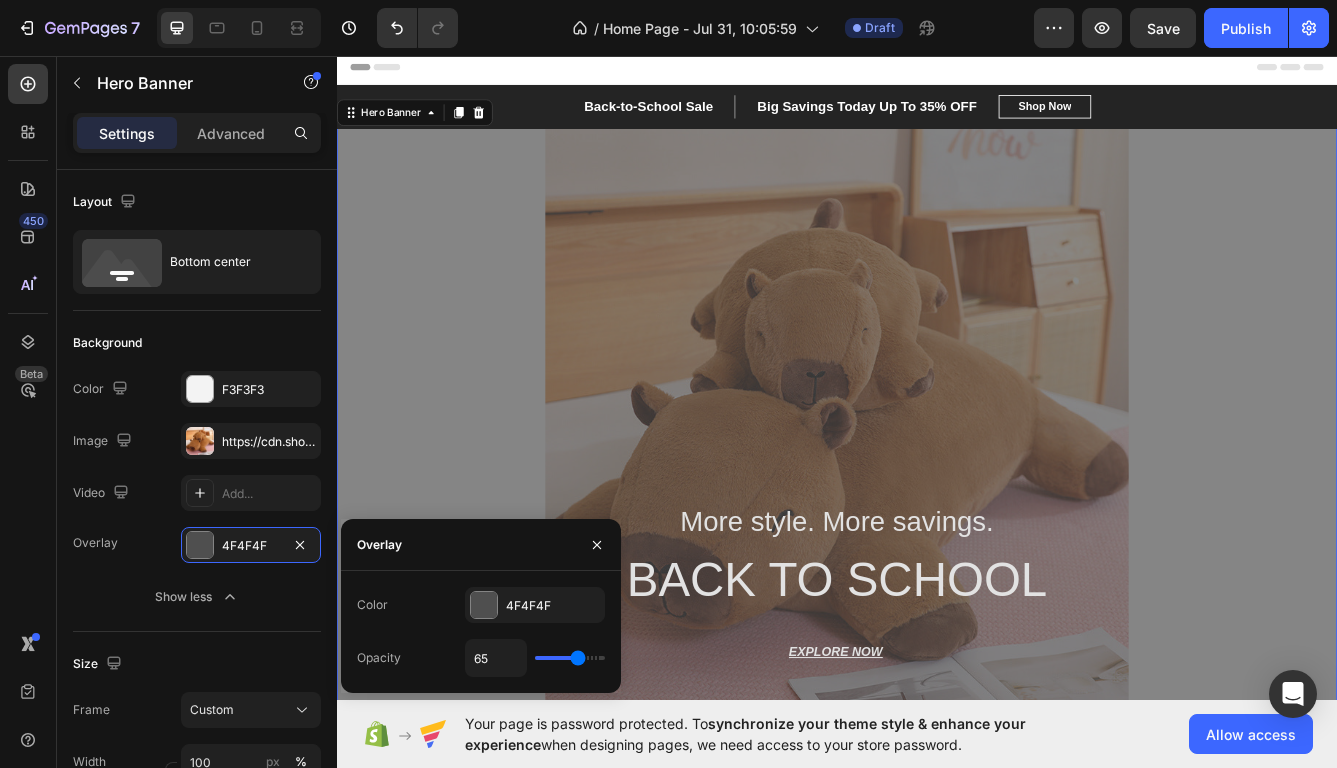 type on "64" 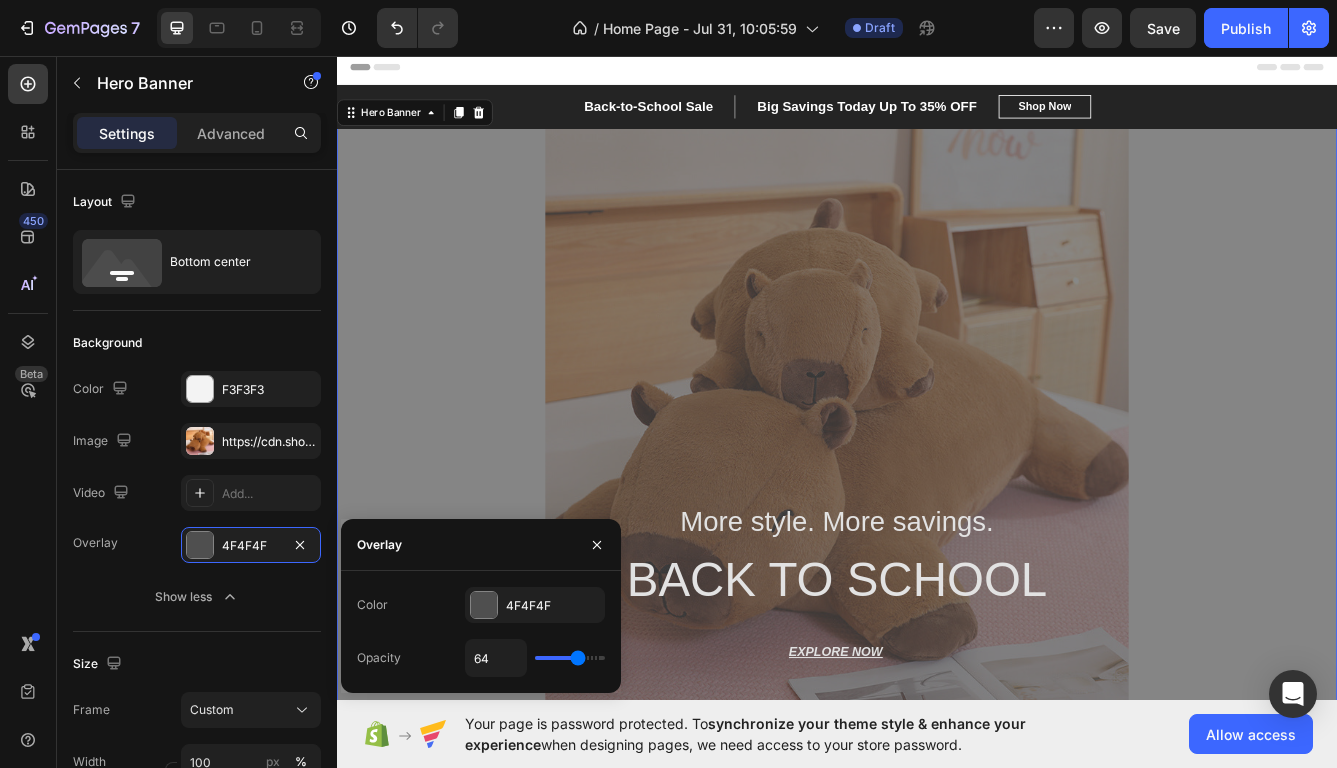 type on "63" 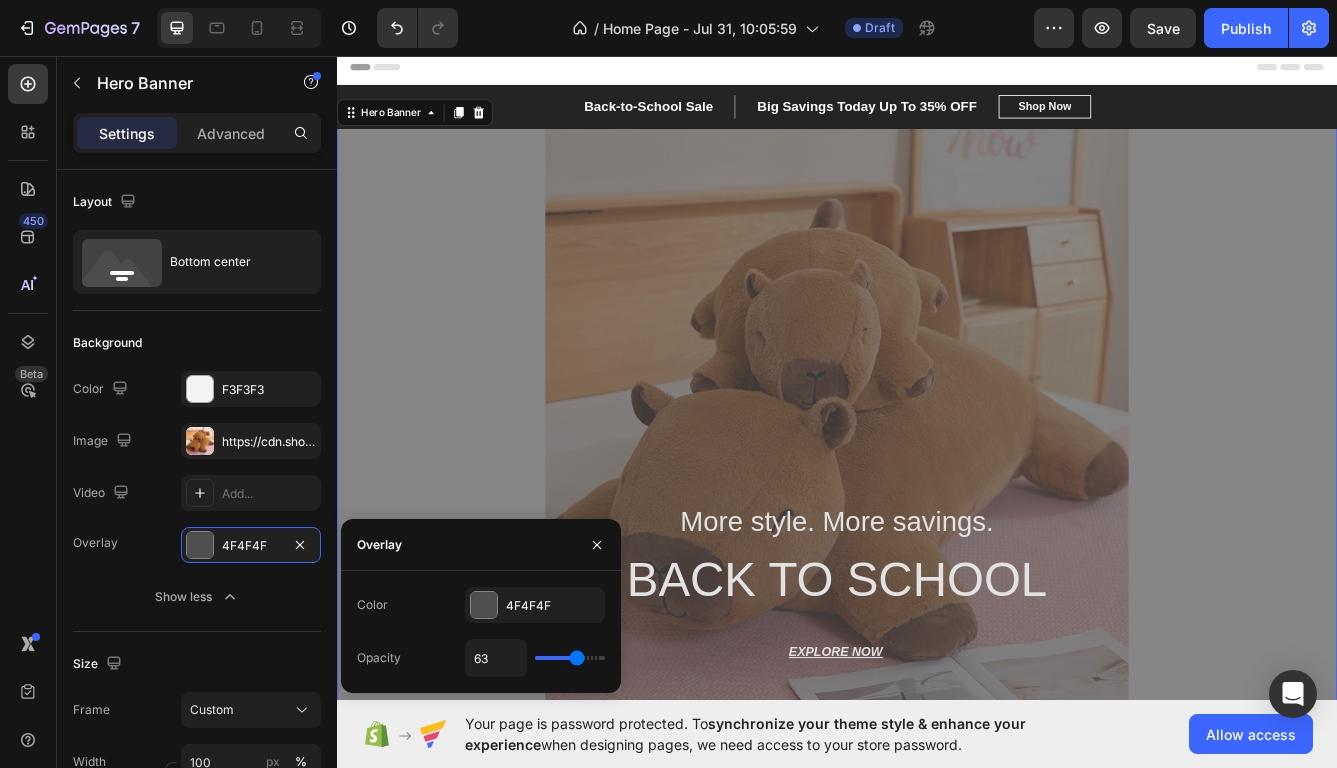 type on "62" 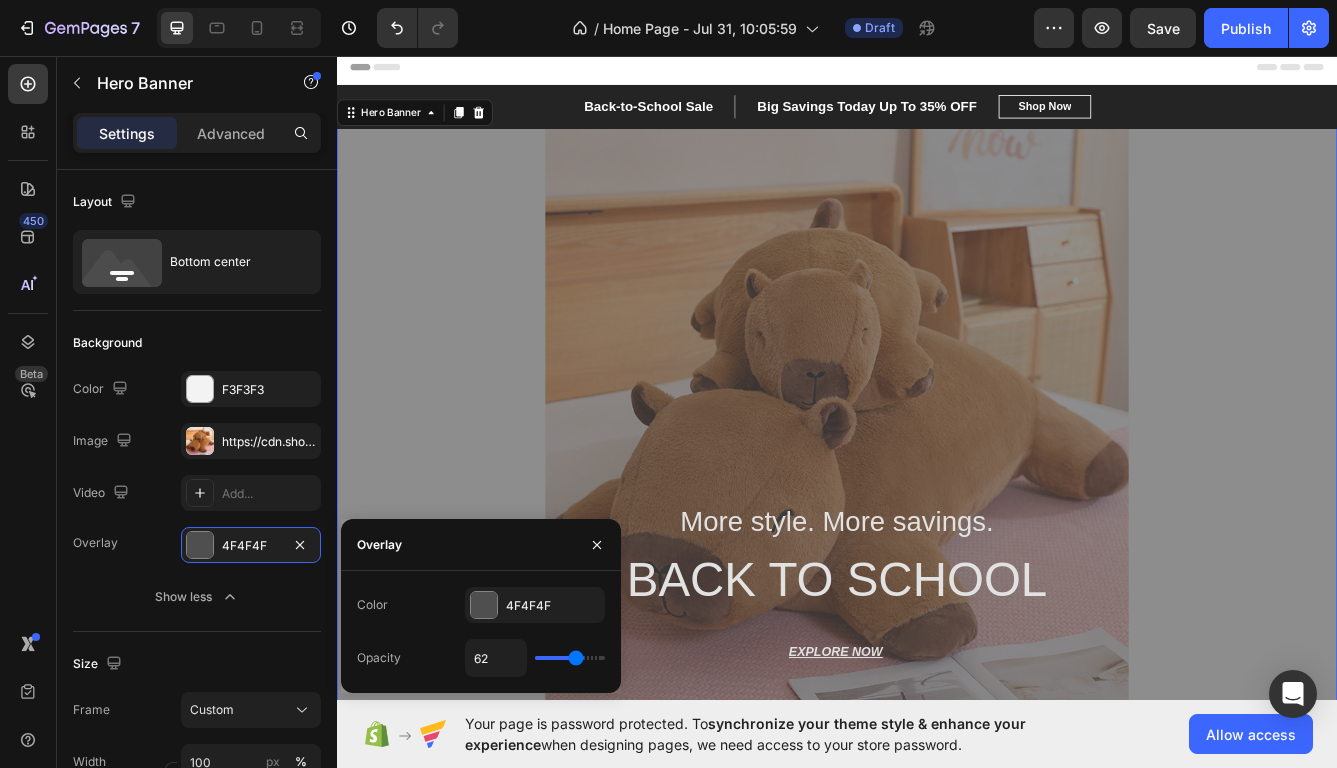 type on "61" 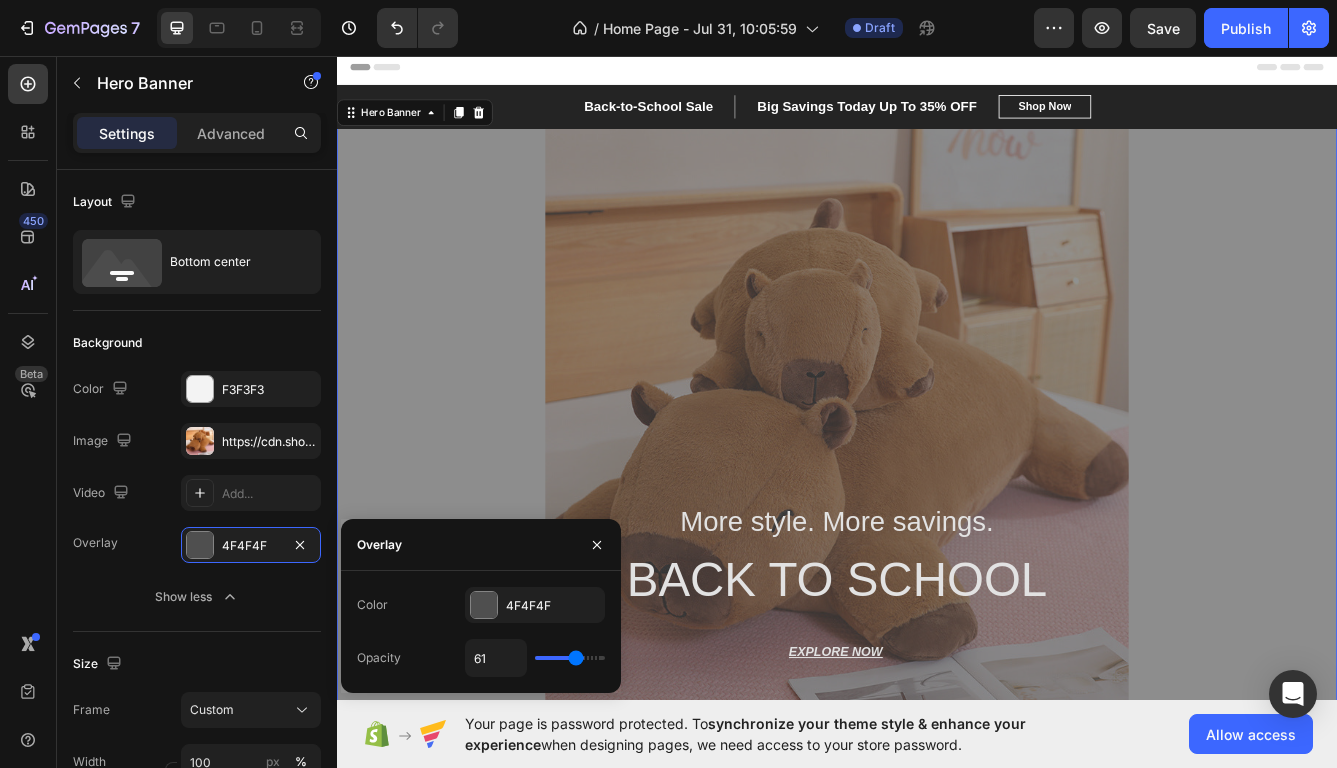 type on "60" 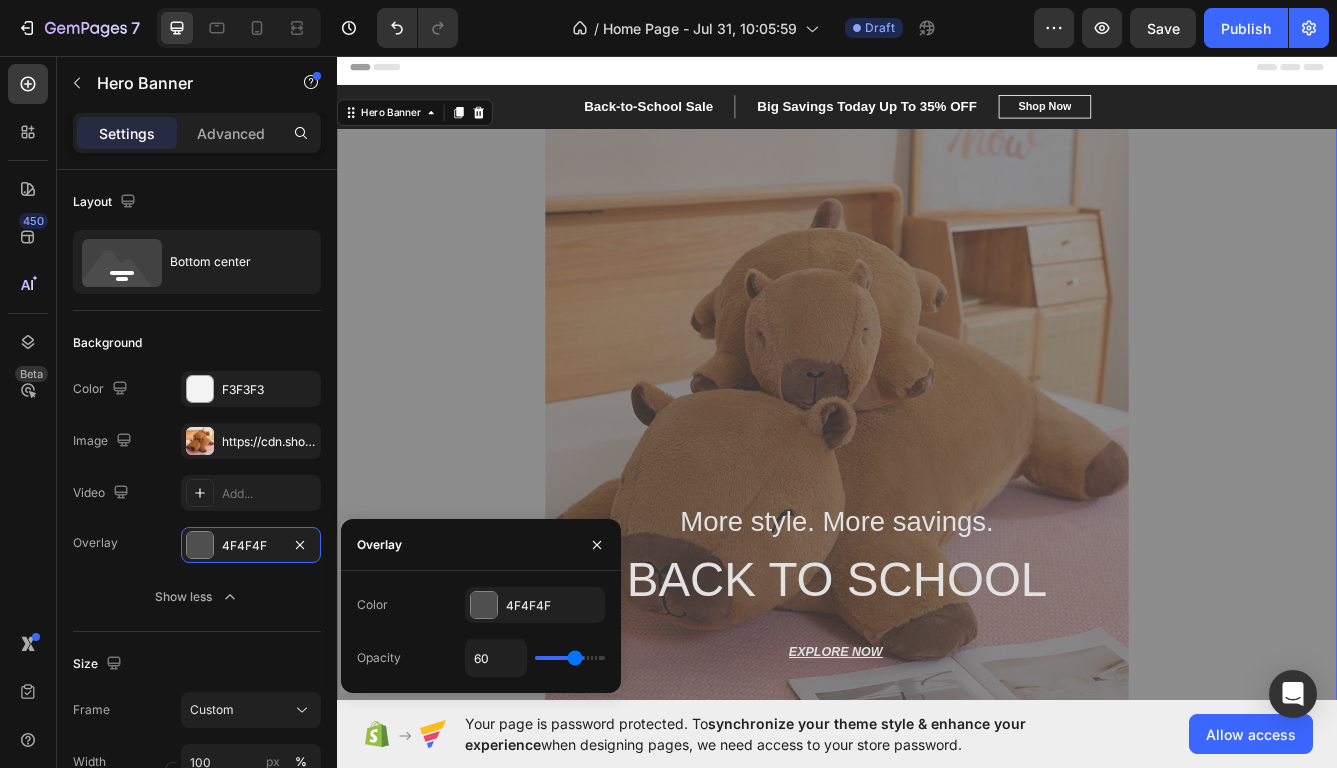 type on "59" 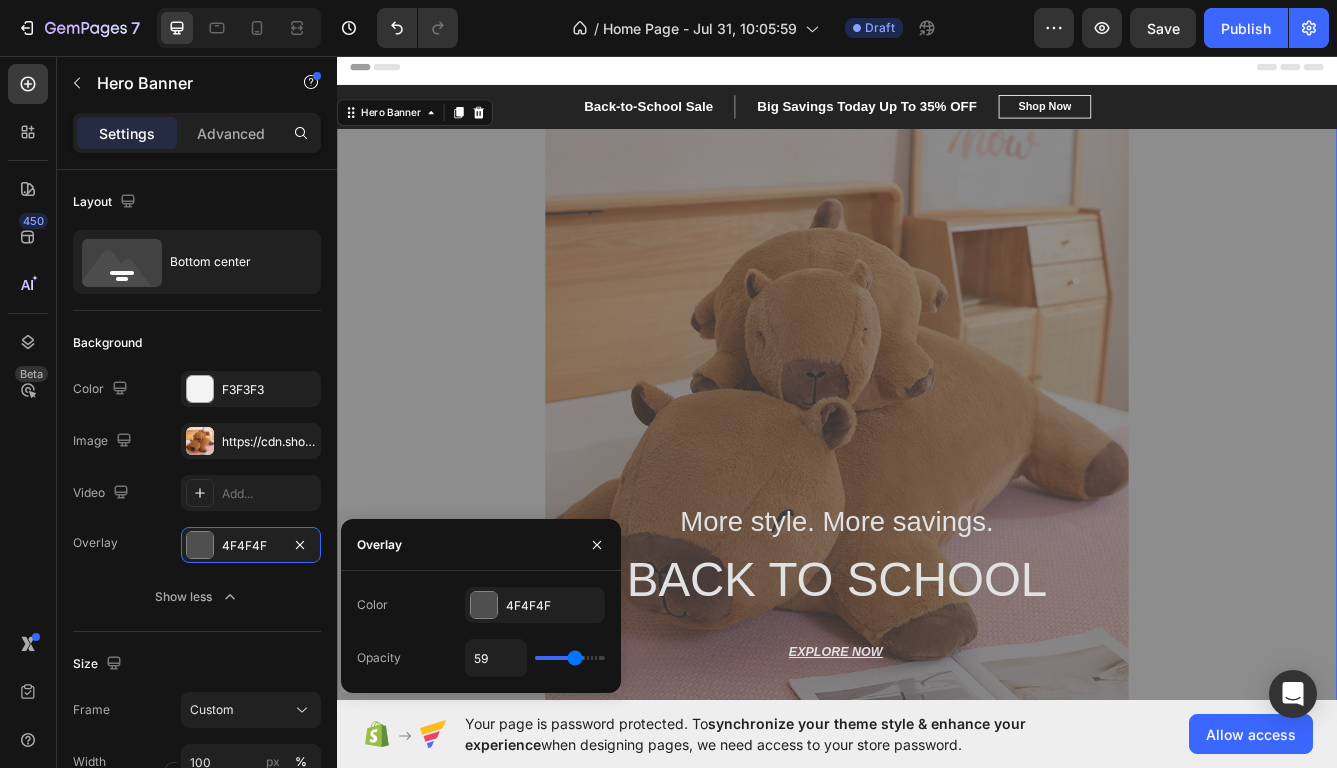 type on "58" 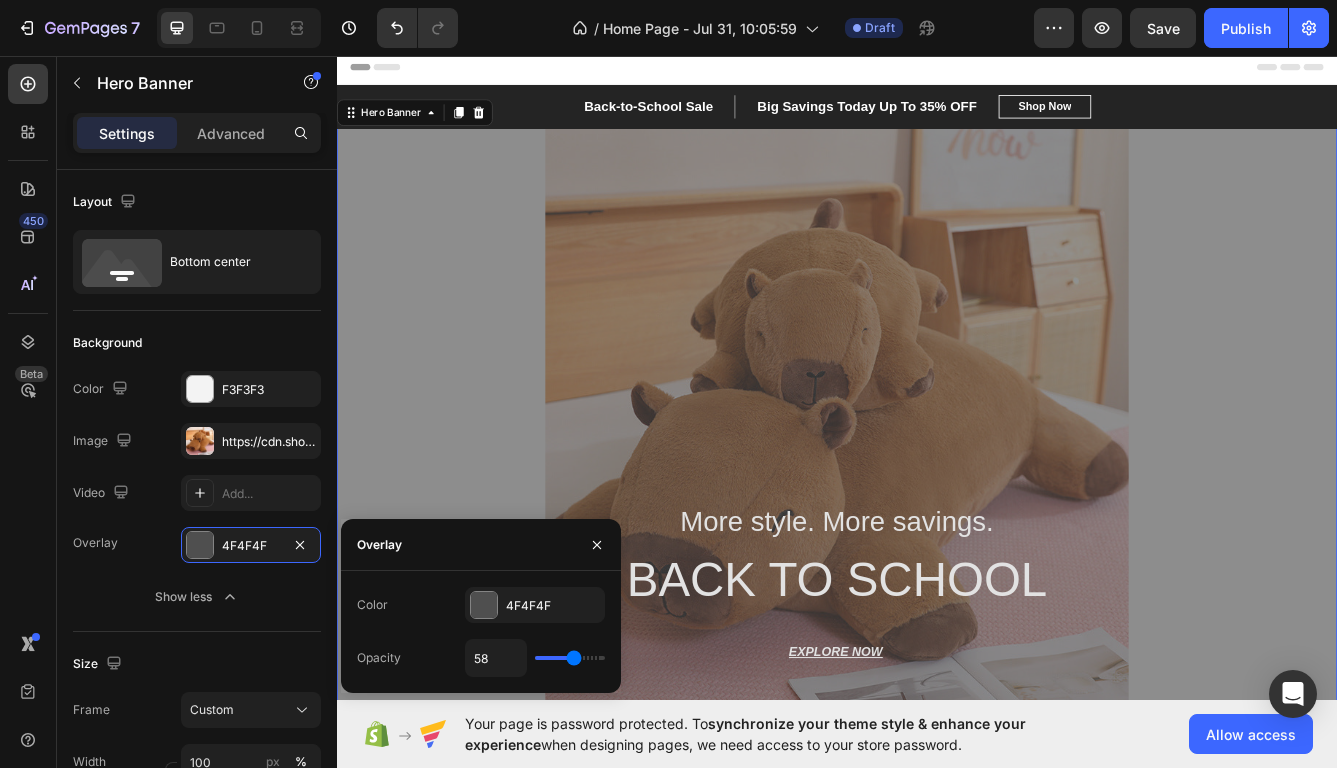type on "57" 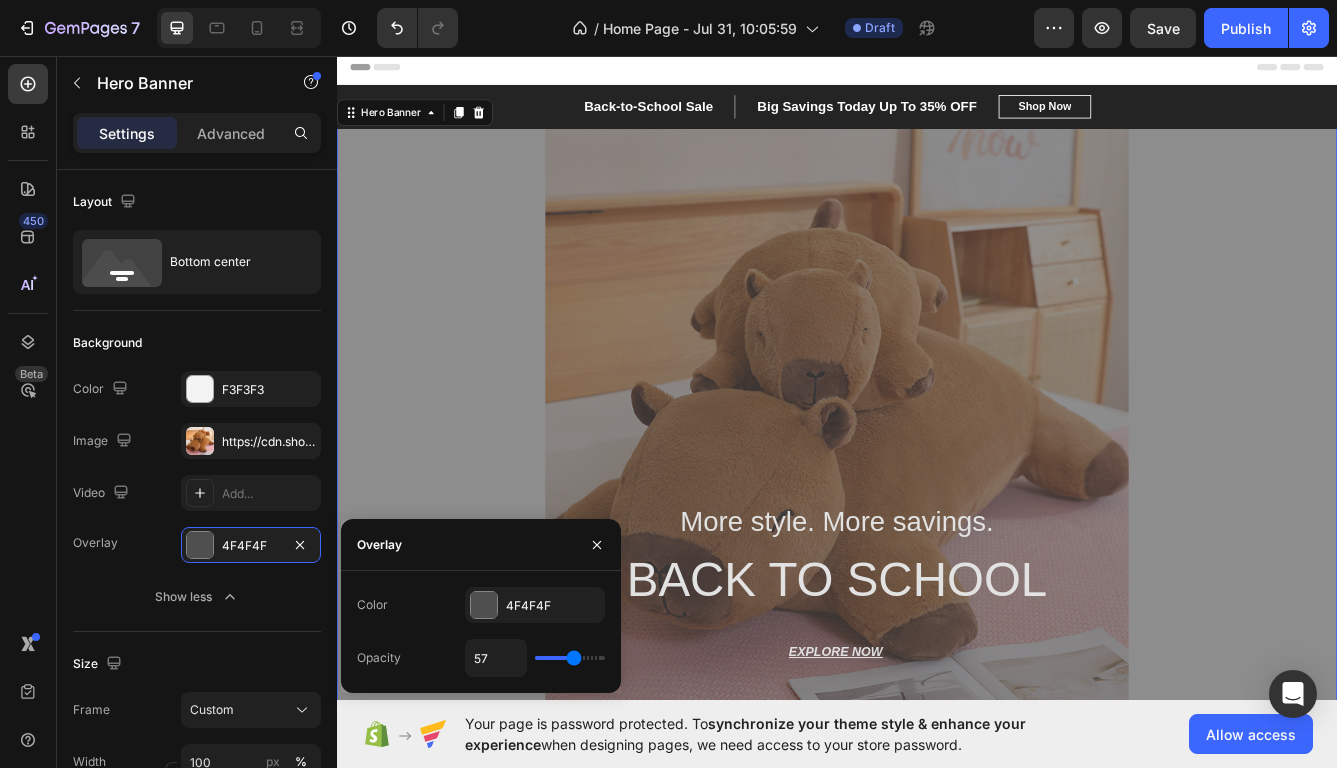 type on "56" 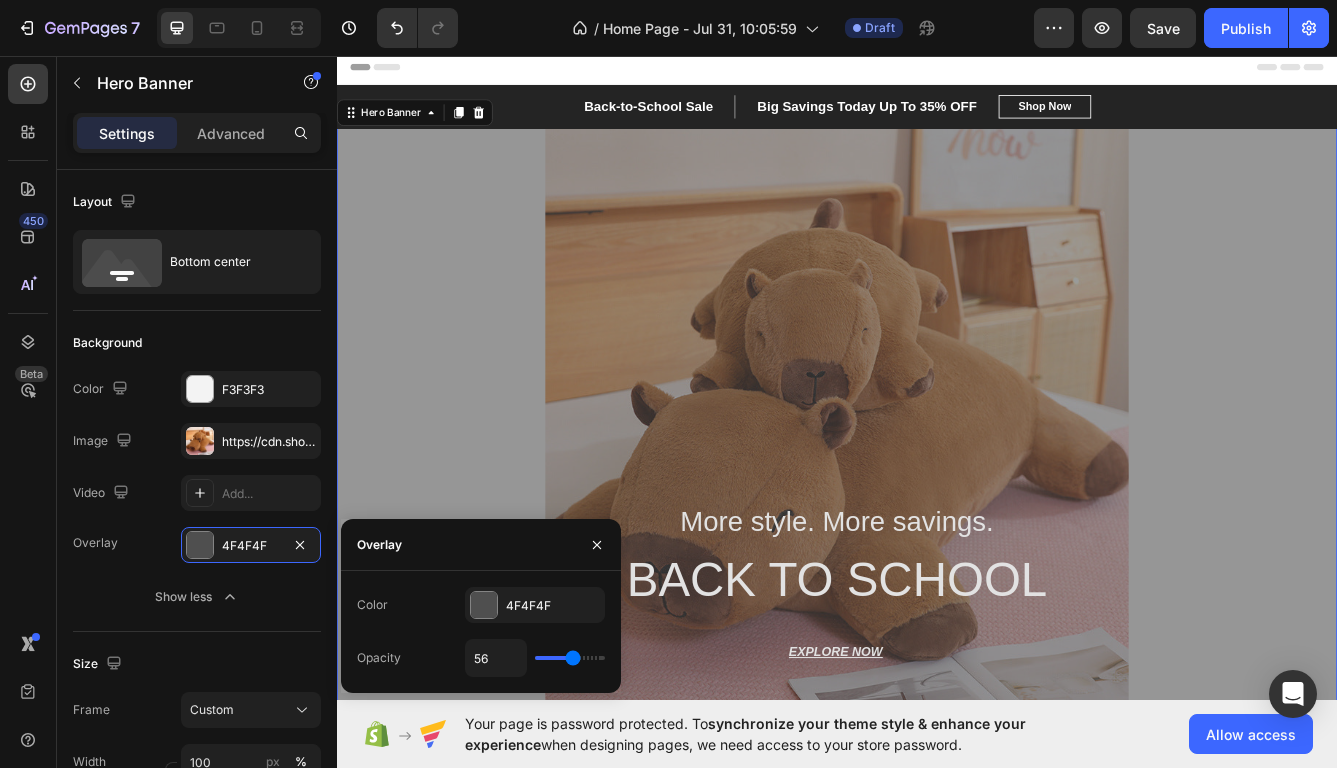 type on "55" 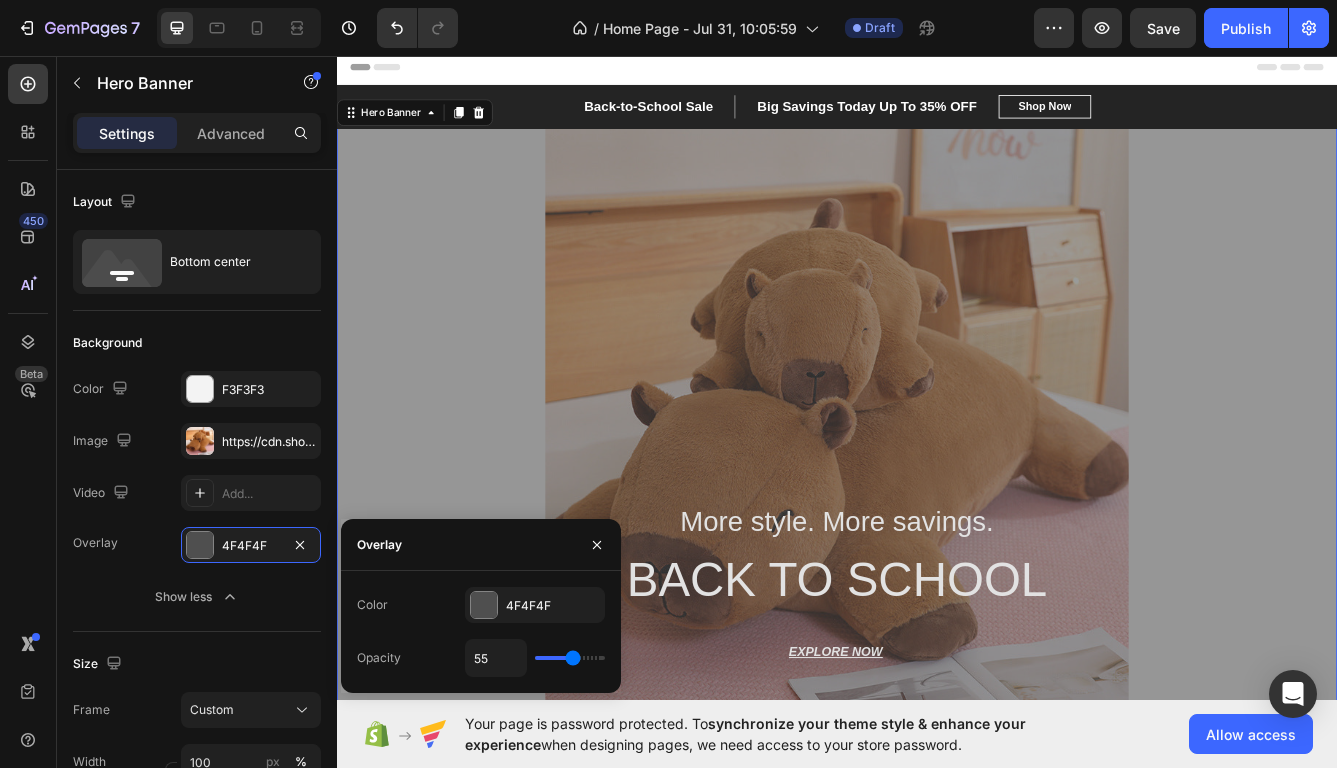 type on "53" 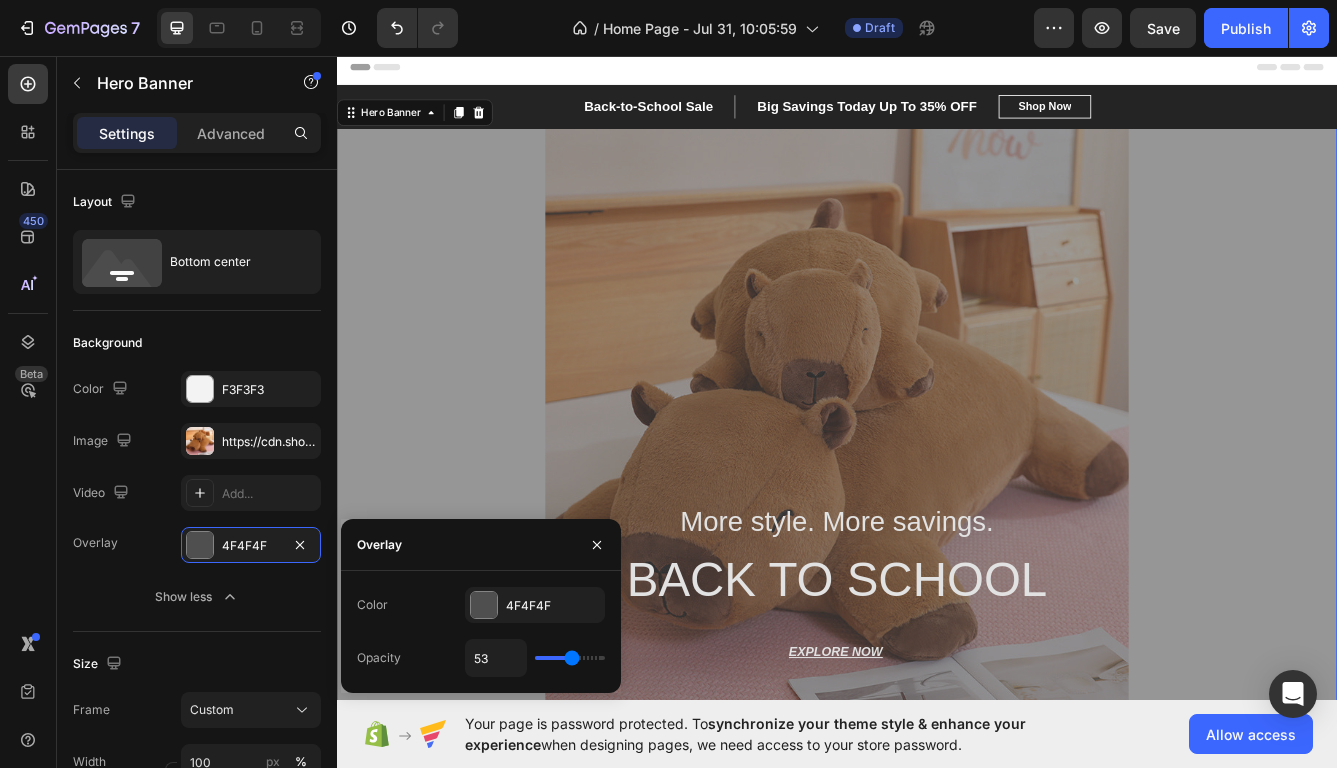type on "51" 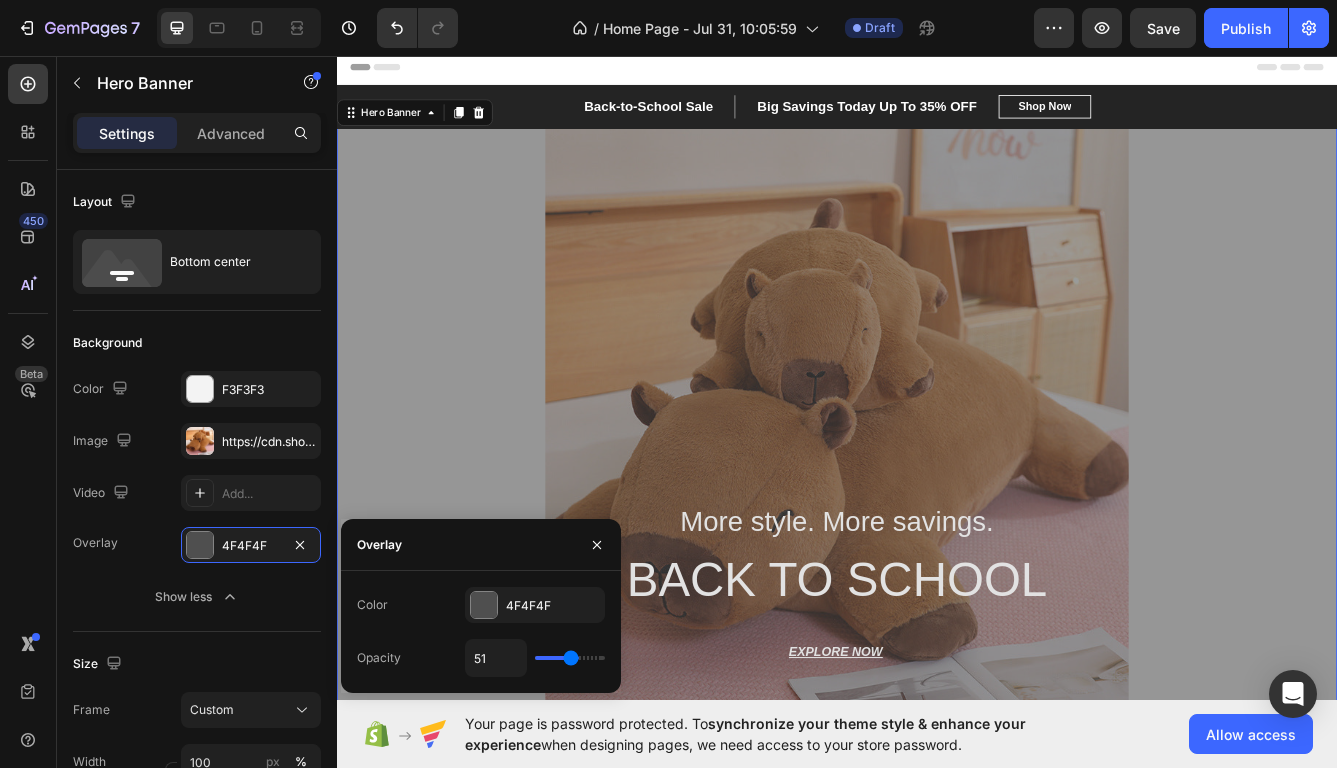 type on "50" 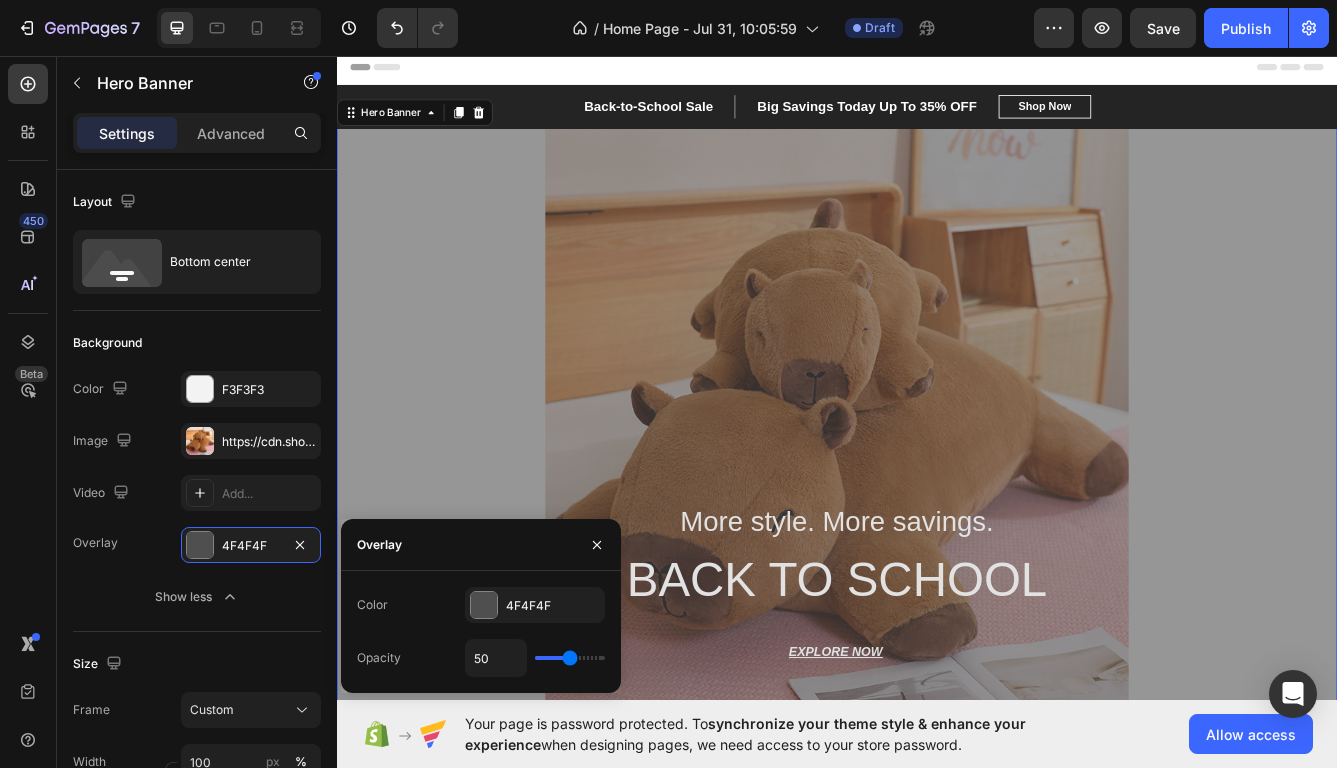 type on "49" 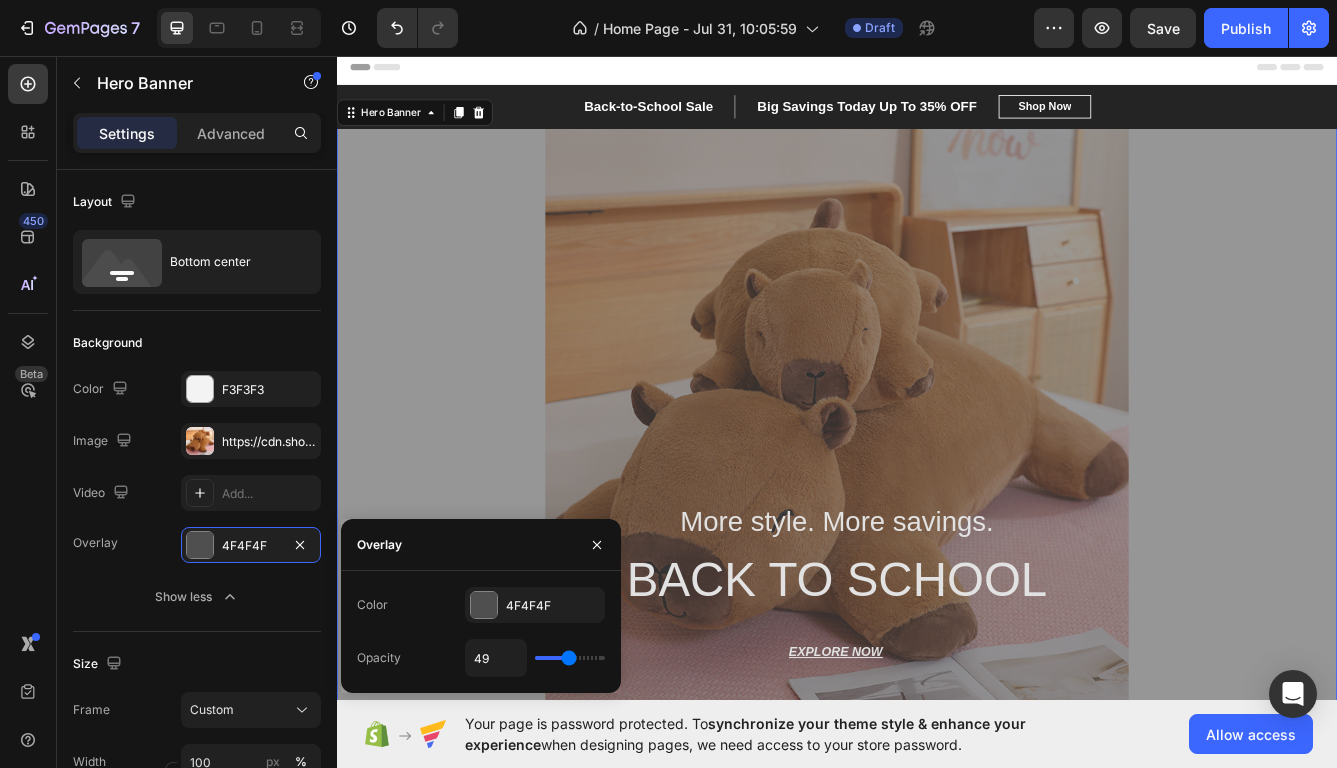 type on "48" 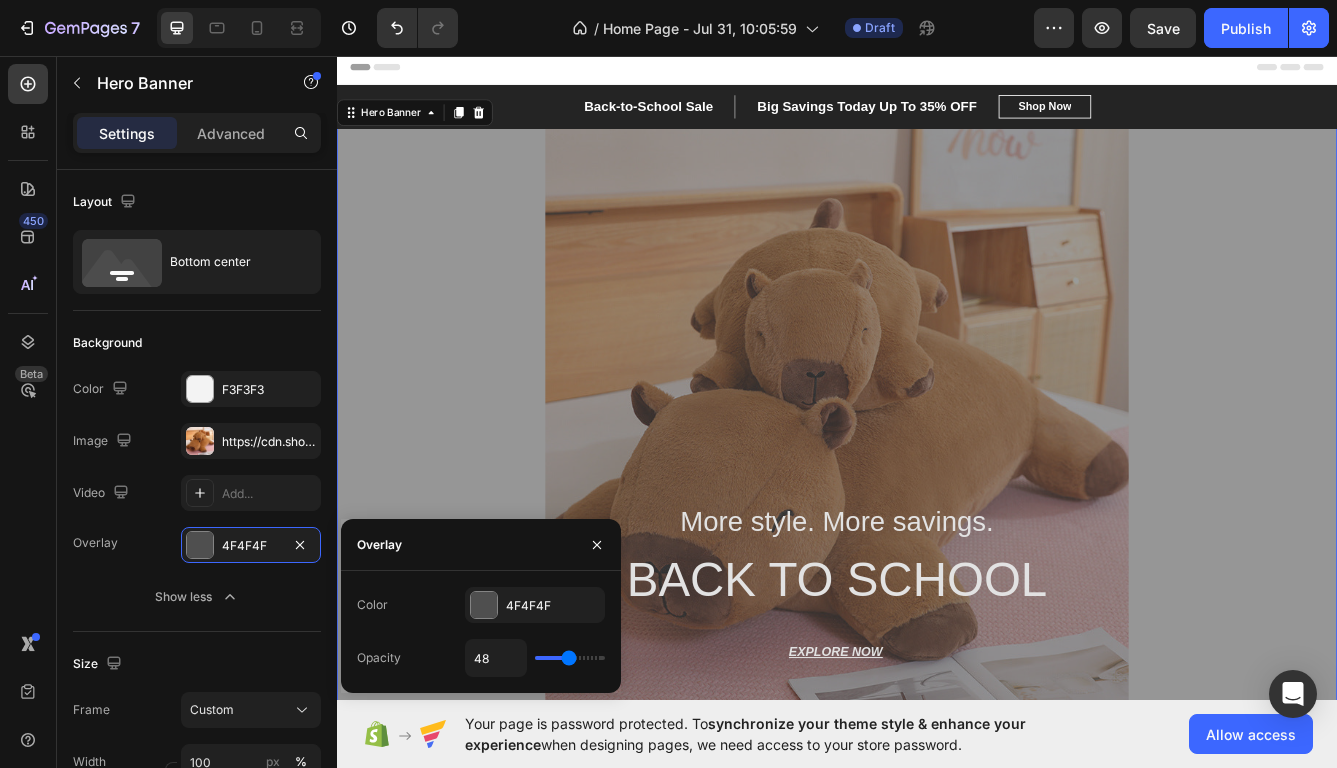 type on "47" 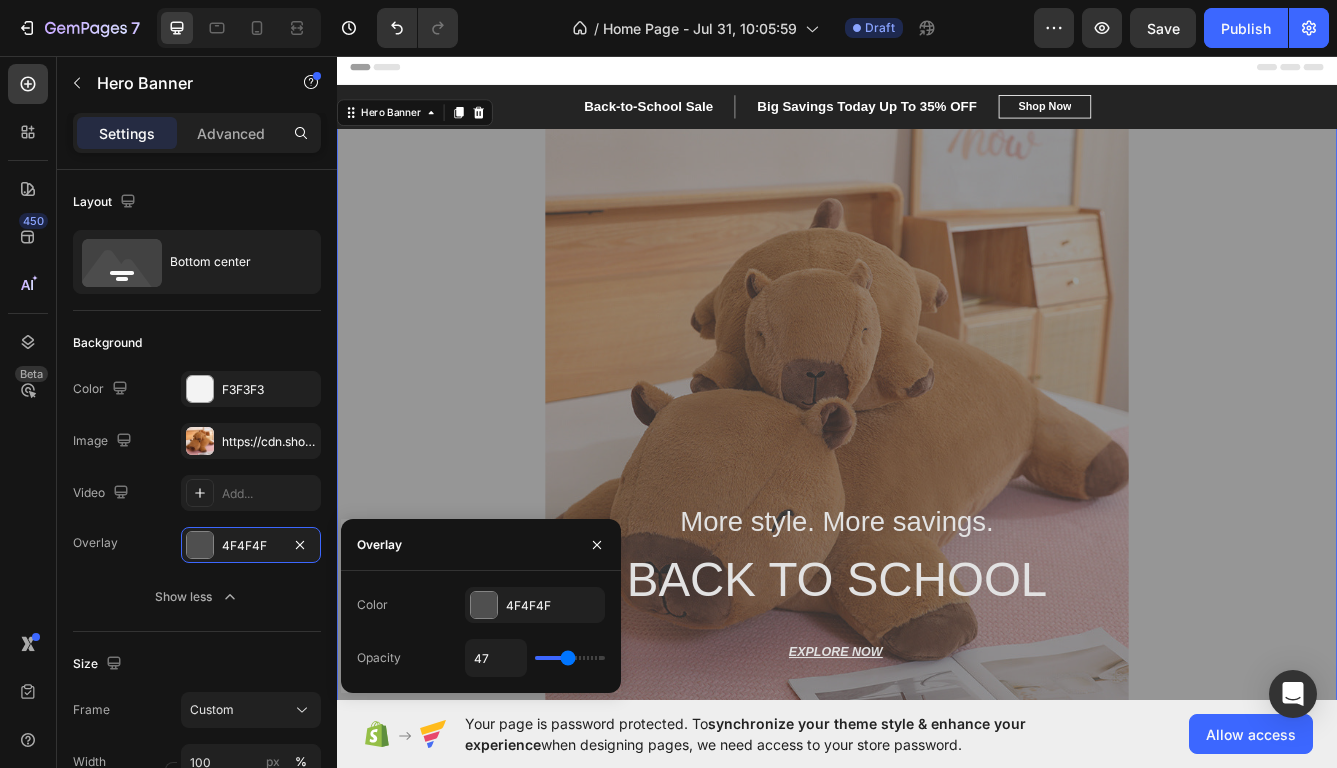 type on "46" 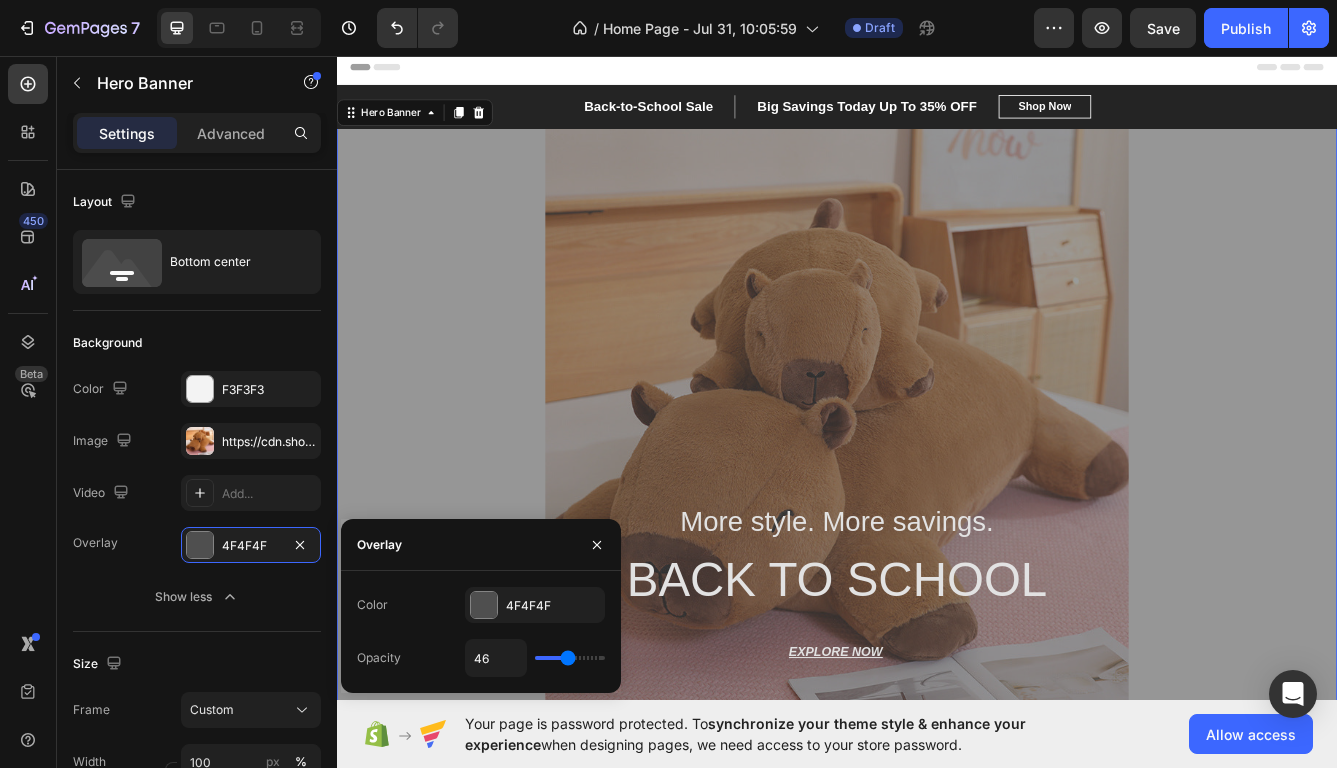 type on "45" 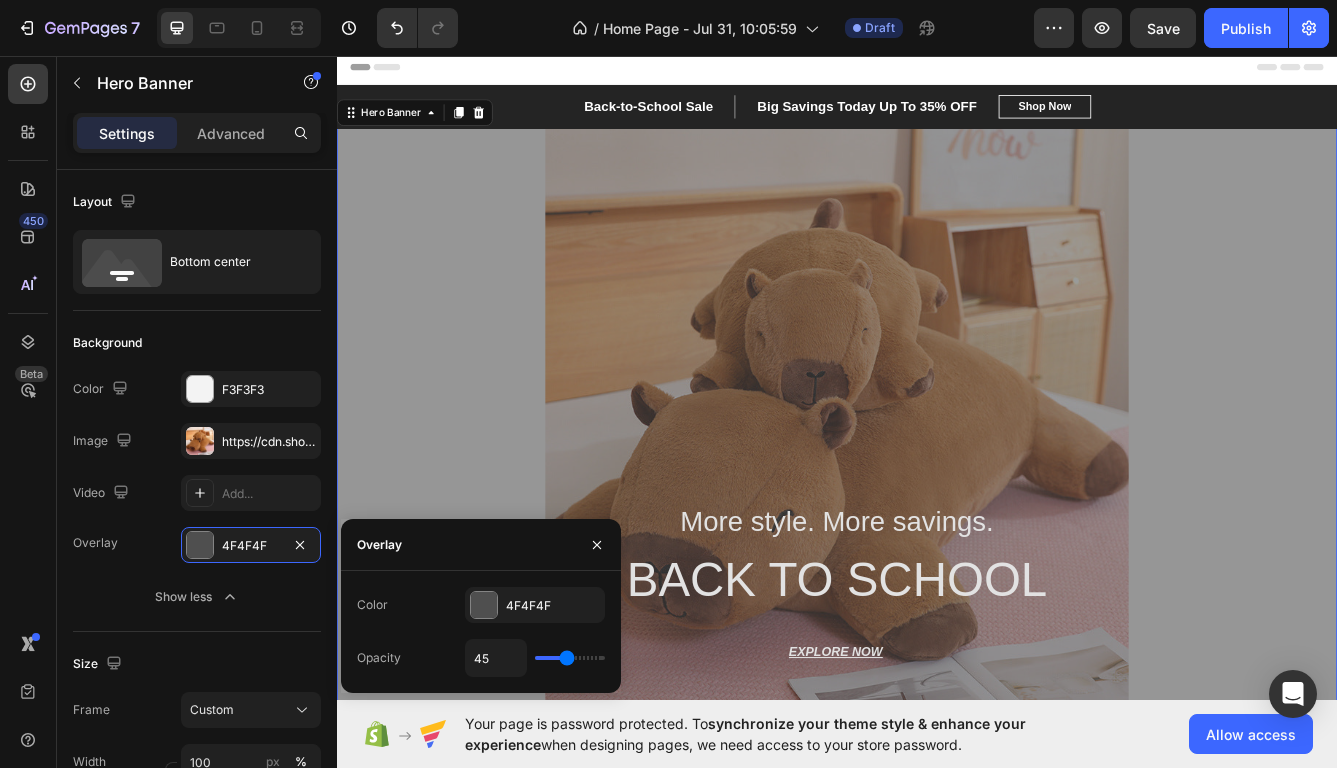 type on "44" 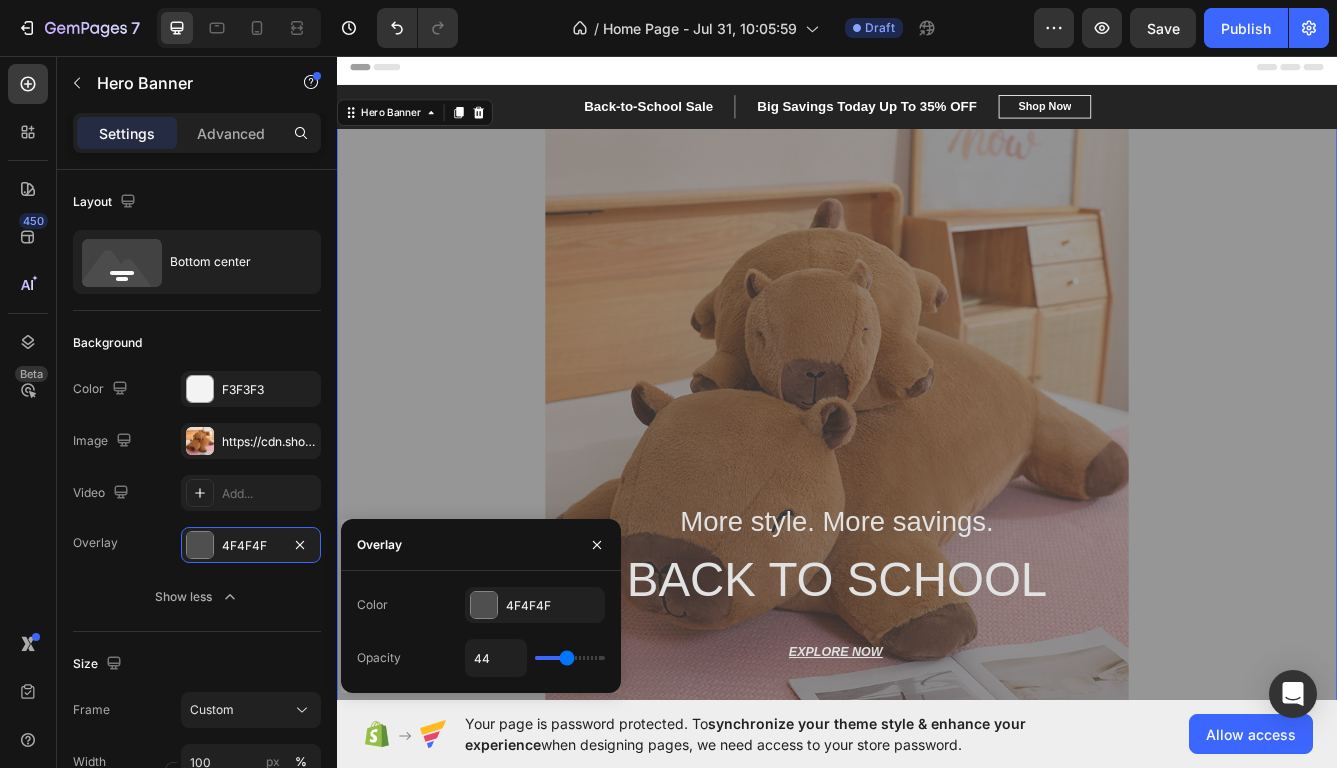 type on "43" 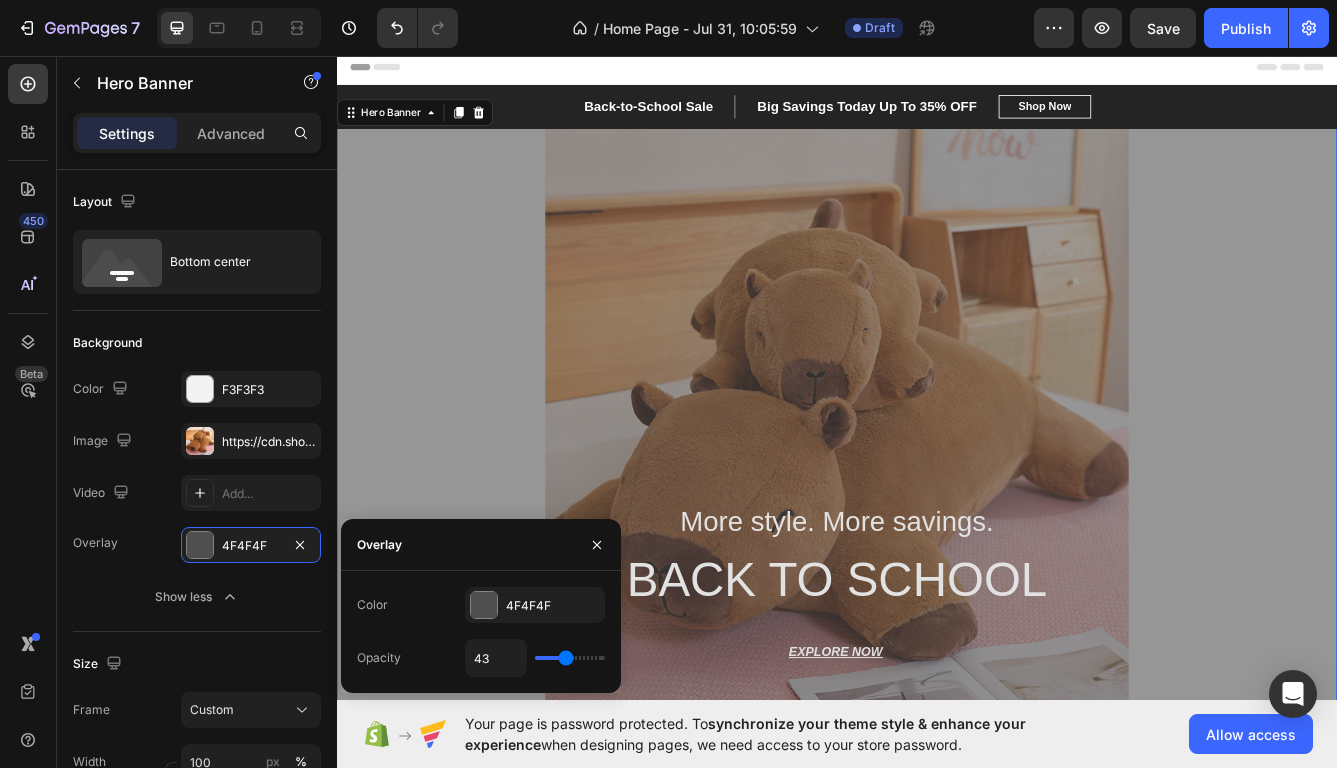 type on "41" 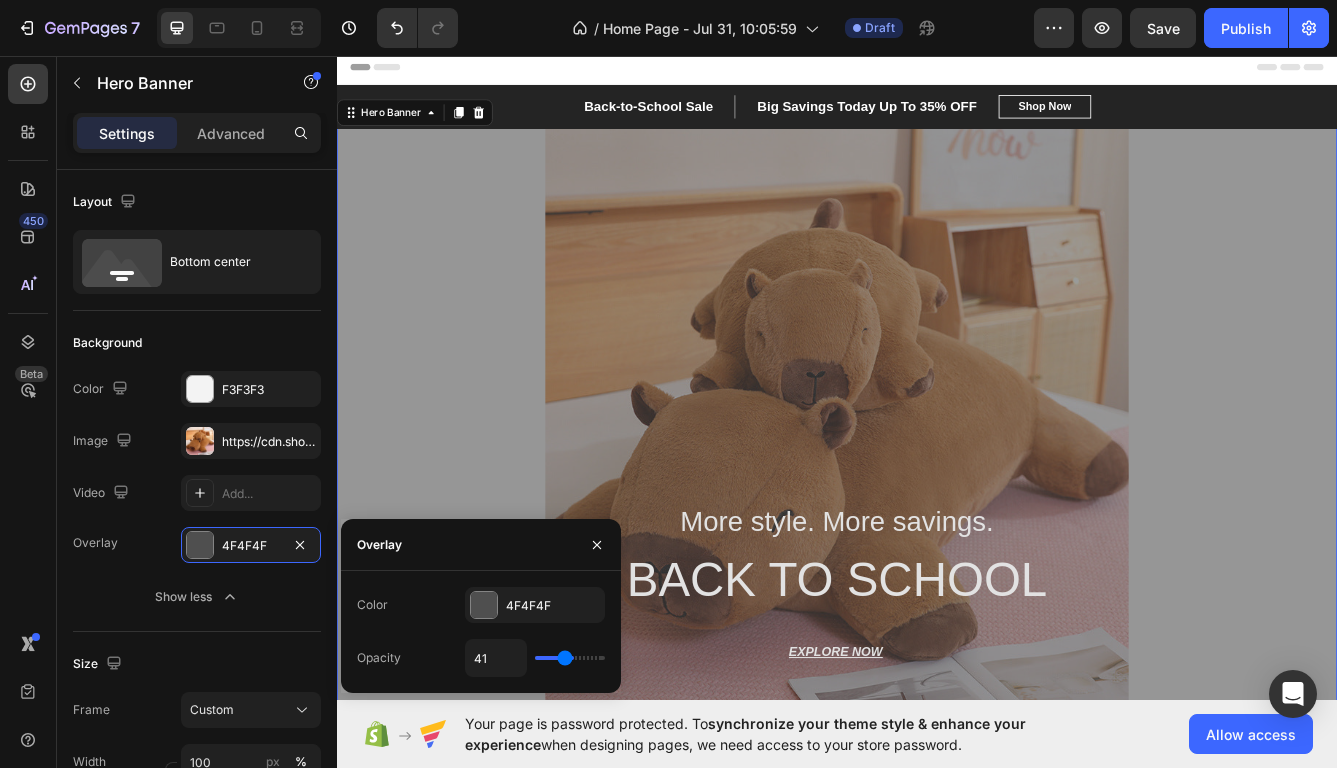 type on "40" 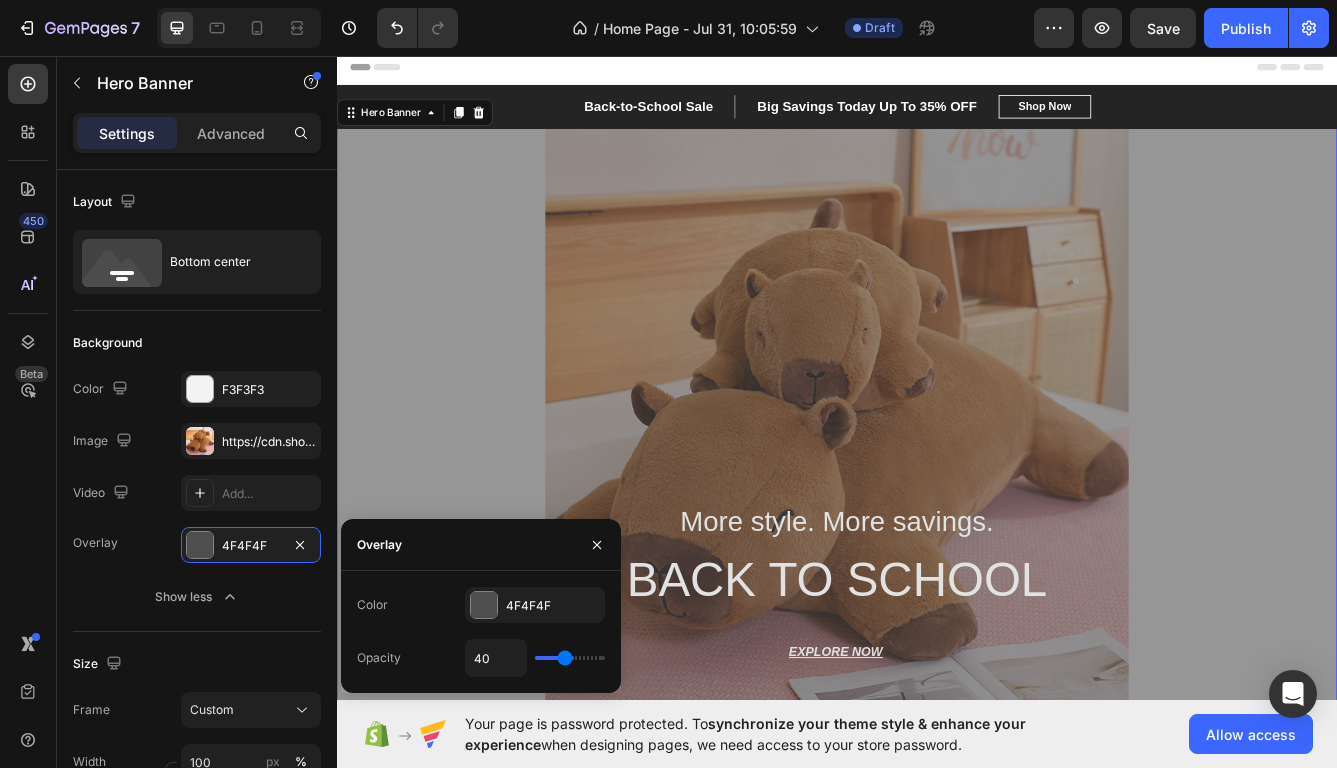 type on "39" 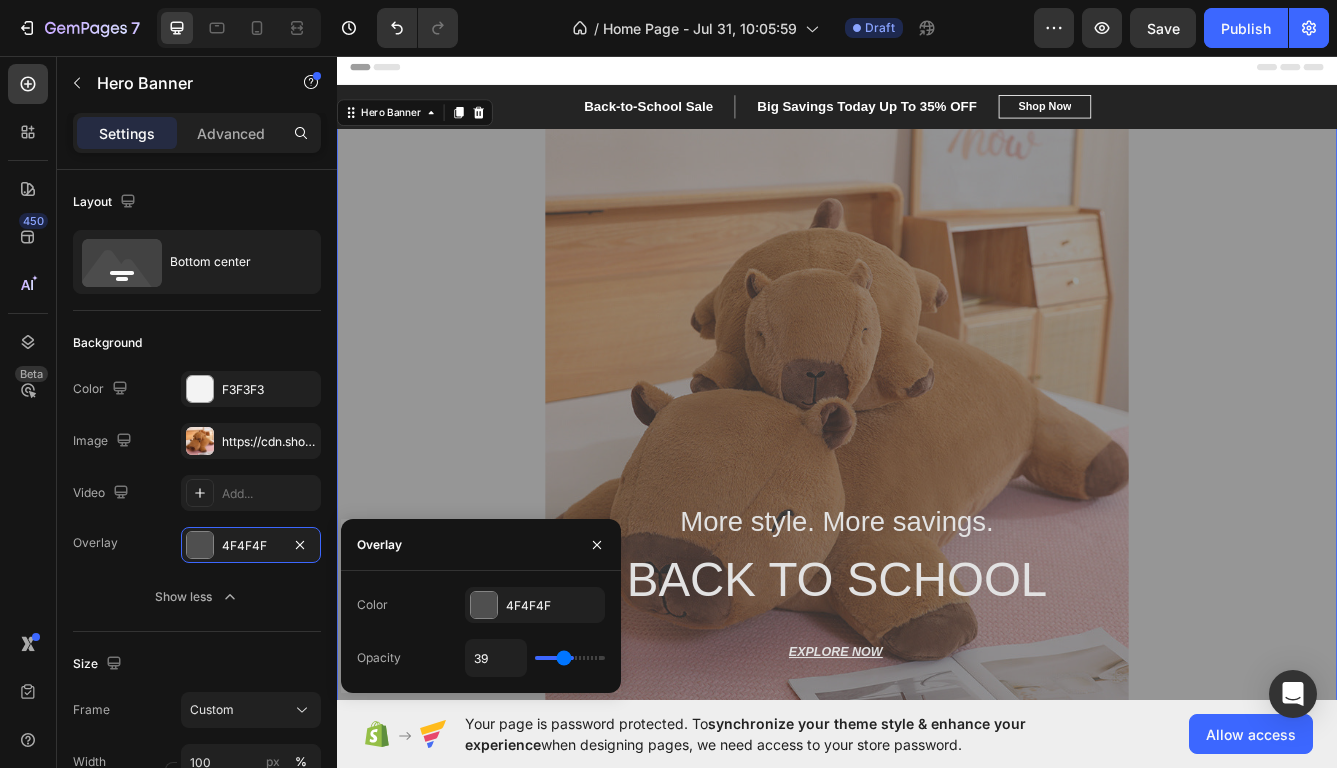 type on "38" 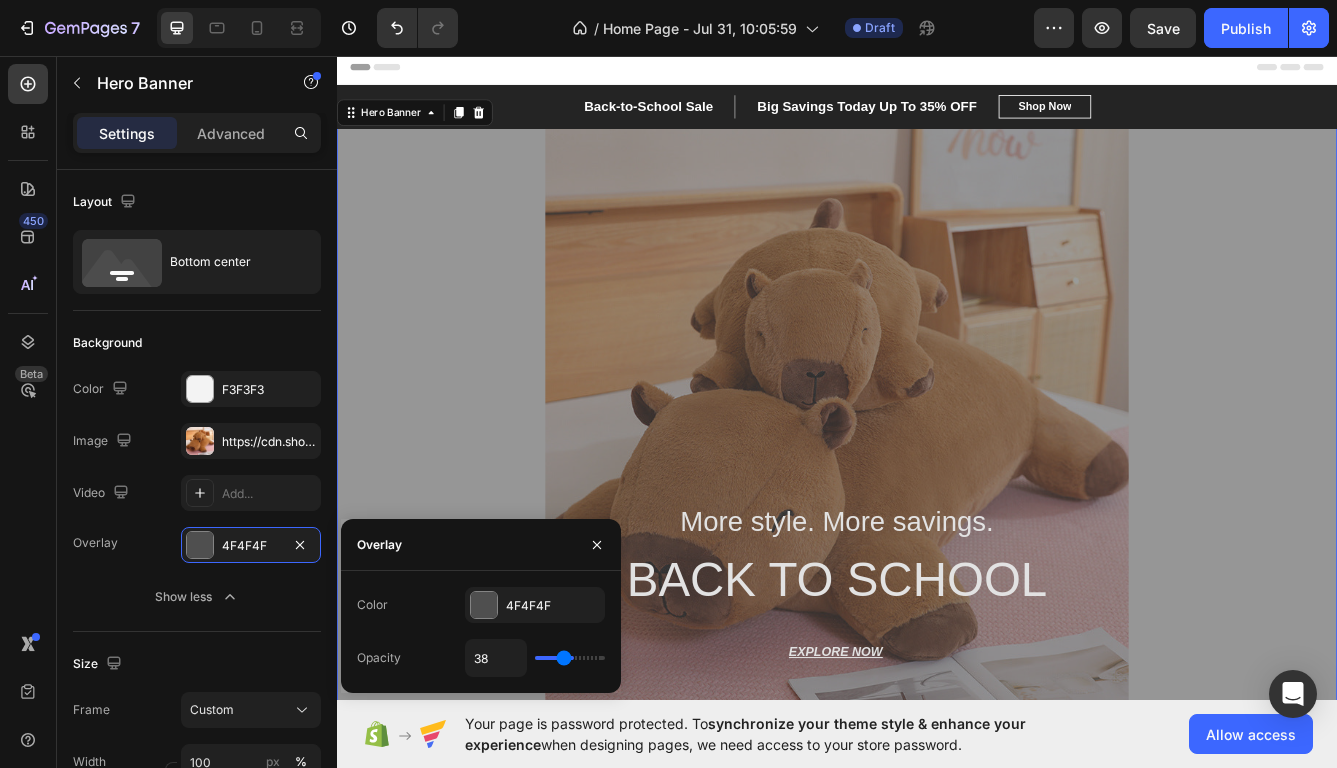 type on "36" 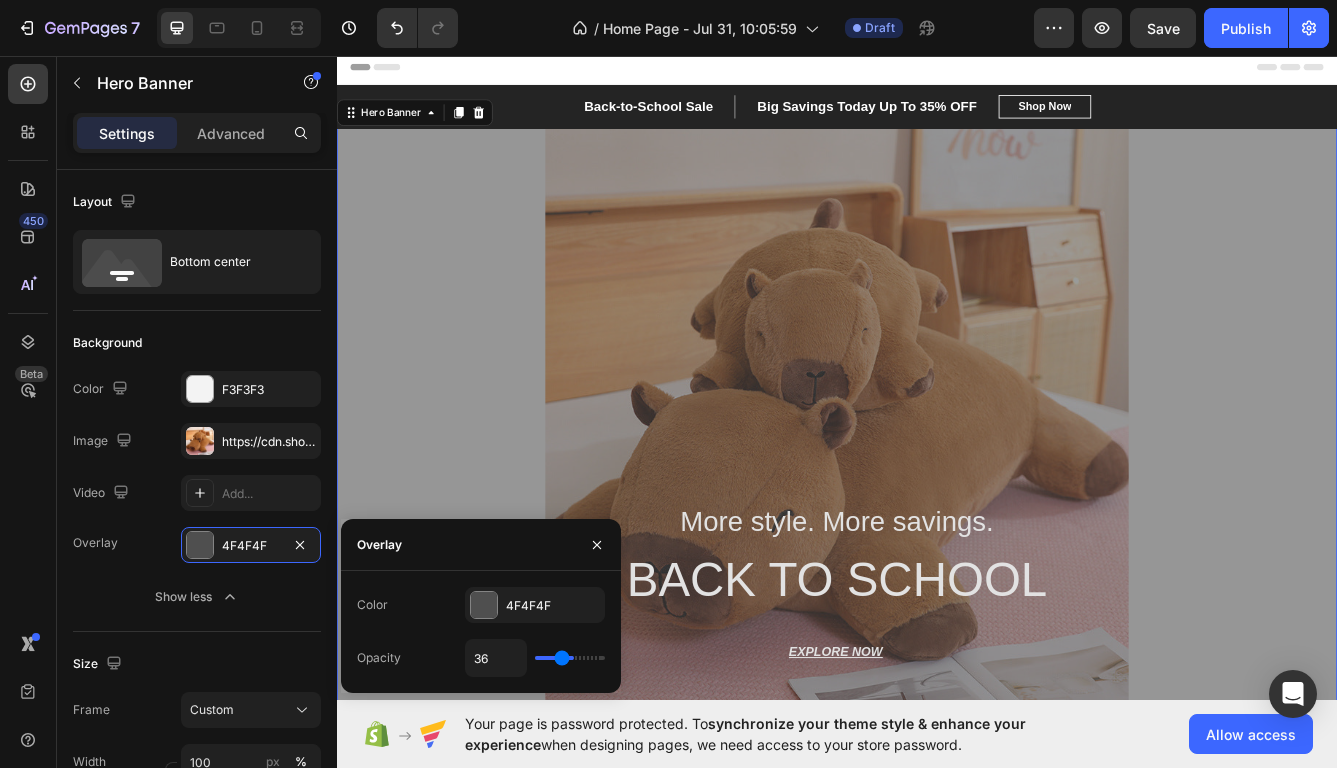 type on "35" 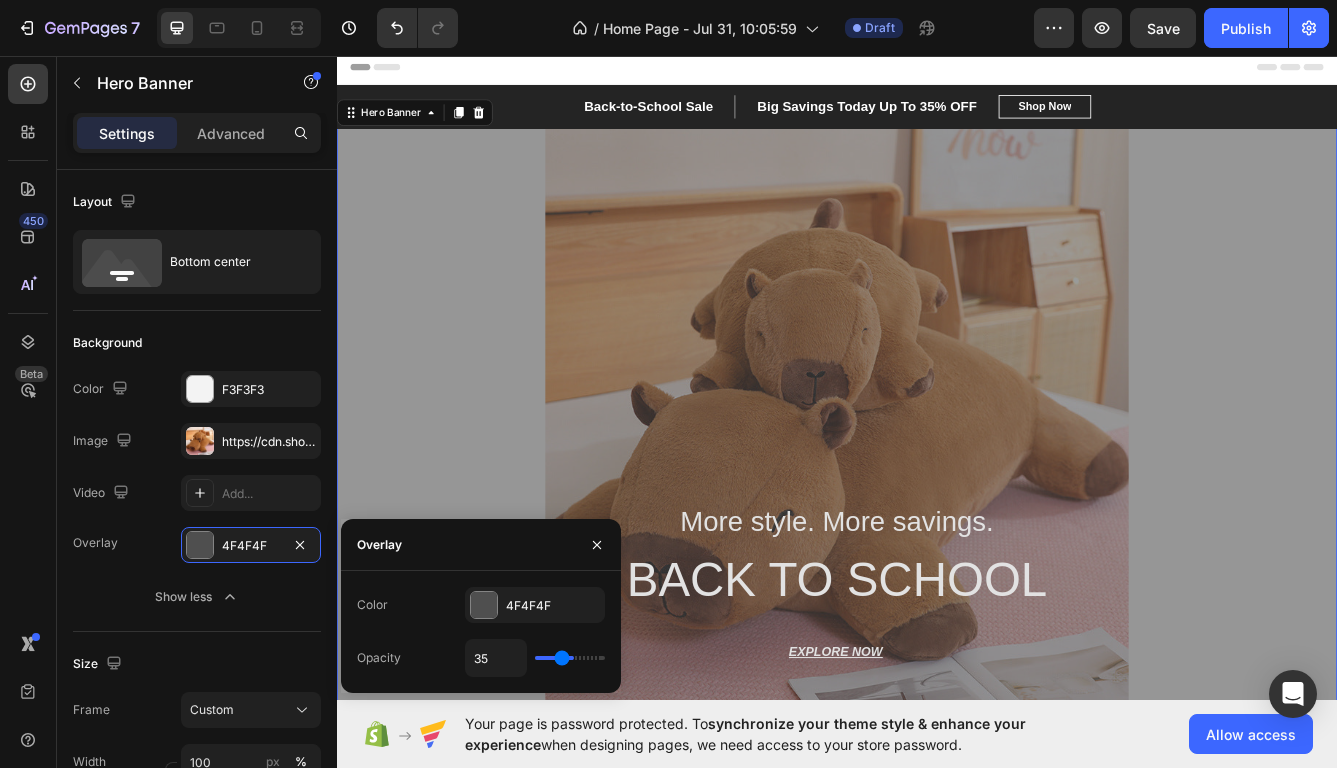 type on "34" 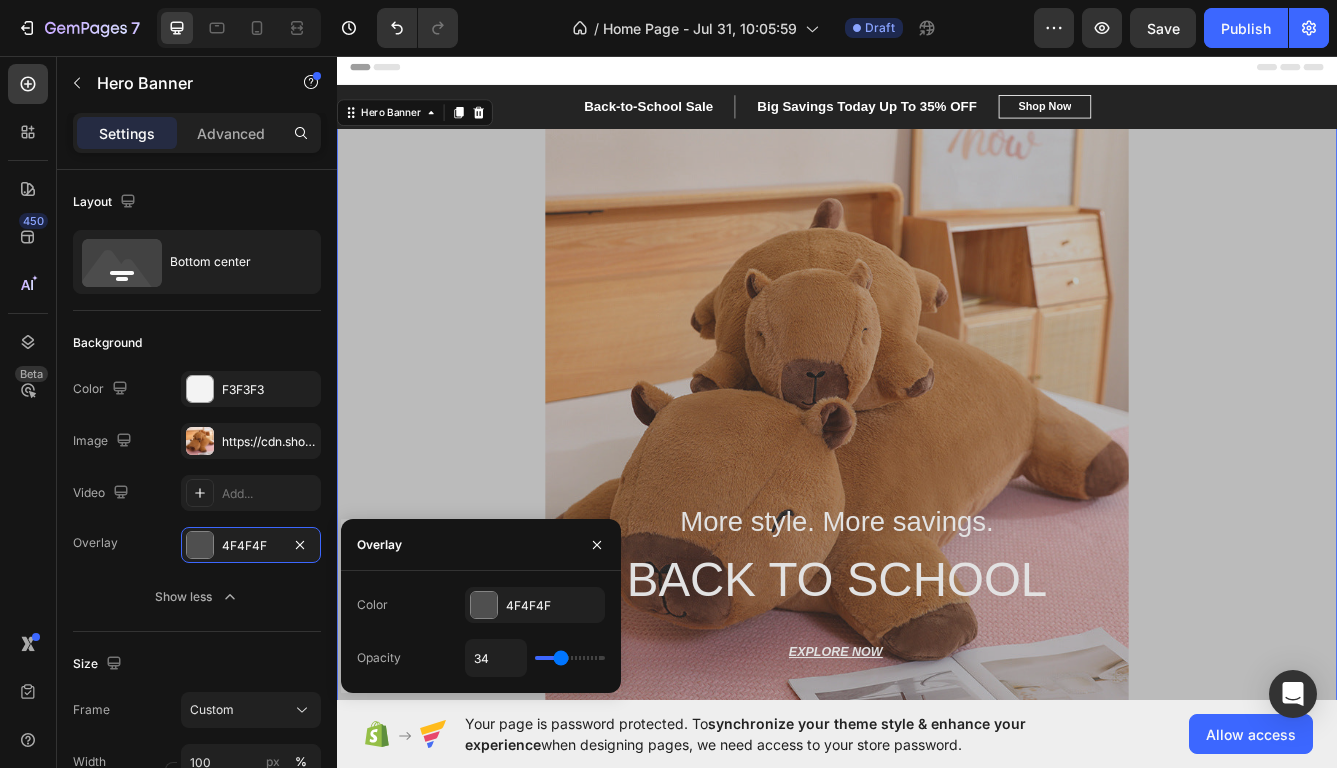 type on "32" 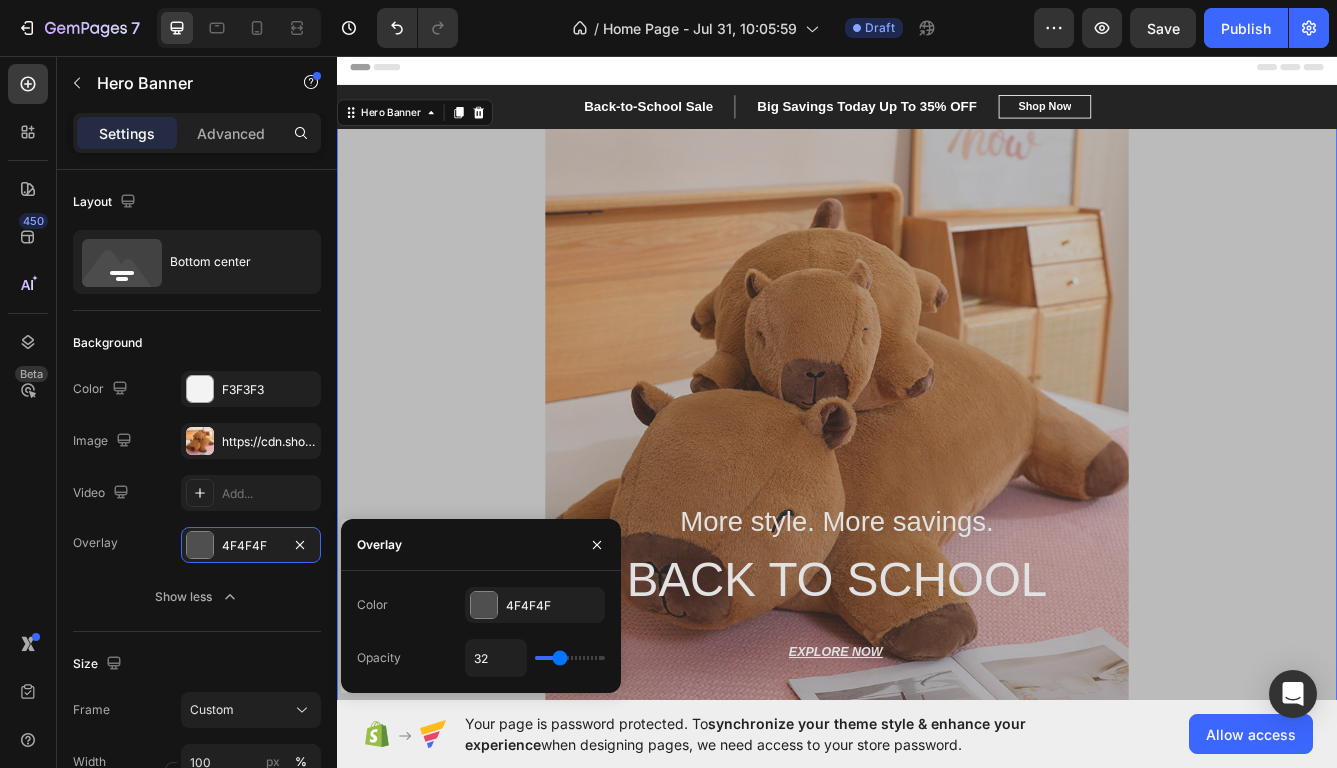 type on "31" 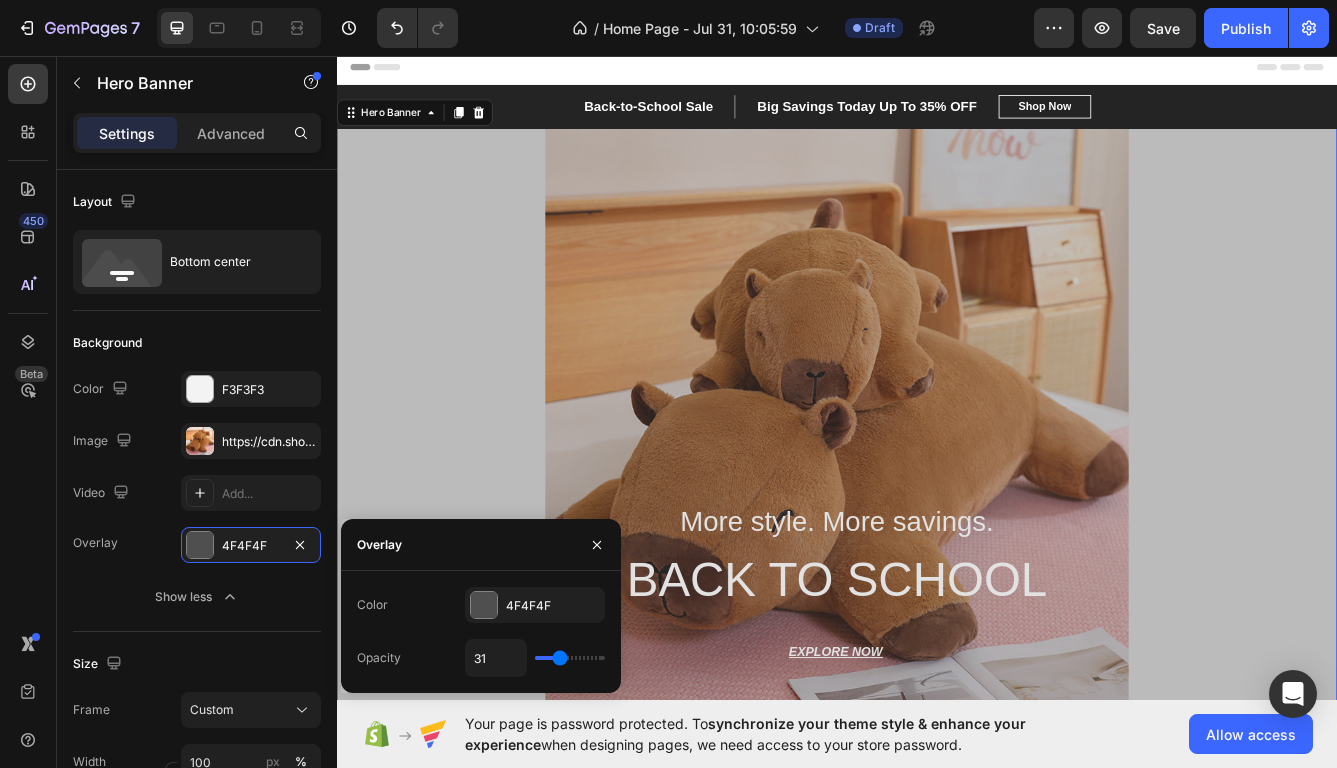 type on "29" 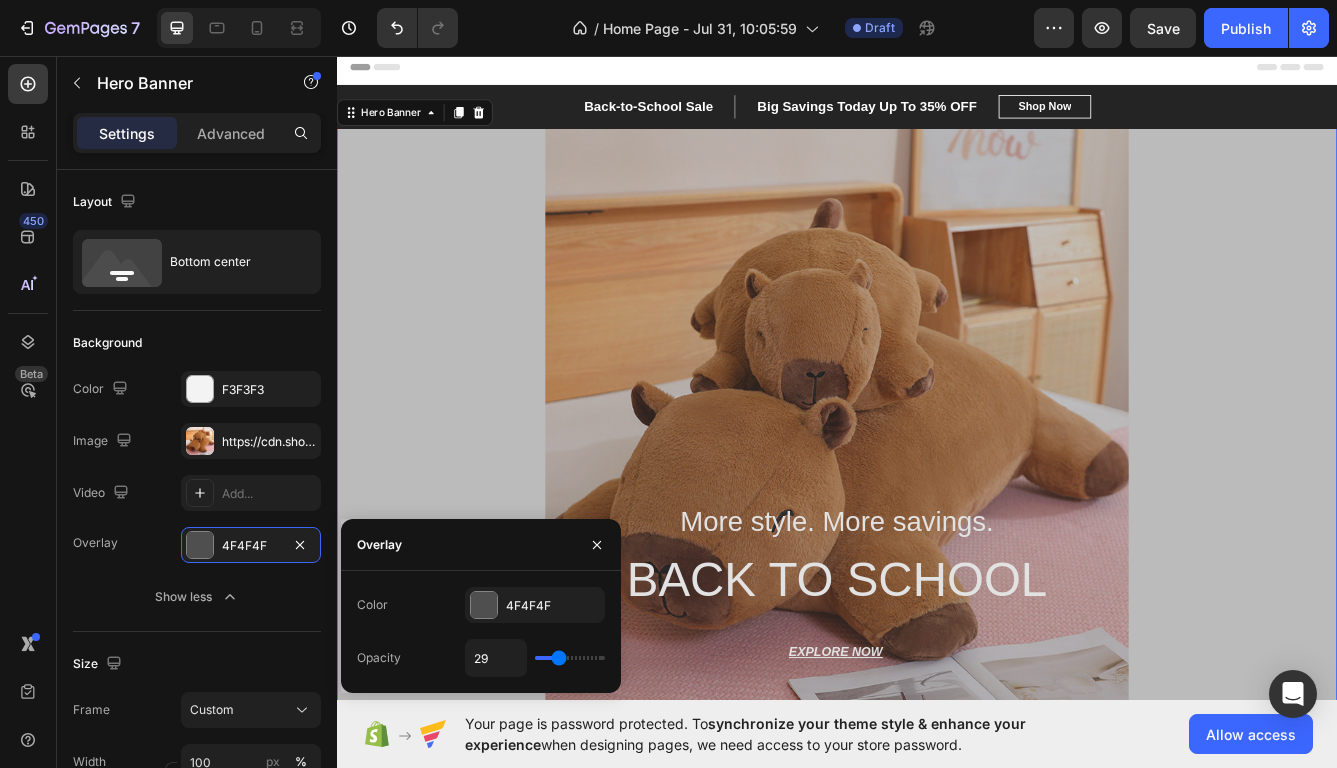 type on "26" 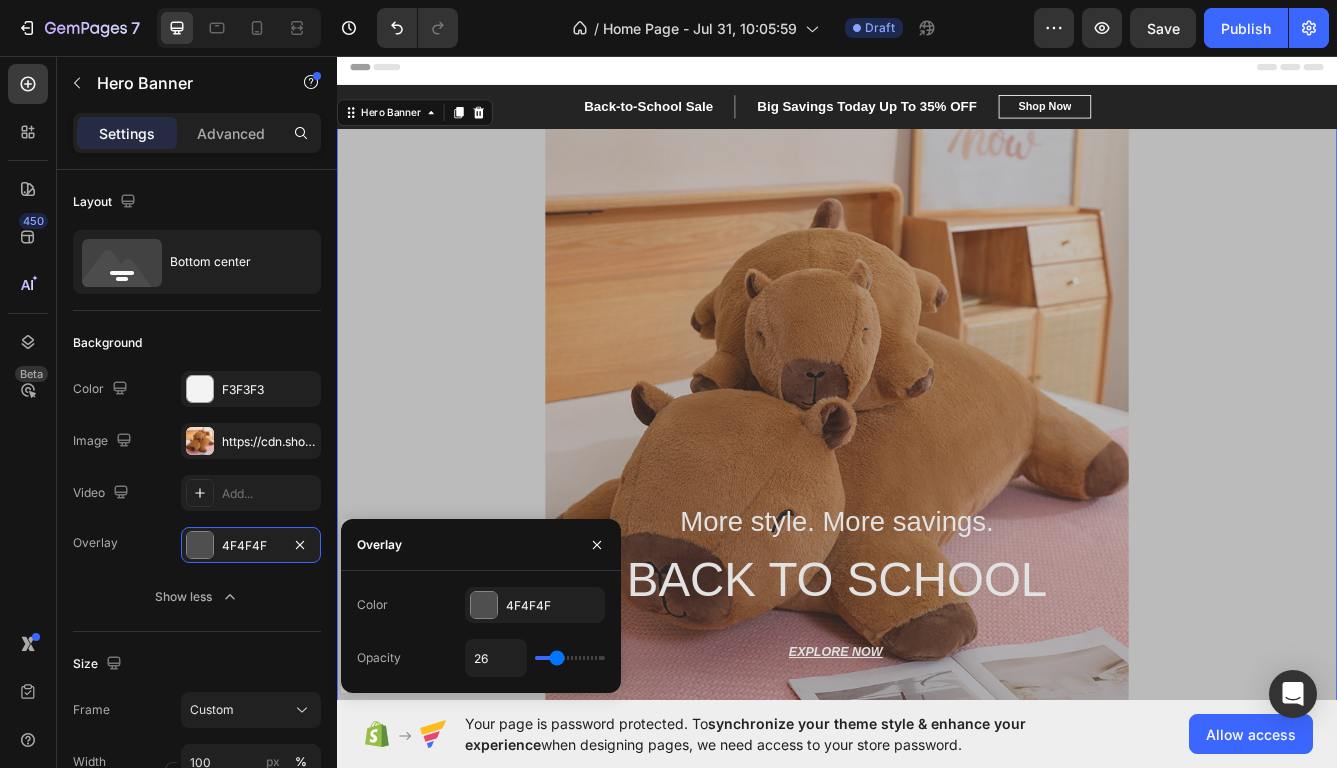 type on "24" 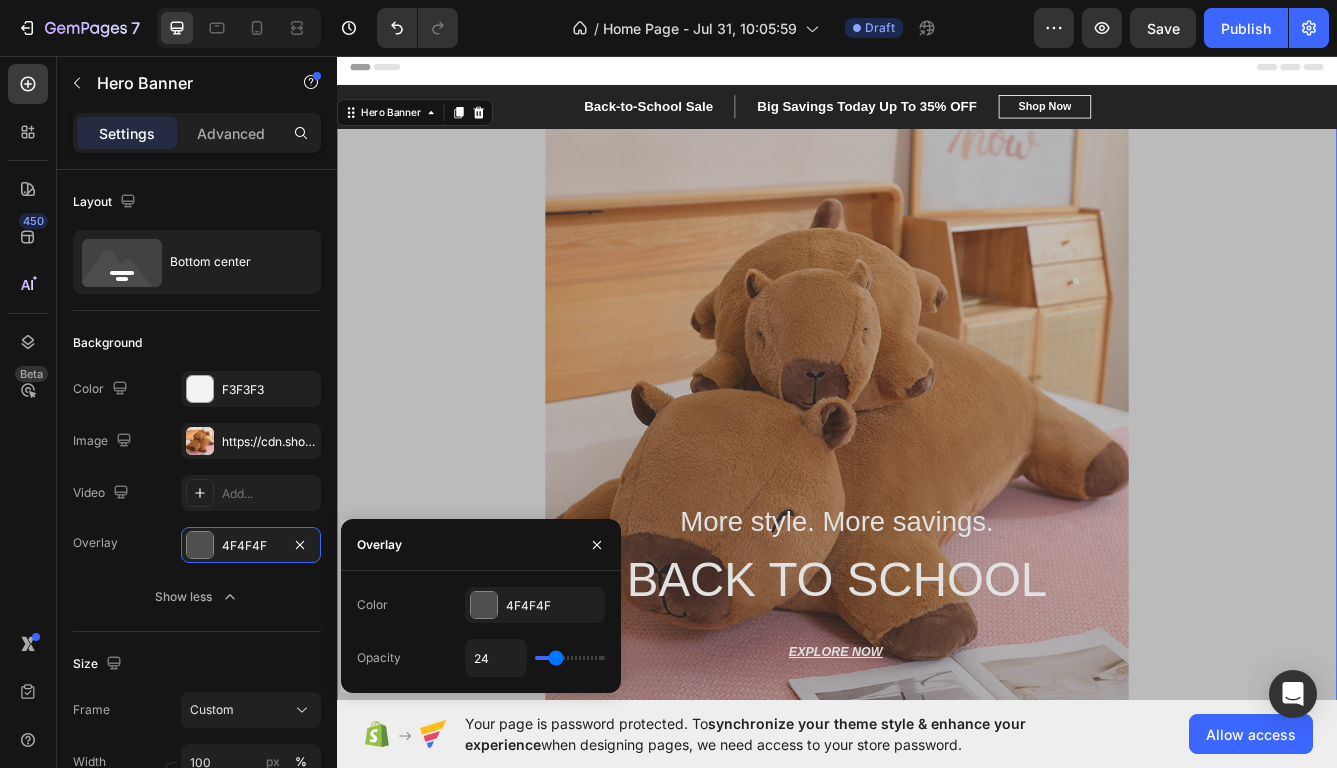 type on "21" 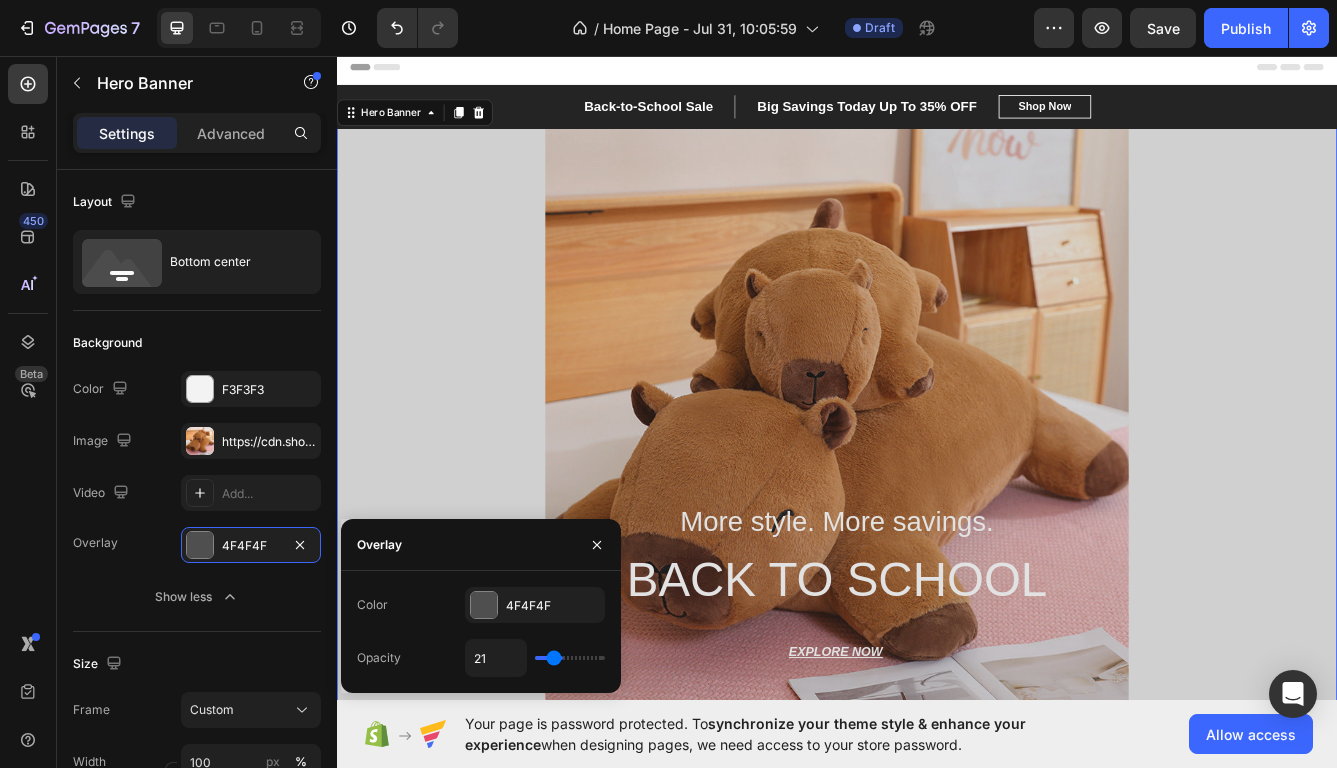 type on "19" 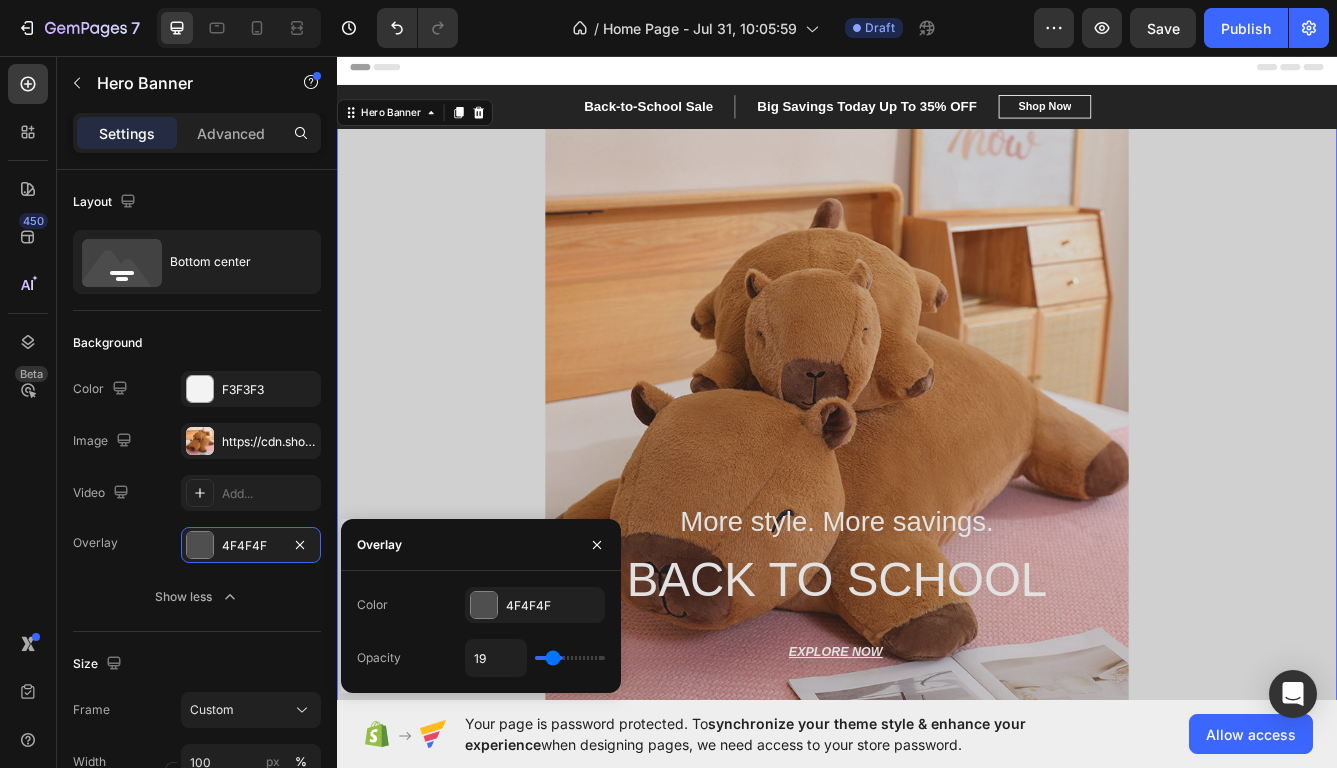 type on "17" 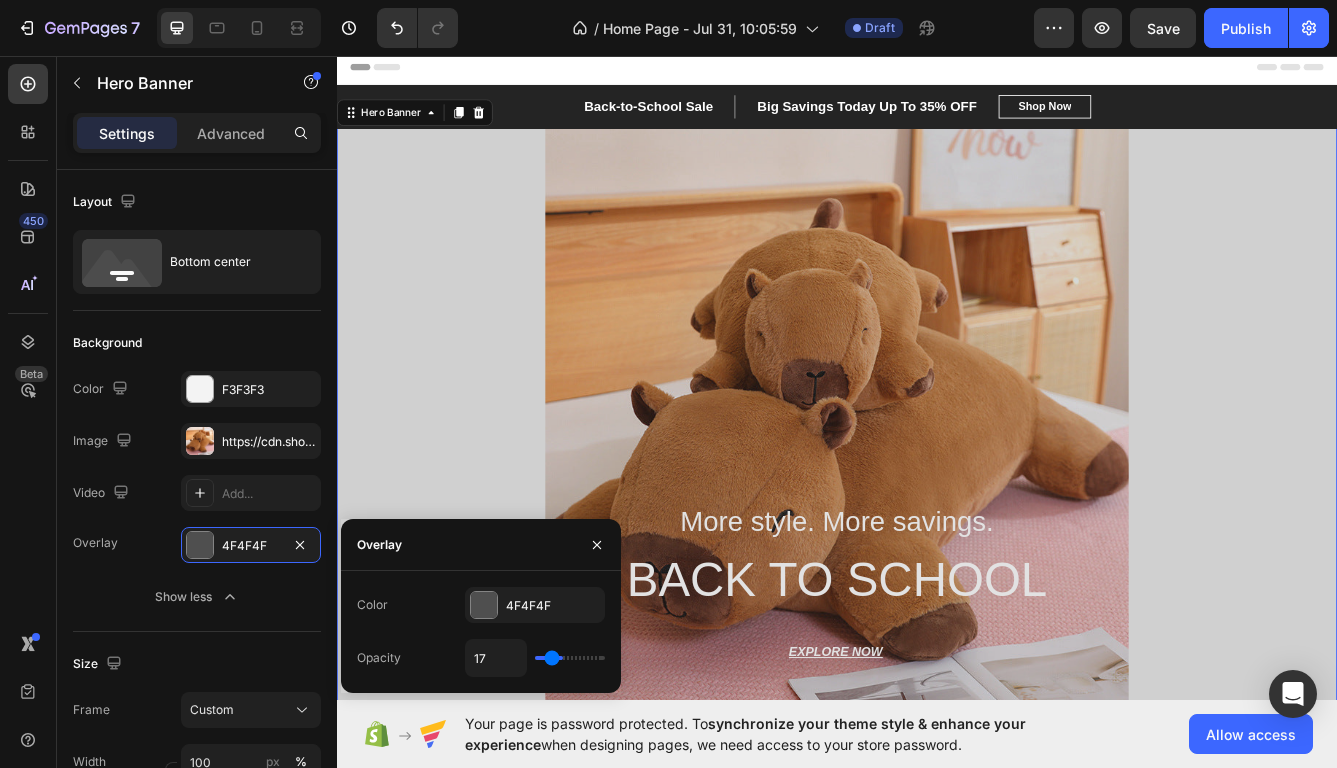 type on "15" 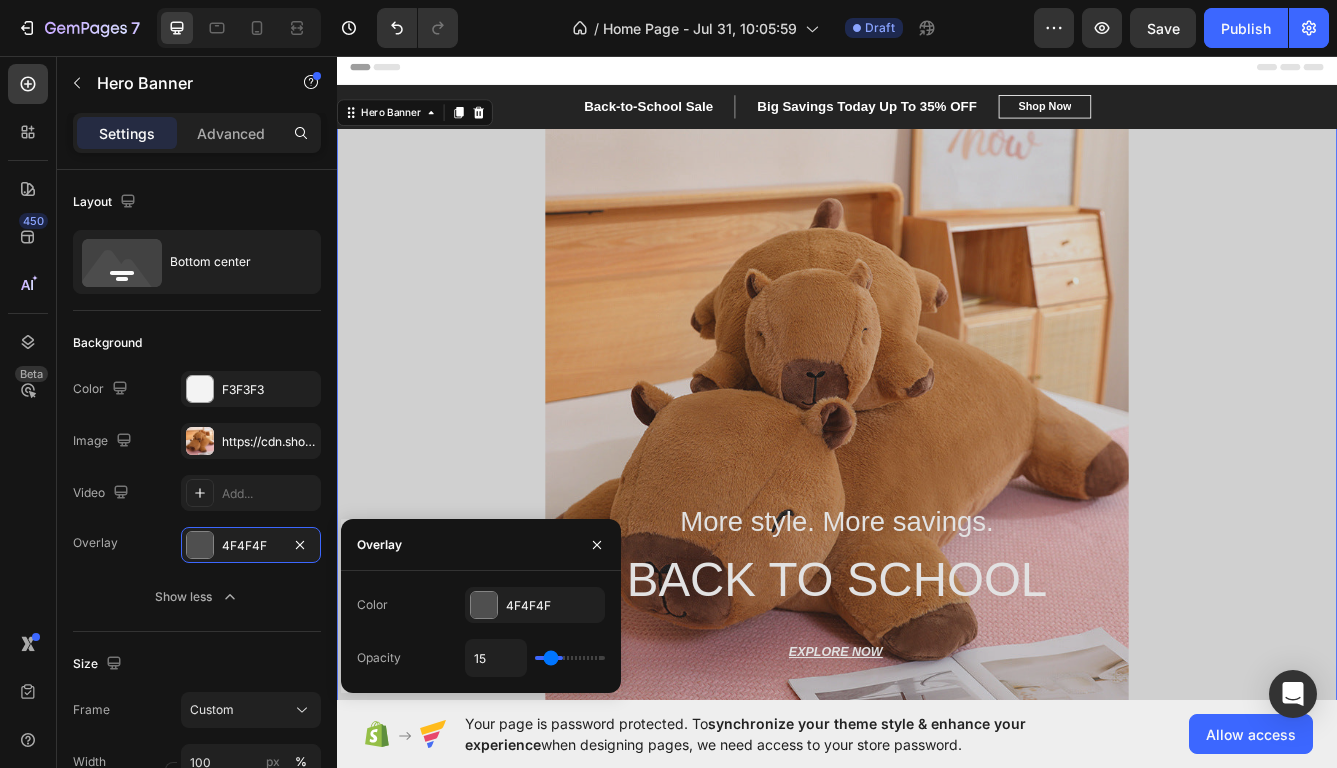 type on "14" 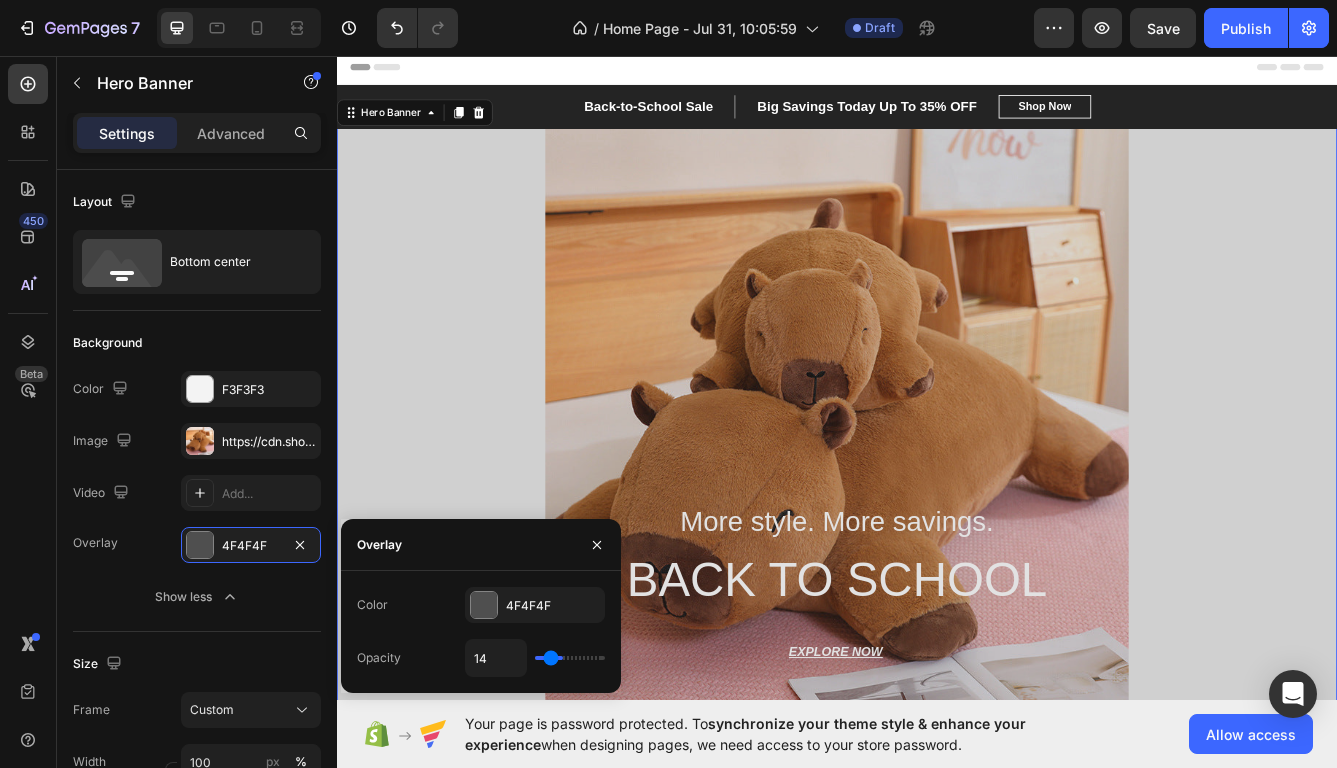 type on "13" 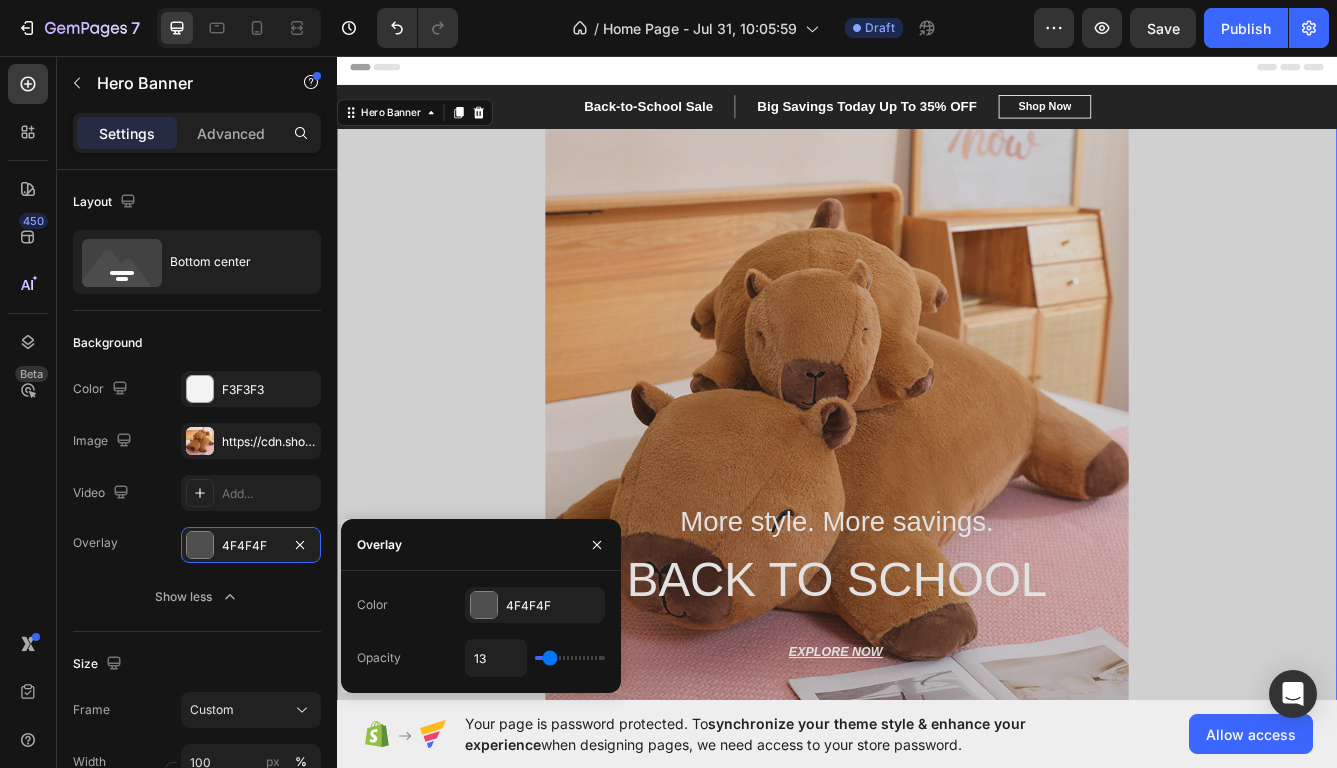 type on "12" 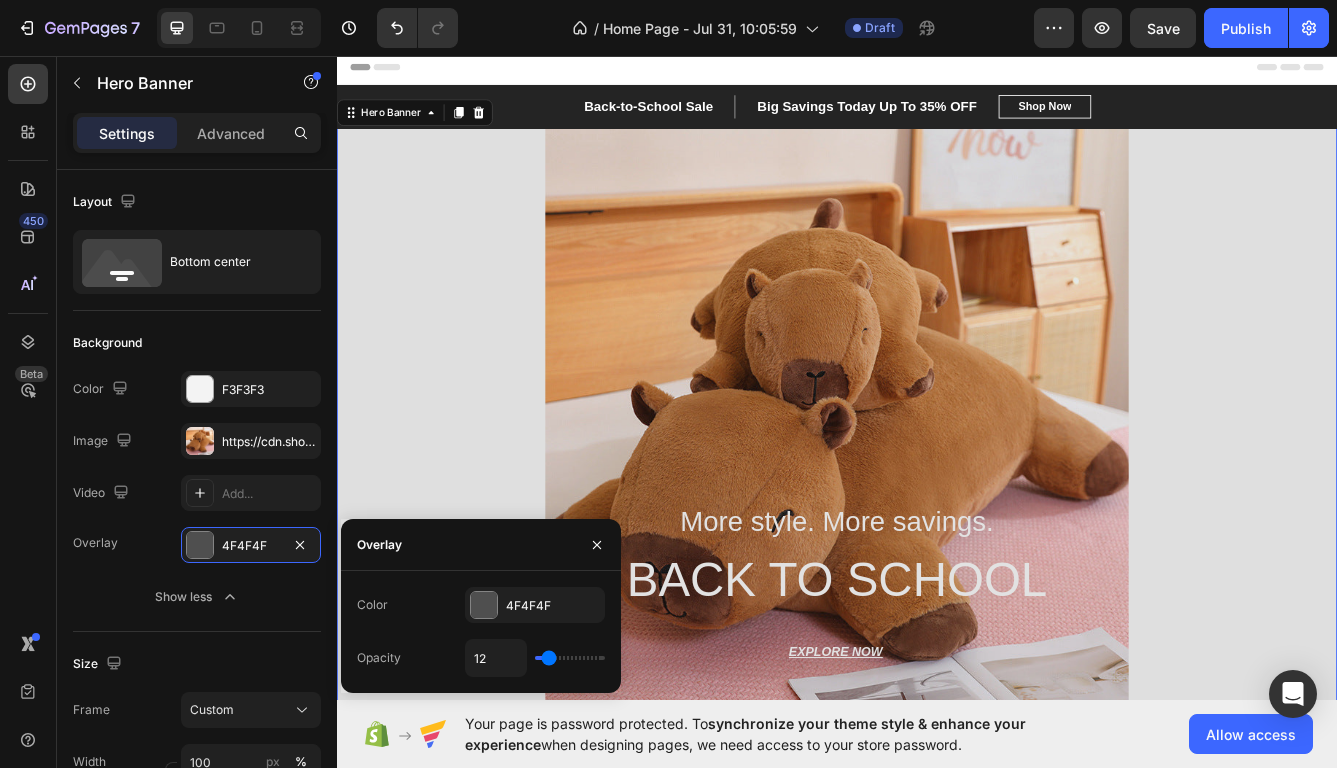 type on "13" 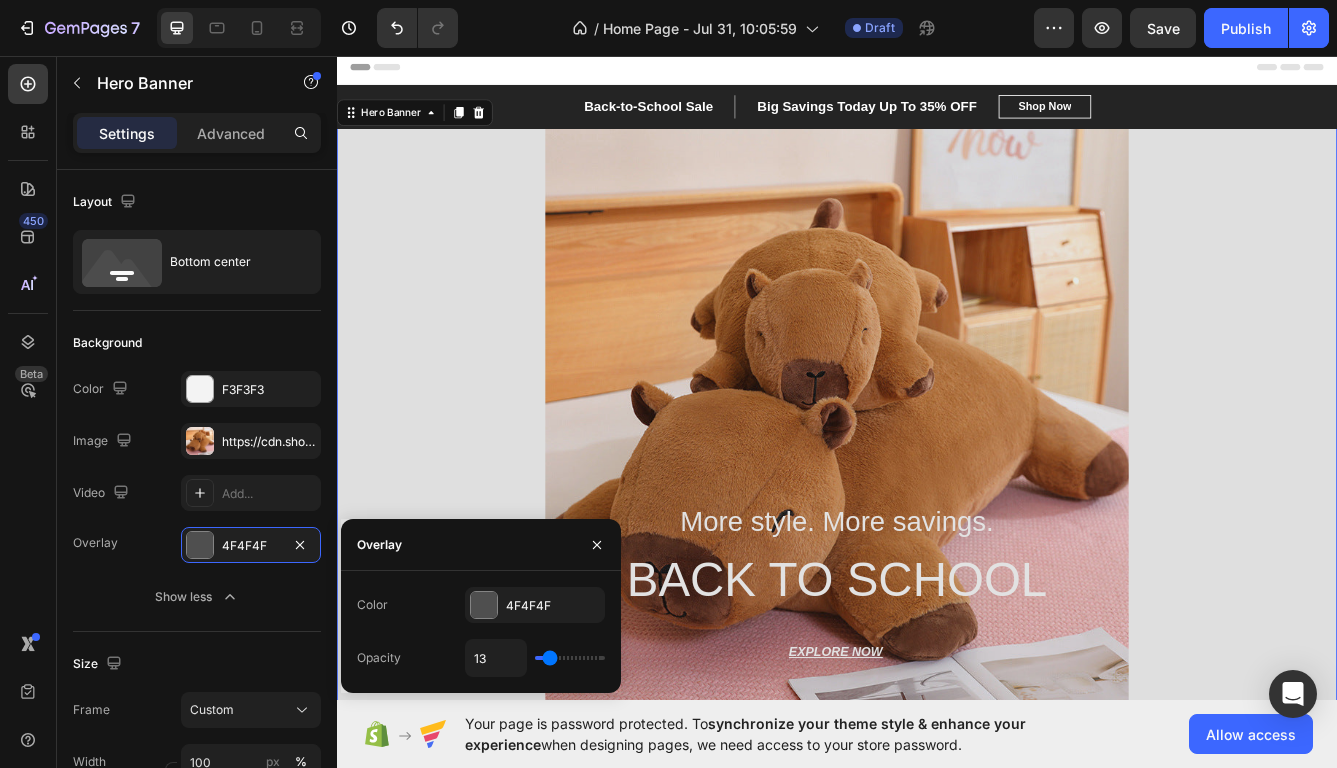 type on "14" 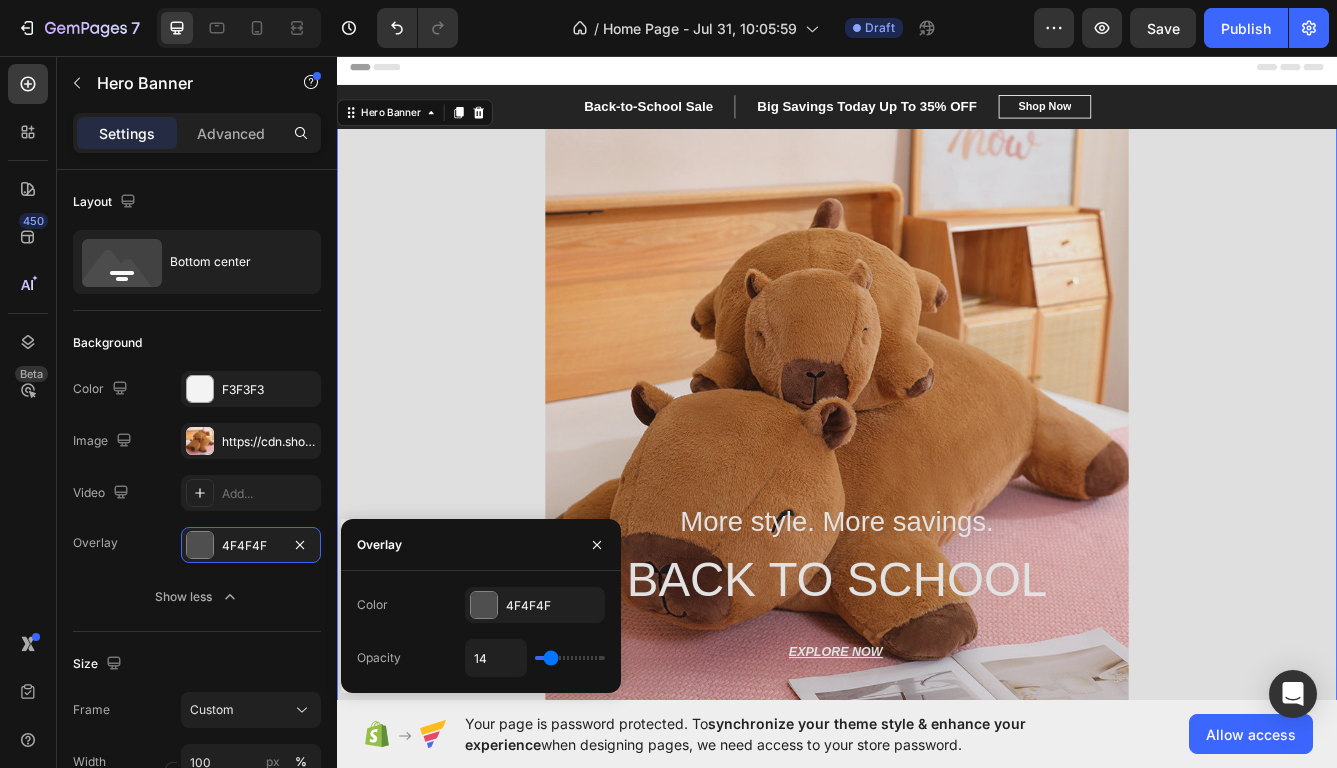 type on "15" 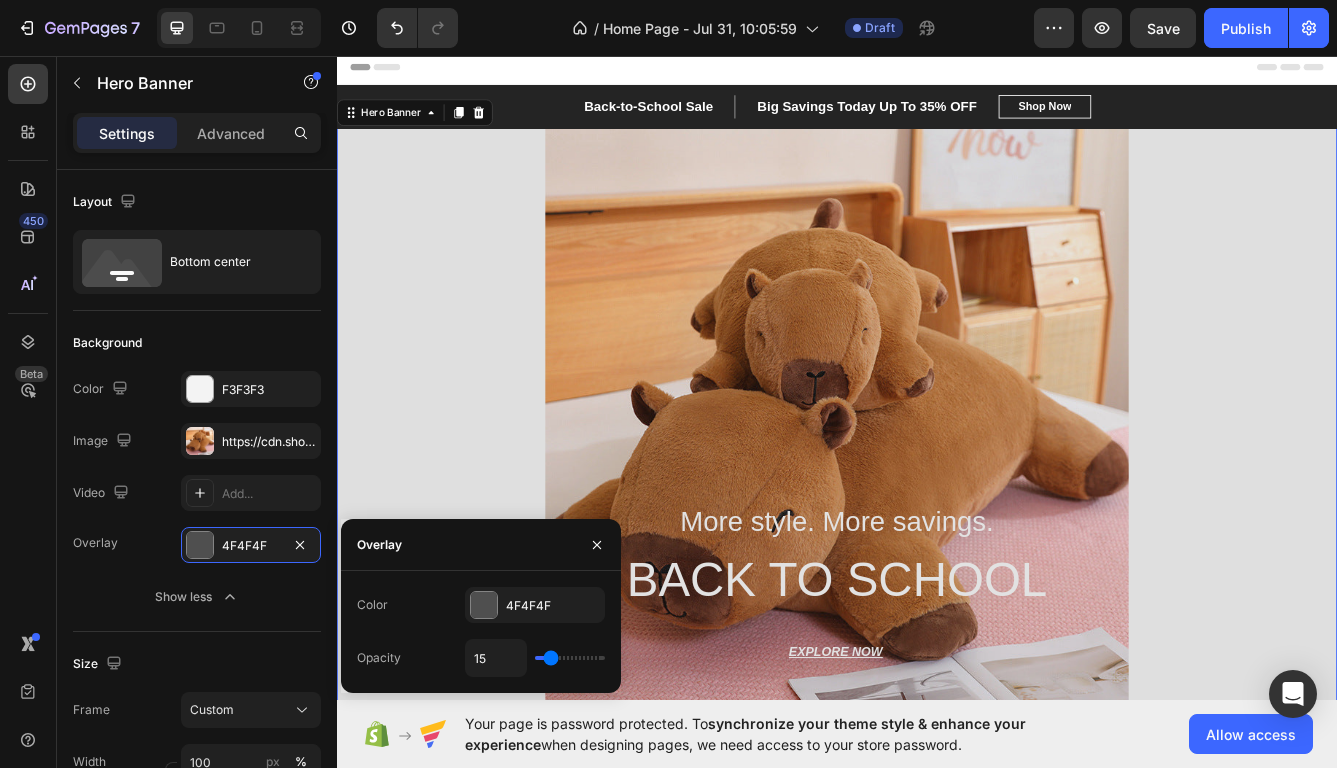 type on "16" 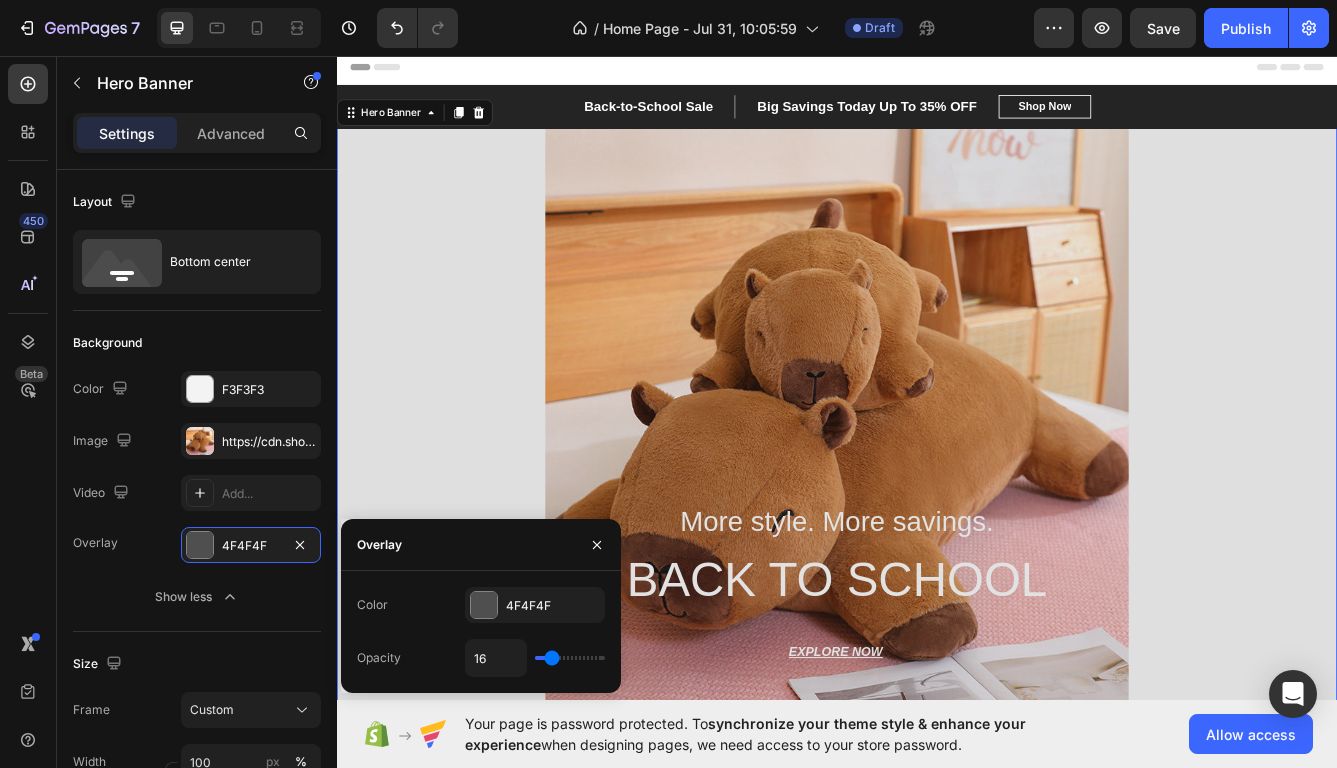 type on "17" 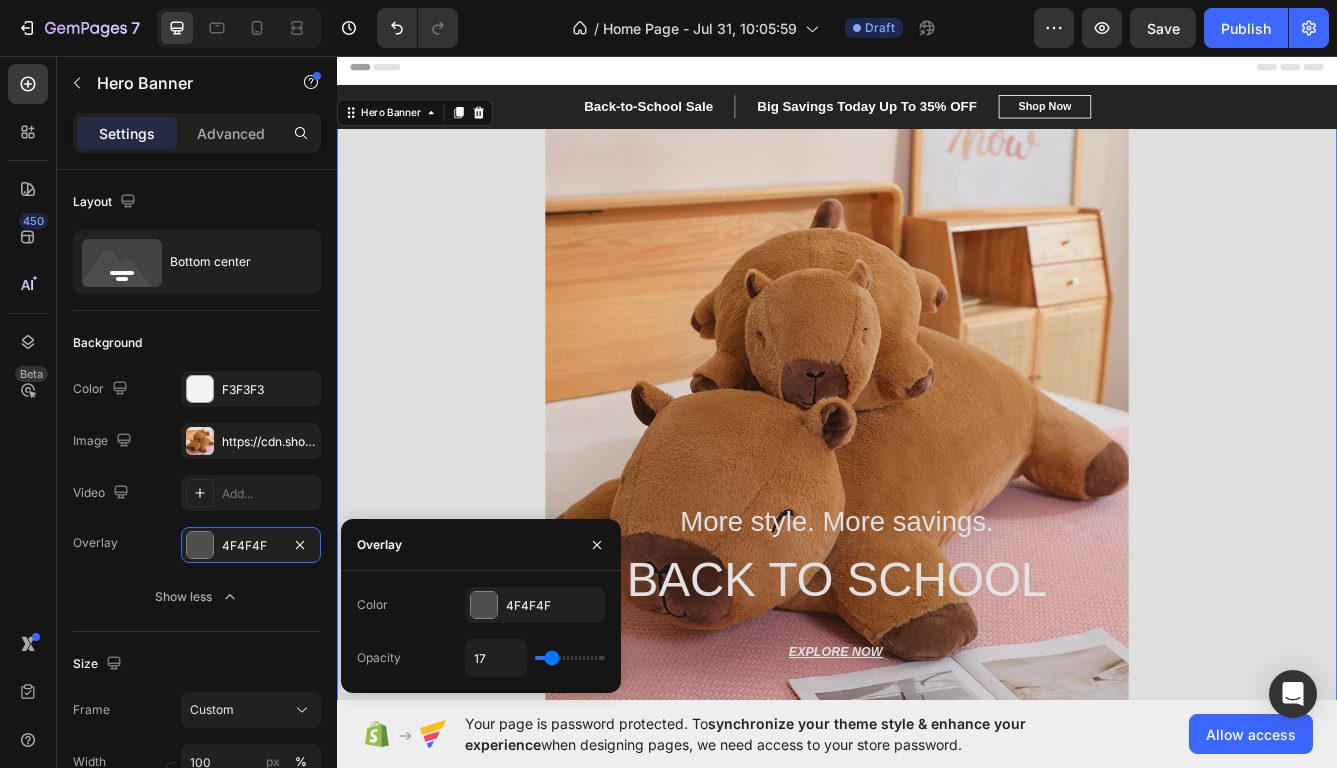 type on "18" 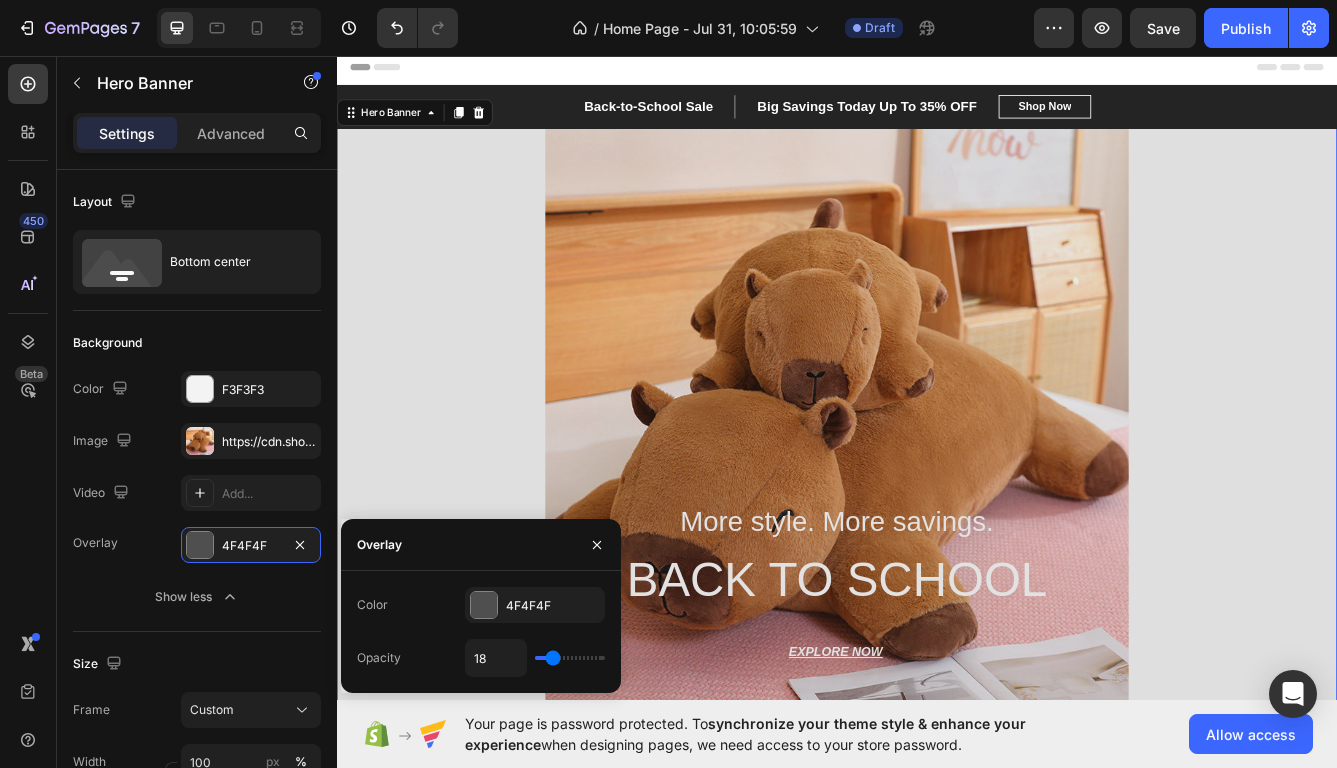 type on "19" 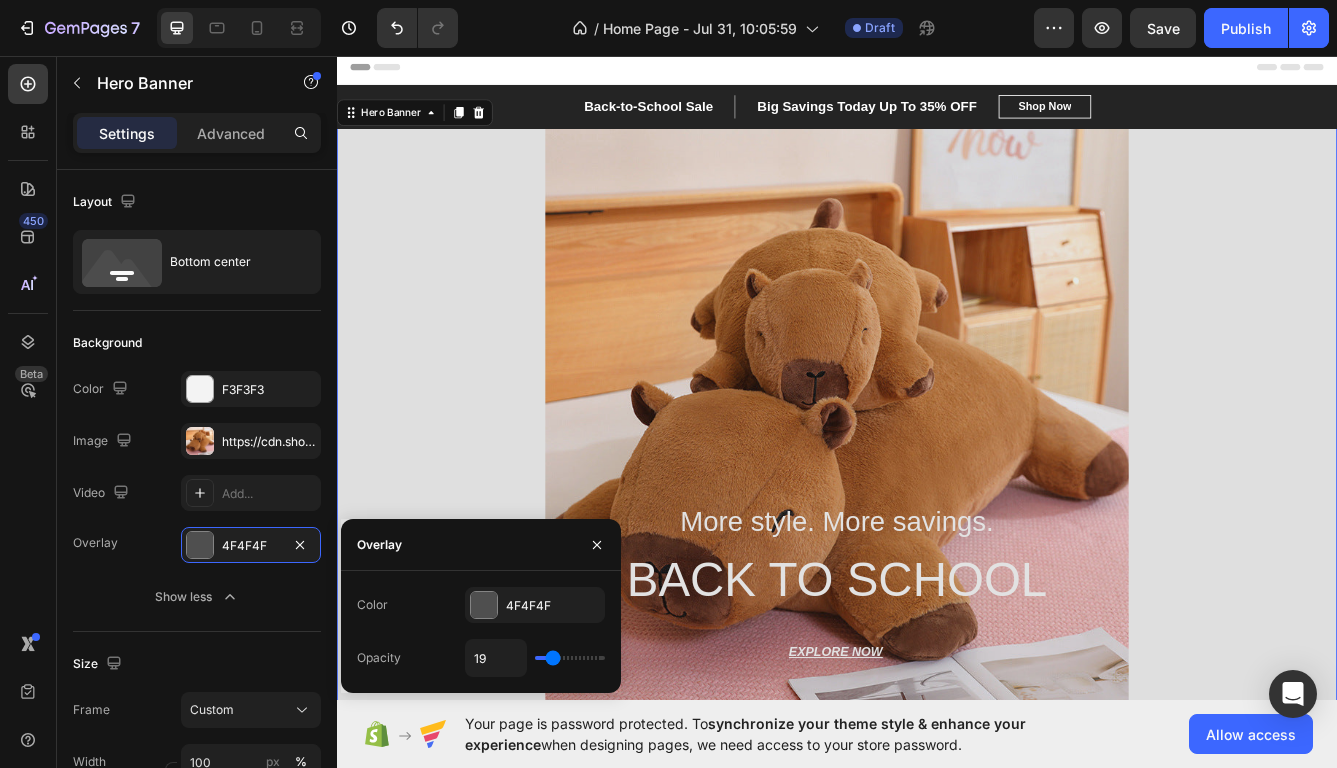 type on "21" 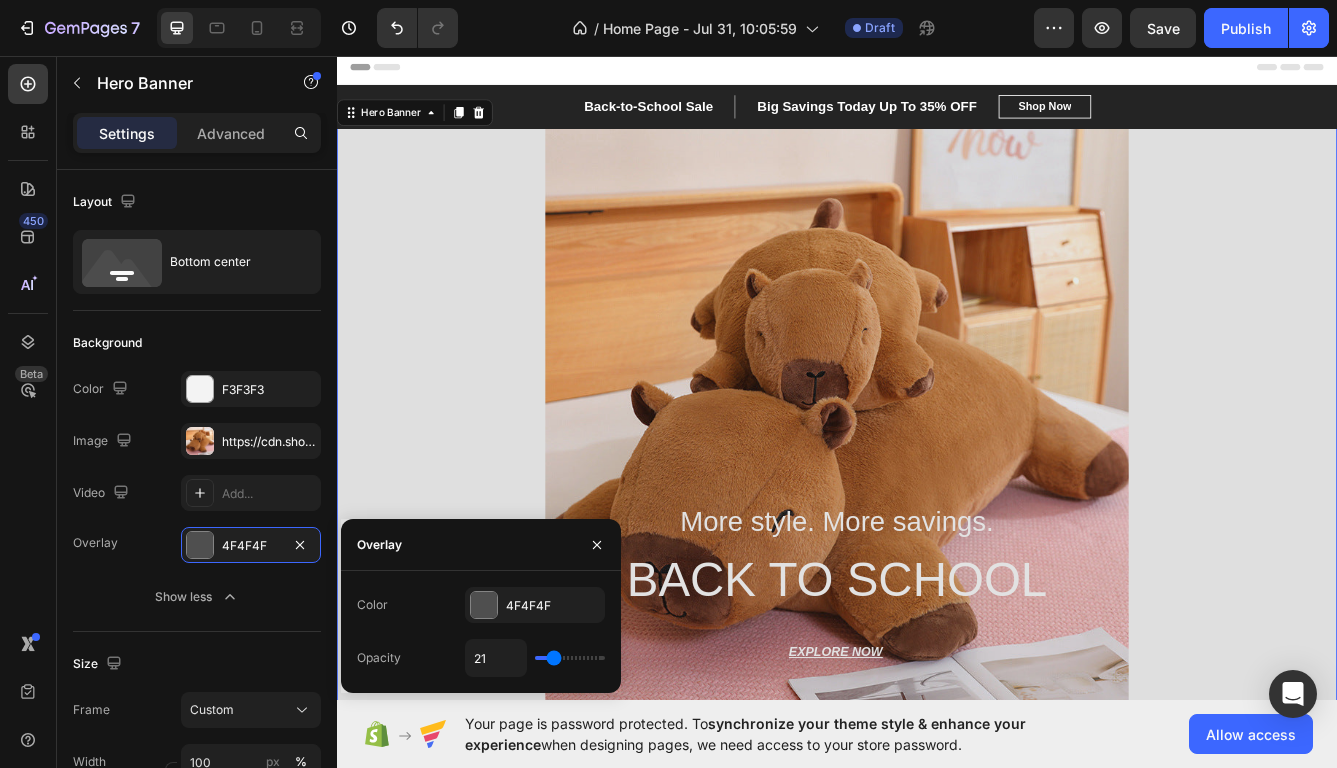 type on "22" 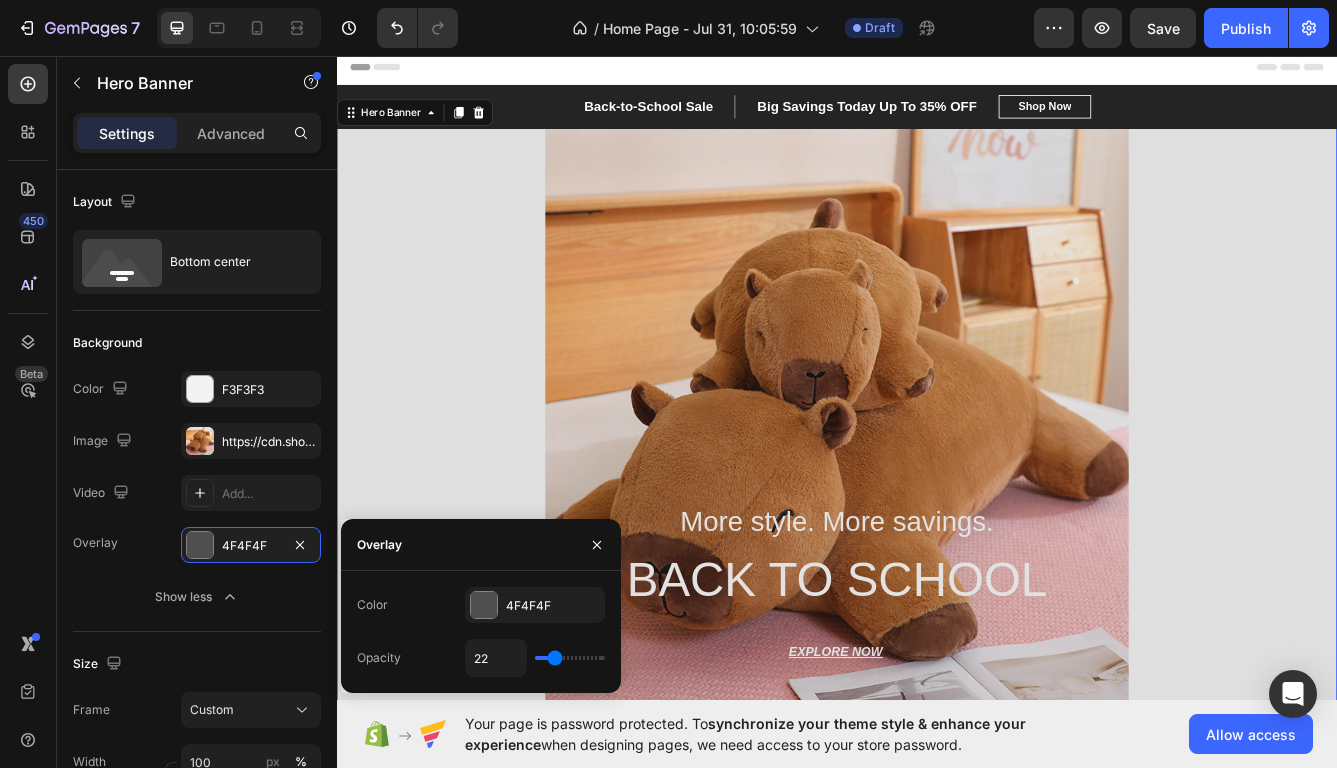 type on "23" 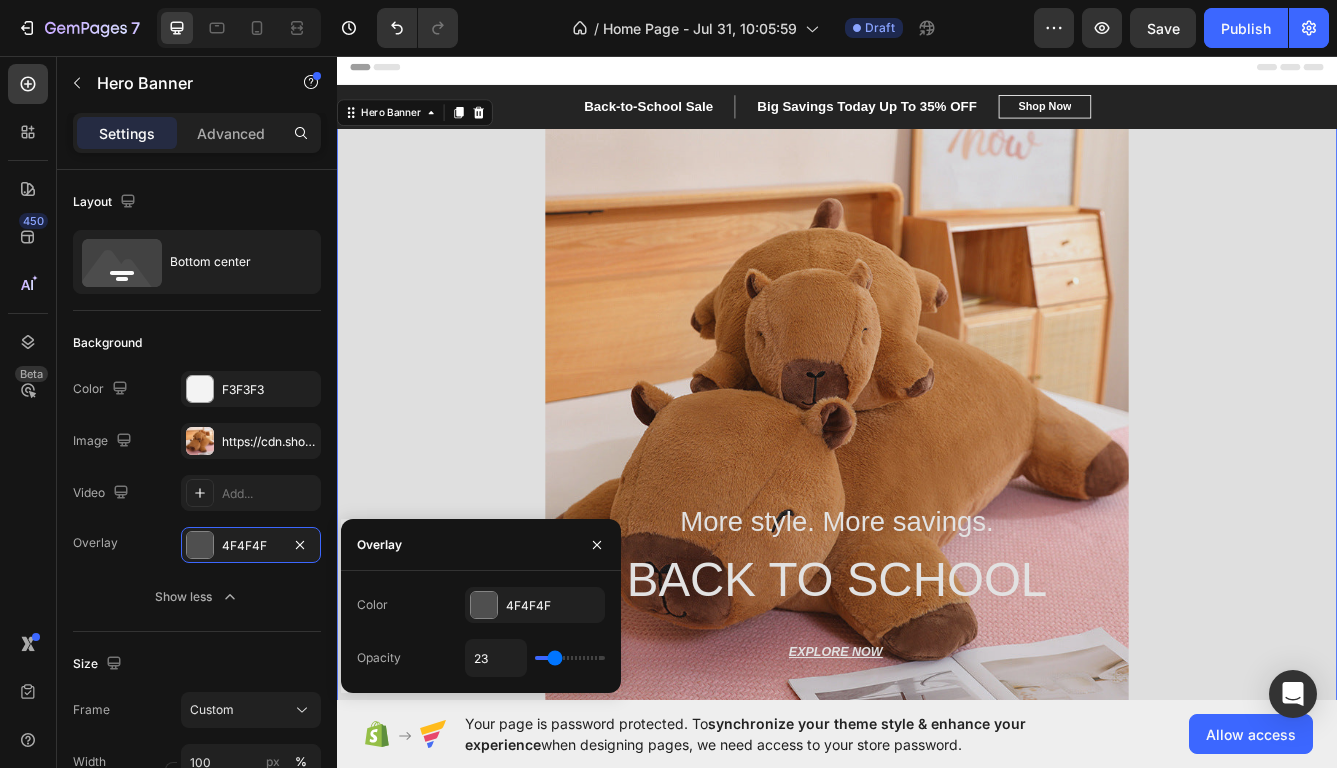 type on "24" 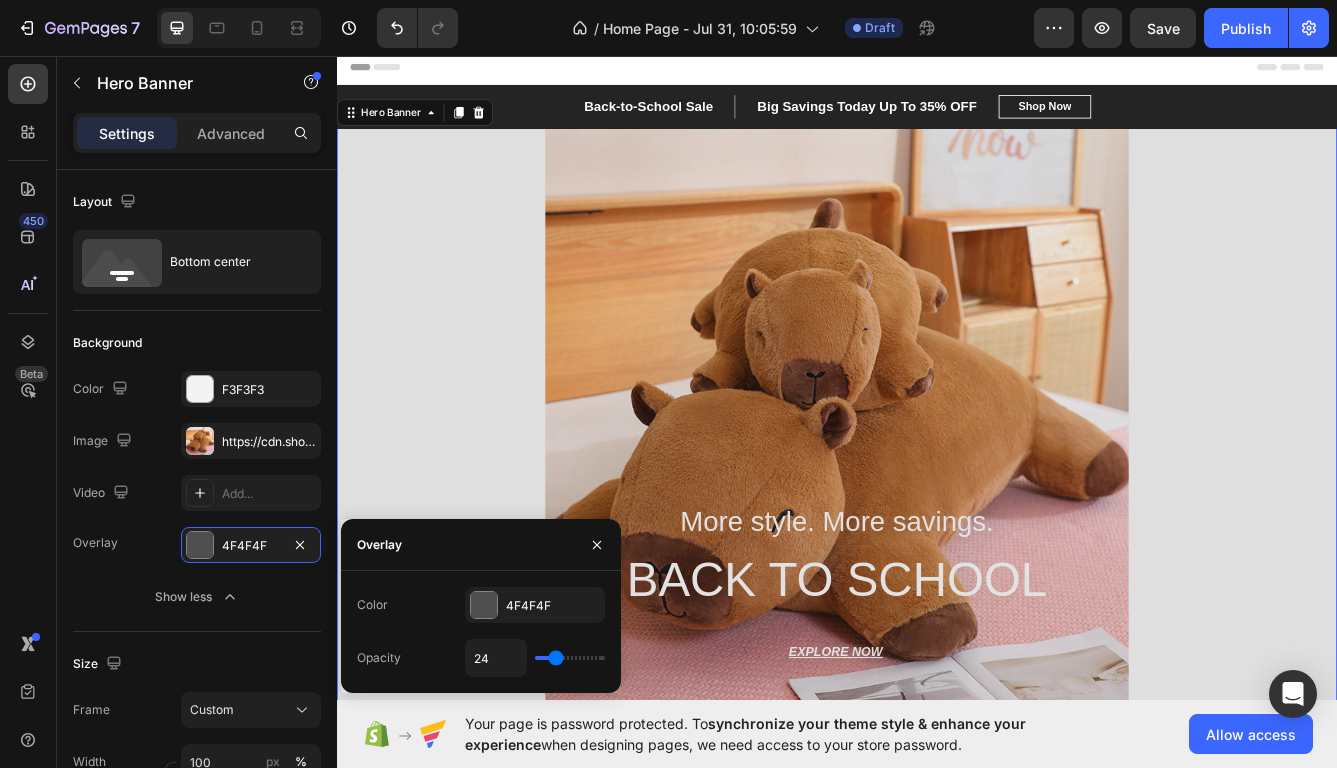 type on "25" 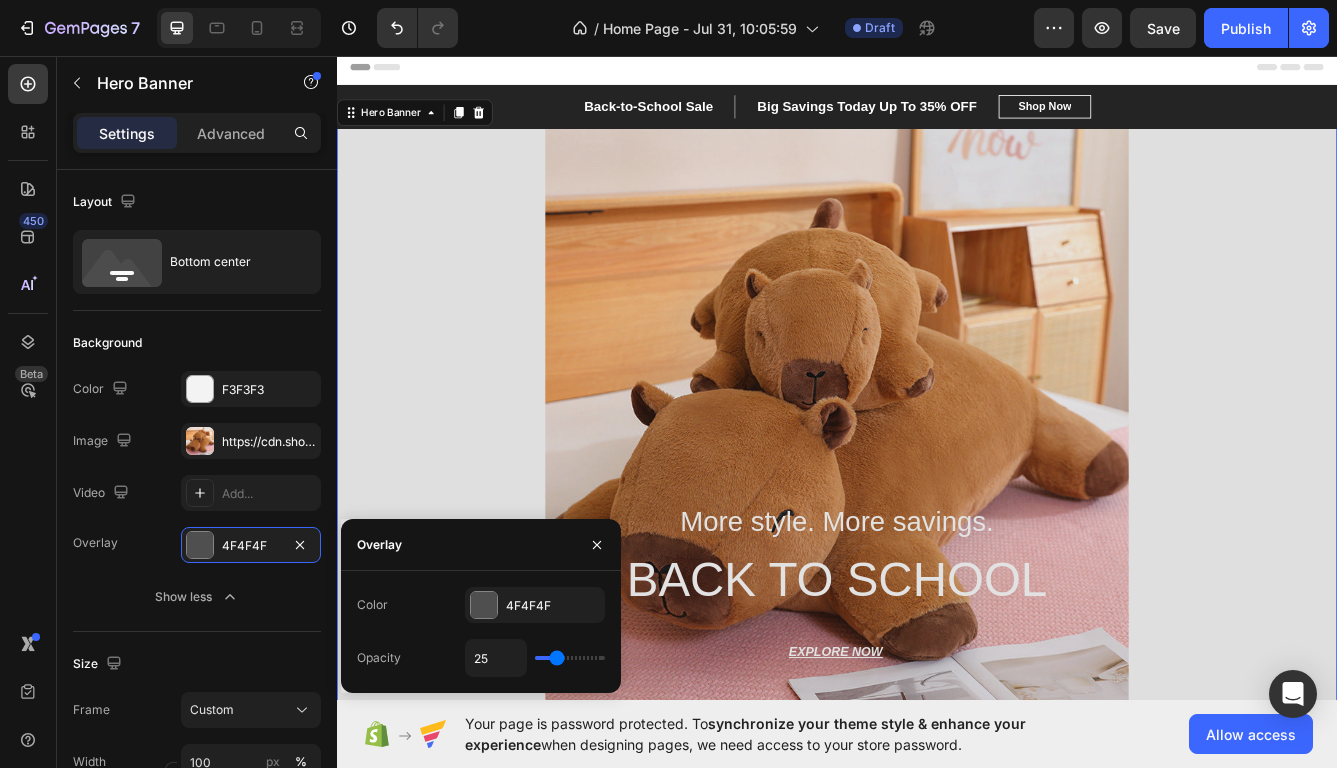 type on "26" 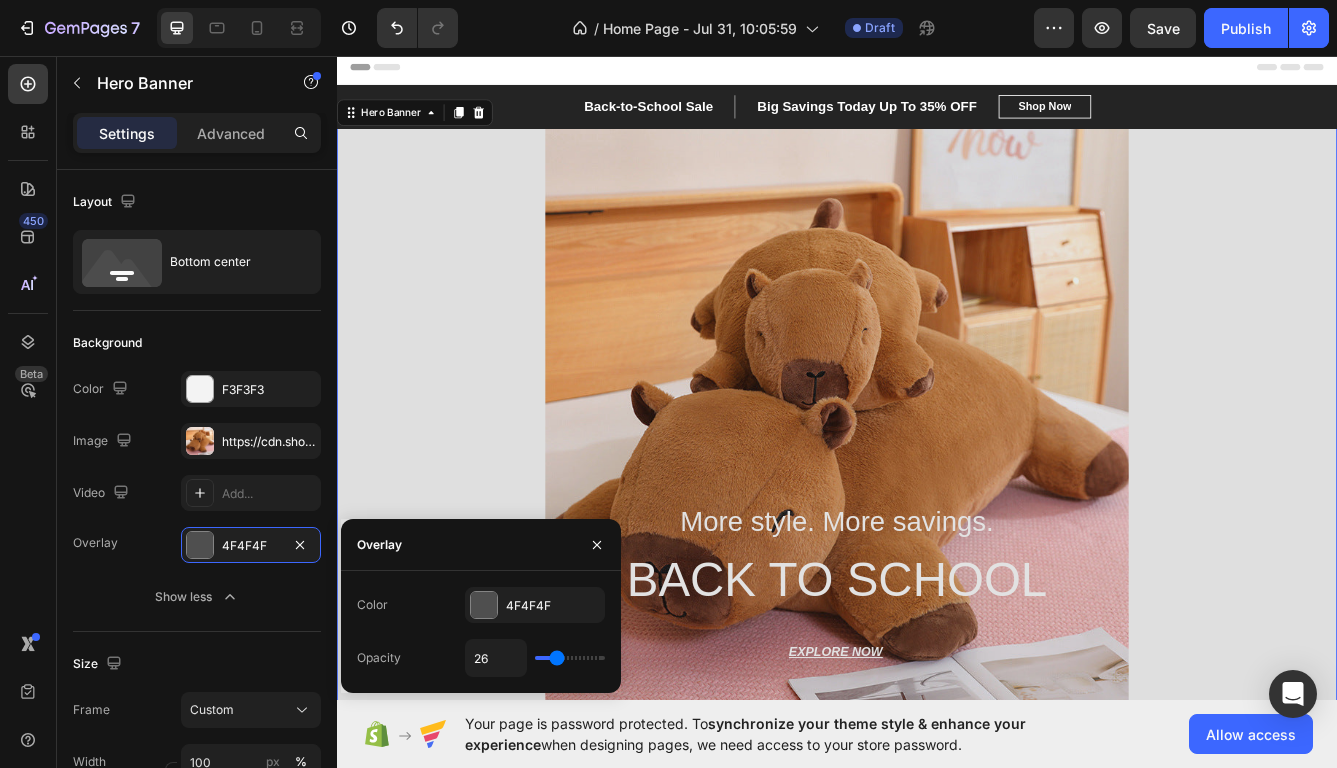 type on "27" 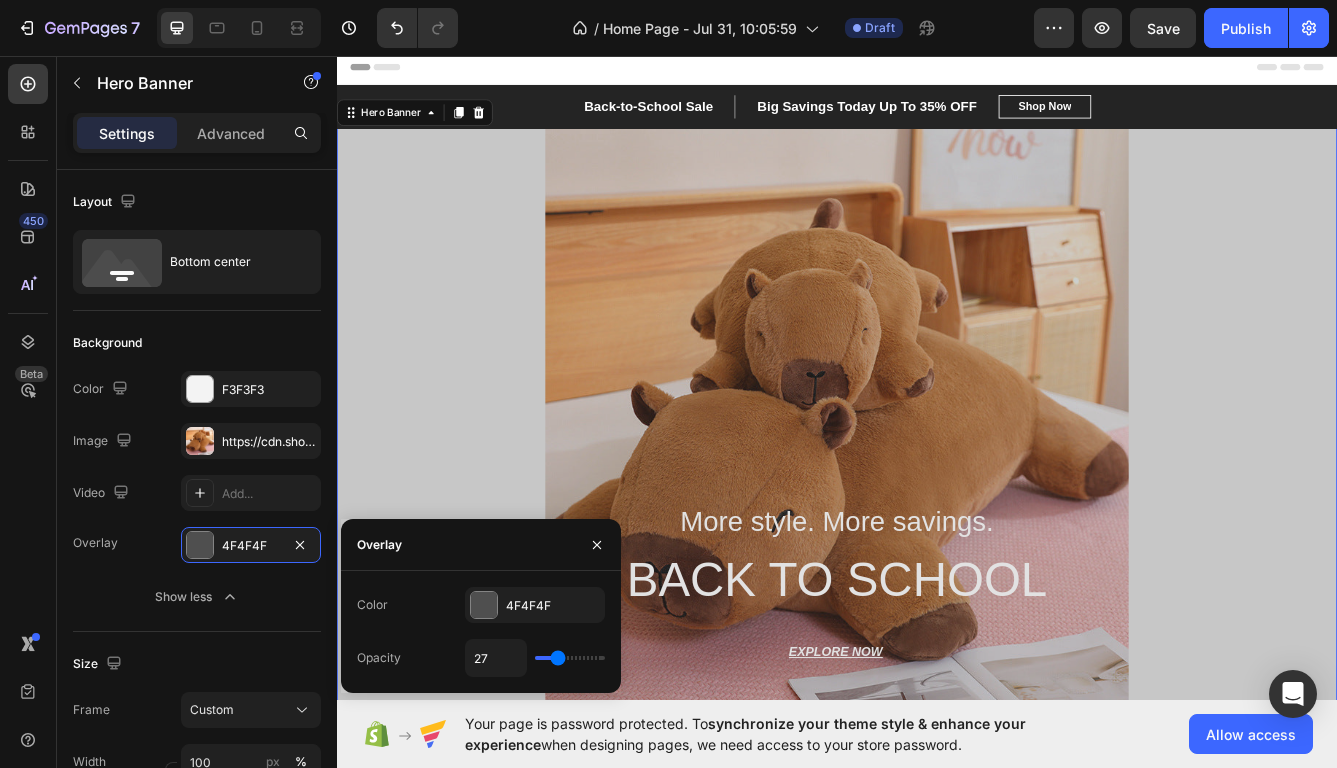 type on "28" 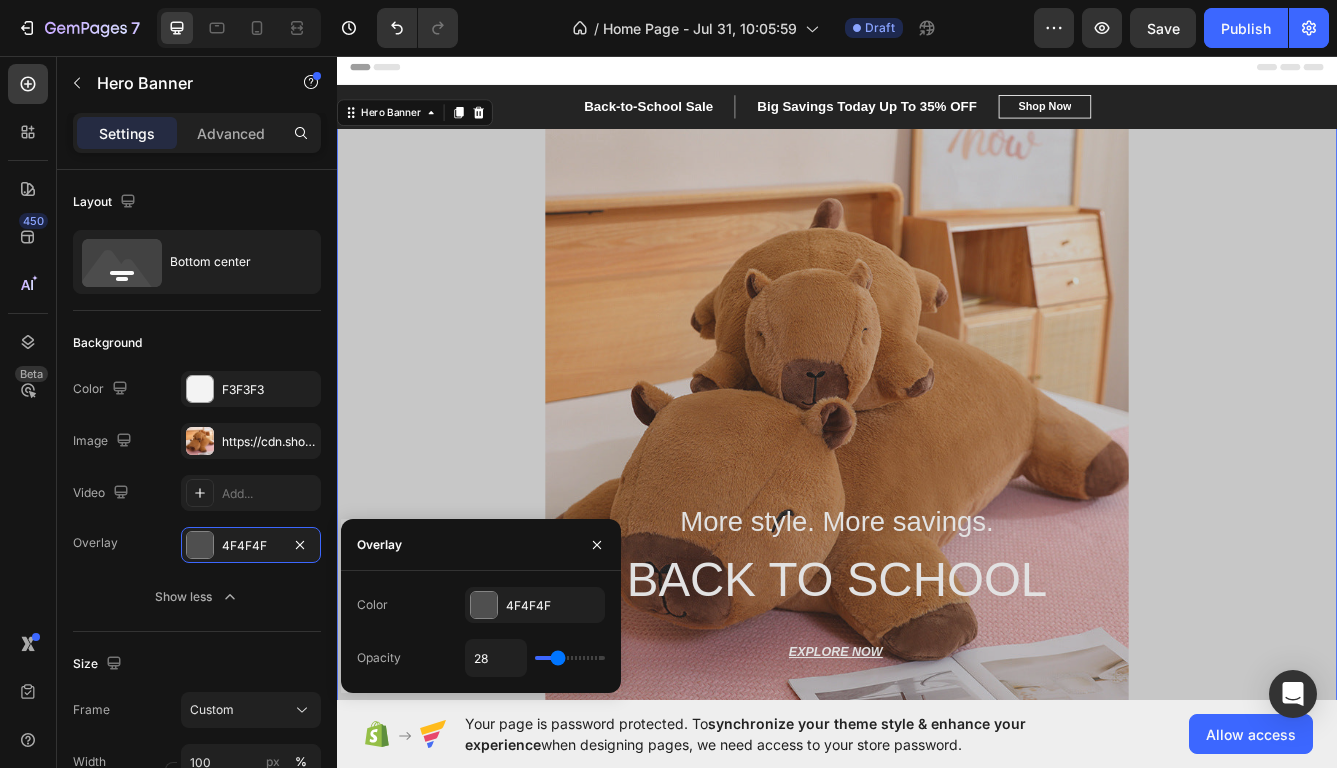 type on "29" 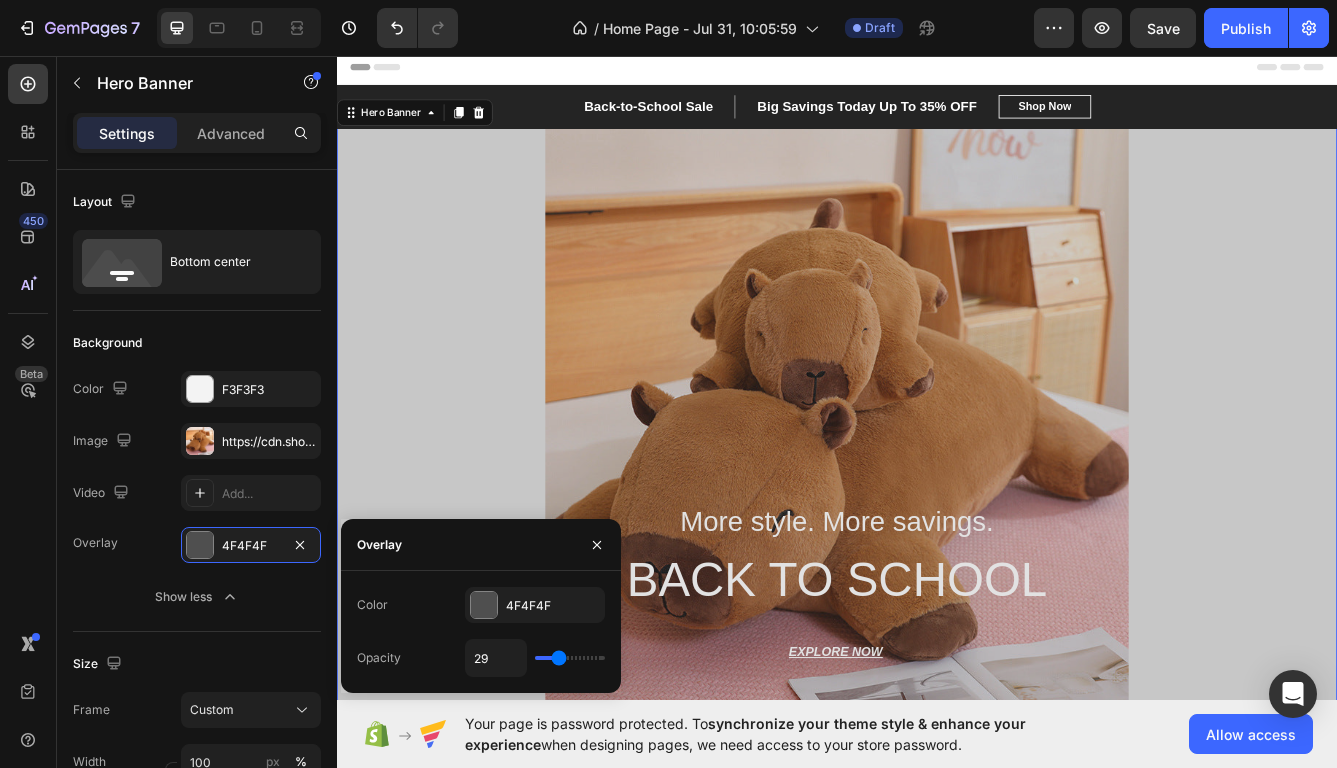 type on "30" 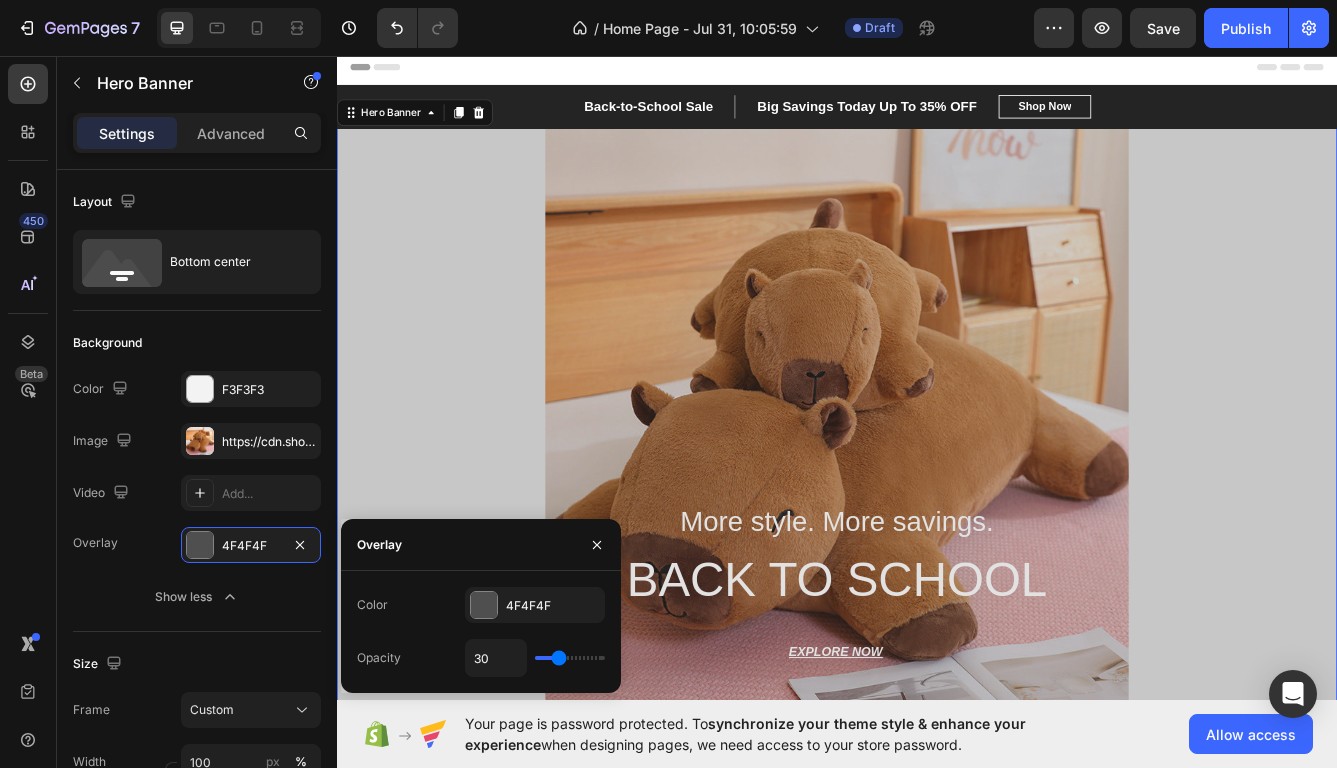 type on "31" 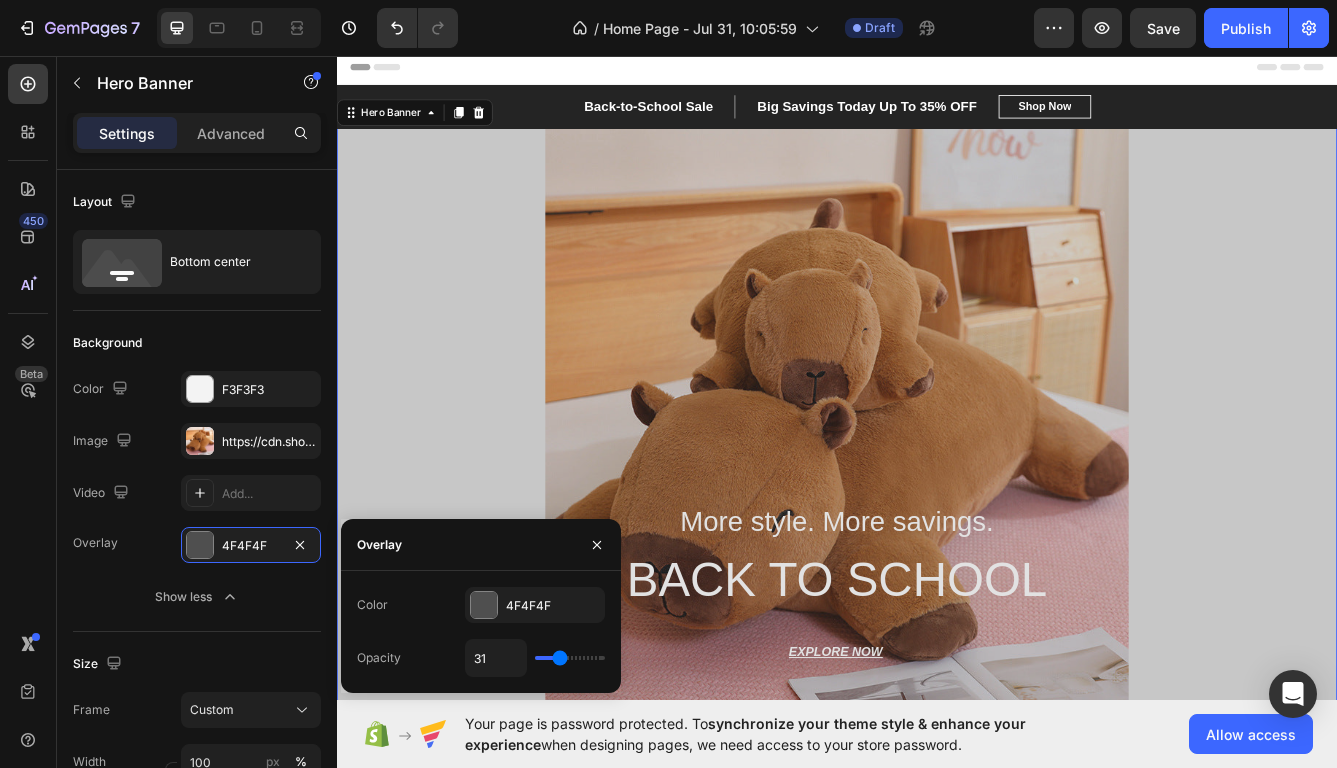 type on "32" 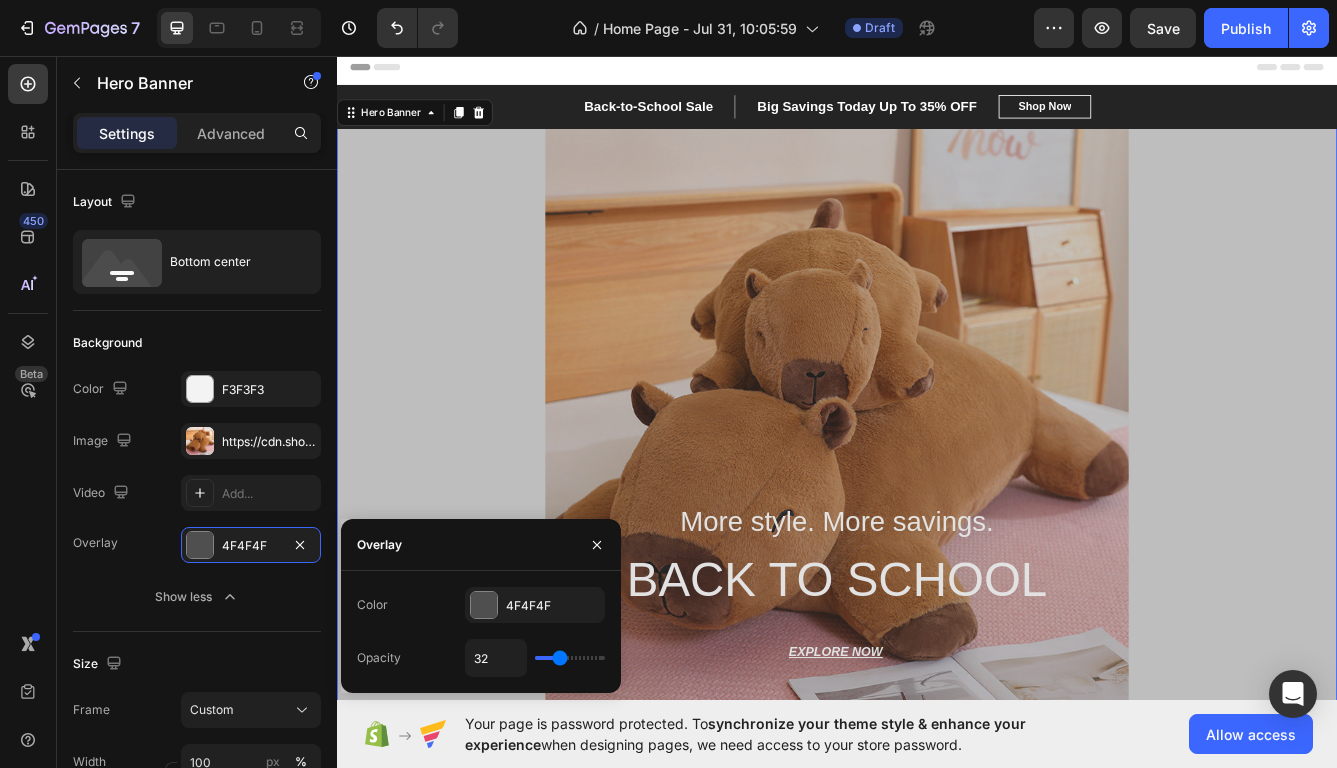 type on "33" 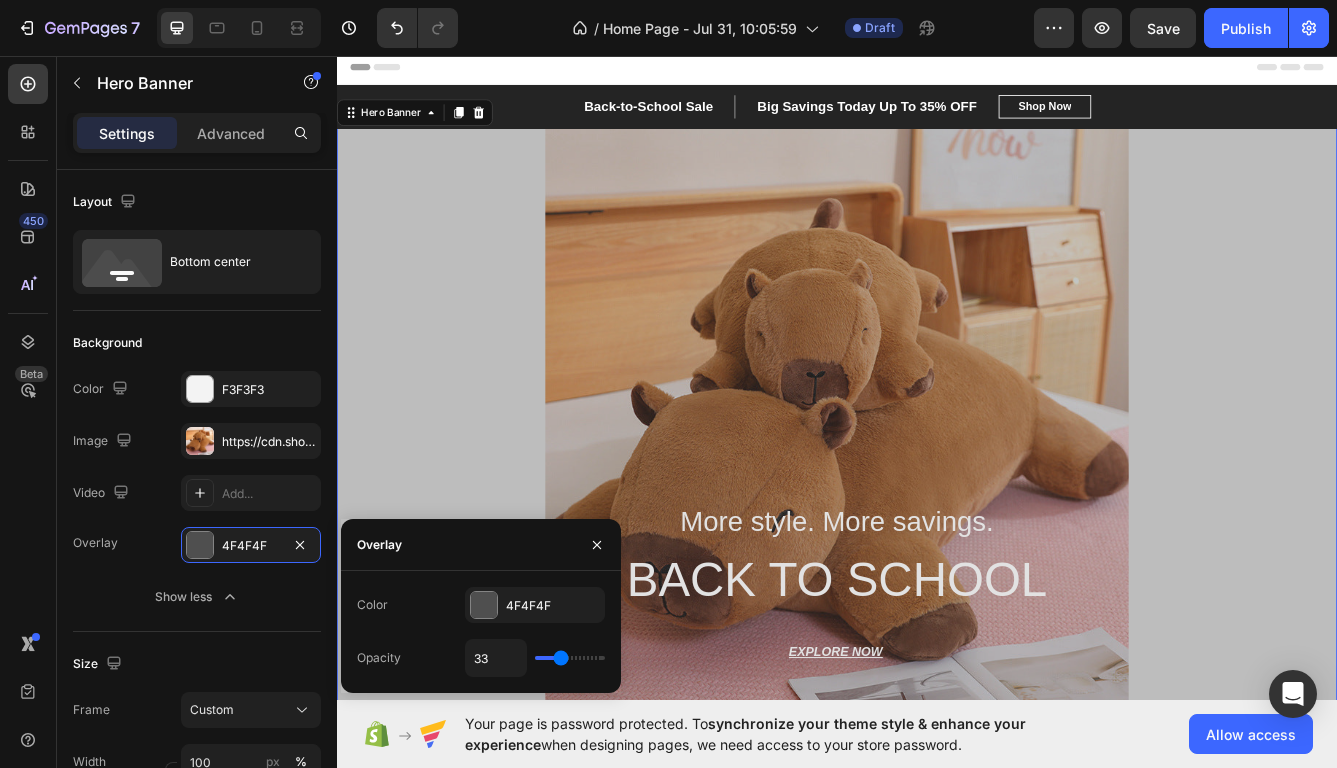 type on "32" 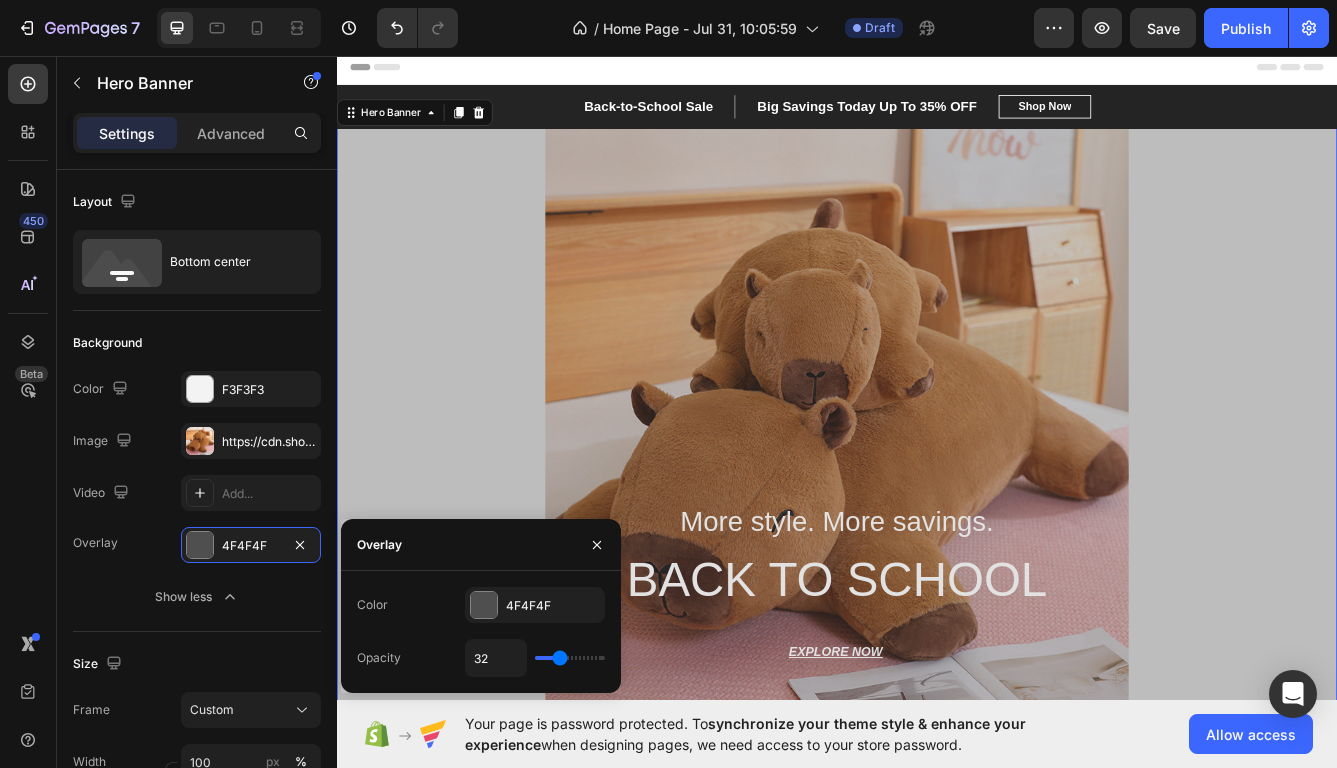 type on "31" 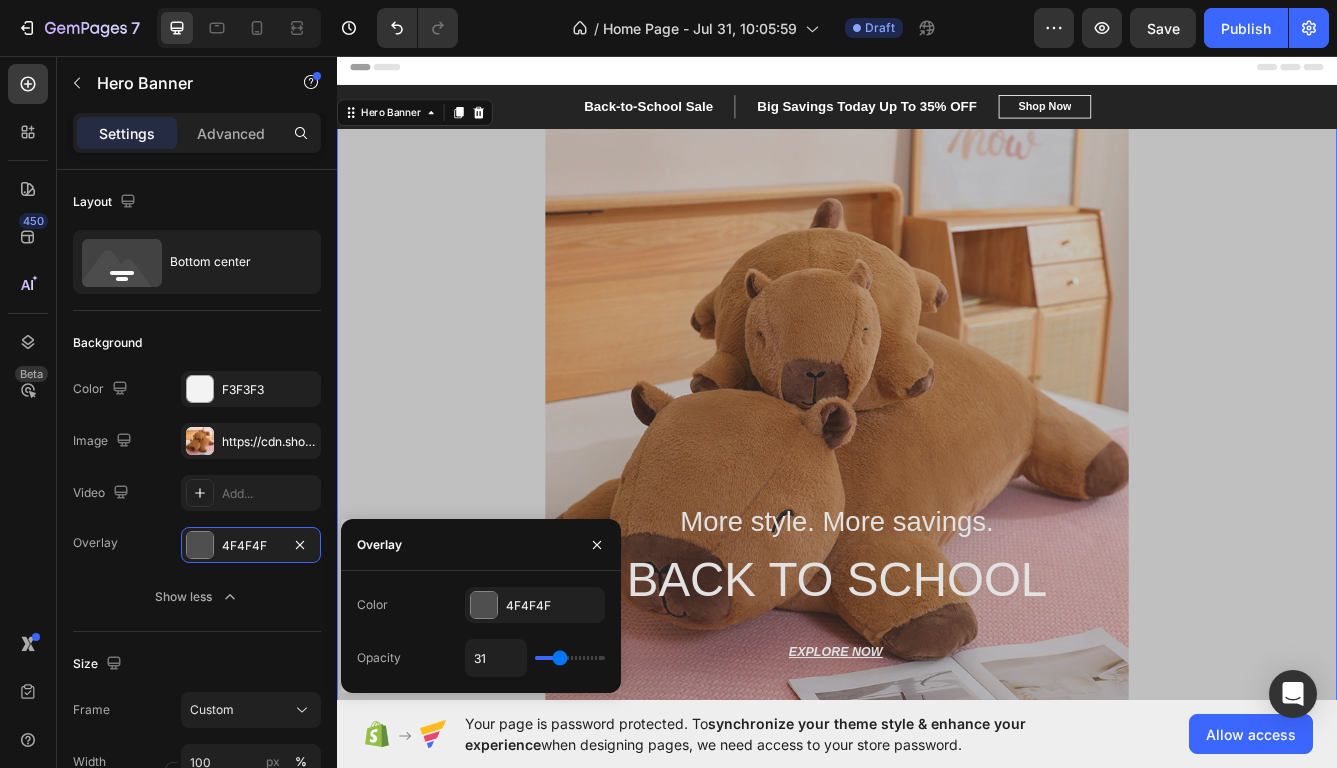 type on "30" 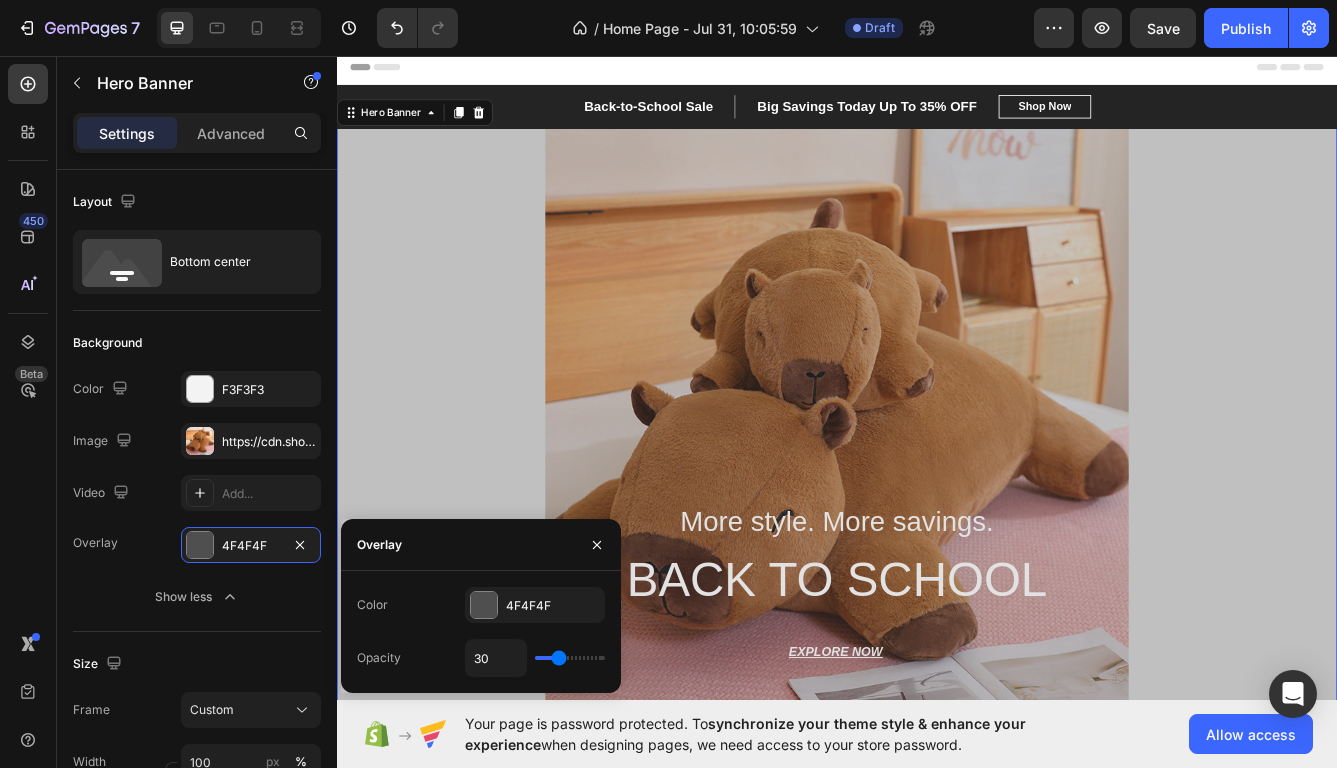 type on "29" 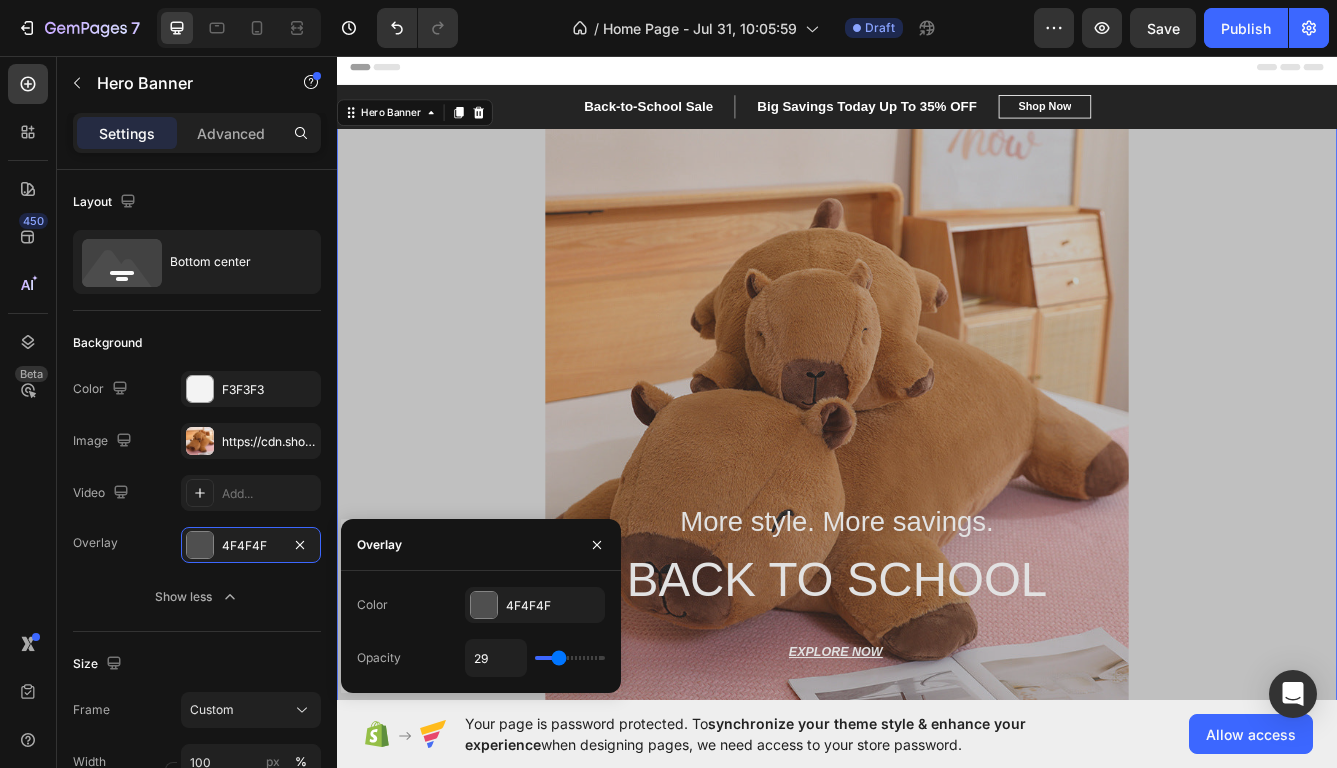 type on "28" 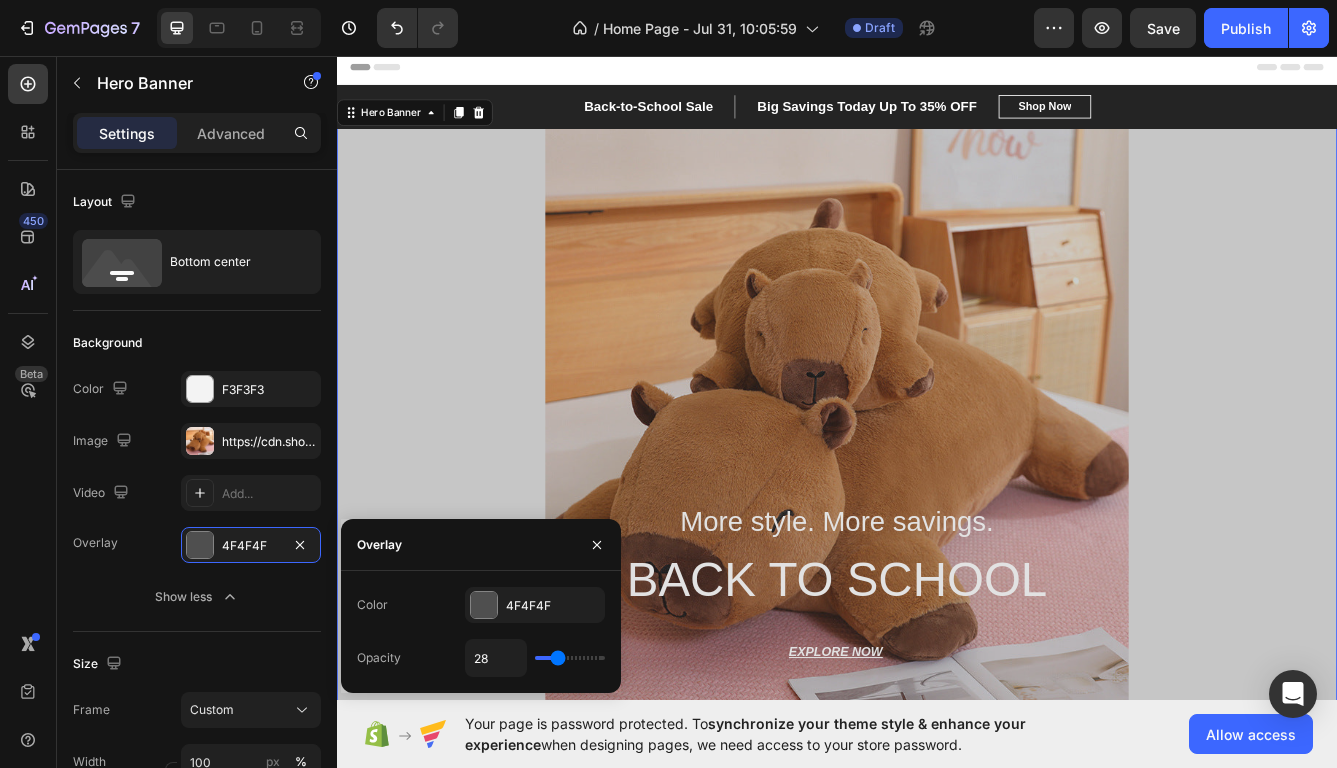type on "27" 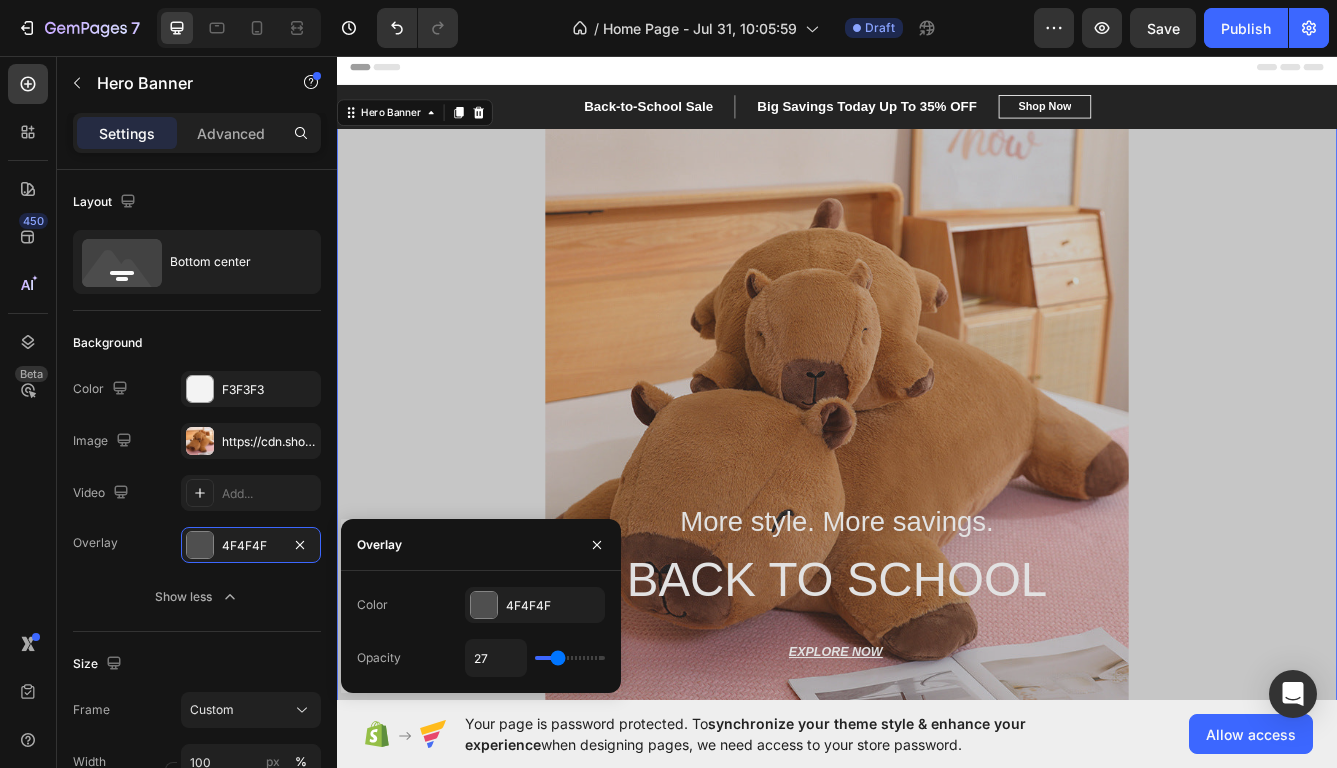 type on "26" 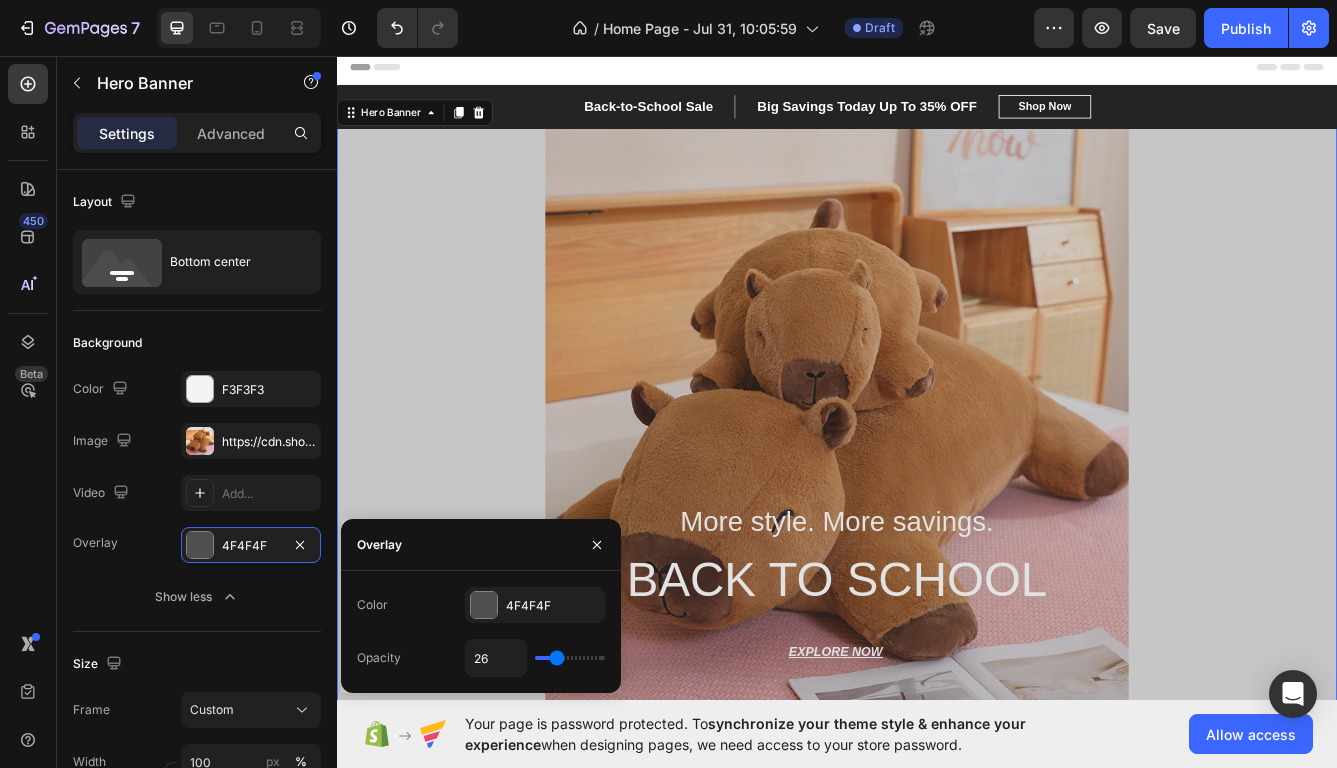 type 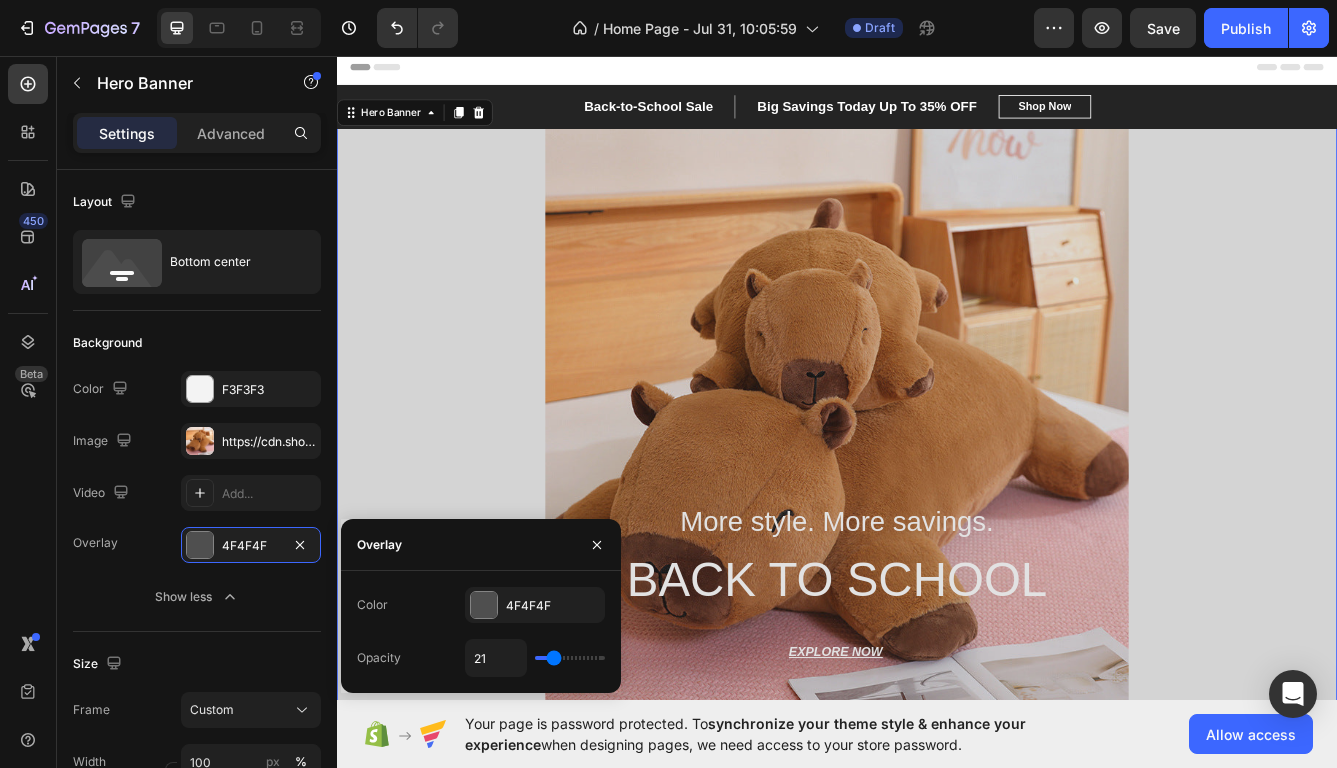 click at bounding box center [570, 658] 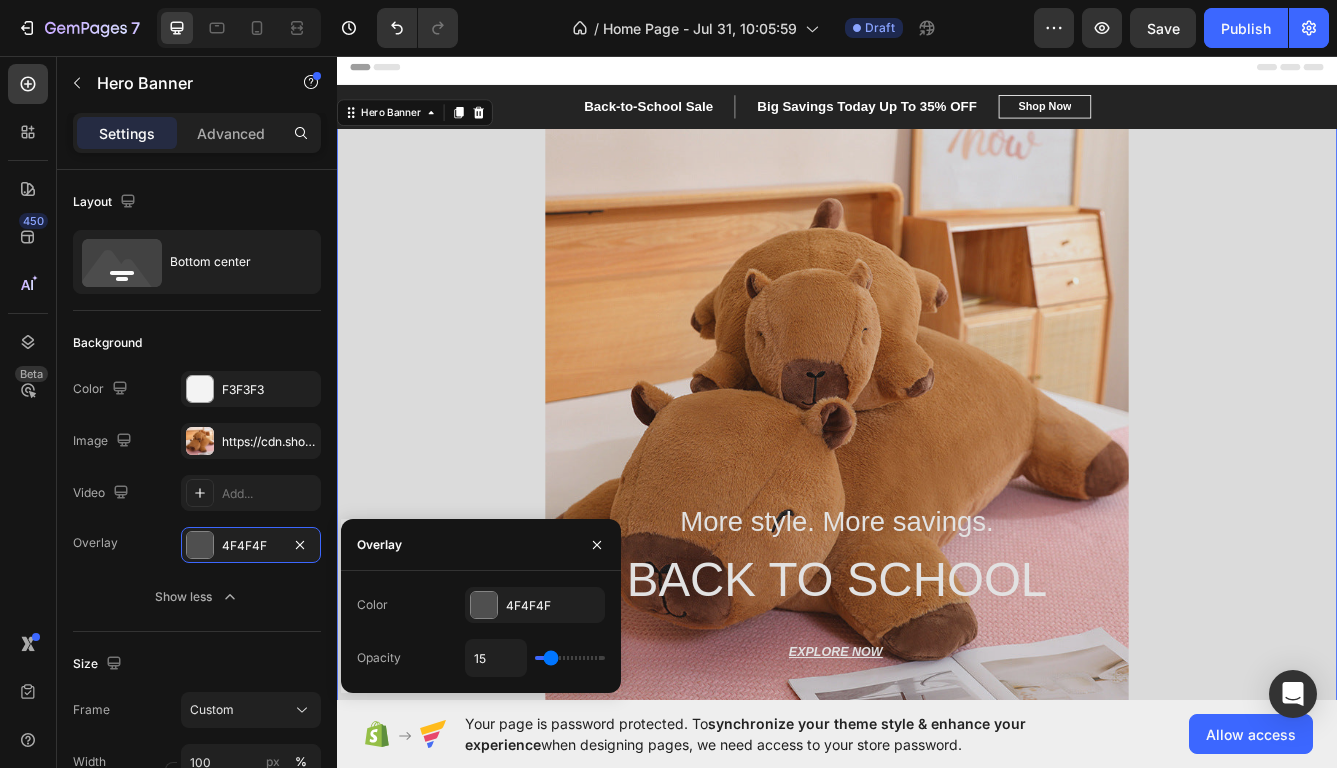 click at bounding box center (570, 658) 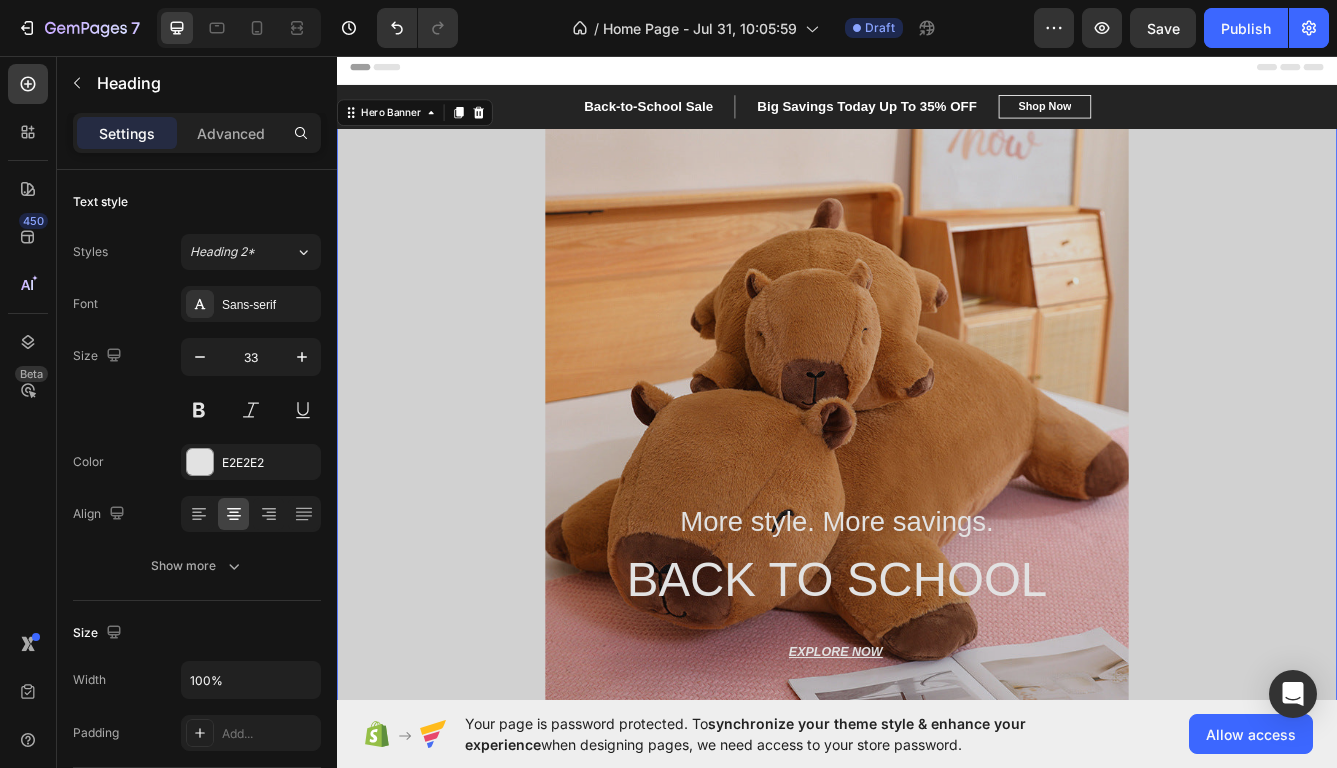 click at bounding box center [937, 493] 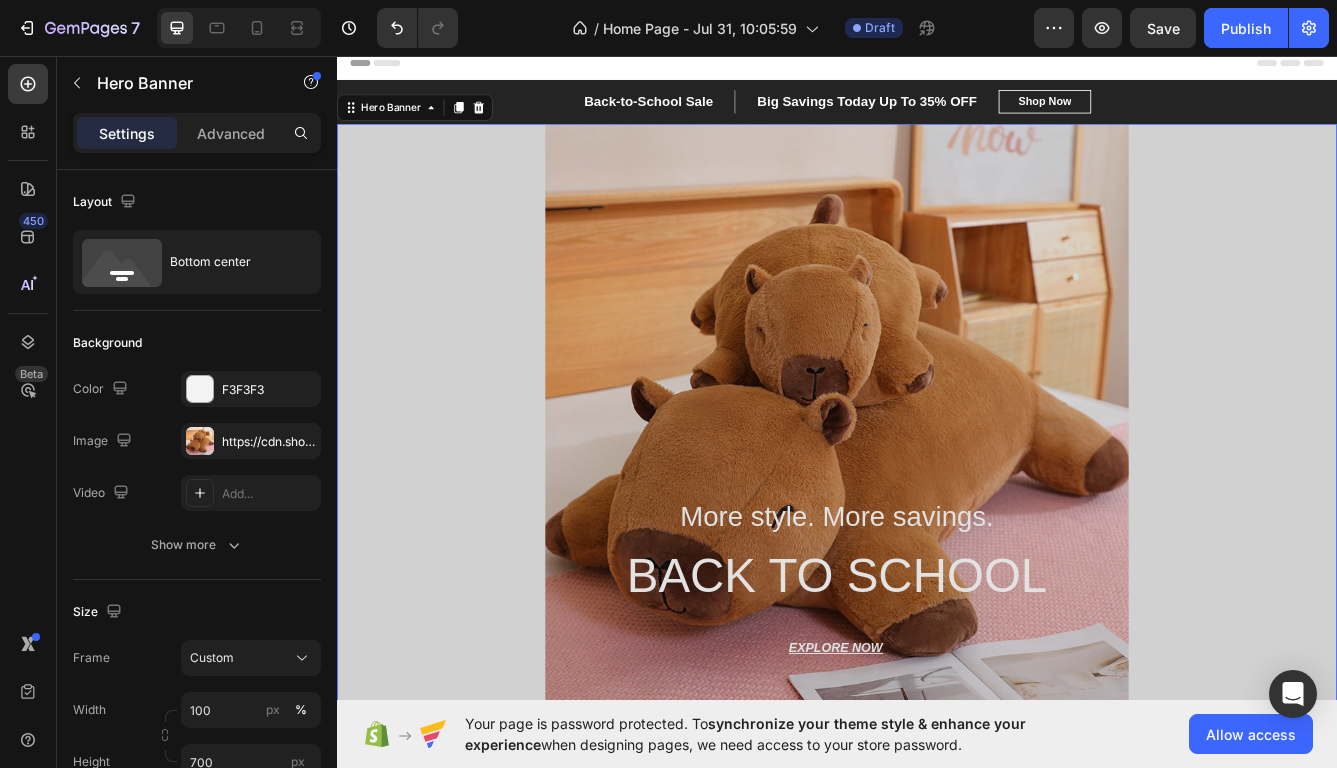 scroll, scrollTop: 0, scrollLeft: 0, axis: both 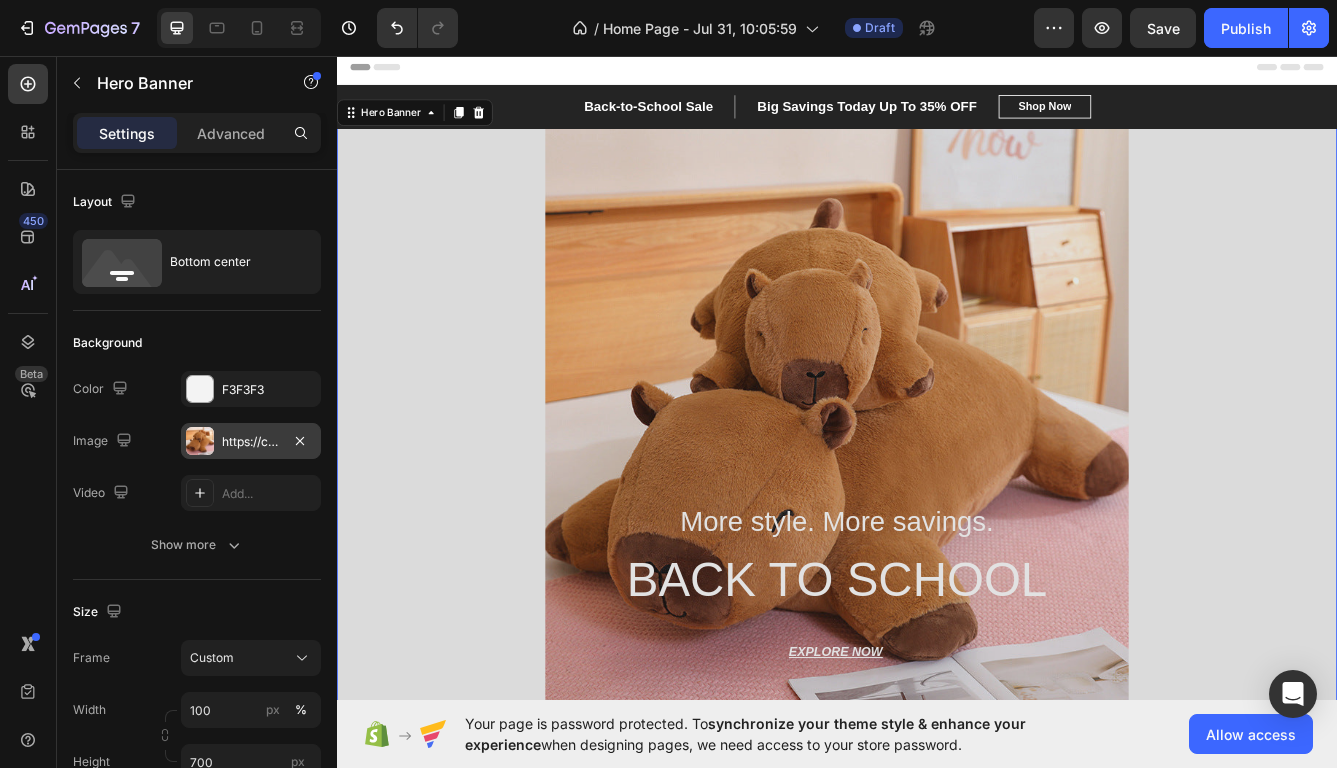click on "https://cdn.shopify.com/s/files/1/0812/1450/4994/files/gempages_574984439470228592-53d3541d-a444-40a0-ac5b-e93462b4e1dc.jpg" at bounding box center [251, 442] 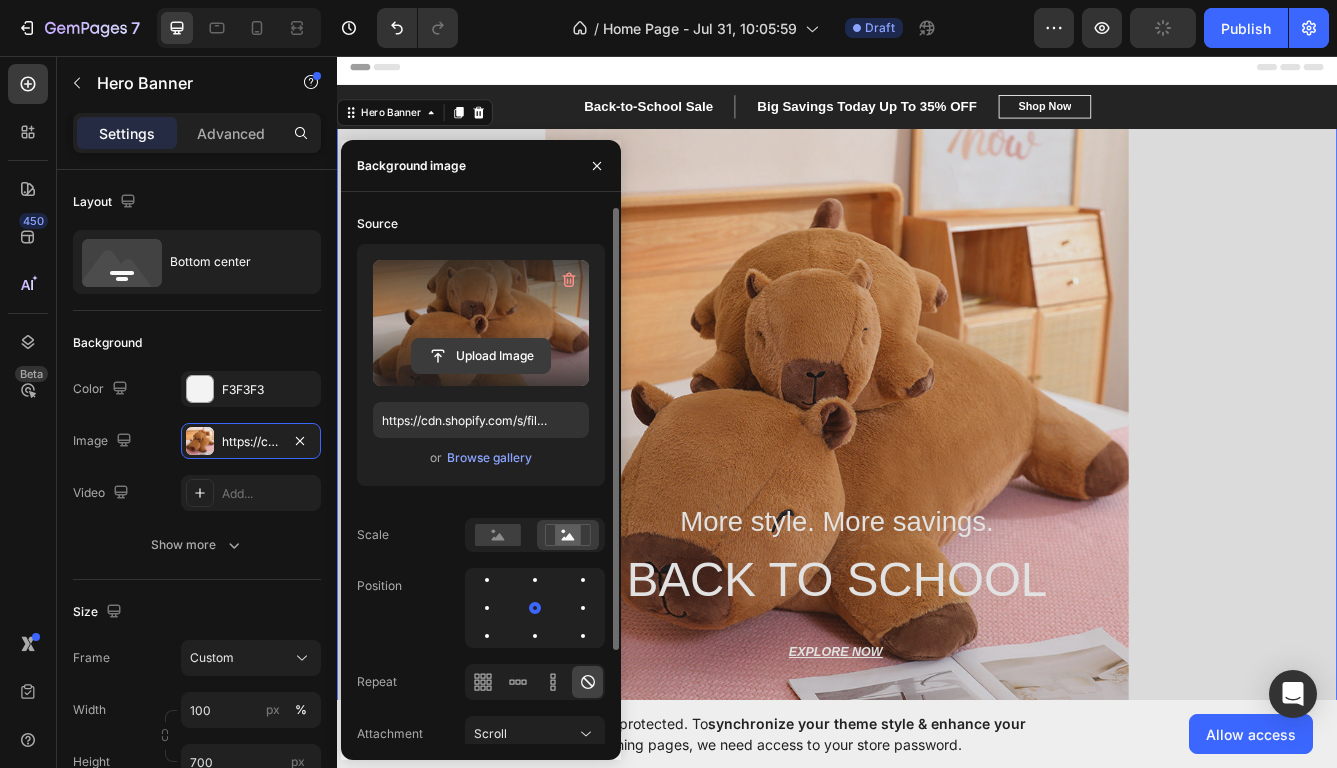click 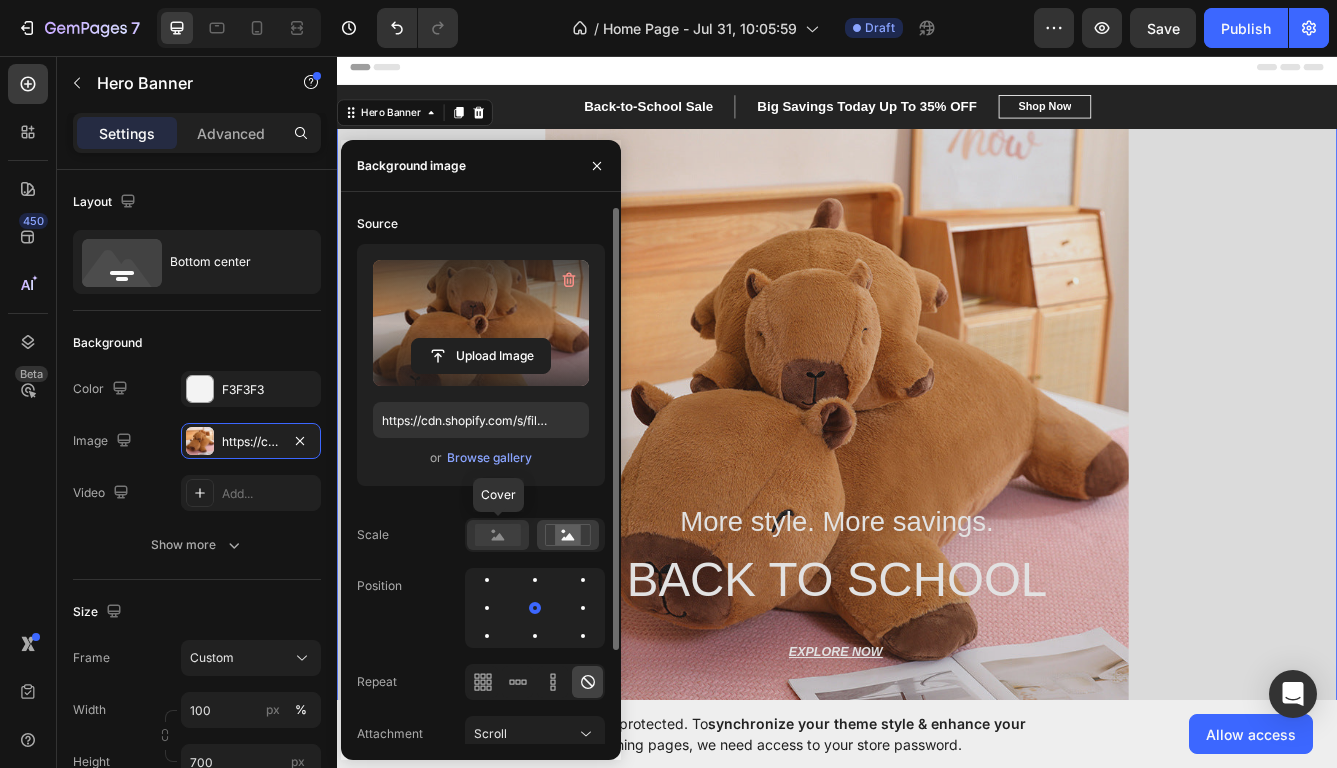 click 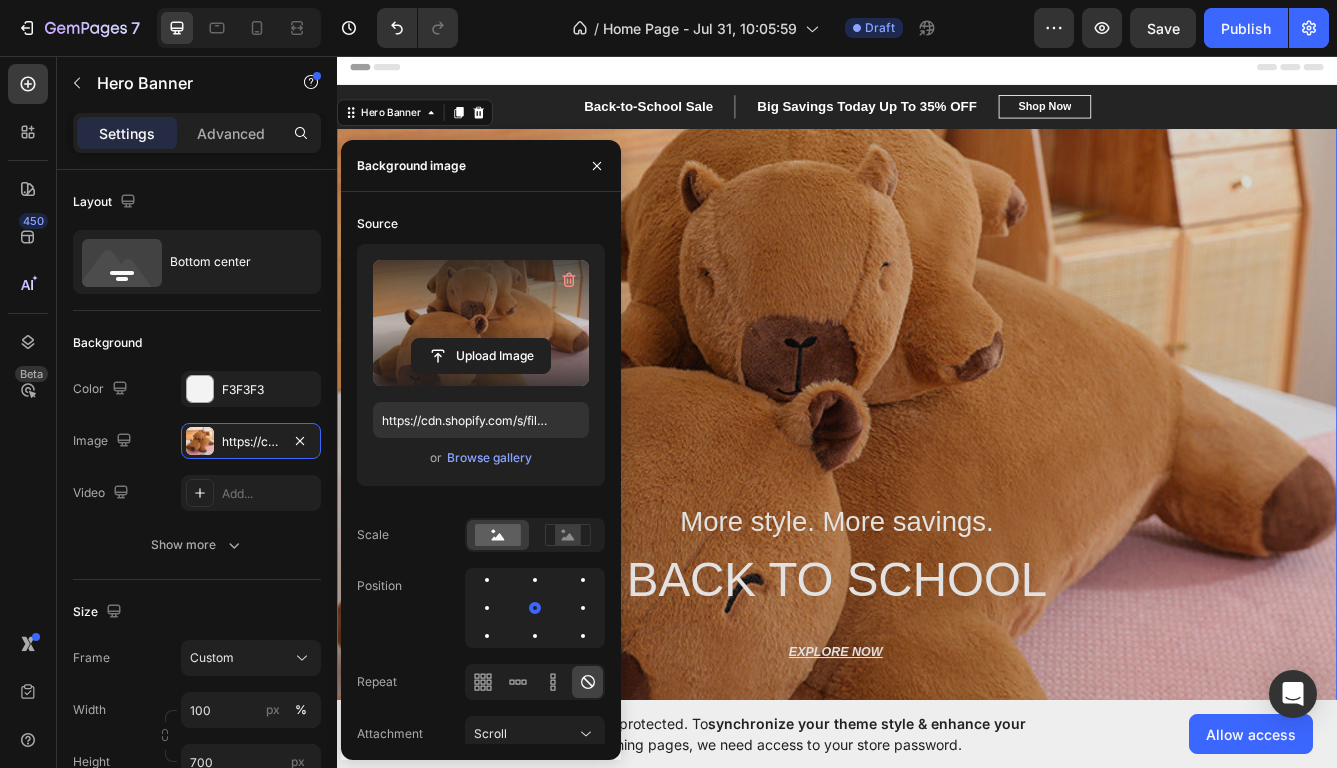 click at bounding box center (937, 493) 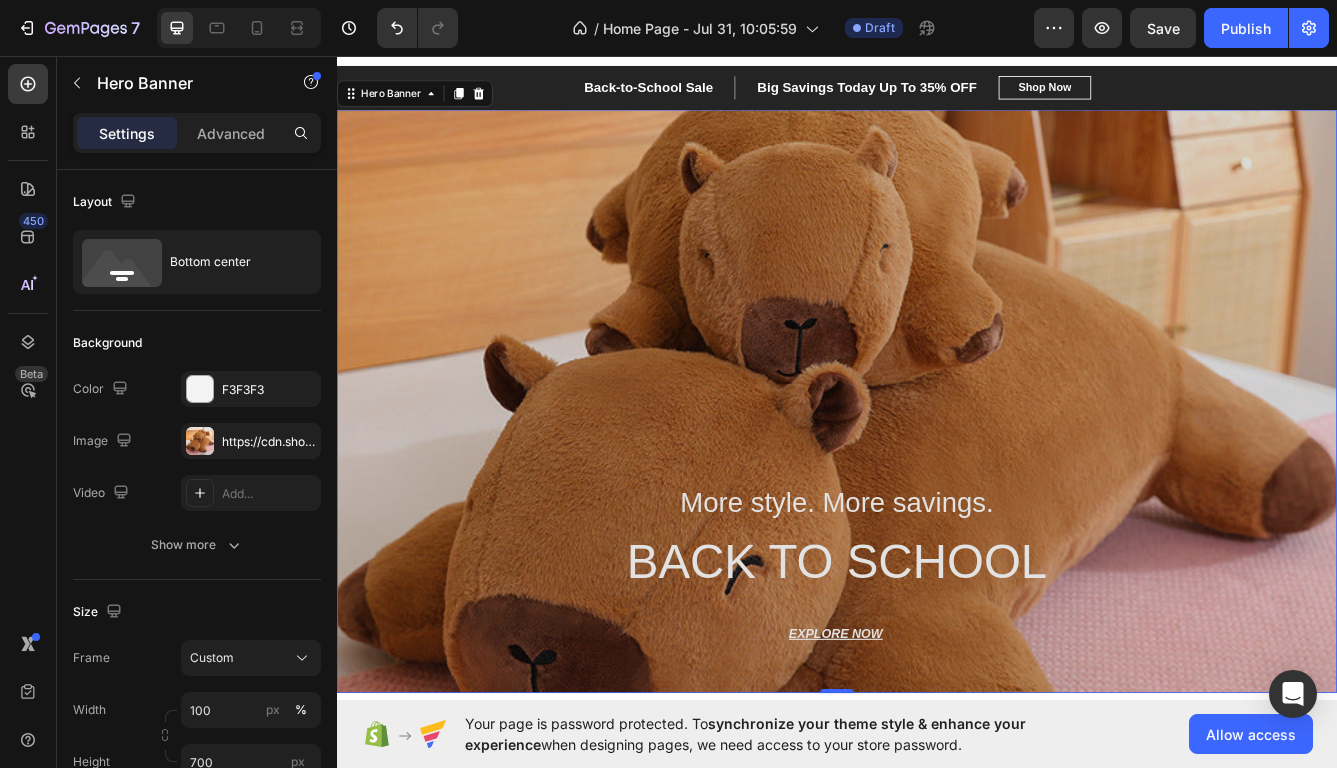 scroll, scrollTop: 0, scrollLeft: 0, axis: both 